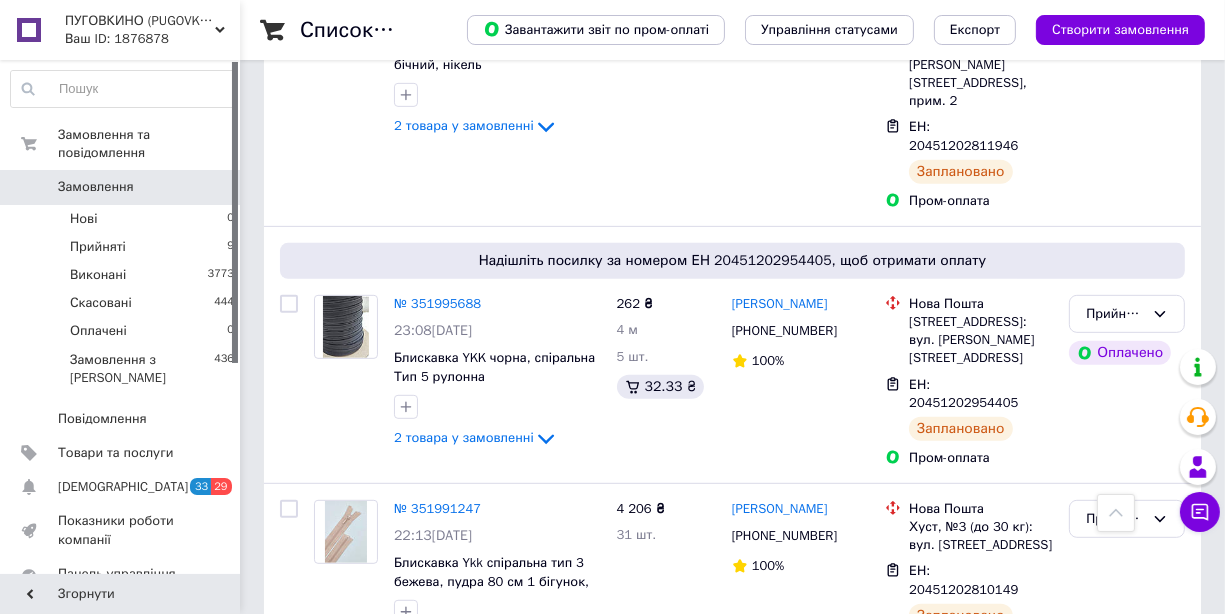 scroll, scrollTop: 800, scrollLeft: 0, axis: vertical 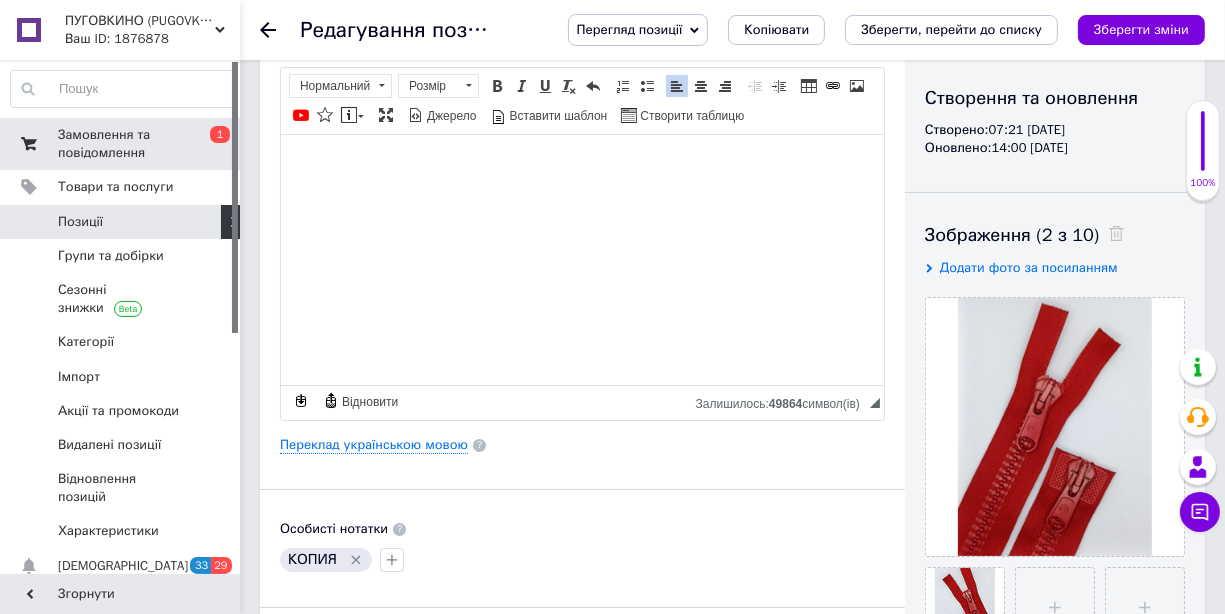 click on "Замовлення та повідомлення" at bounding box center (121, 144) 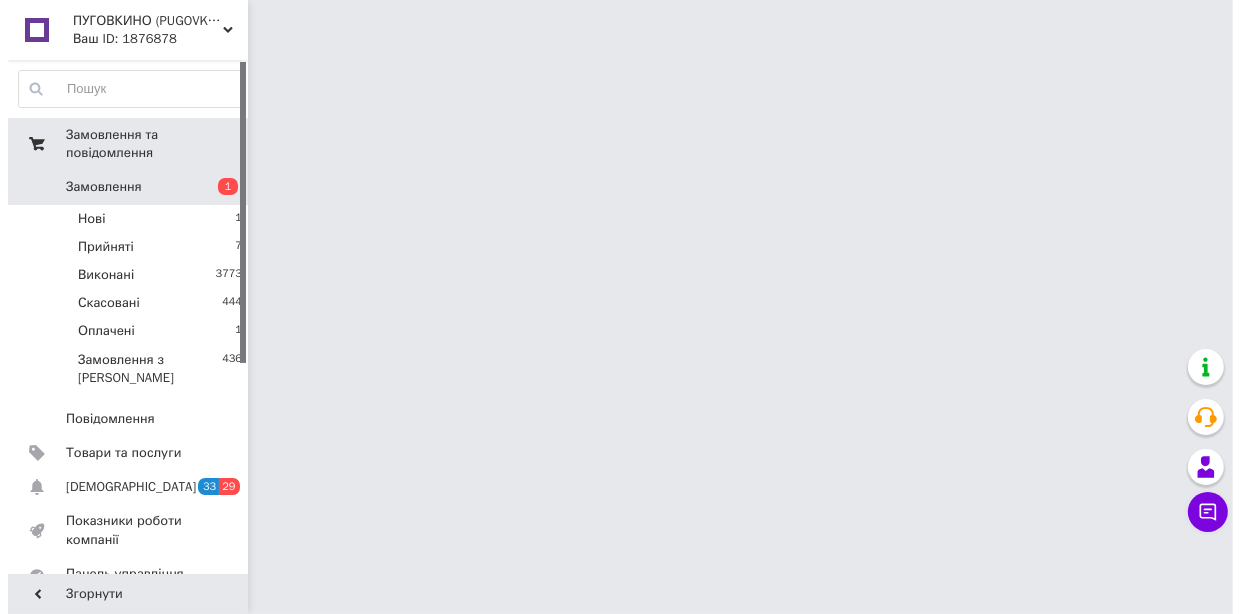 scroll, scrollTop: 0, scrollLeft: 0, axis: both 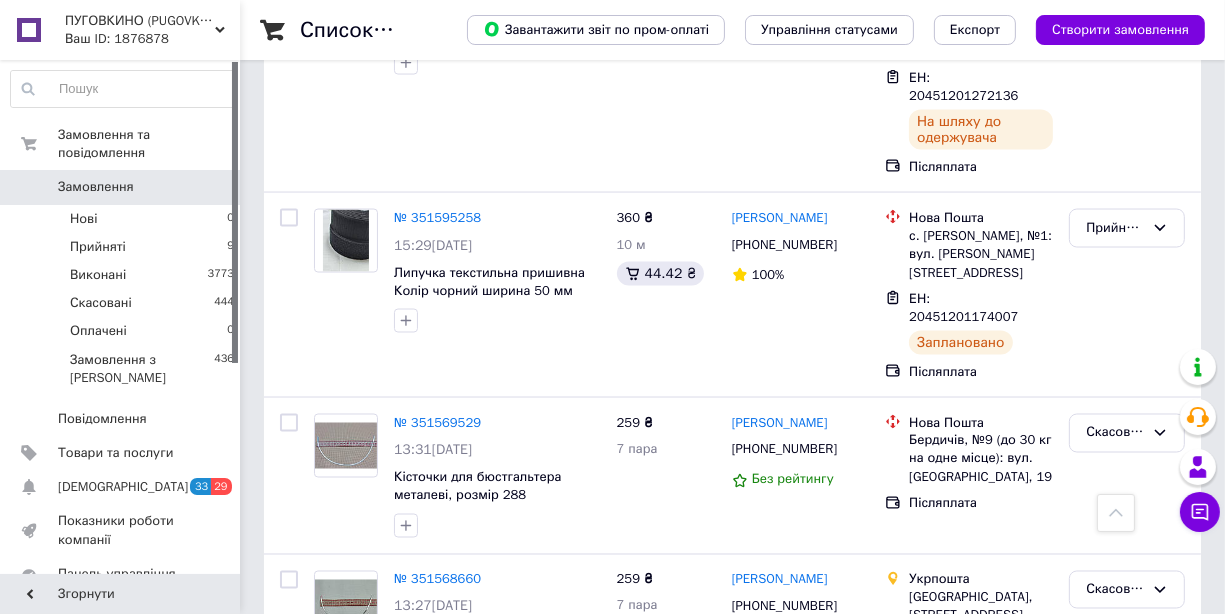 click on "09:27, 07.07.2025" at bounding box center [497, 764] 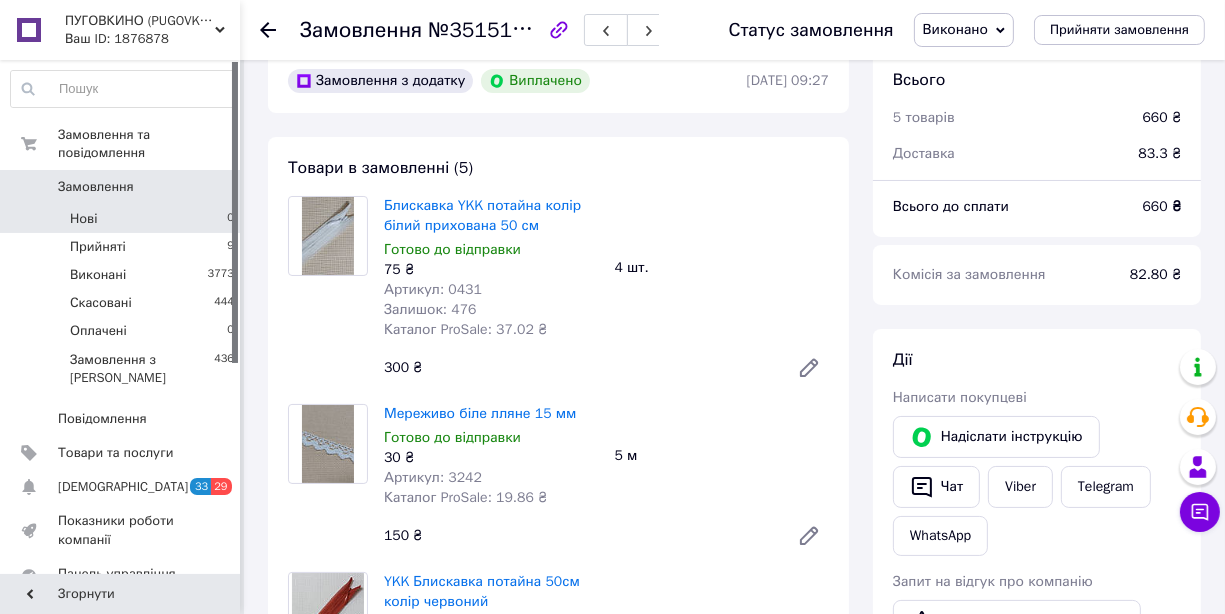 scroll, scrollTop: 0, scrollLeft: 0, axis: both 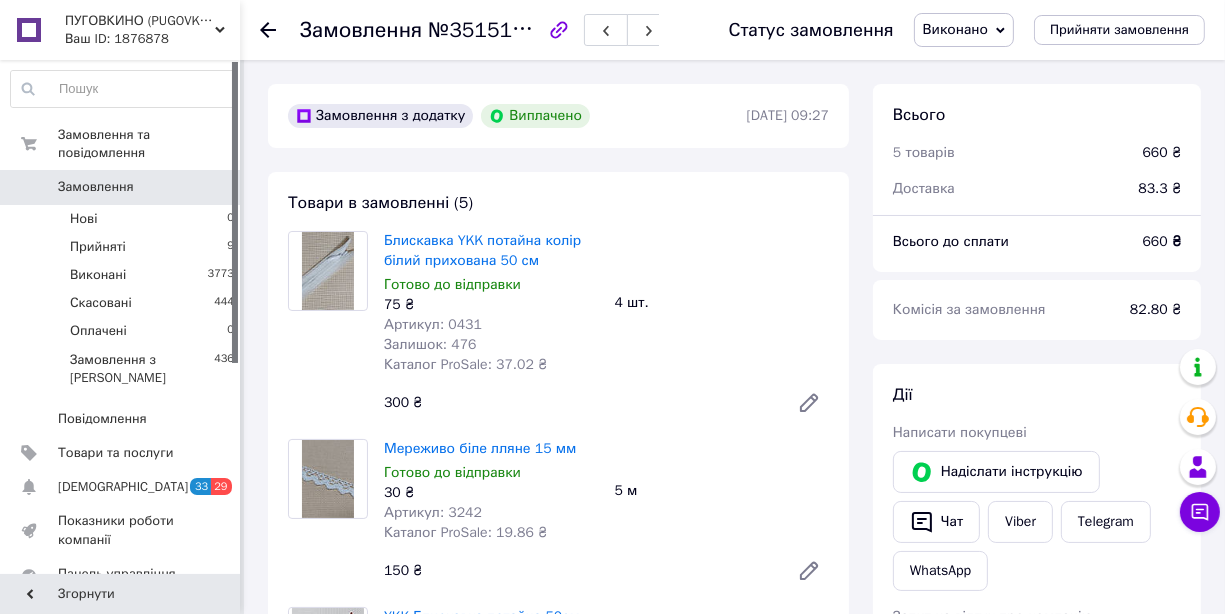 click 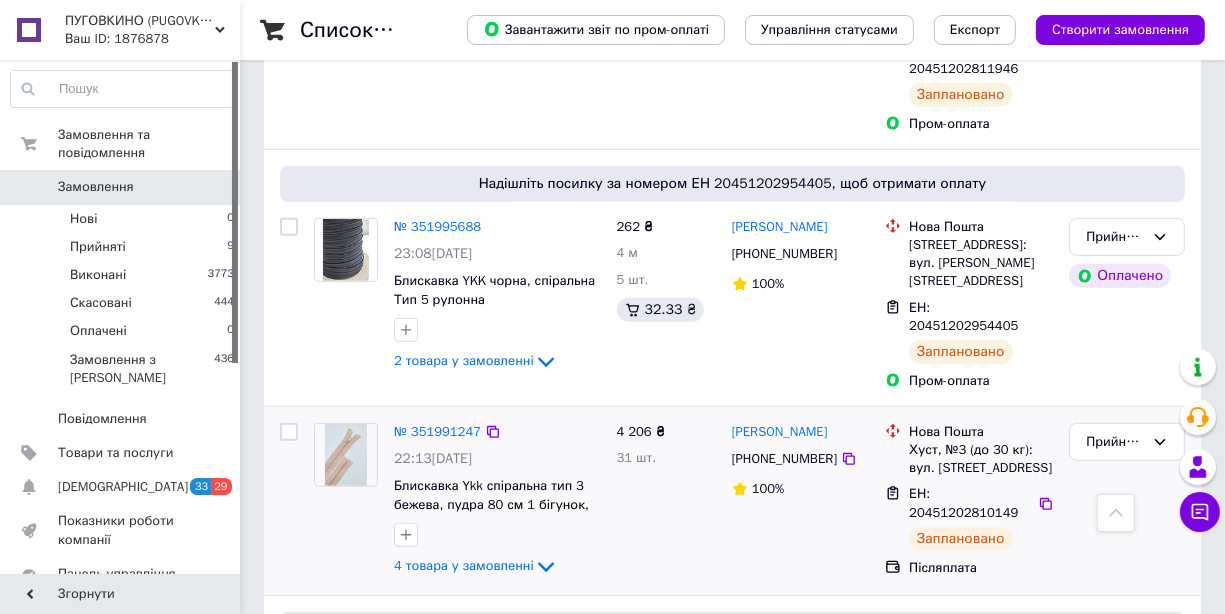scroll, scrollTop: 899, scrollLeft: 0, axis: vertical 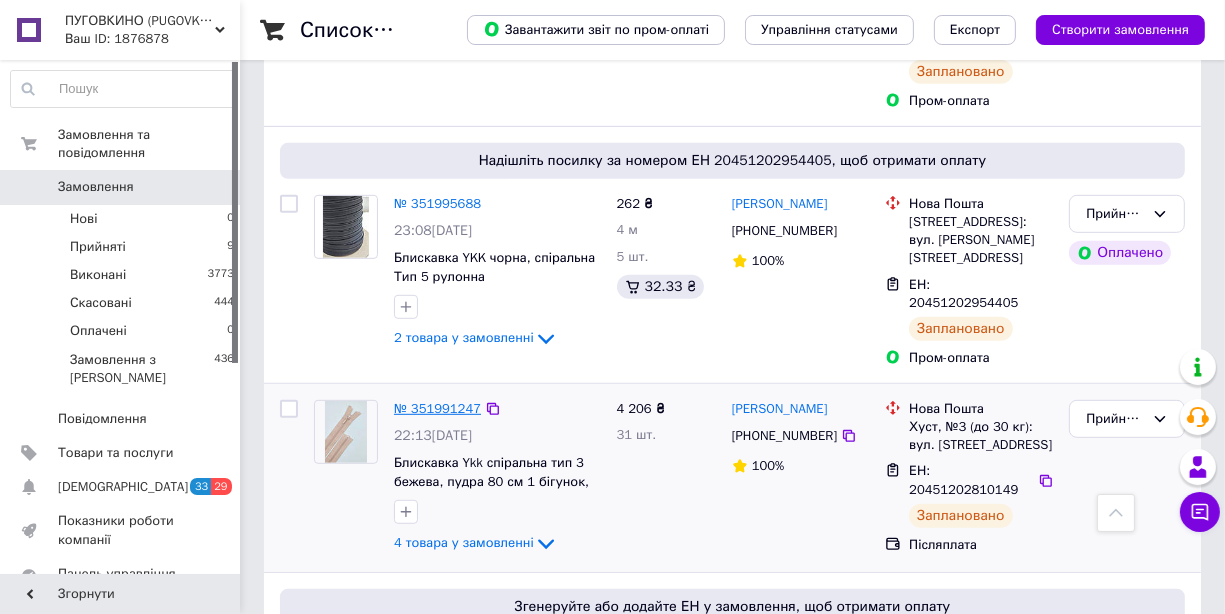 click on "№ 351991247" at bounding box center (437, 408) 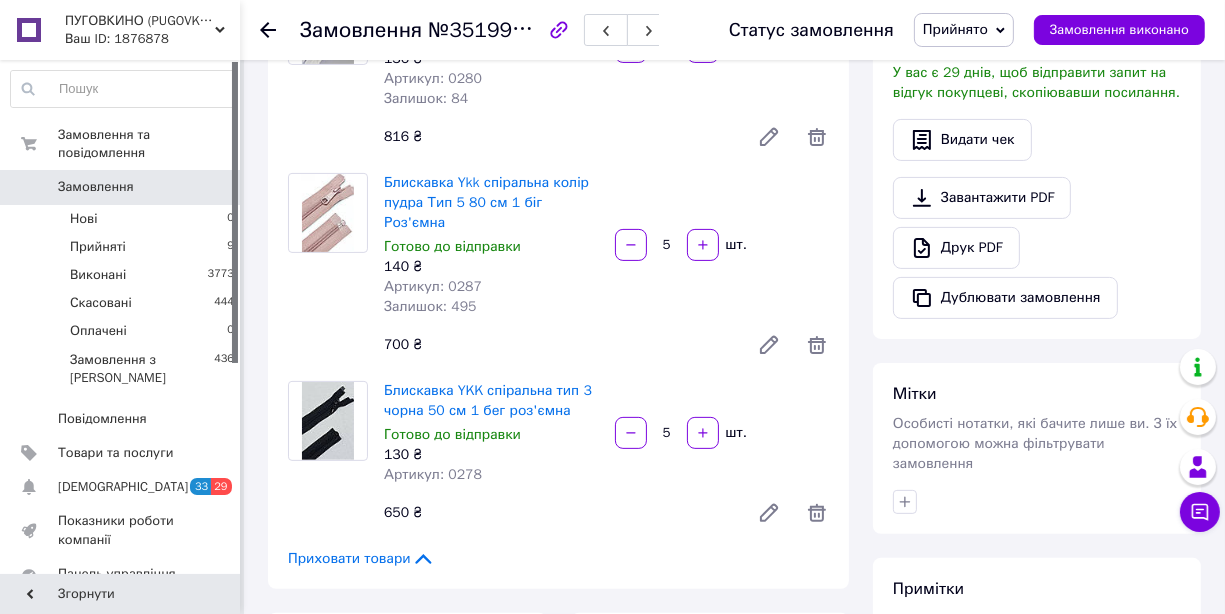 scroll, scrollTop: 299, scrollLeft: 0, axis: vertical 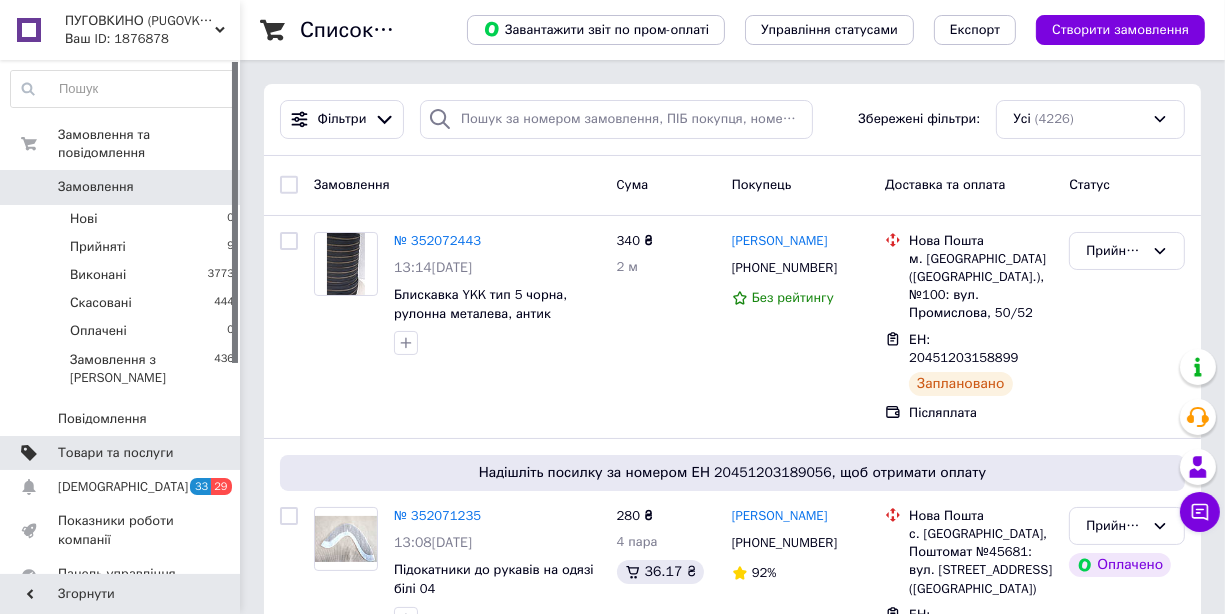 click on "Товари та послуги" at bounding box center [115, 453] 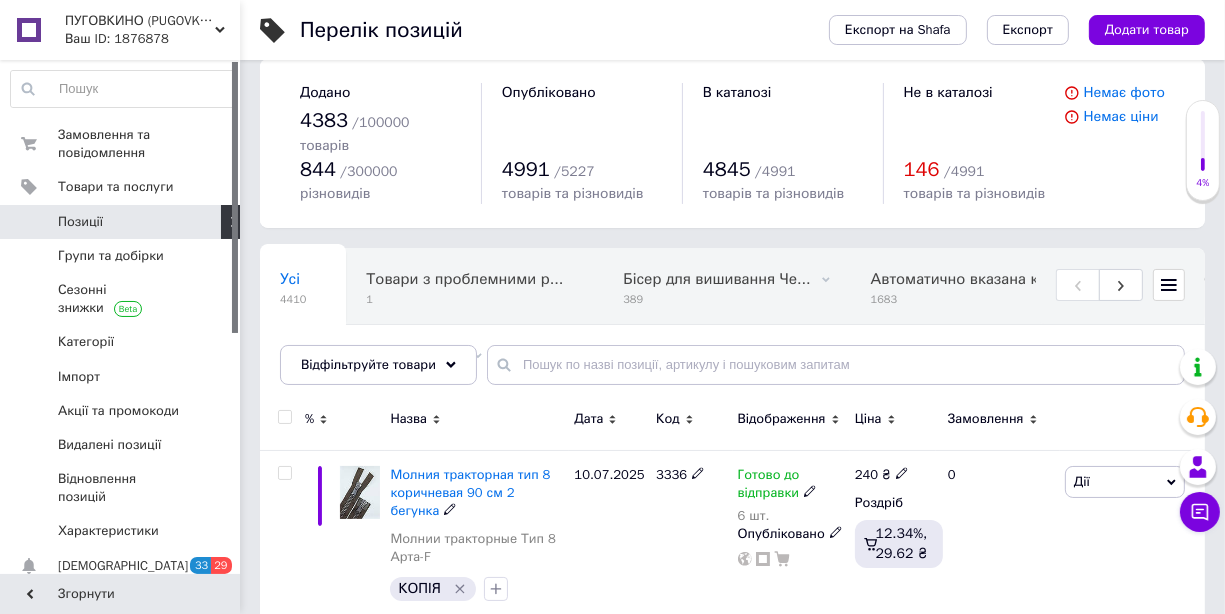 scroll, scrollTop: 0, scrollLeft: 0, axis: both 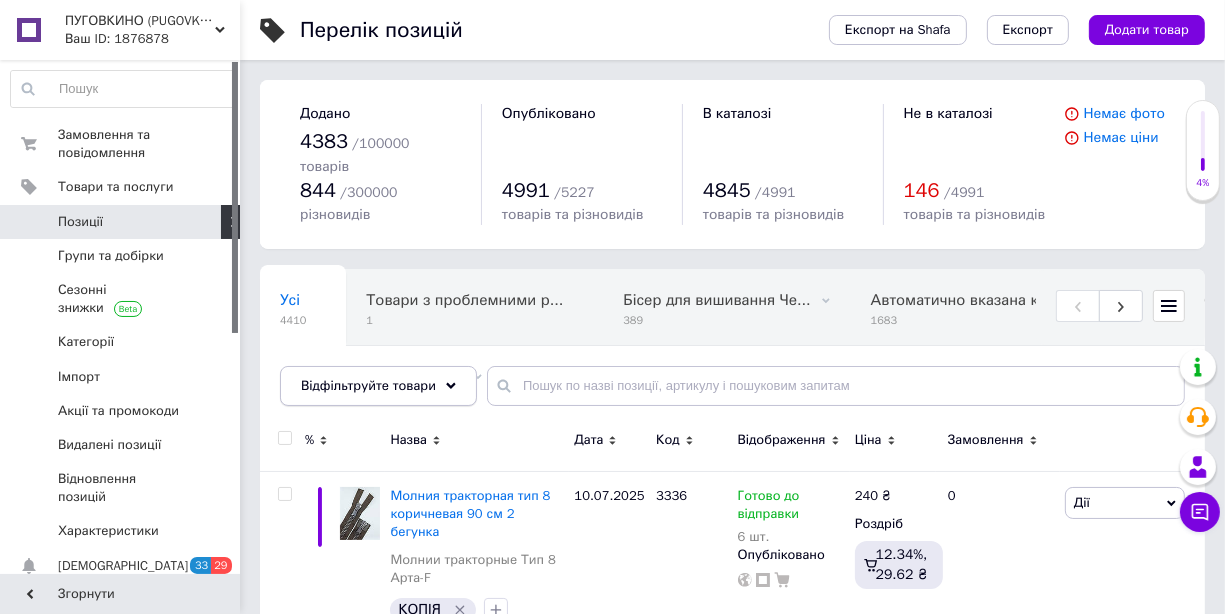 click on "Відфільтруйте товари" at bounding box center [368, 385] 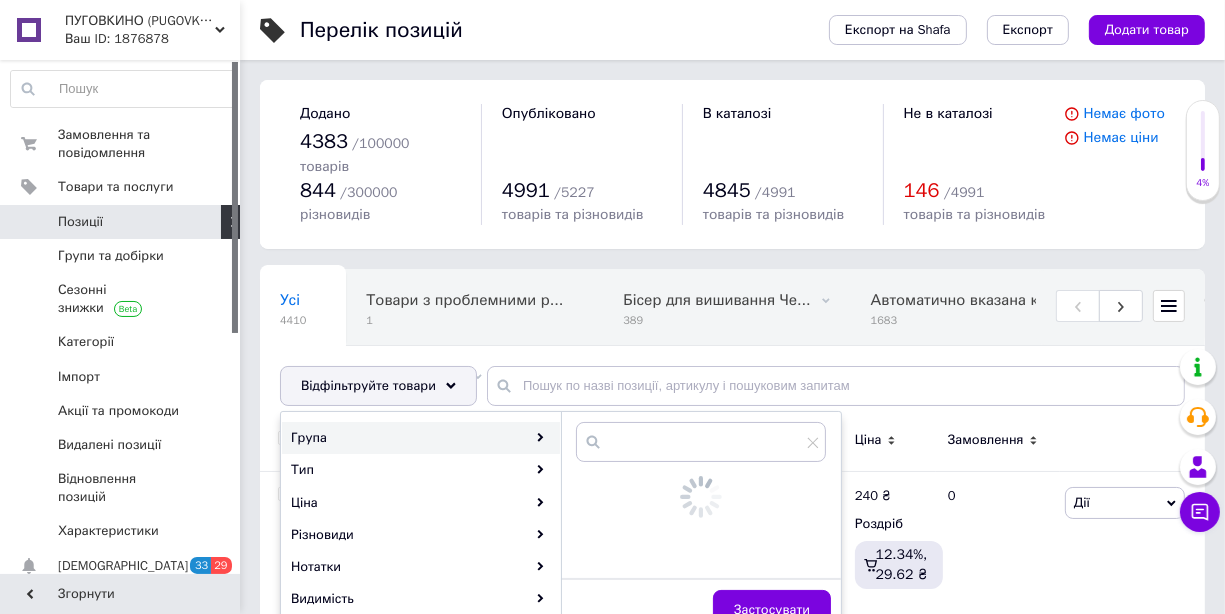 click on "Група" at bounding box center [421, 438] 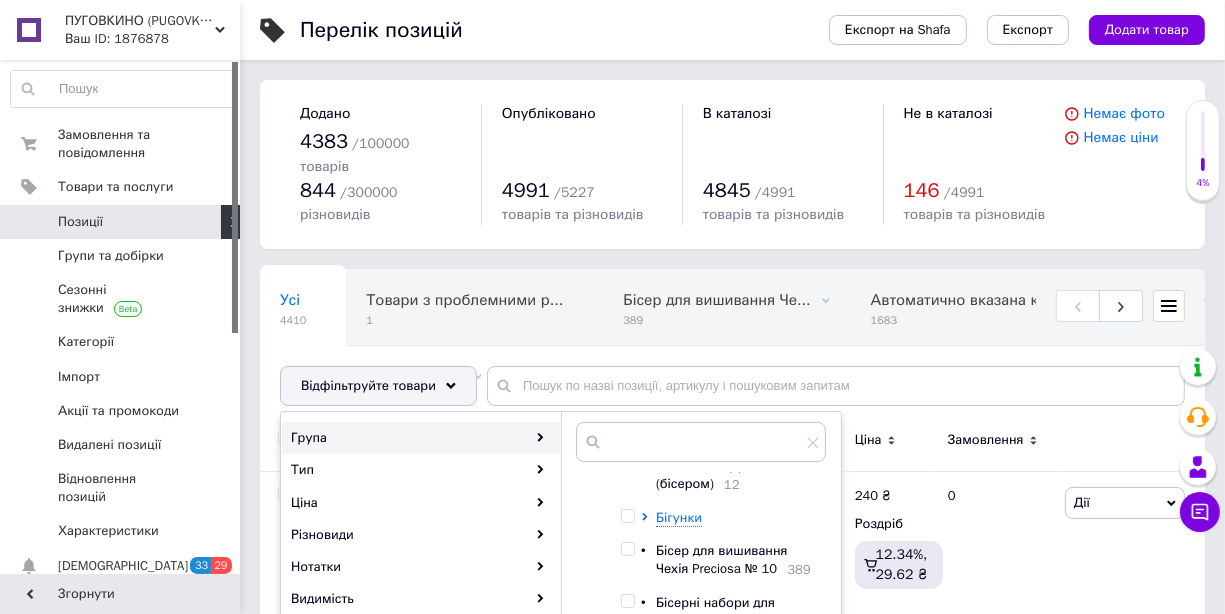 scroll, scrollTop: 499, scrollLeft: 0, axis: vertical 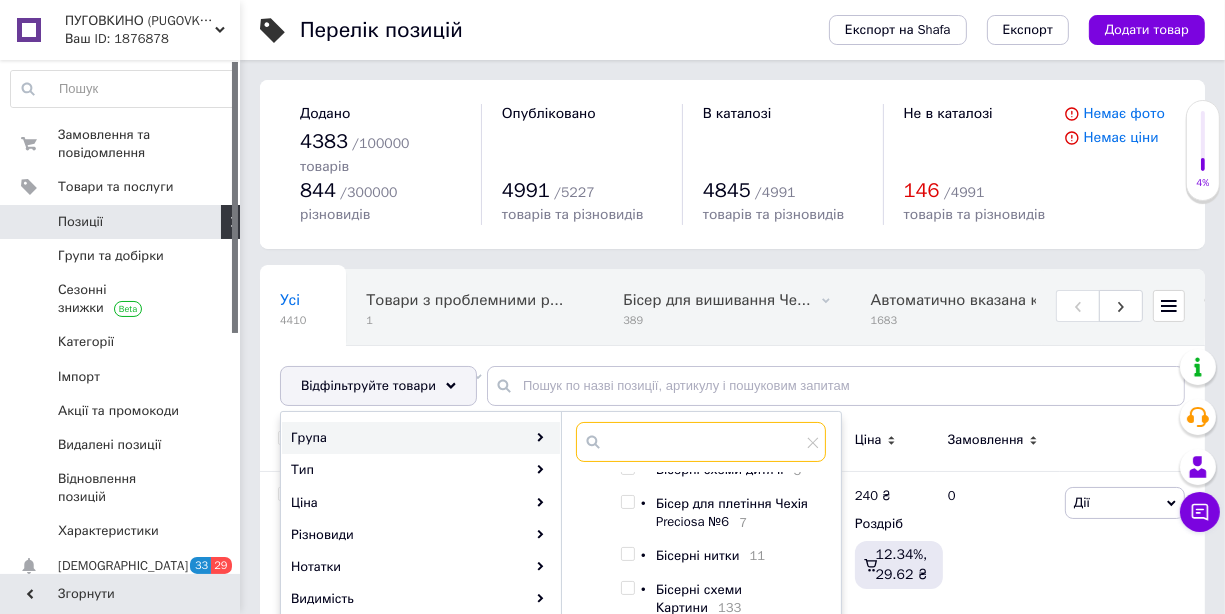 click at bounding box center (701, 442) 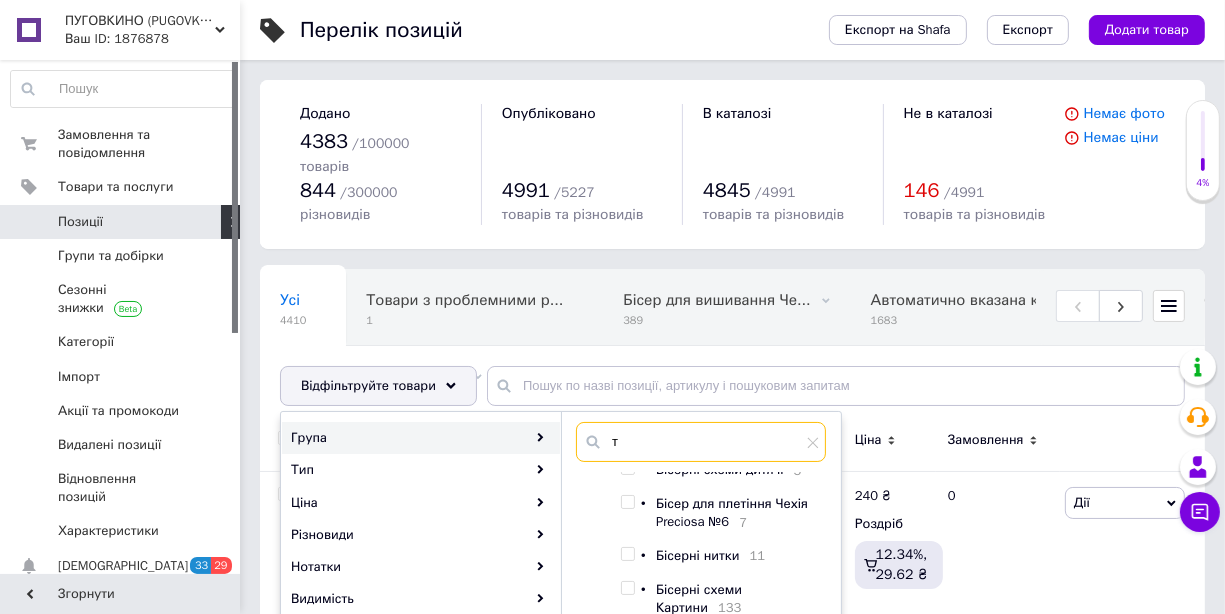 scroll, scrollTop: 0, scrollLeft: 0, axis: both 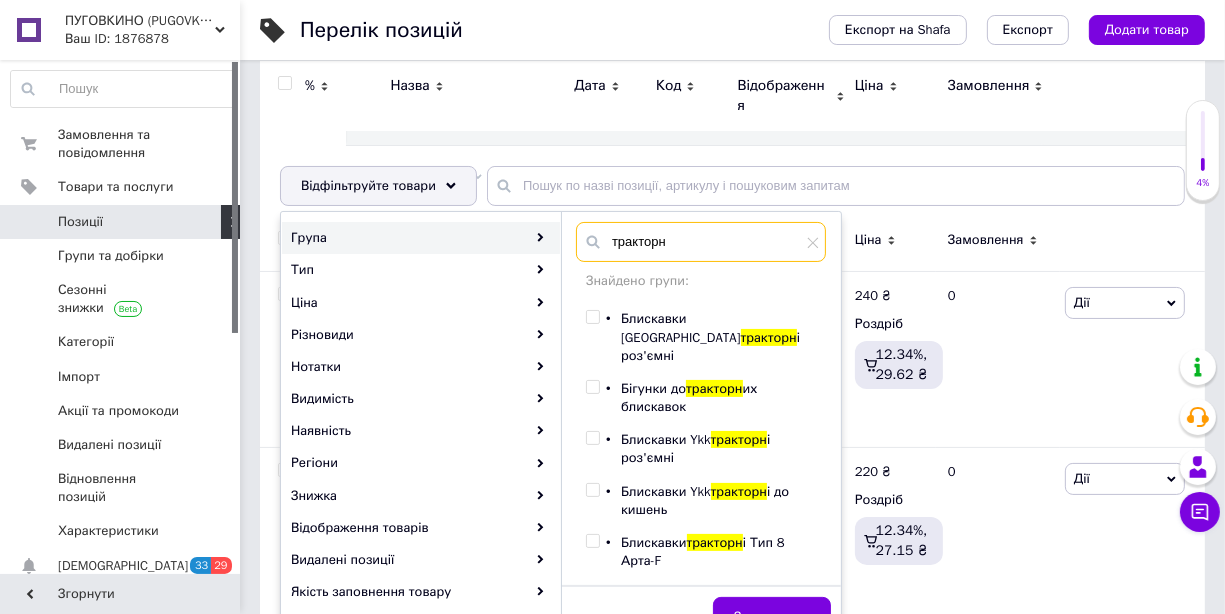 type on "тракторн" 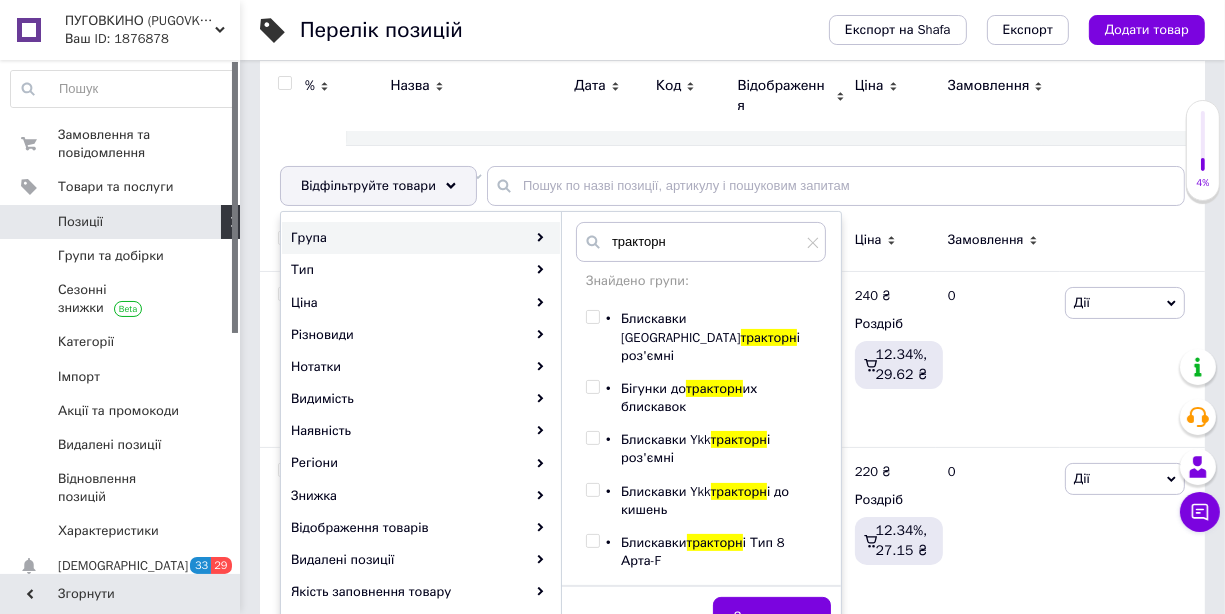 click at bounding box center [592, 541] 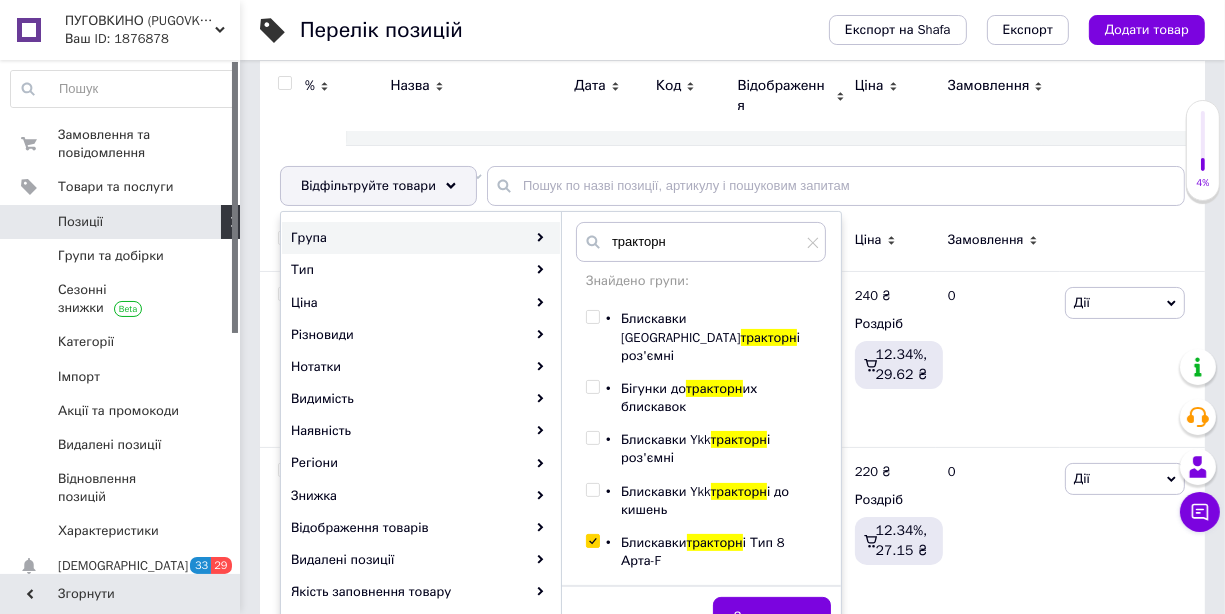 checkbox on "true" 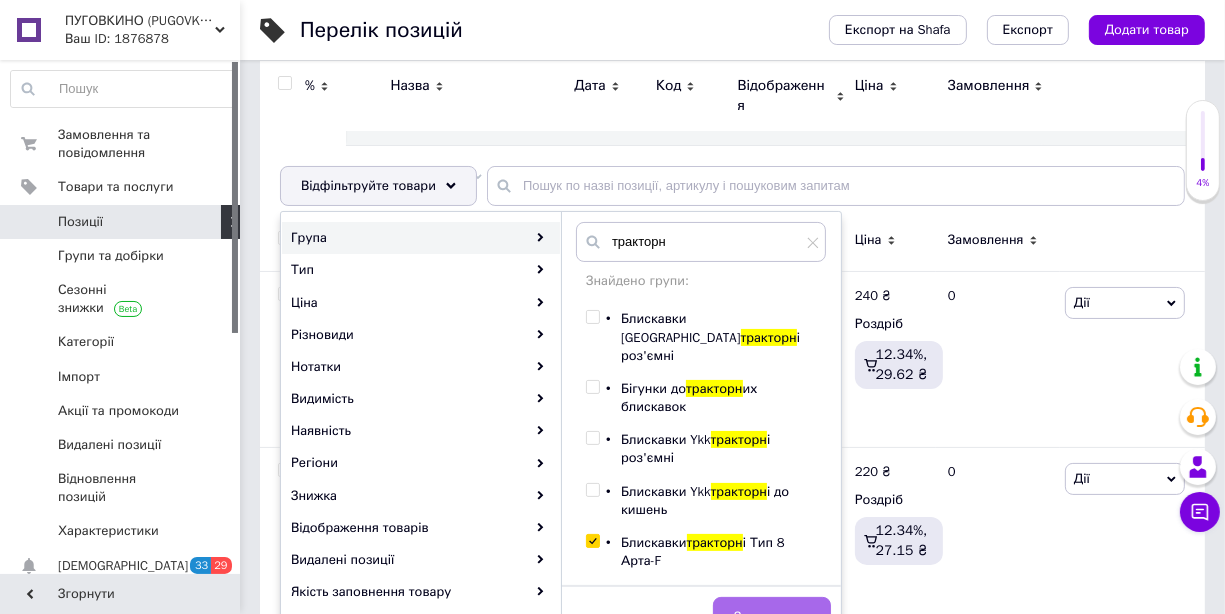 click on "Застосувати" at bounding box center (772, 617) 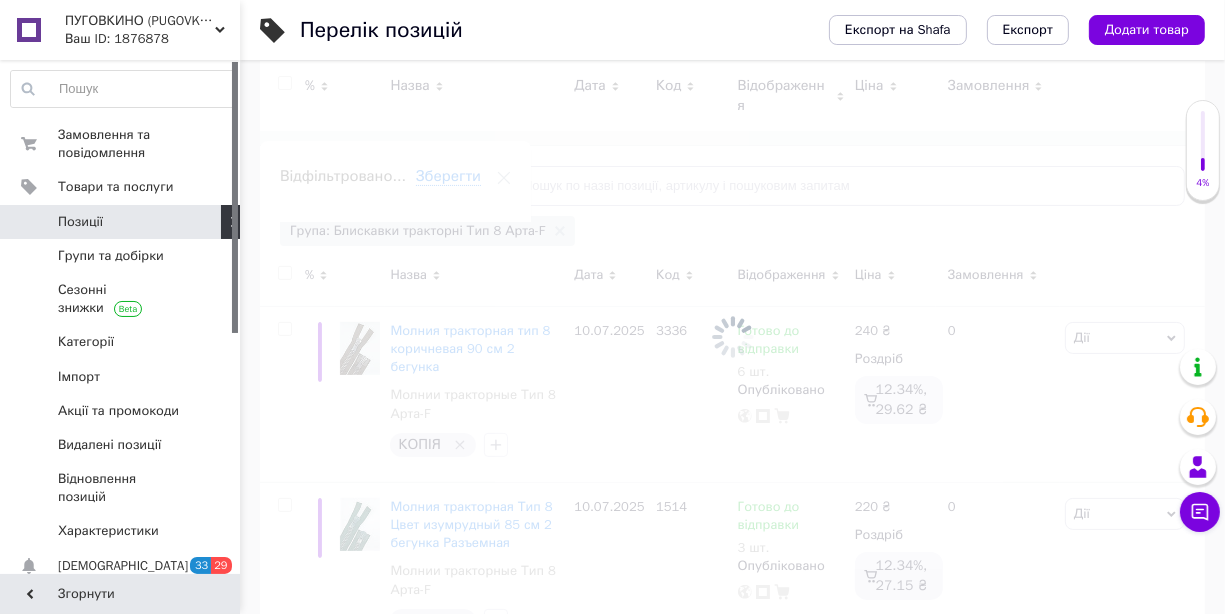 scroll, scrollTop: 0, scrollLeft: 5834, axis: horizontal 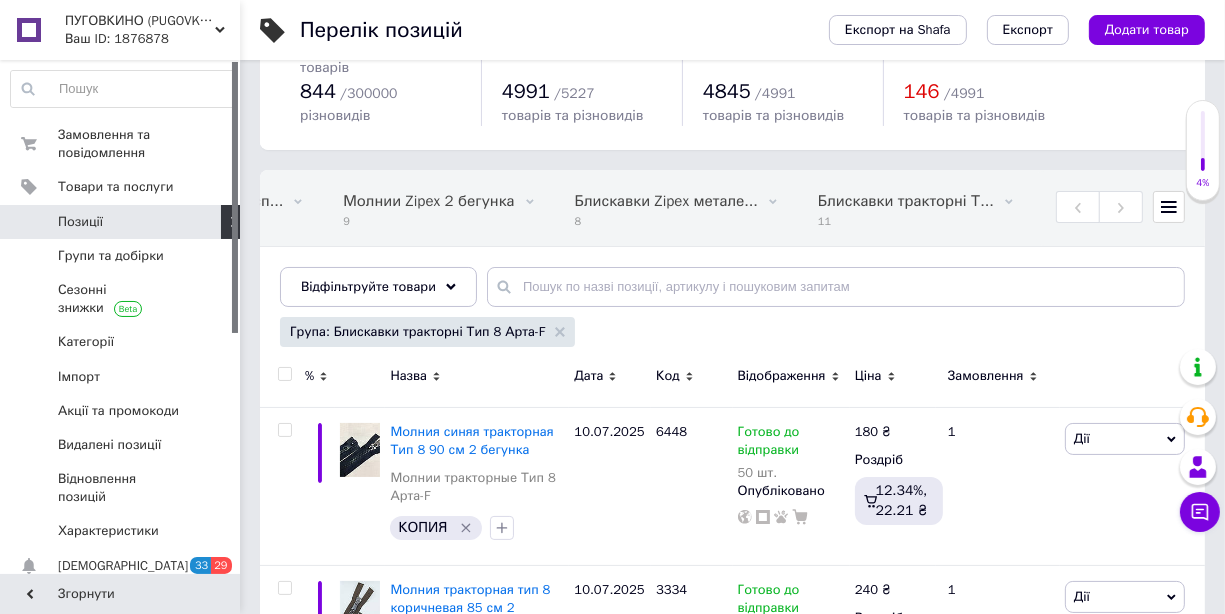 click 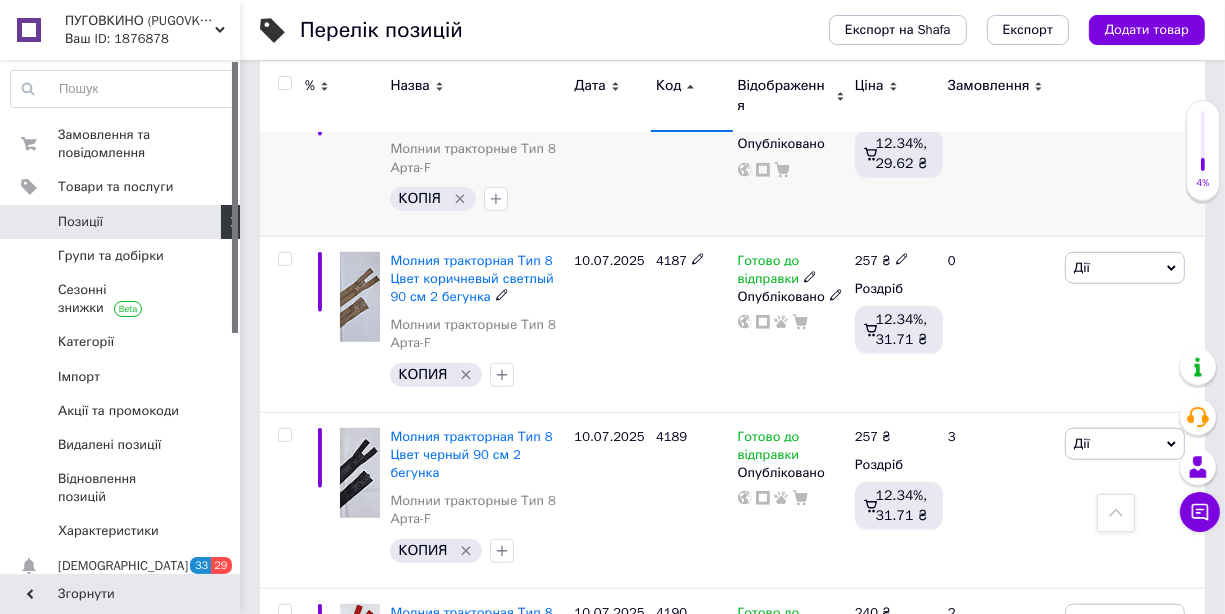 scroll, scrollTop: 1200, scrollLeft: 0, axis: vertical 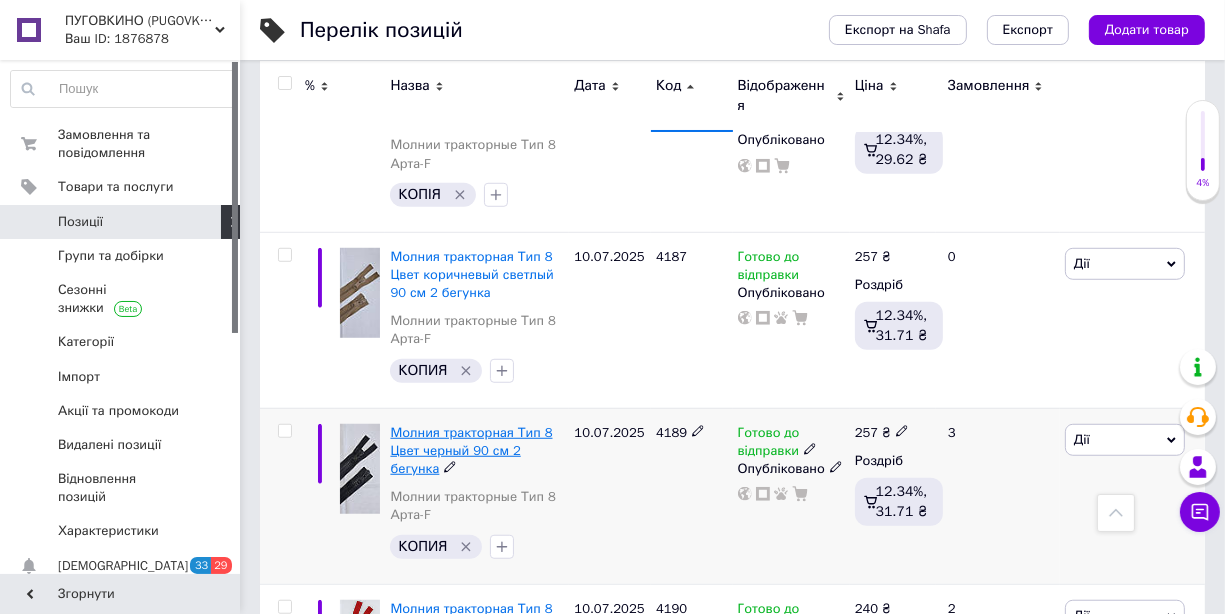 click on "Молния тракторная Тип 8 Цвет черный 90 см 2 бегунка" at bounding box center [471, 450] 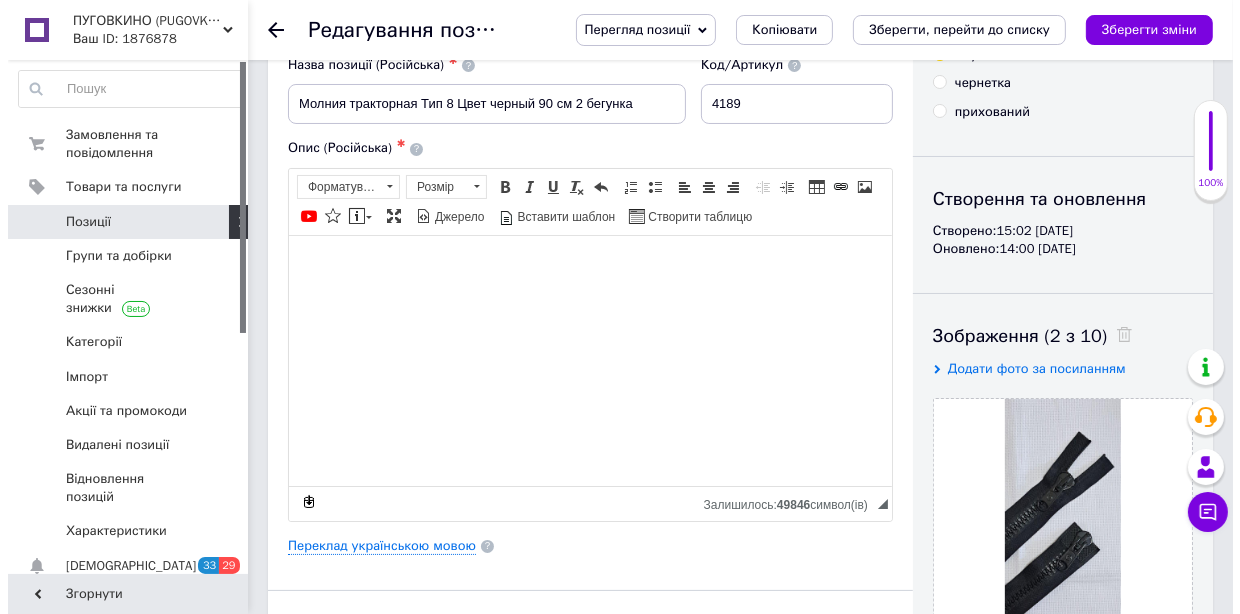 scroll, scrollTop: 0, scrollLeft: 0, axis: both 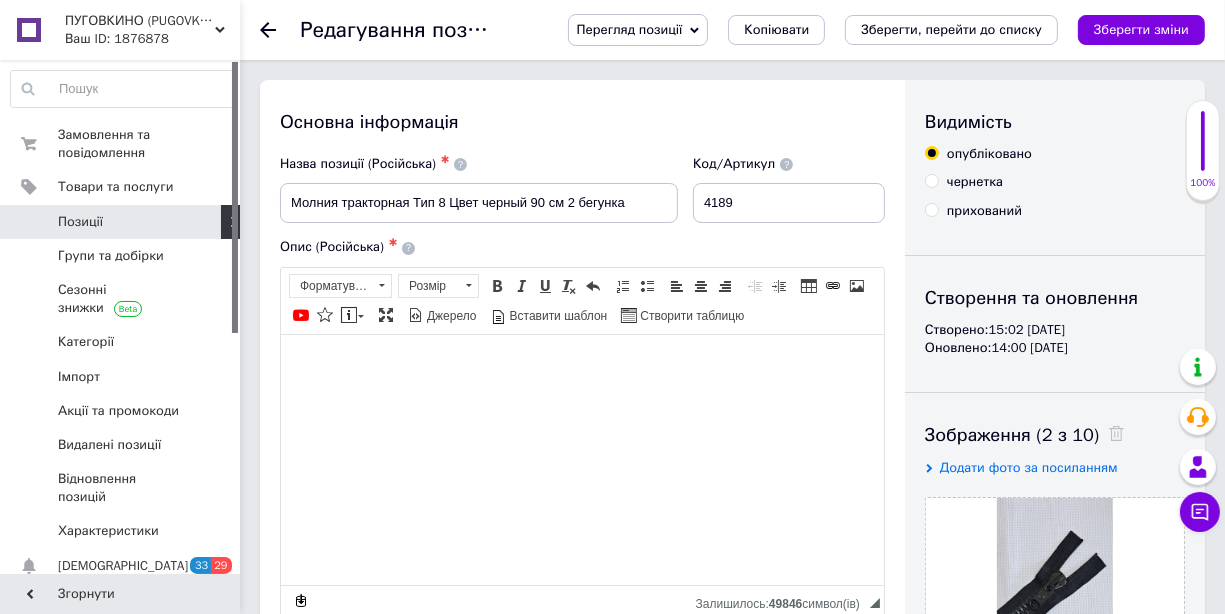 click 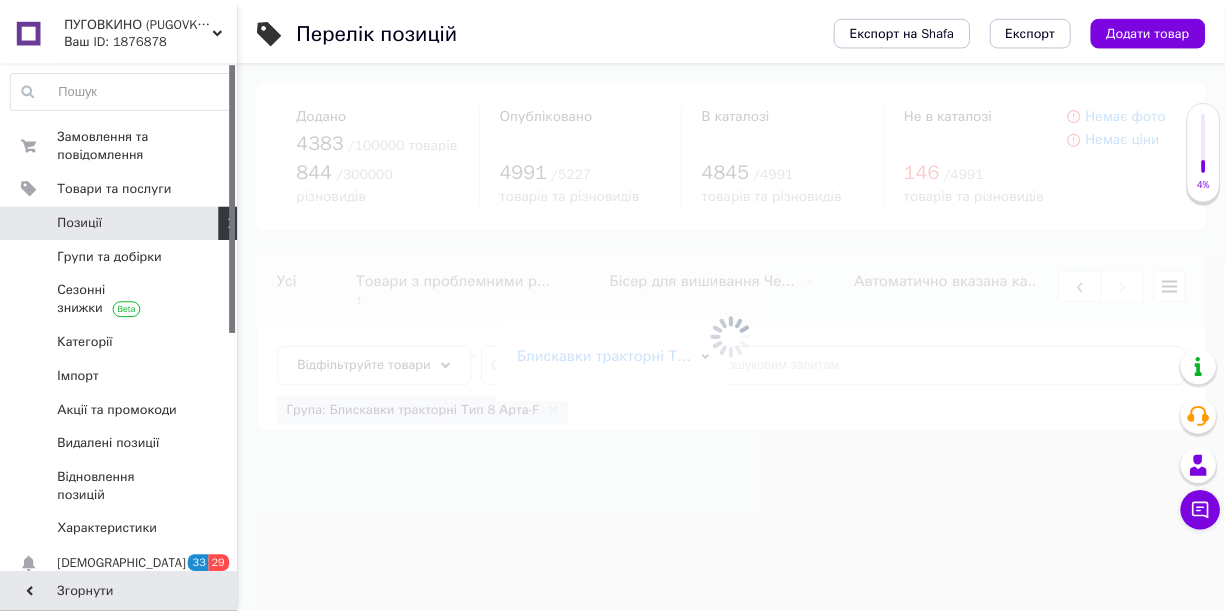 scroll, scrollTop: 0, scrollLeft: 5550, axis: horizontal 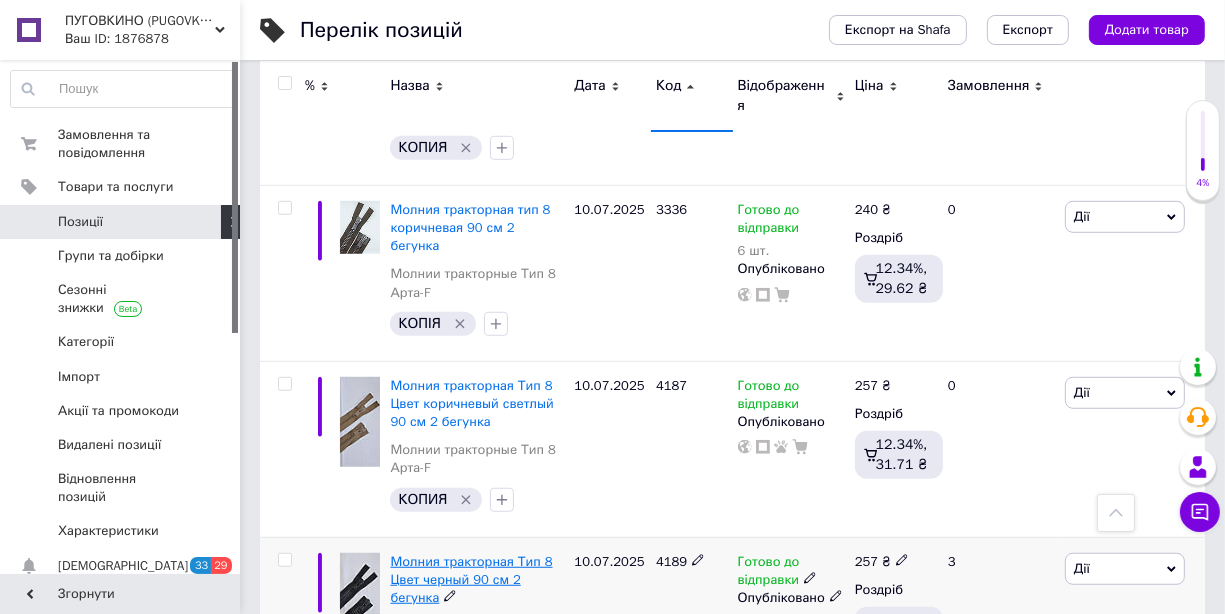 click on "Молния тракторная Тип 8 Цвет черный 90 см 2 бегунка" at bounding box center [471, 579] 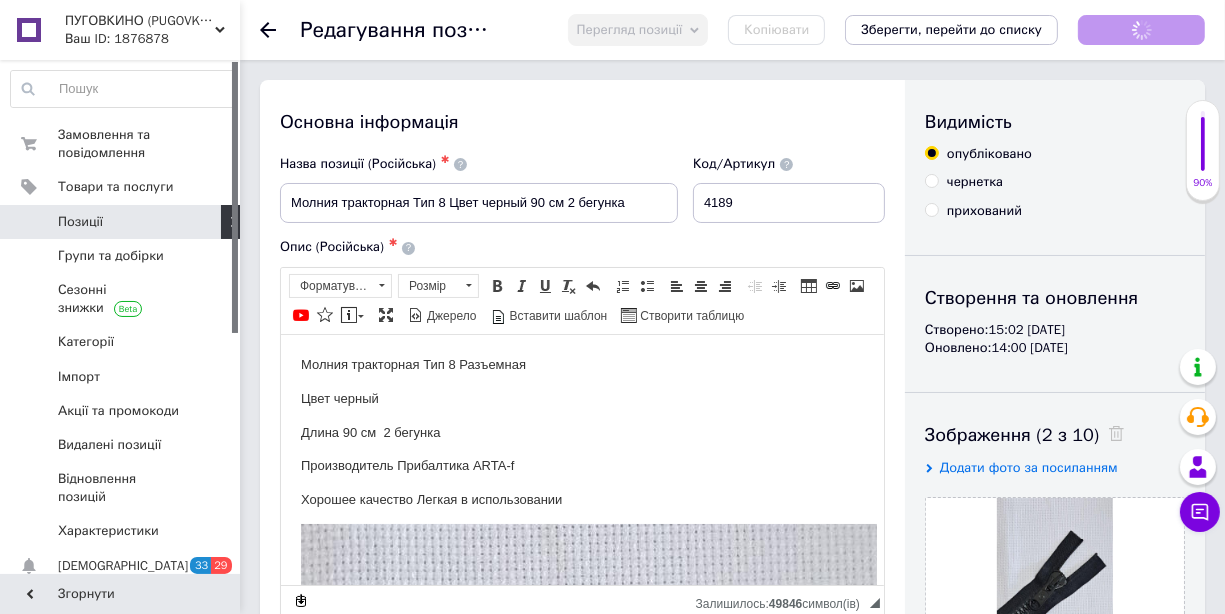 scroll, scrollTop: 0, scrollLeft: 0, axis: both 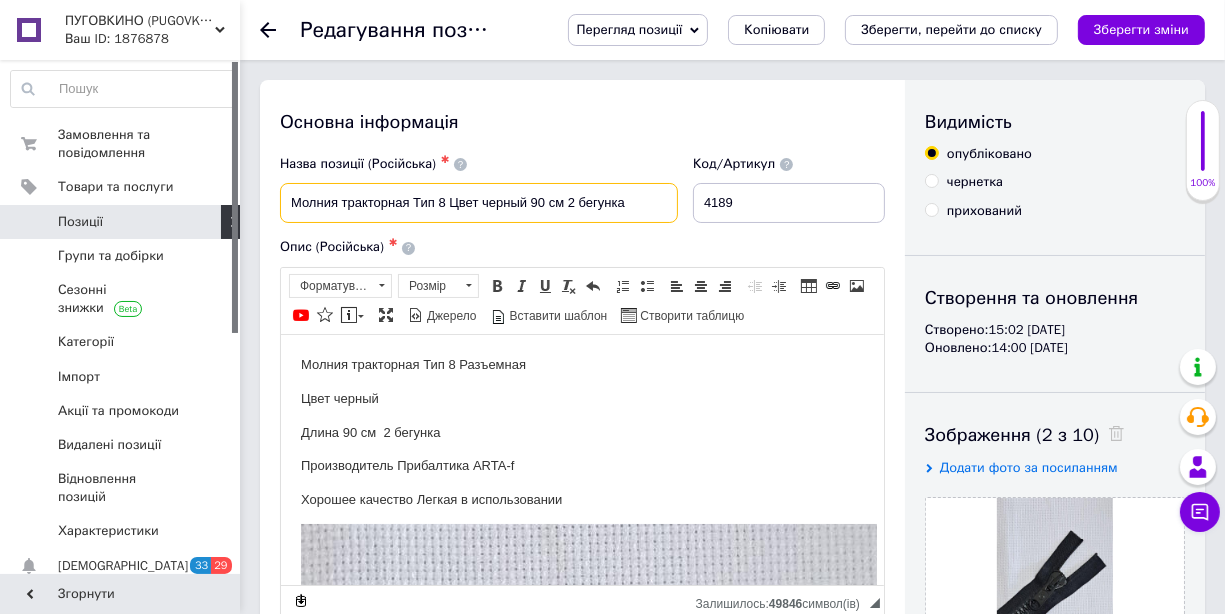 drag, startPoint x: 479, startPoint y: 203, endPoint x: 450, endPoint y: 204, distance: 29.017237 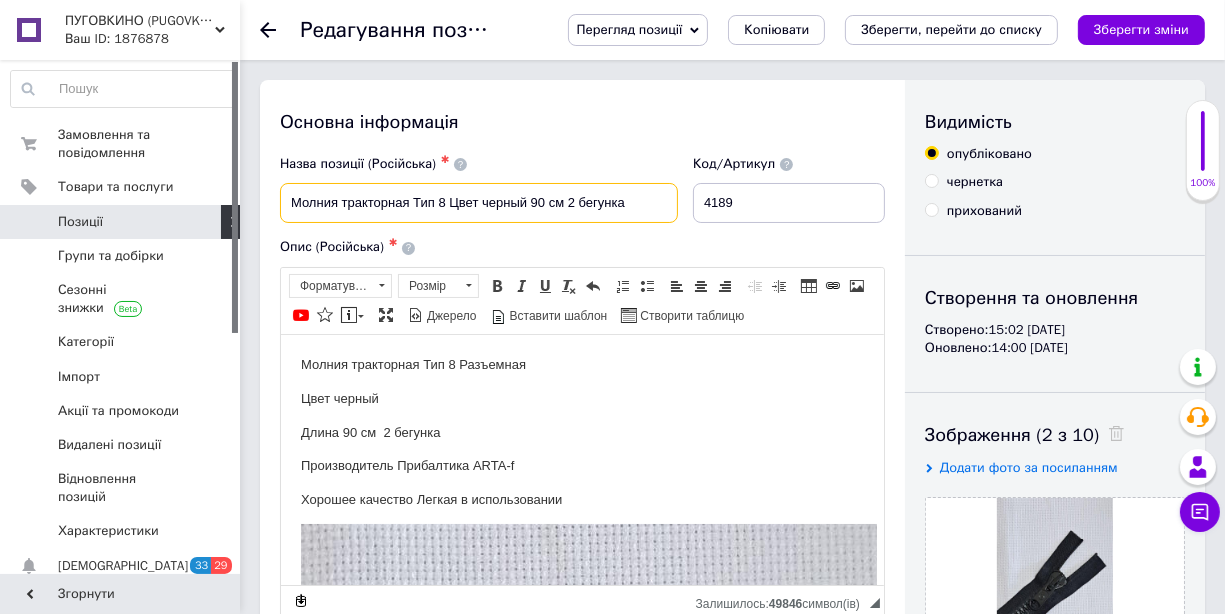 drag, startPoint x: 487, startPoint y: 199, endPoint x: 447, endPoint y: 200, distance: 40.012497 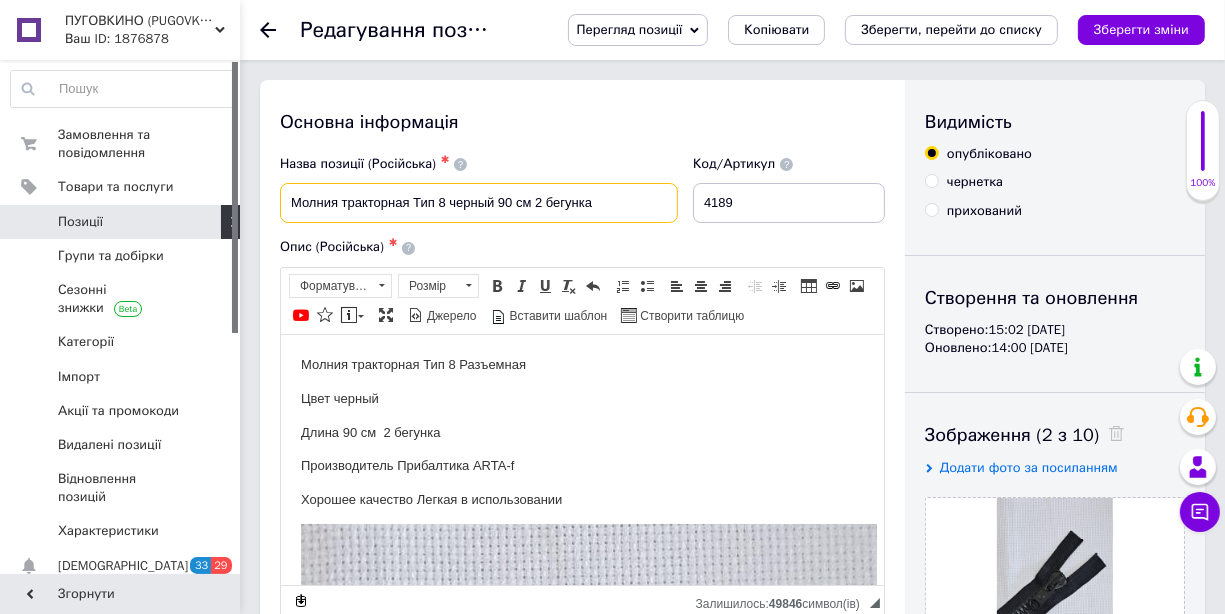 drag, startPoint x: 494, startPoint y: 200, endPoint x: 479, endPoint y: 202, distance: 15.132746 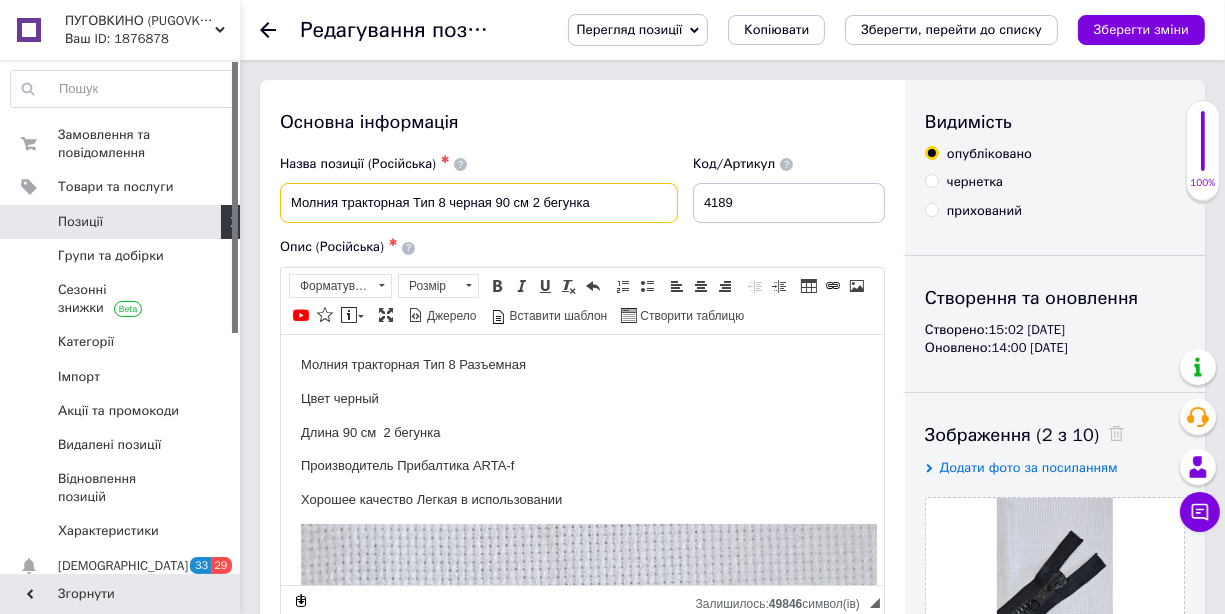 click on "Молния тракторная Тип 8 черная 90 см 2 бегунка" at bounding box center [479, 203] 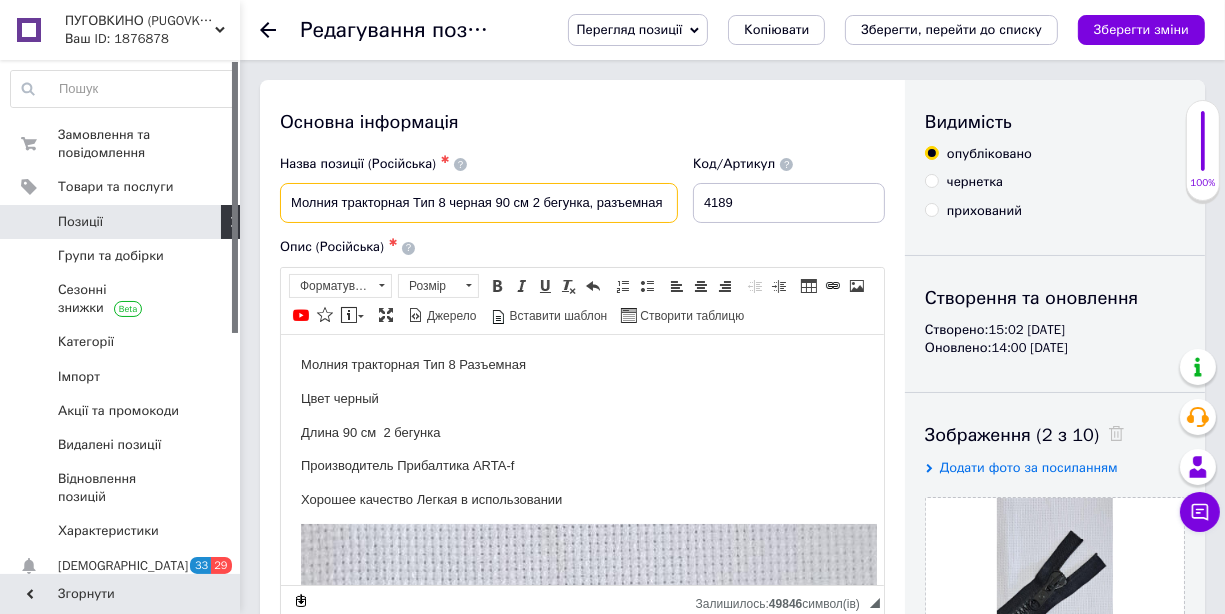 type on "Молния тракторная Тип 8 черная 90 см 2 бегунка, разъемная" 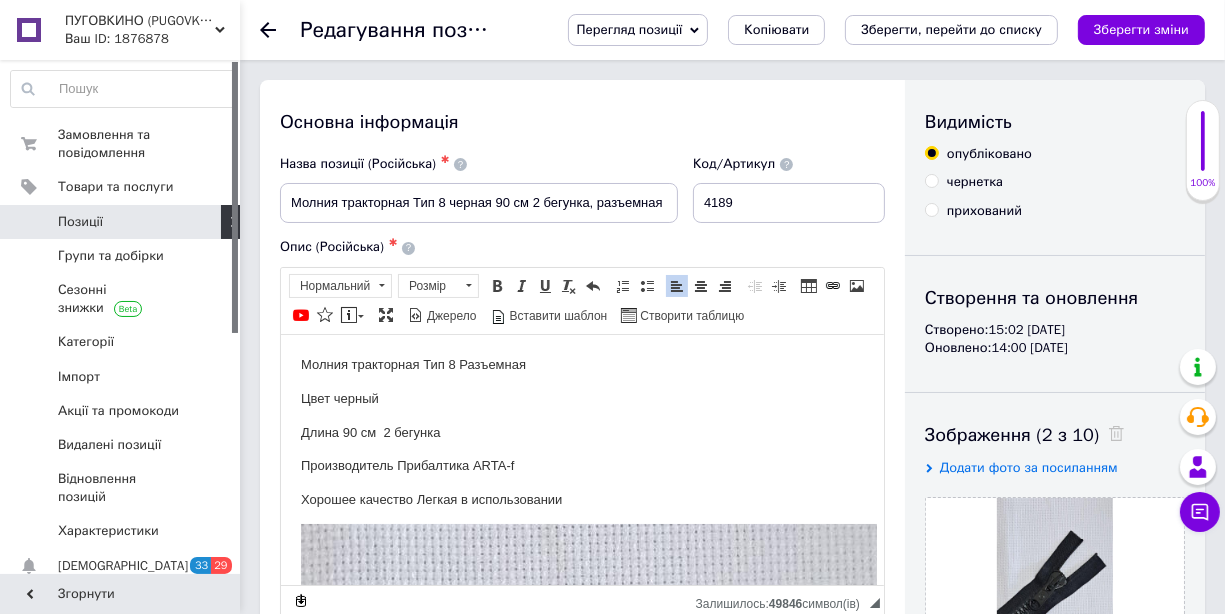 click on "Молния тракторная Тип 8 Разъемная" at bounding box center (581, 364) 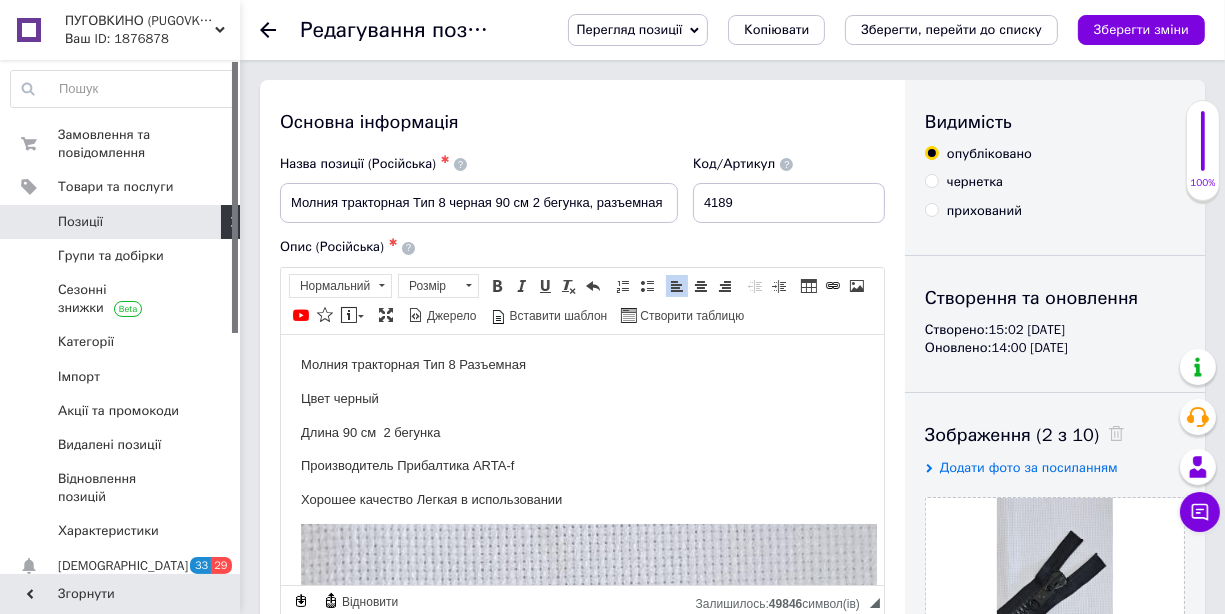 type 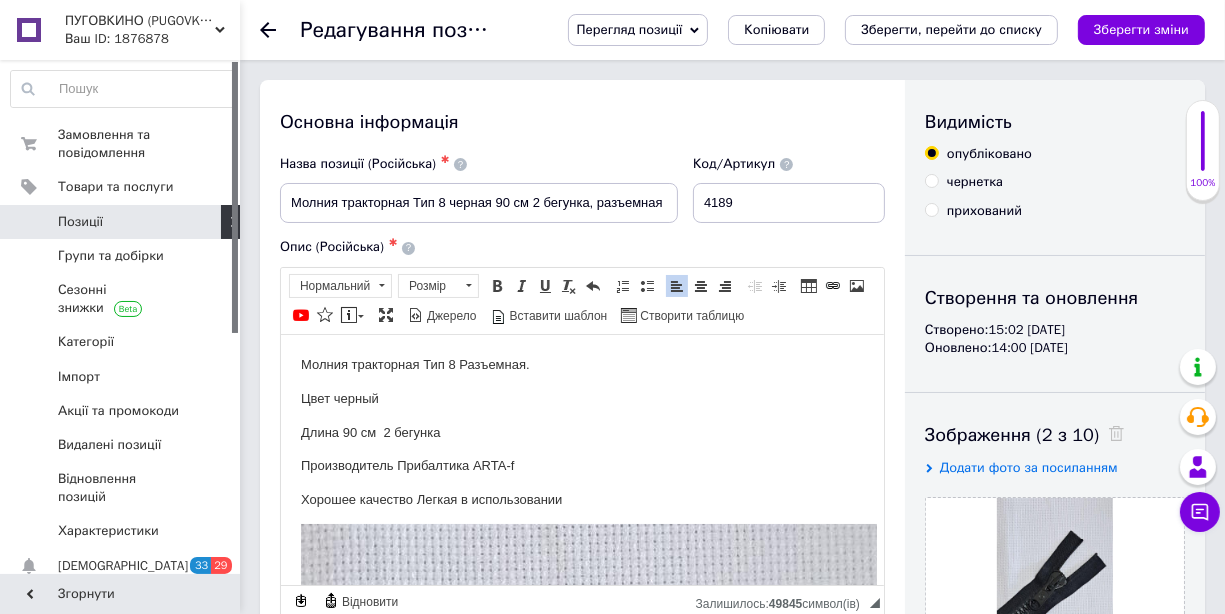 click on "Цвет черный" at bounding box center (581, 398) 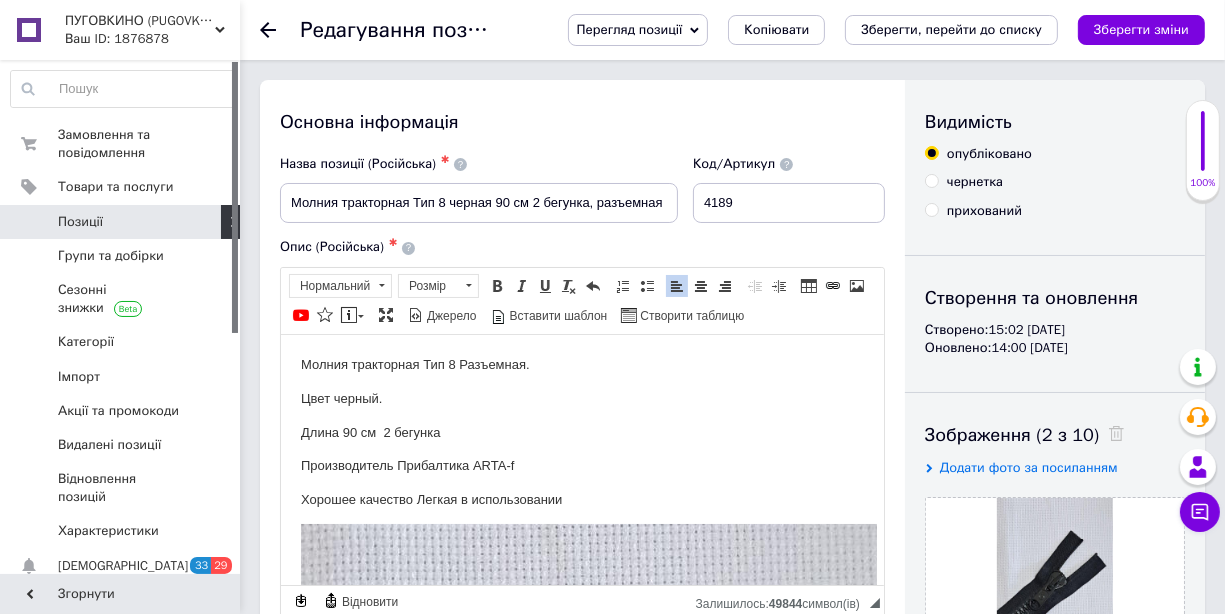 click on "Длина 90 см  2 бегунка" at bounding box center (581, 432) 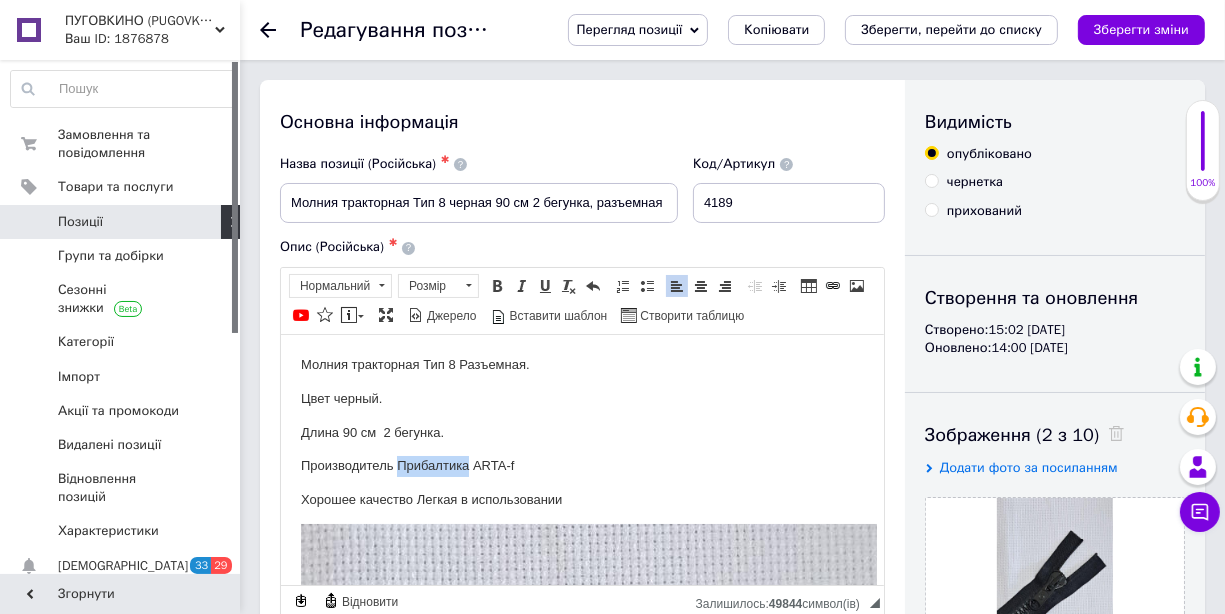 drag, startPoint x: 467, startPoint y: 463, endPoint x: 400, endPoint y: 462, distance: 67.00746 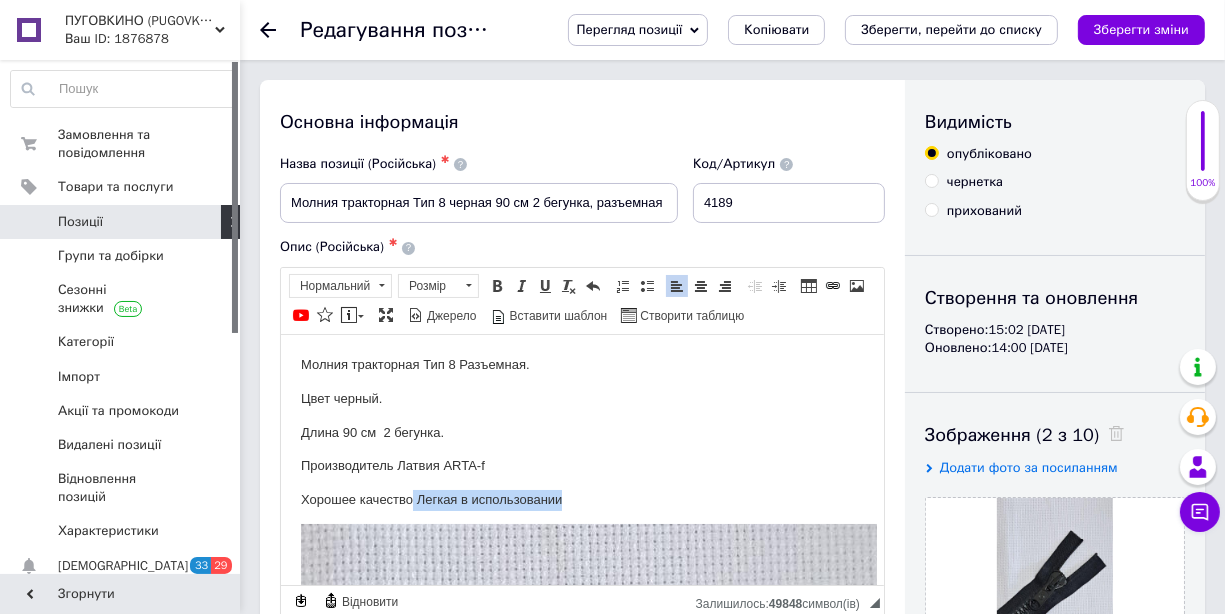 drag, startPoint x: 578, startPoint y: 500, endPoint x: 410, endPoint y: 500, distance: 168 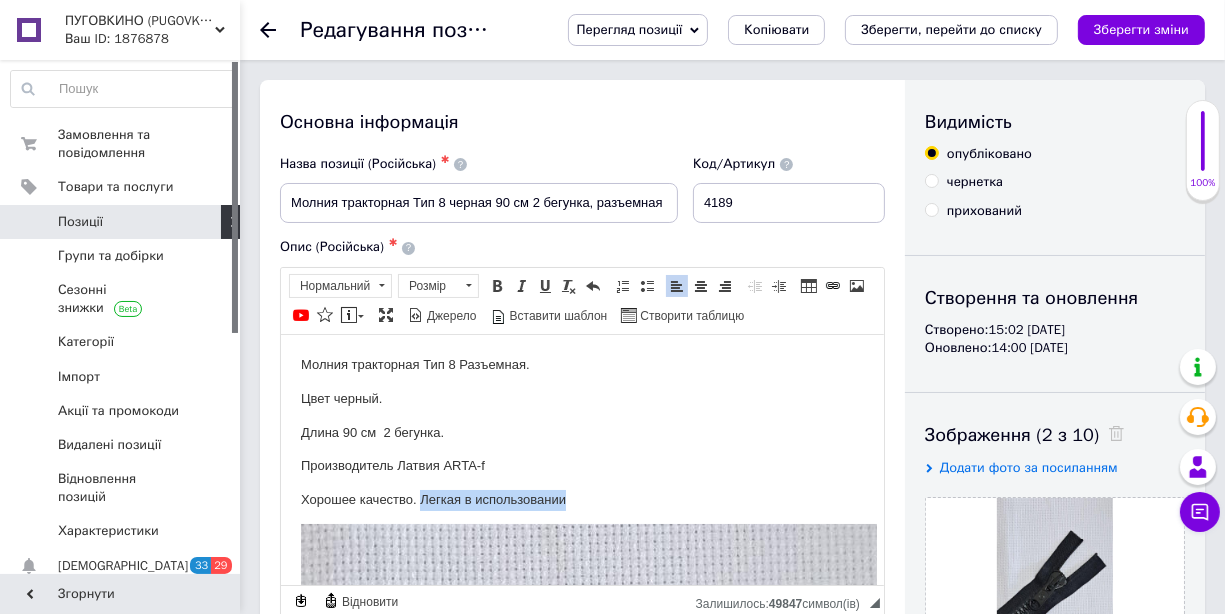 drag, startPoint x: 565, startPoint y: 503, endPoint x: 420, endPoint y: 498, distance: 145.08618 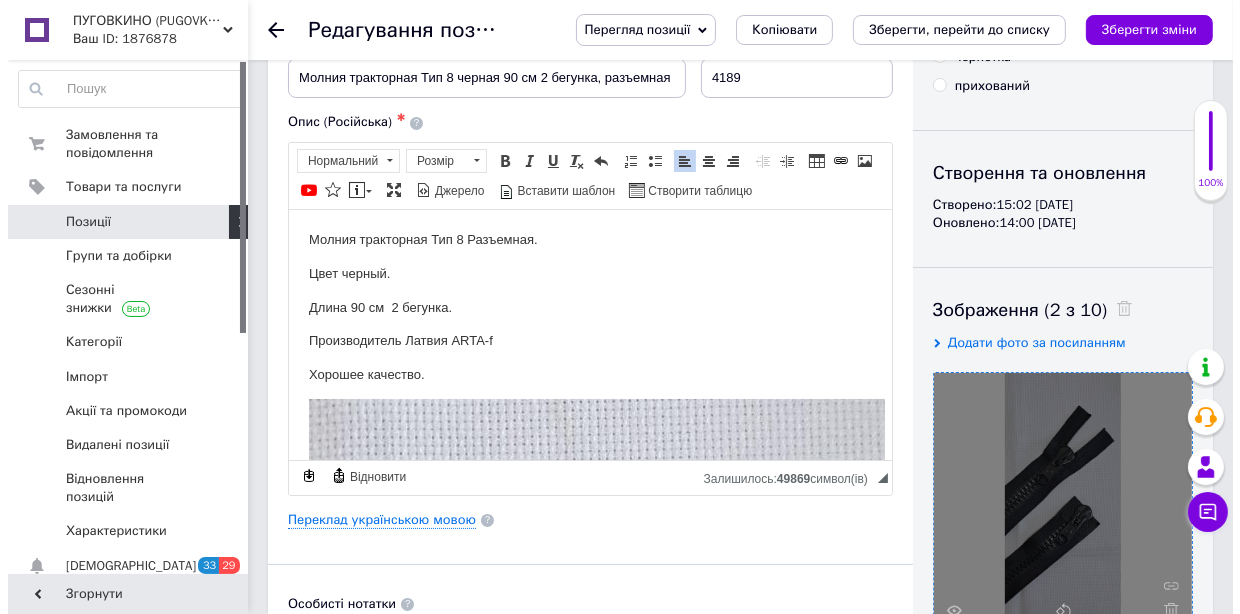 scroll, scrollTop: 299, scrollLeft: 0, axis: vertical 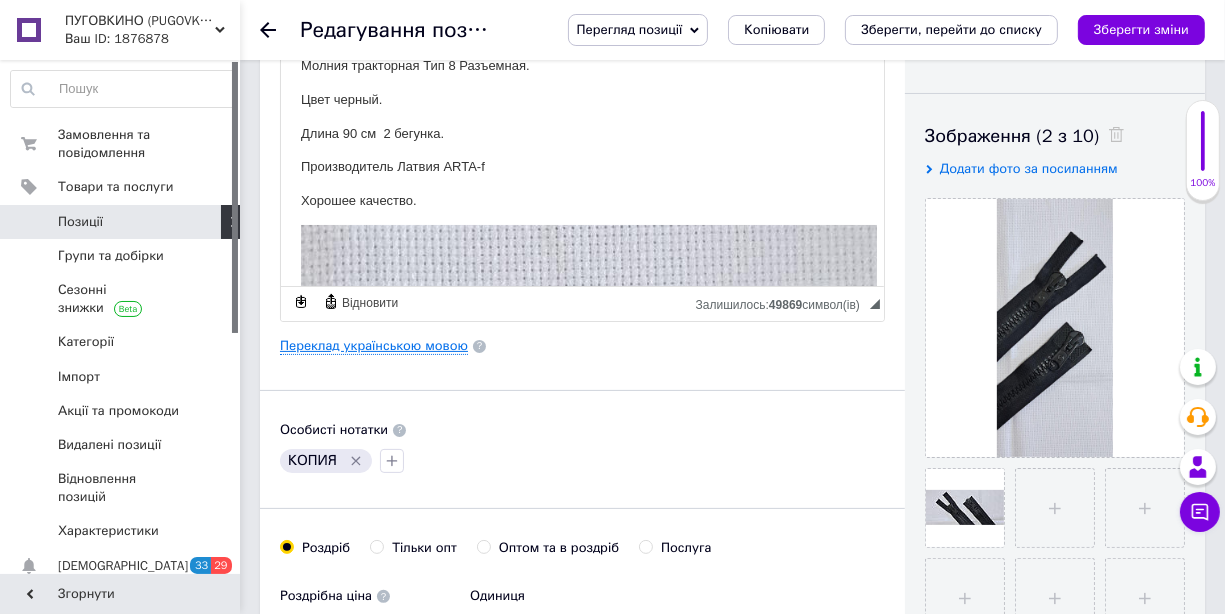 click on "Переклад українською мовою" at bounding box center (374, 346) 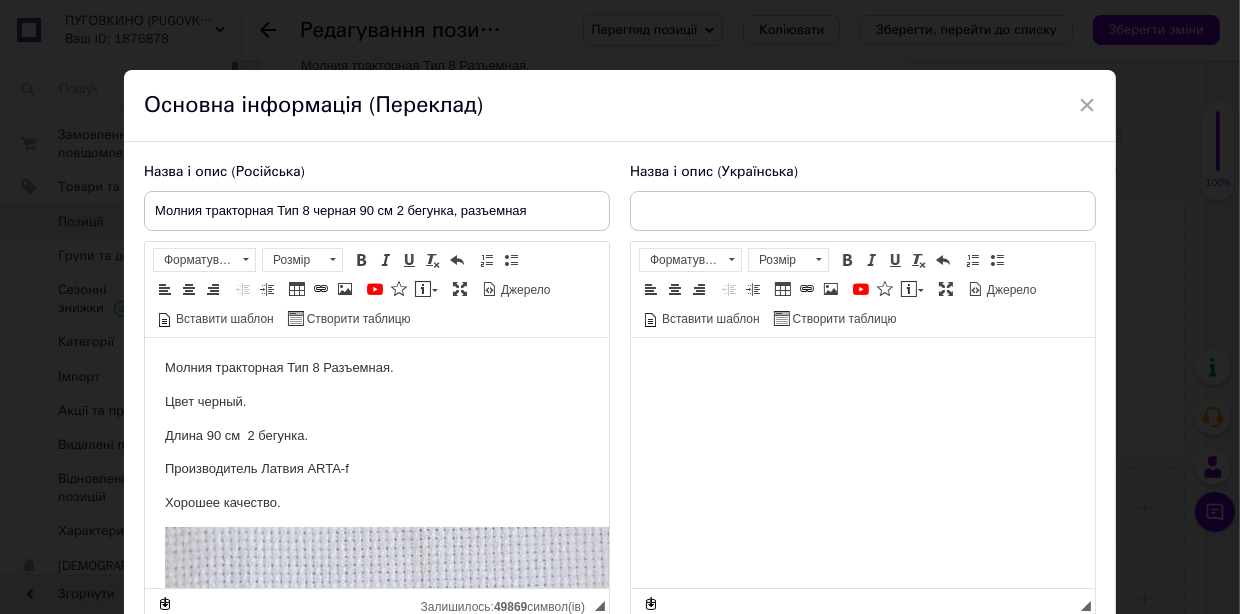 scroll, scrollTop: 0, scrollLeft: 0, axis: both 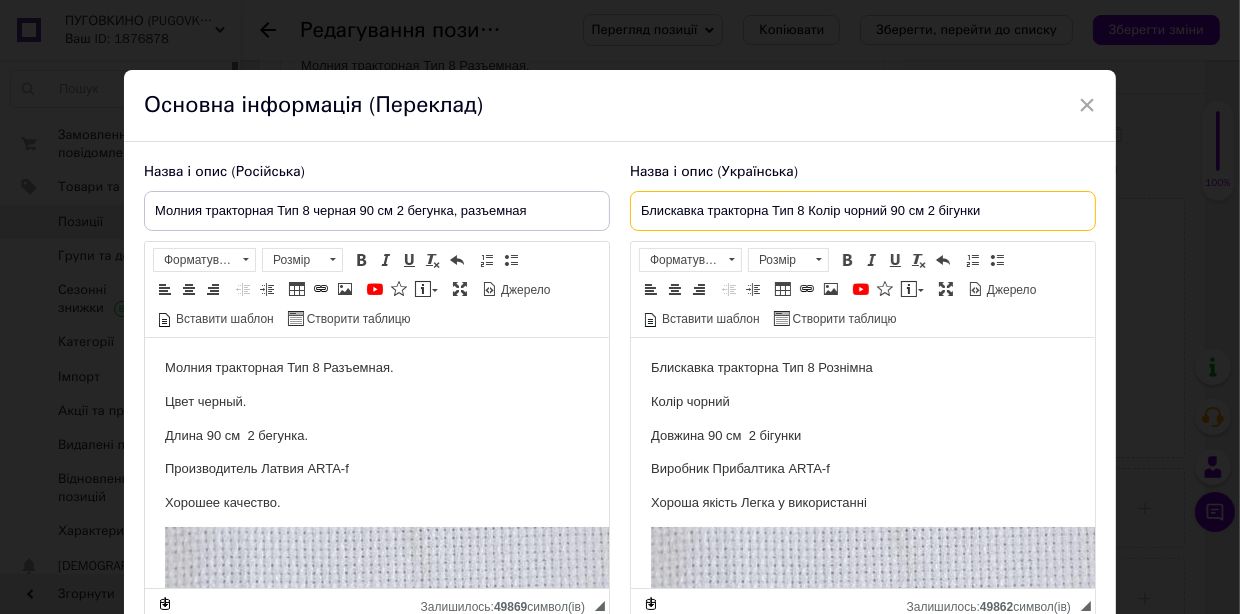 drag, startPoint x: 841, startPoint y: 210, endPoint x: 806, endPoint y: 211, distance: 35.014282 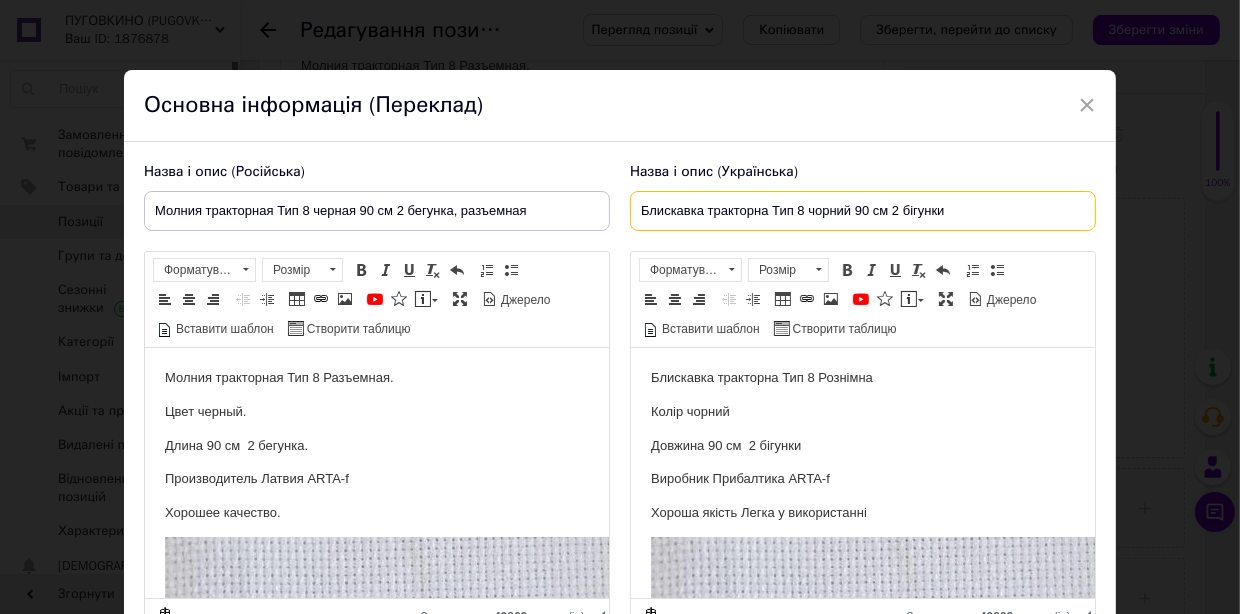 drag, startPoint x: 846, startPoint y: 211, endPoint x: 834, endPoint y: 211, distance: 12 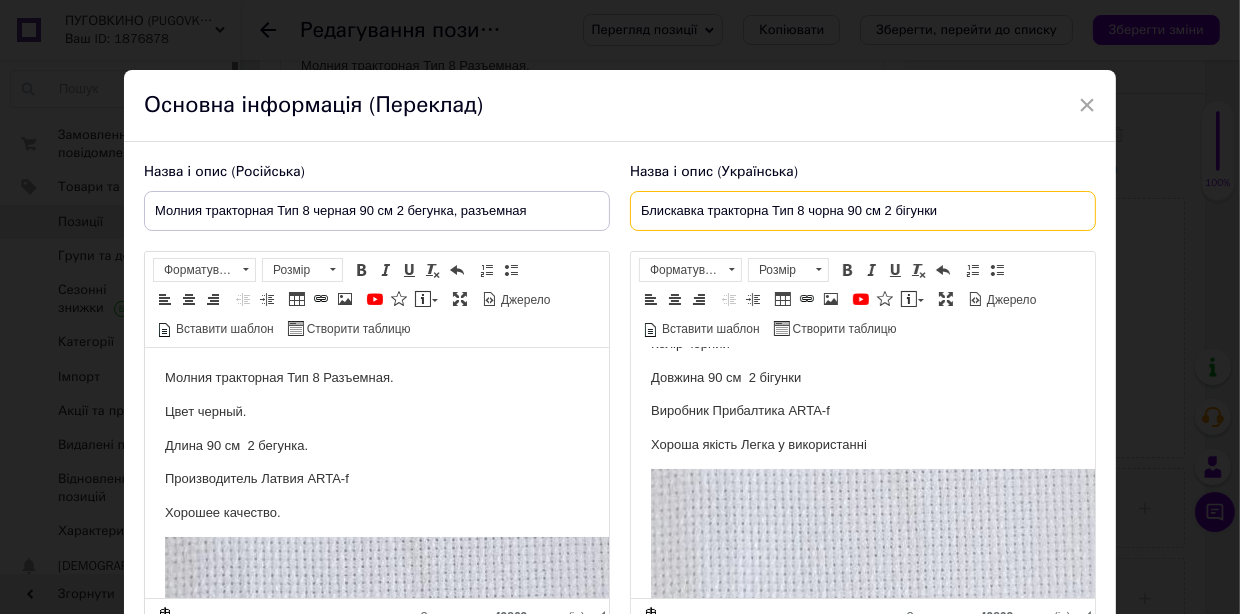 scroll, scrollTop: 0, scrollLeft: 0, axis: both 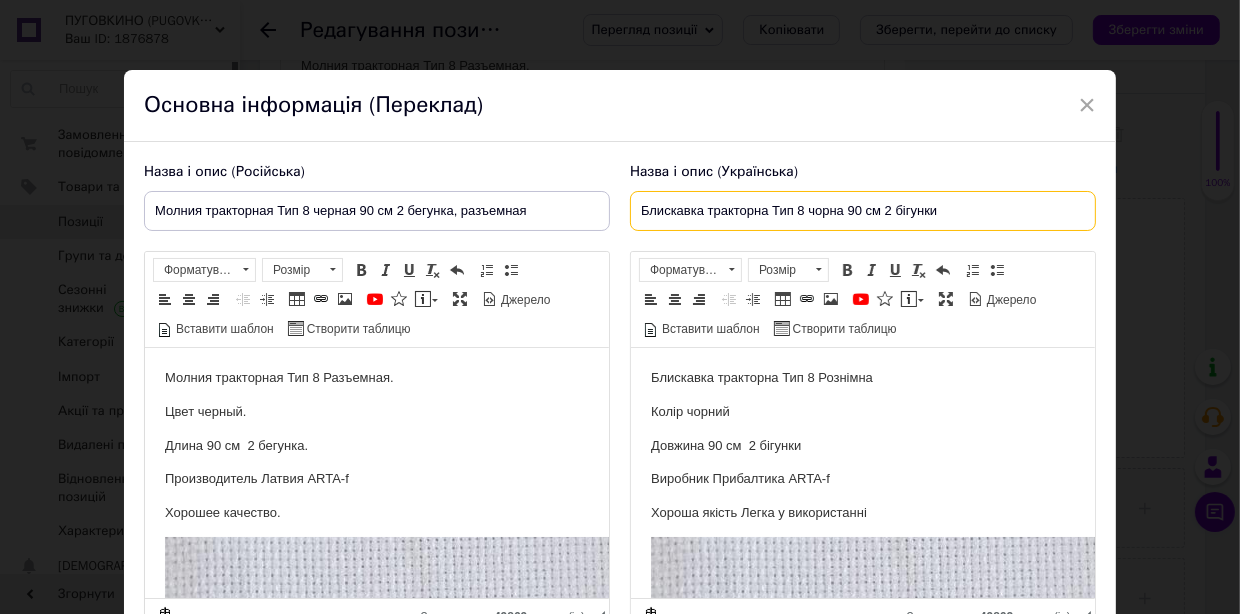 type on "Блискавка тракторна Тип 8 чорна 90 см 2 бігунки" 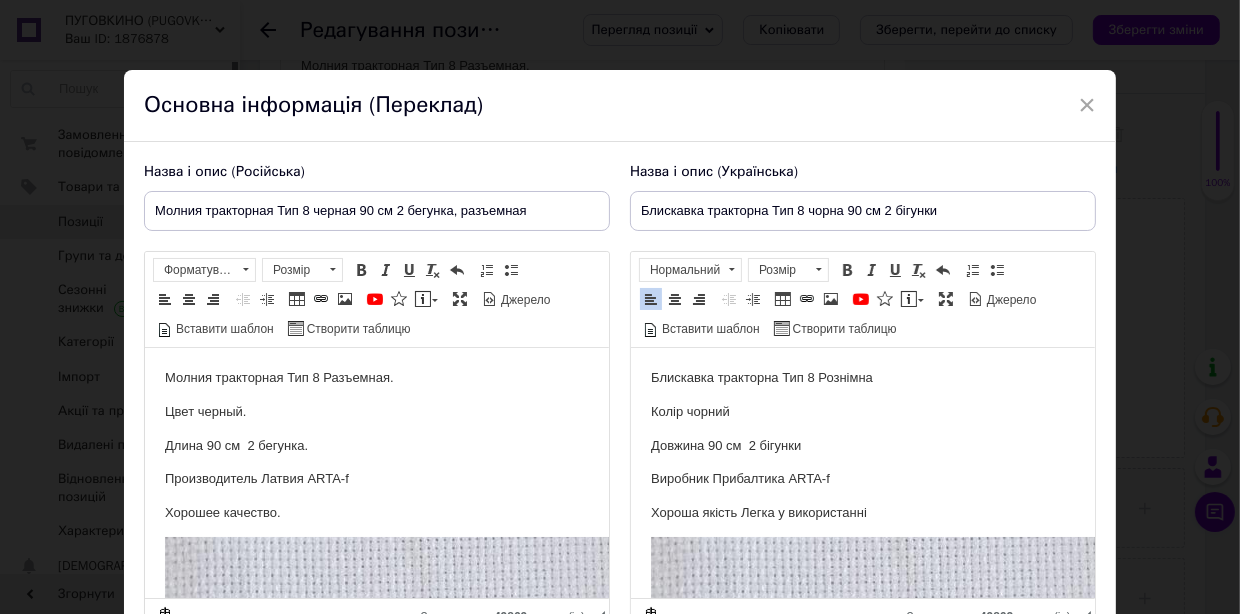 click on "Блискавка тракторна Тип 8 Рознімна" at bounding box center (862, 378) 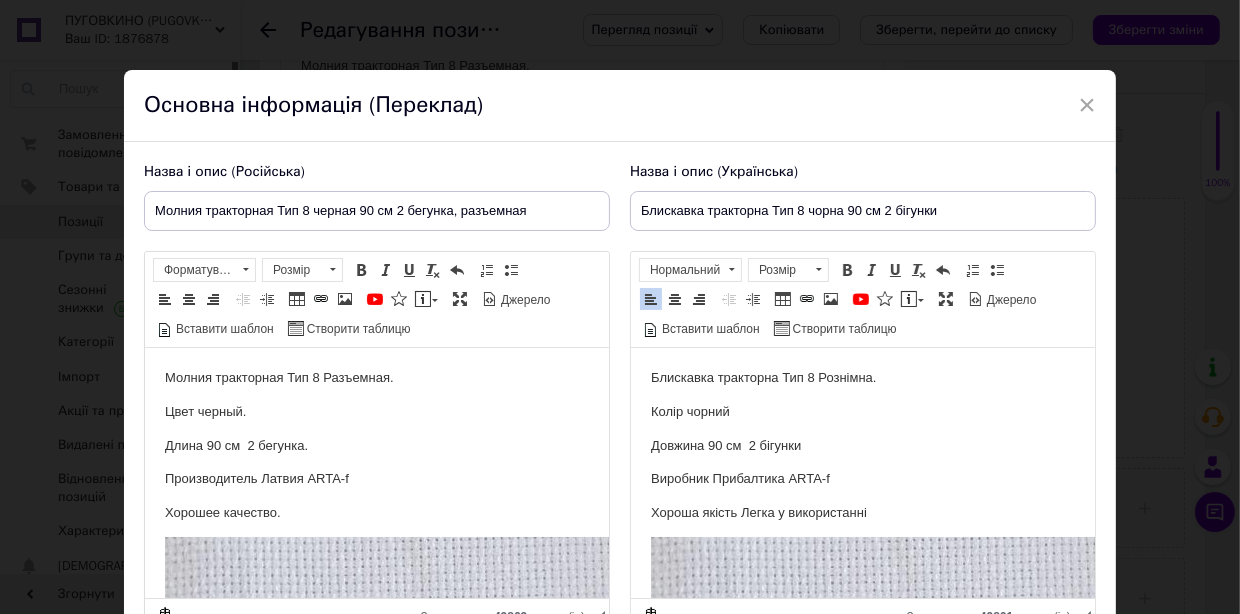click on "Колір чорний" at bounding box center [862, 412] 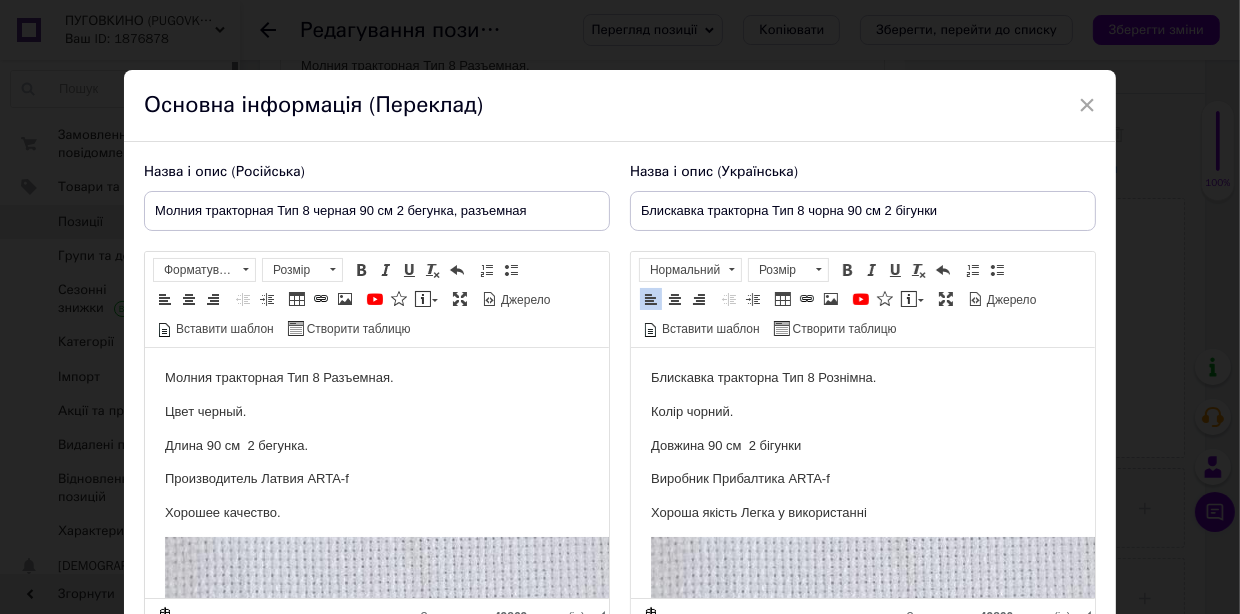 click on "Довжина 90 см  2 бігунки" at bounding box center [862, 446] 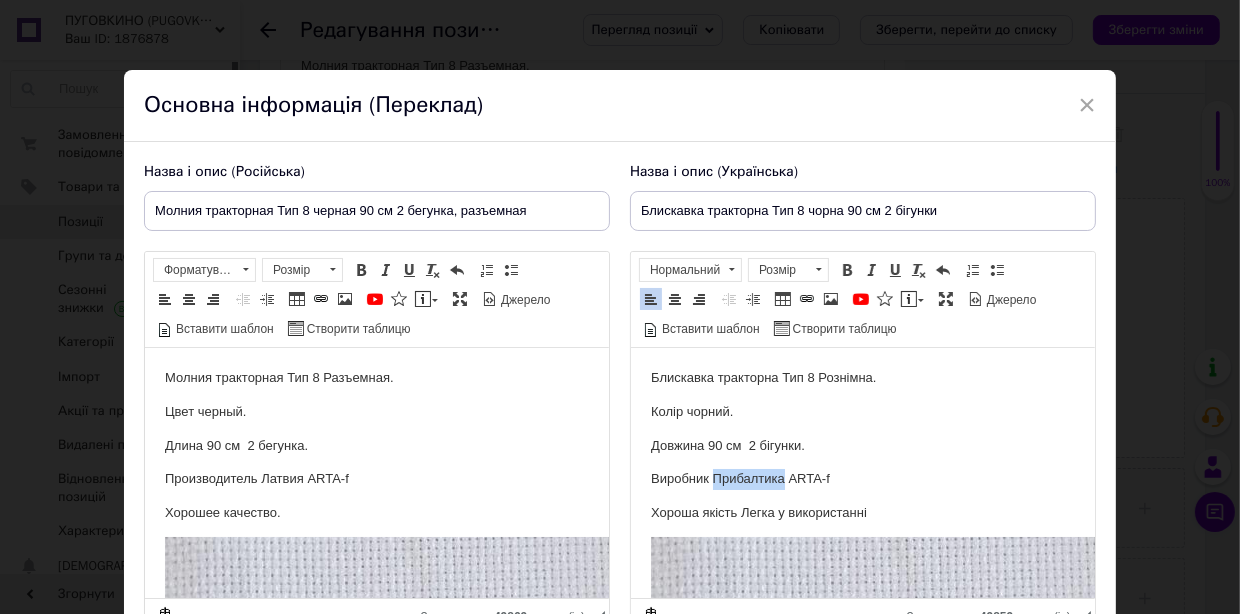 drag, startPoint x: 781, startPoint y: 479, endPoint x: 715, endPoint y: 480, distance: 66.007576 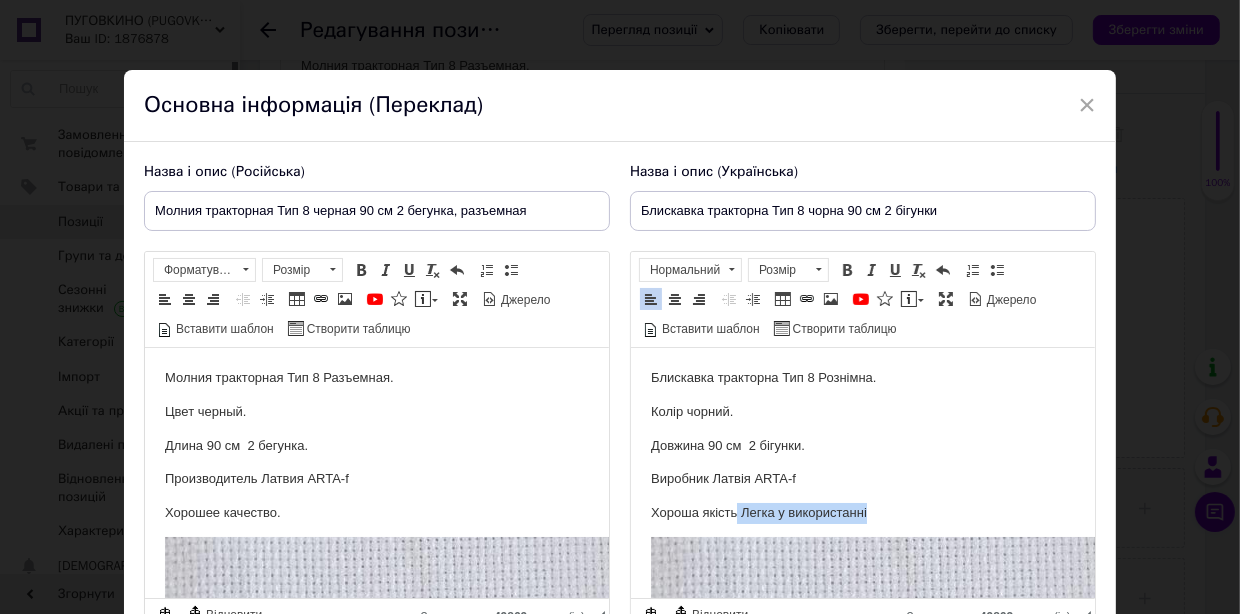 drag, startPoint x: 869, startPoint y: 508, endPoint x: 736, endPoint y: 515, distance: 133.18408 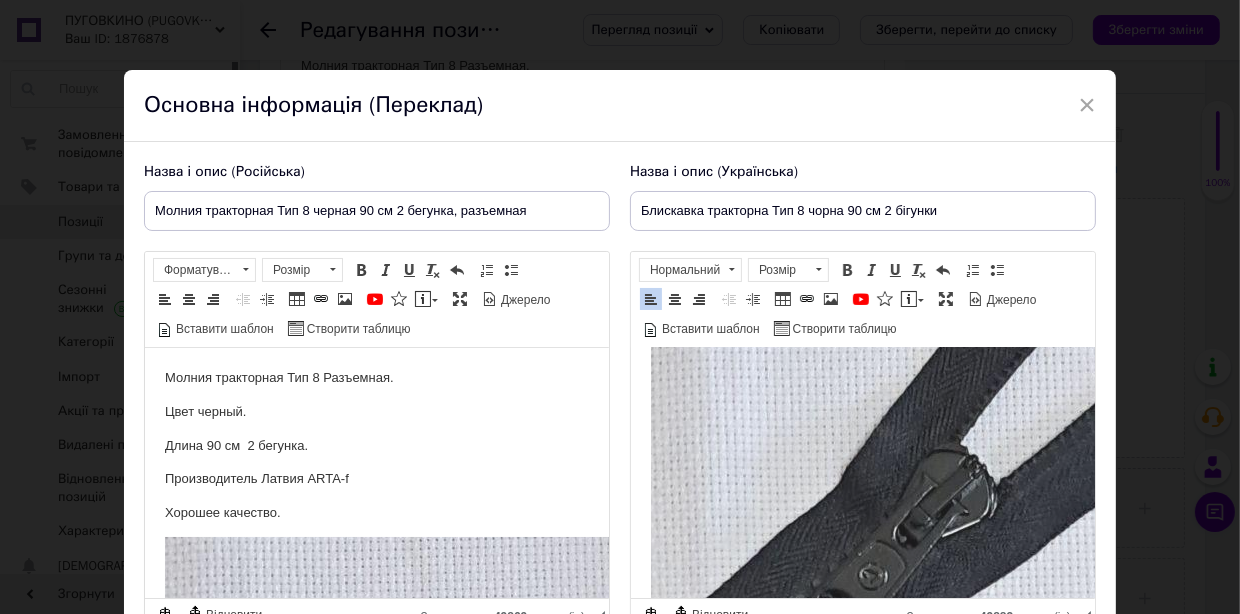 scroll, scrollTop: 699, scrollLeft: 0, axis: vertical 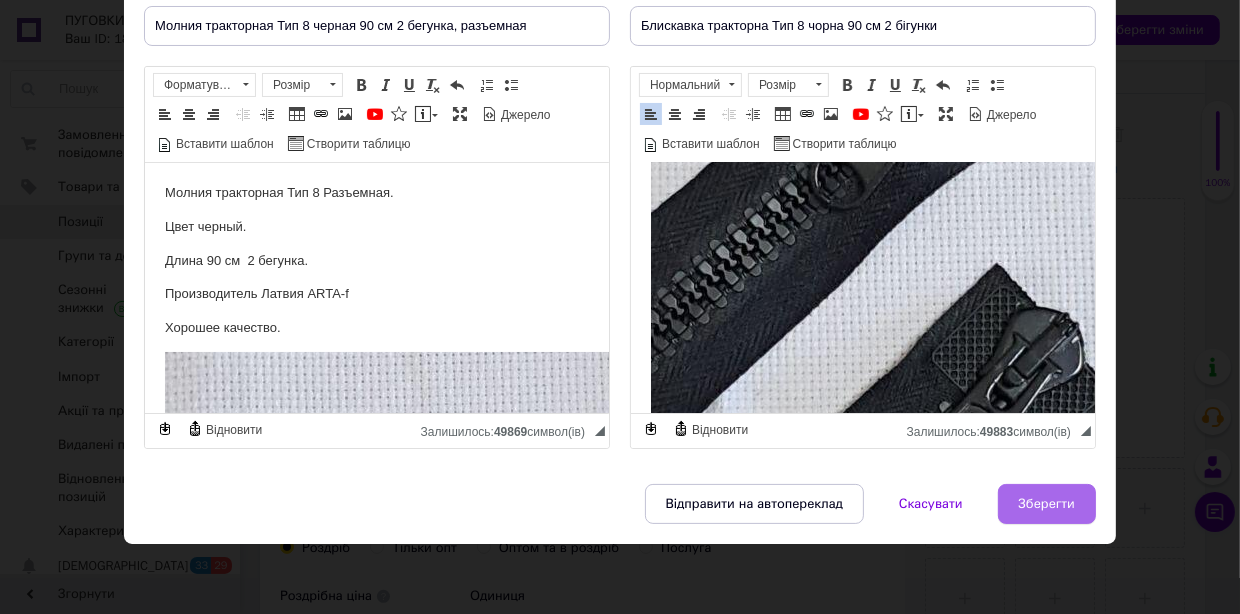 click on "Зберегти" at bounding box center [1047, 504] 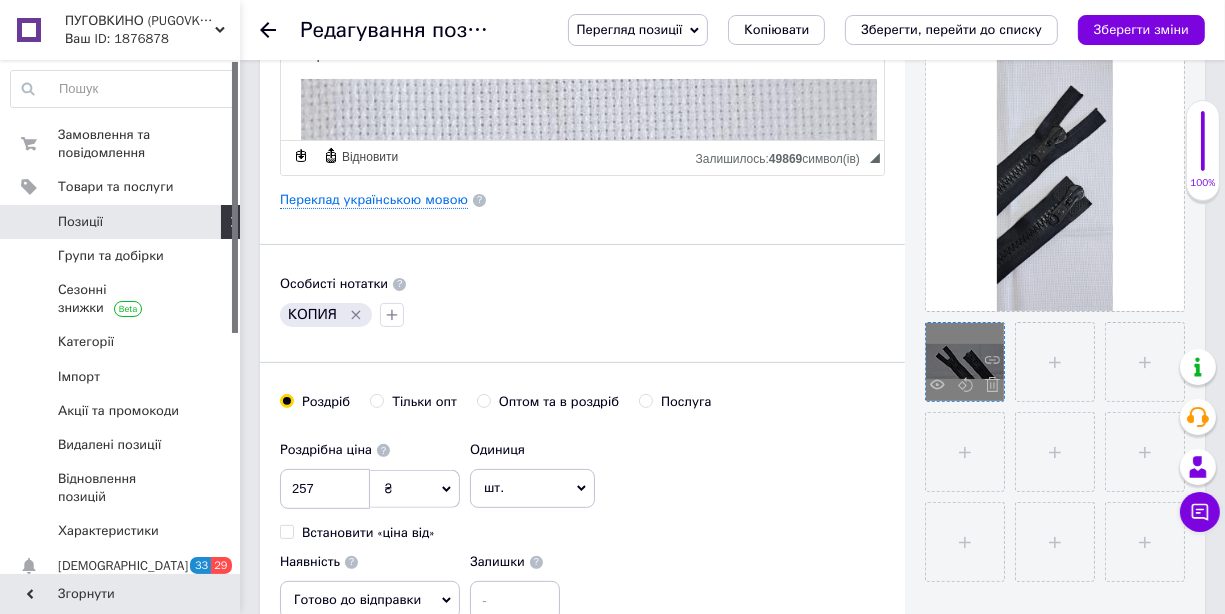 scroll, scrollTop: 600, scrollLeft: 0, axis: vertical 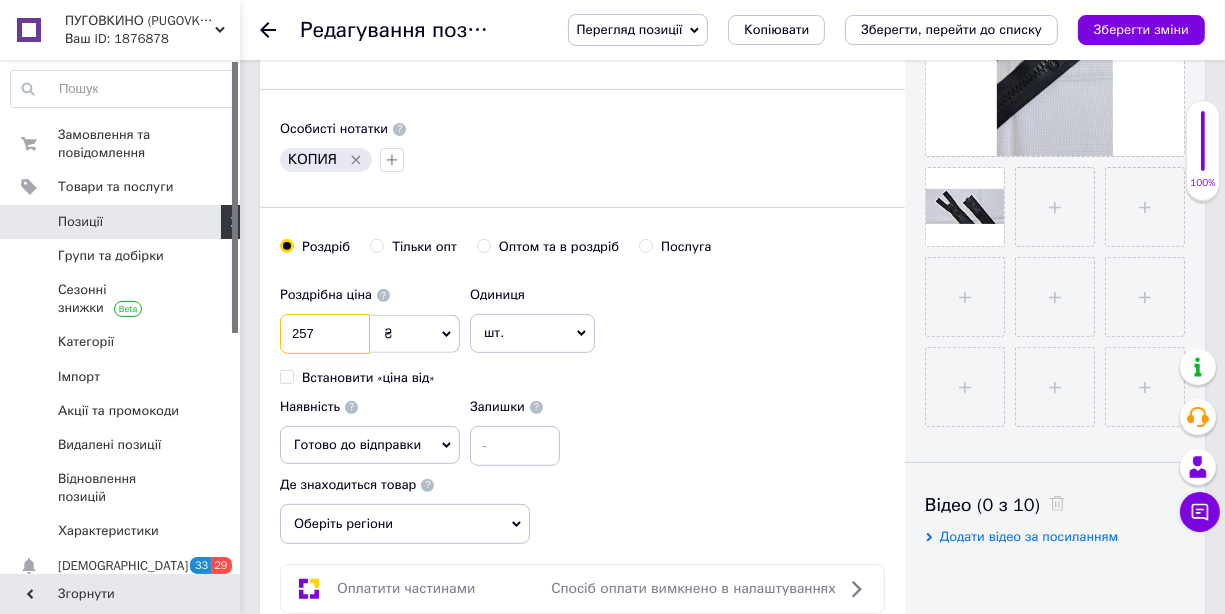 click on "257" at bounding box center [325, 334] 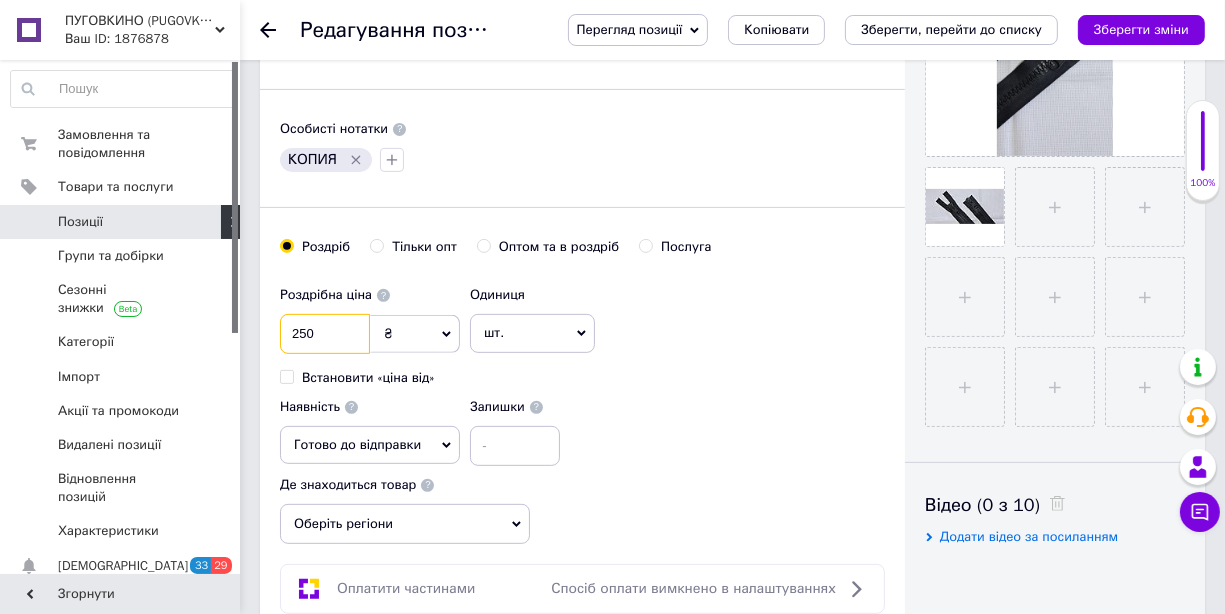 type on "250" 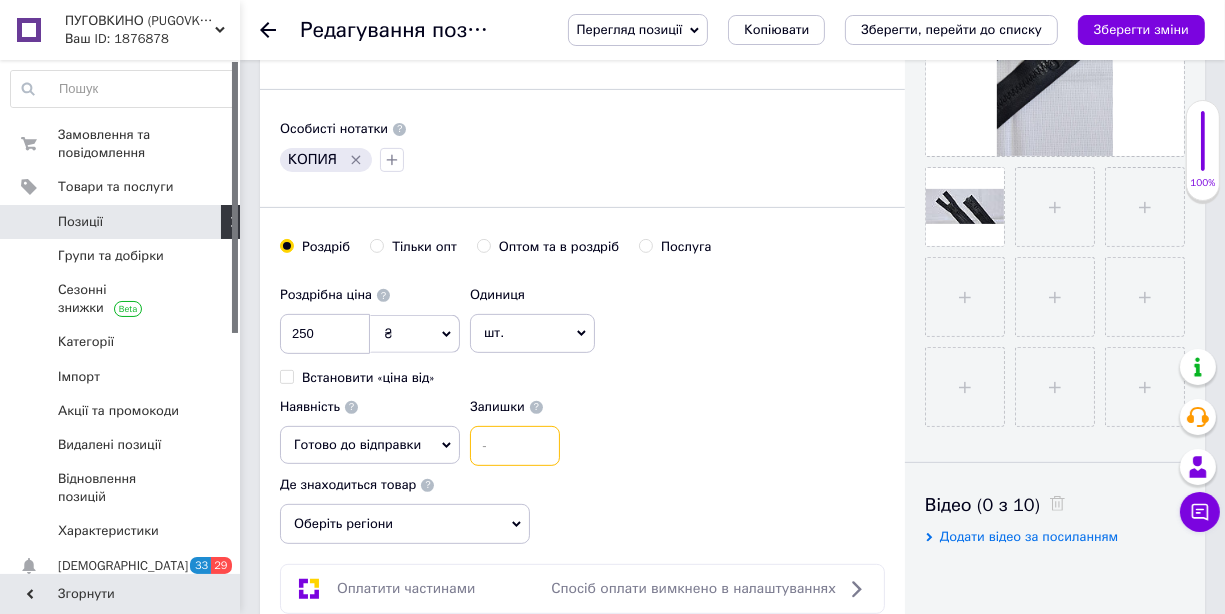 click at bounding box center [515, 446] 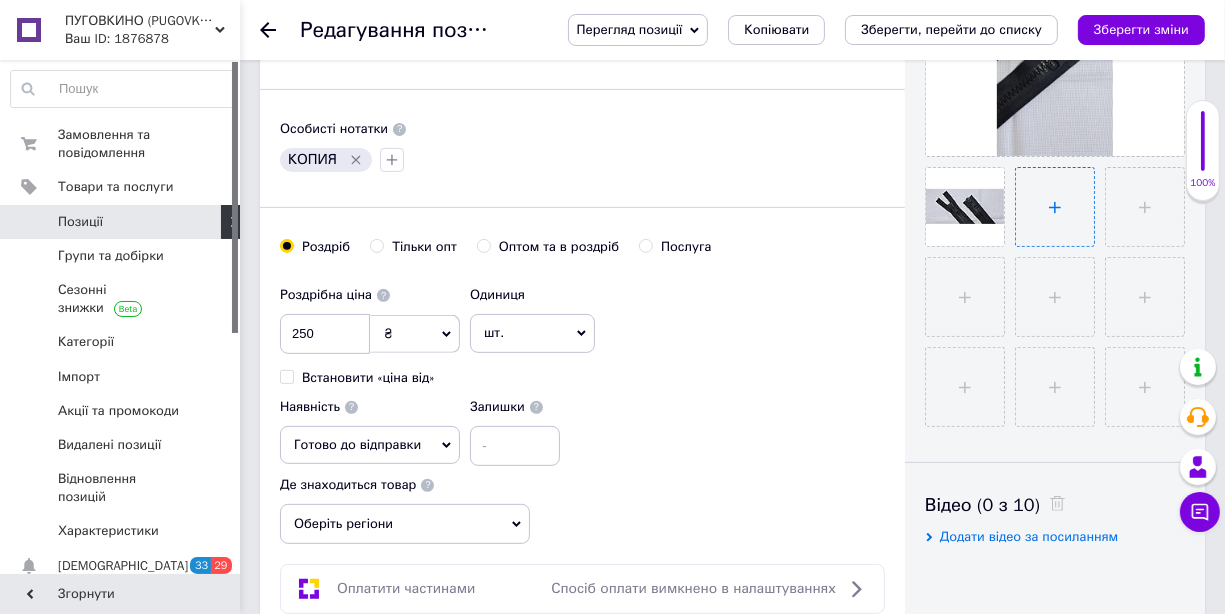 click at bounding box center [1055, 207] 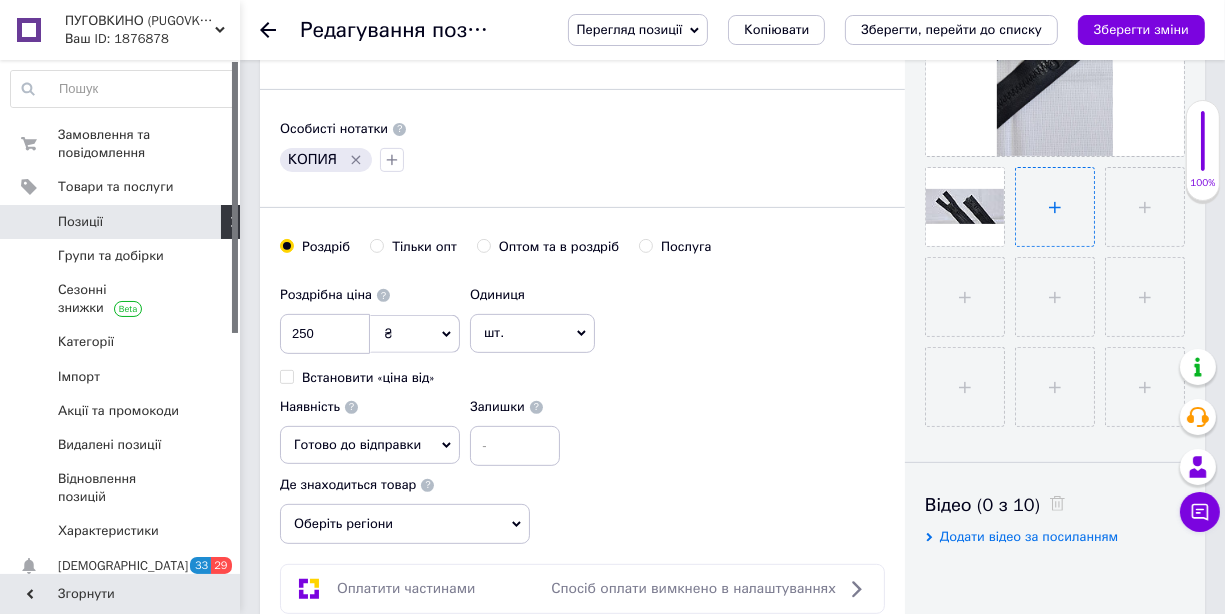 type on "C:\fakepath\cherna_bl.jpg" 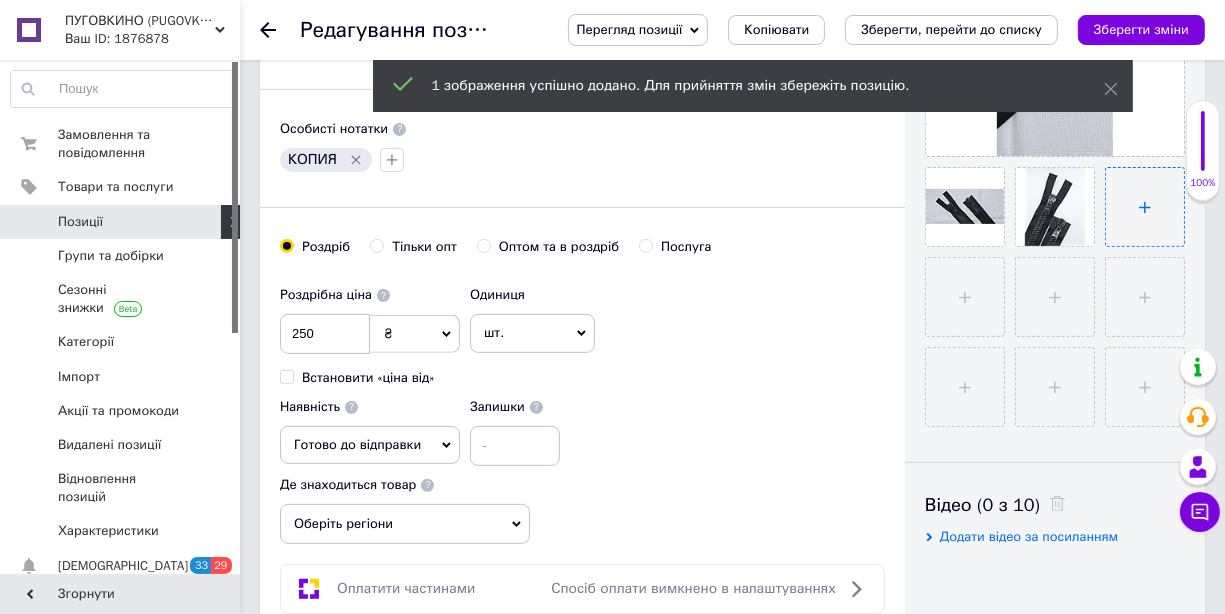 click at bounding box center [1145, 207] 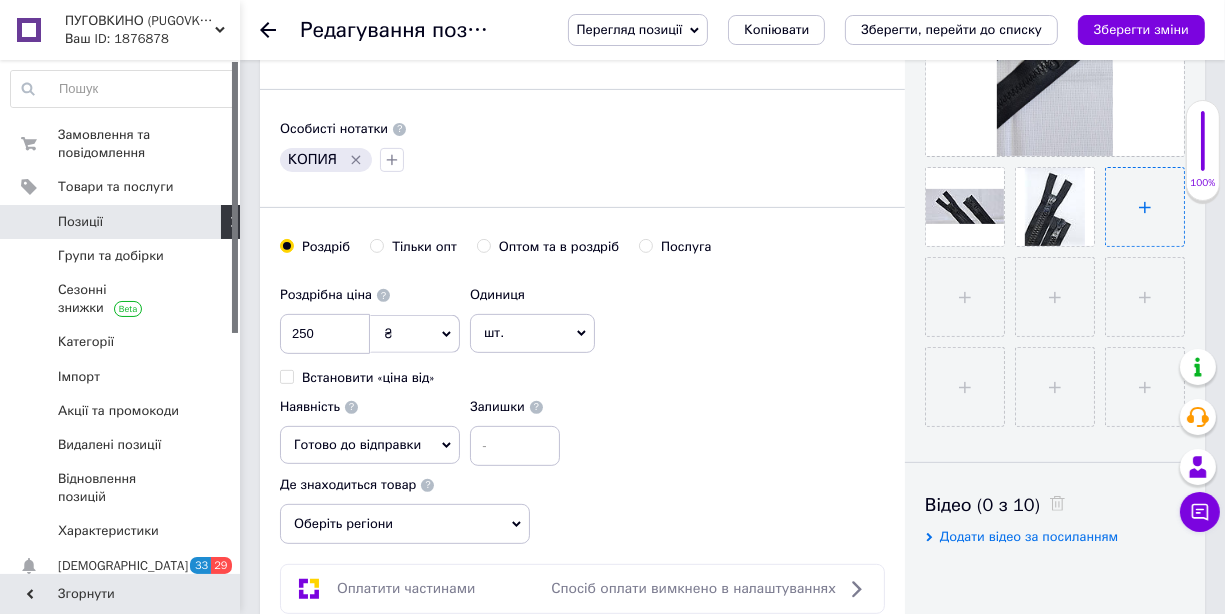 type on "C:\fakepath\cherna-traktorna.jpg" 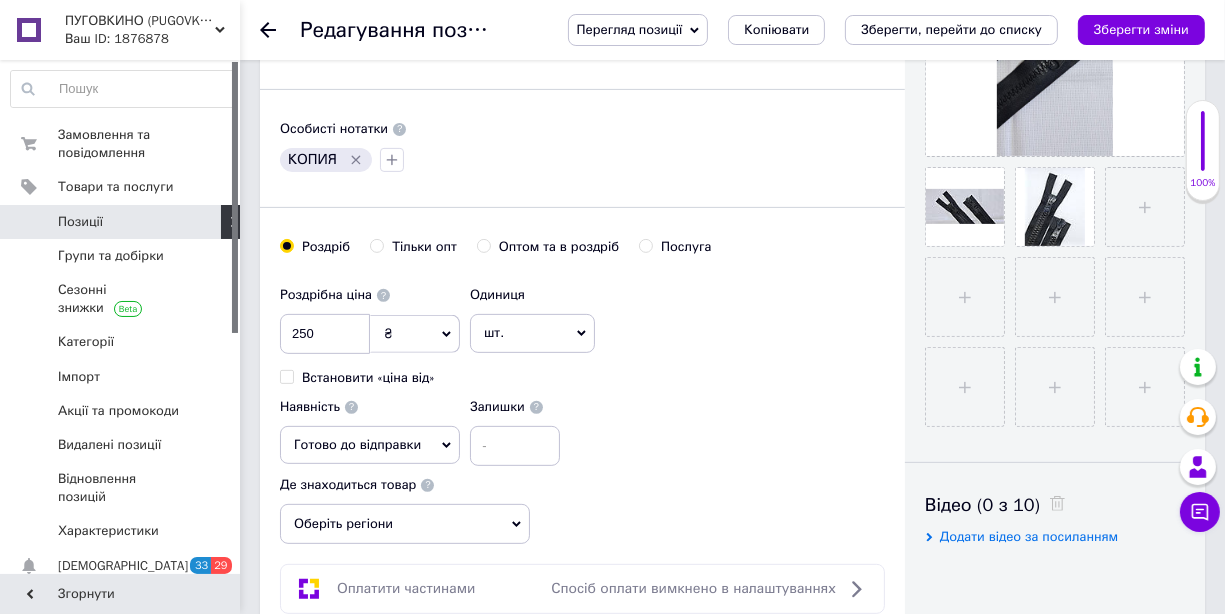 type 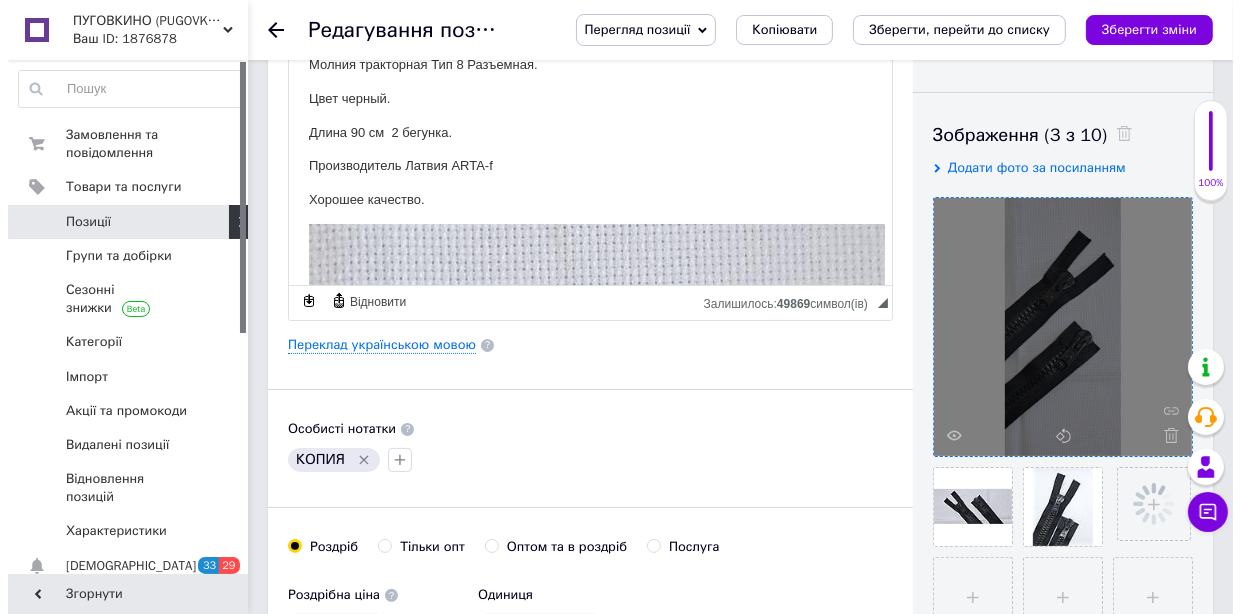 scroll, scrollTop: 299, scrollLeft: 0, axis: vertical 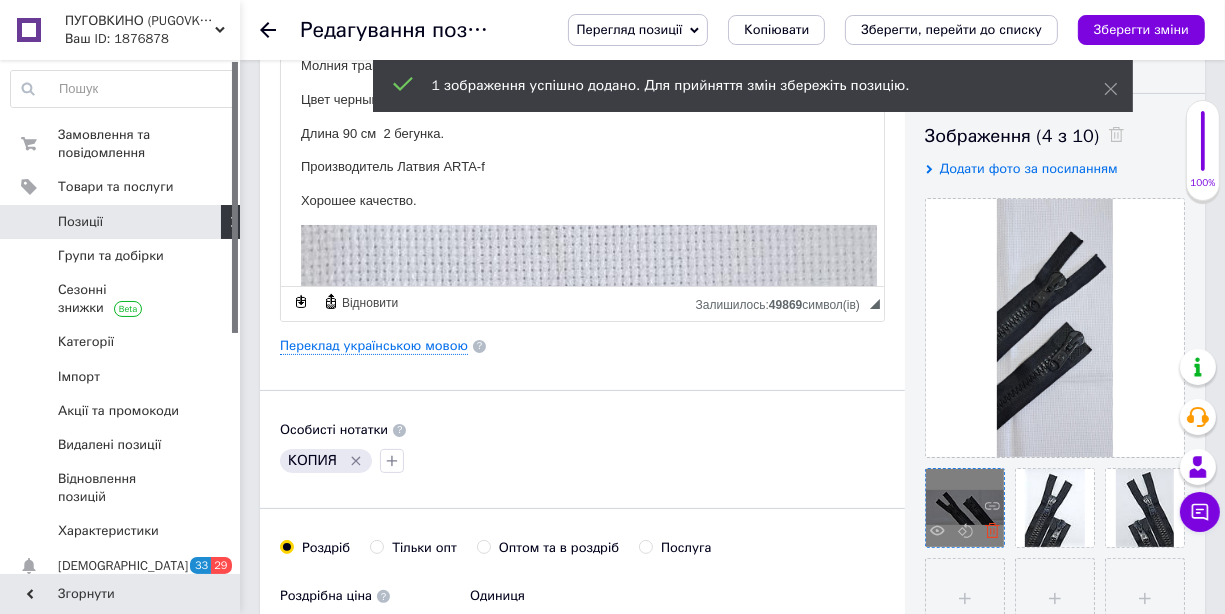 click 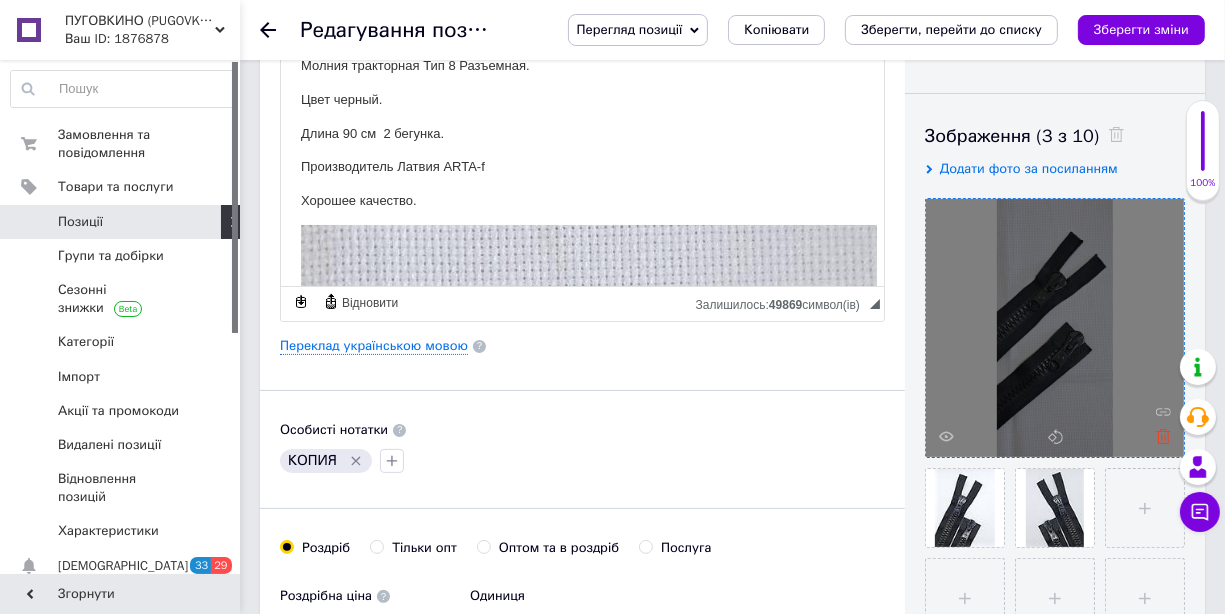 click 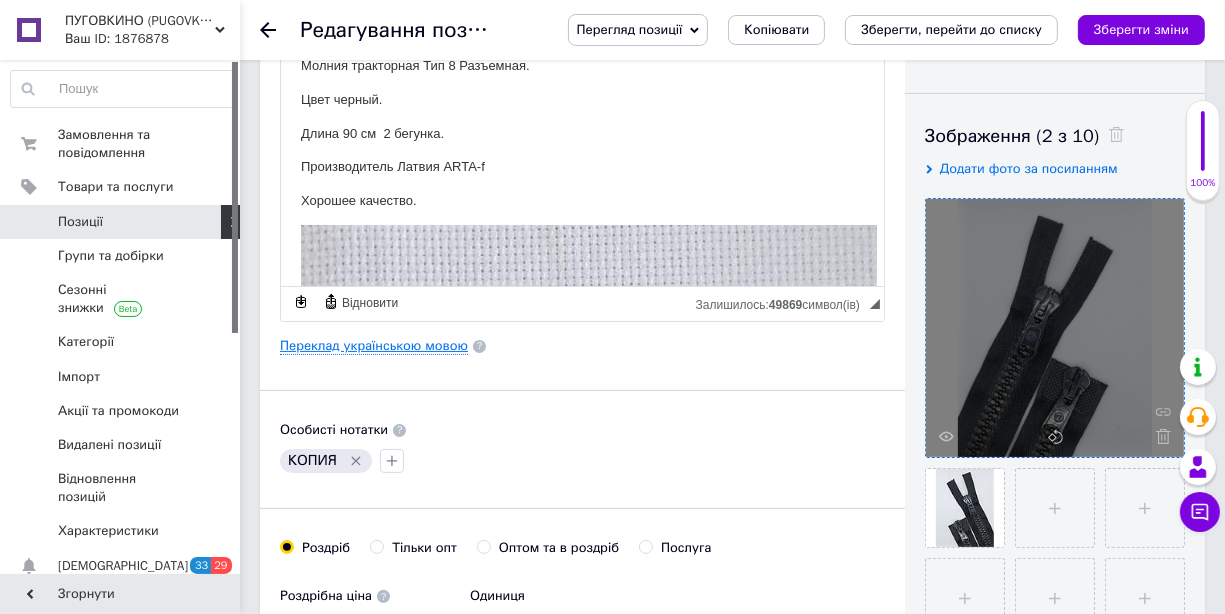 click on "Переклад українською мовою" at bounding box center [374, 346] 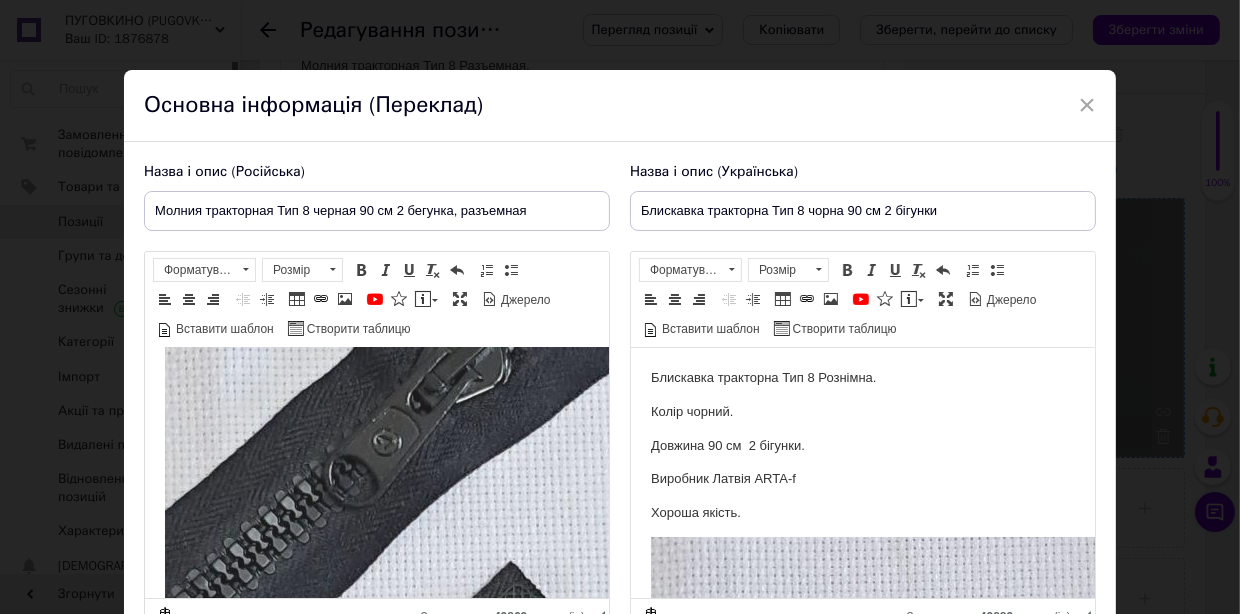 scroll, scrollTop: 600, scrollLeft: 0, axis: vertical 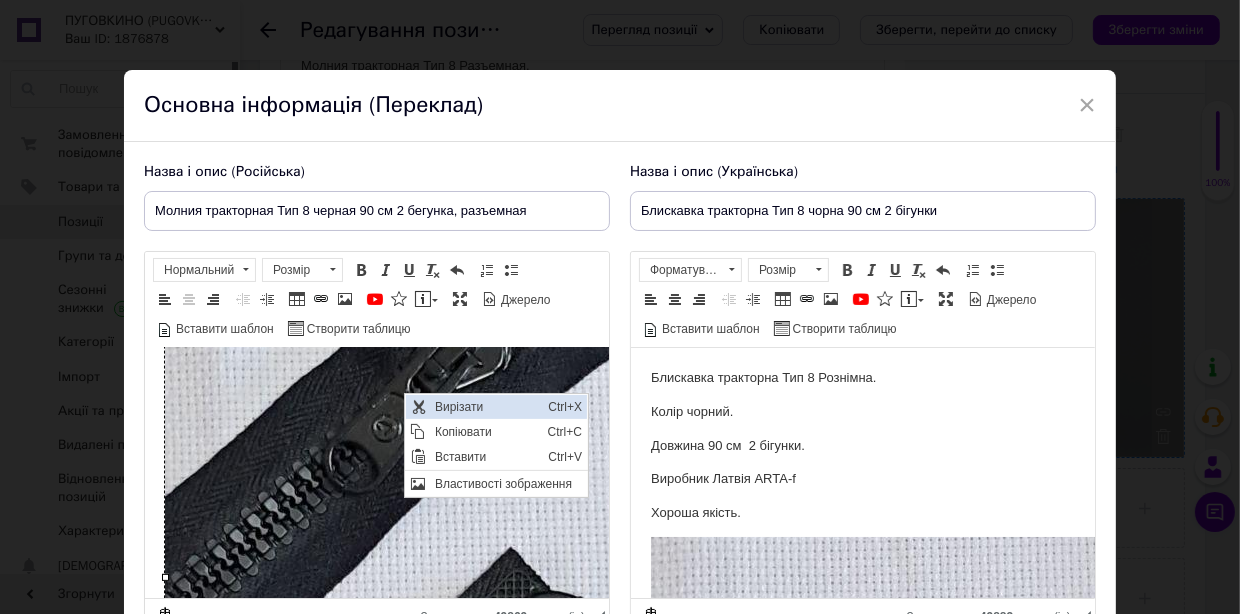 click on "Вирізати" at bounding box center [486, 407] 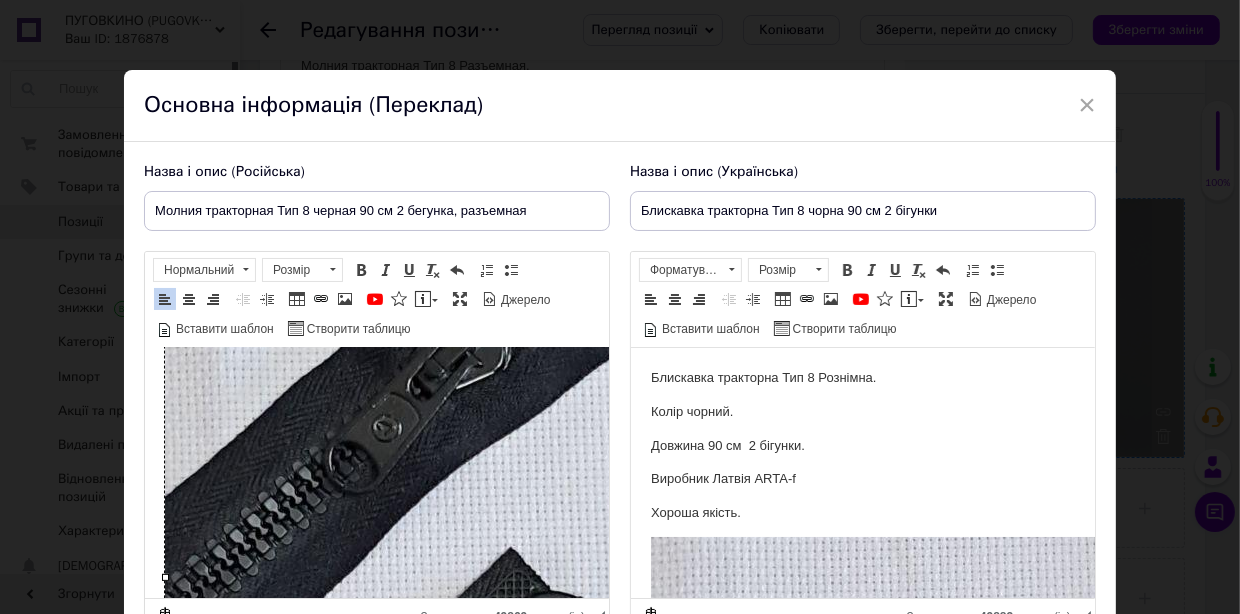scroll, scrollTop: 81, scrollLeft: 0, axis: vertical 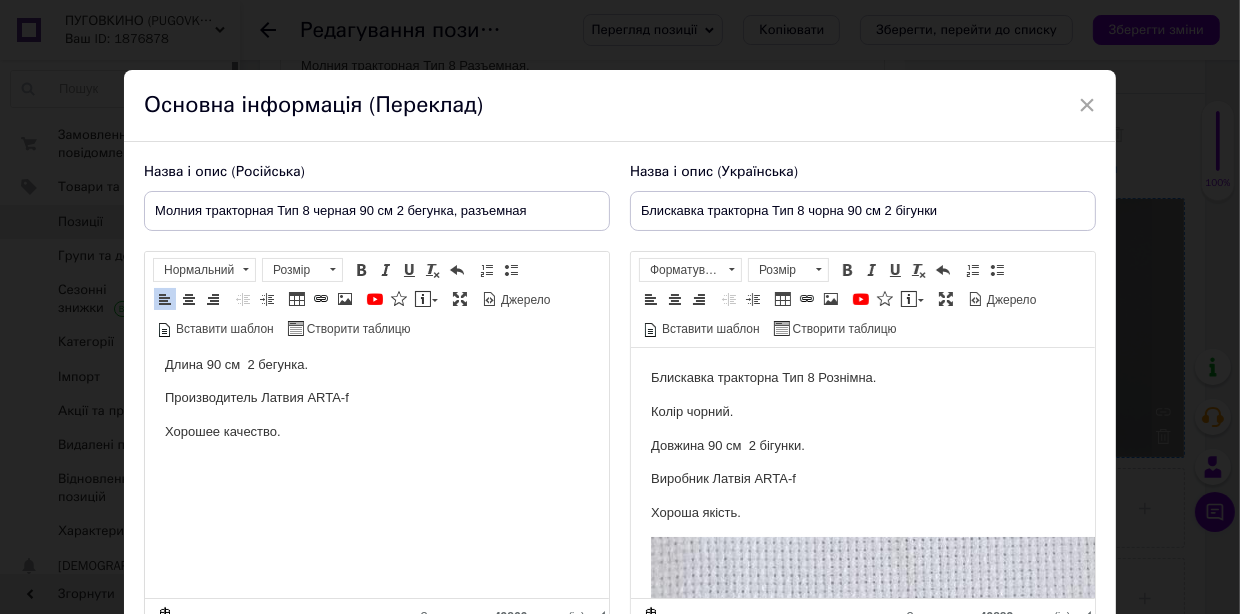 drag, startPoint x: 540, startPoint y: 210, endPoint x: 150, endPoint y: 215, distance: 390.03204 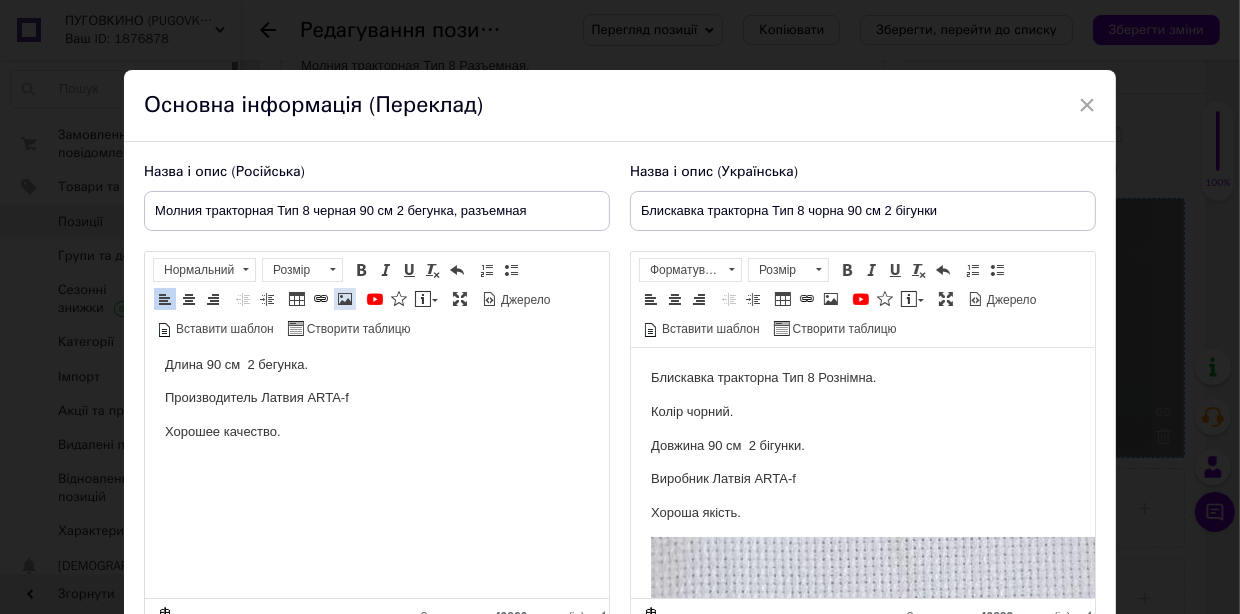 click on "Зображення" at bounding box center [345, 299] 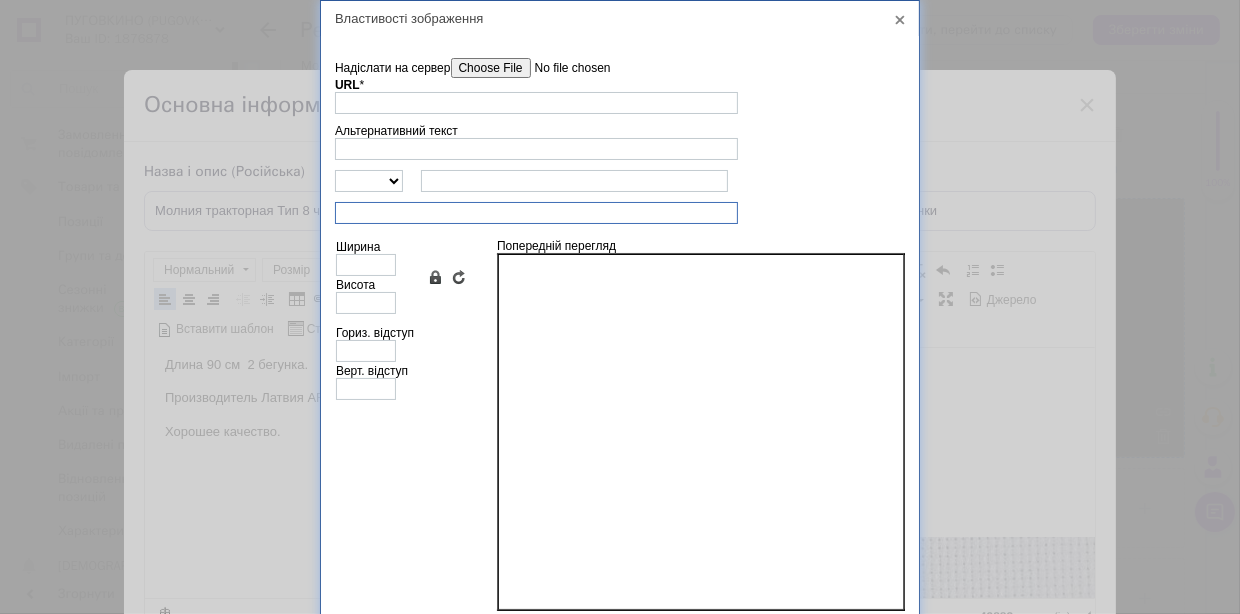 click at bounding box center [536, 213] 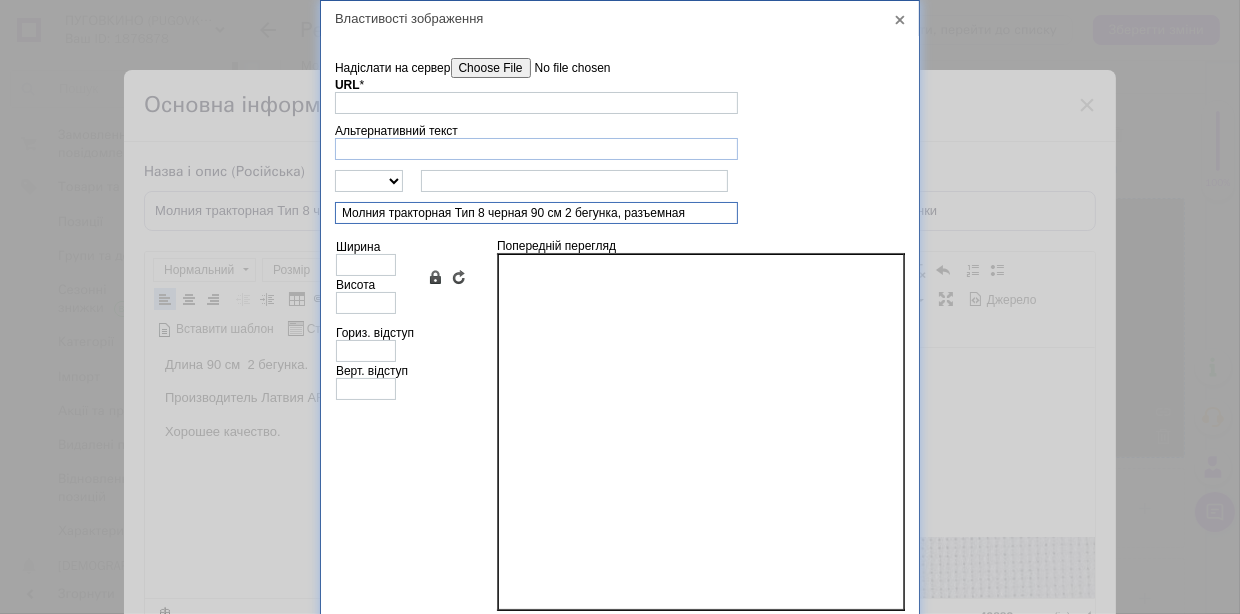 type on "Молния тракторная Тип 8 черная 90 см 2 бегунка, разъемная" 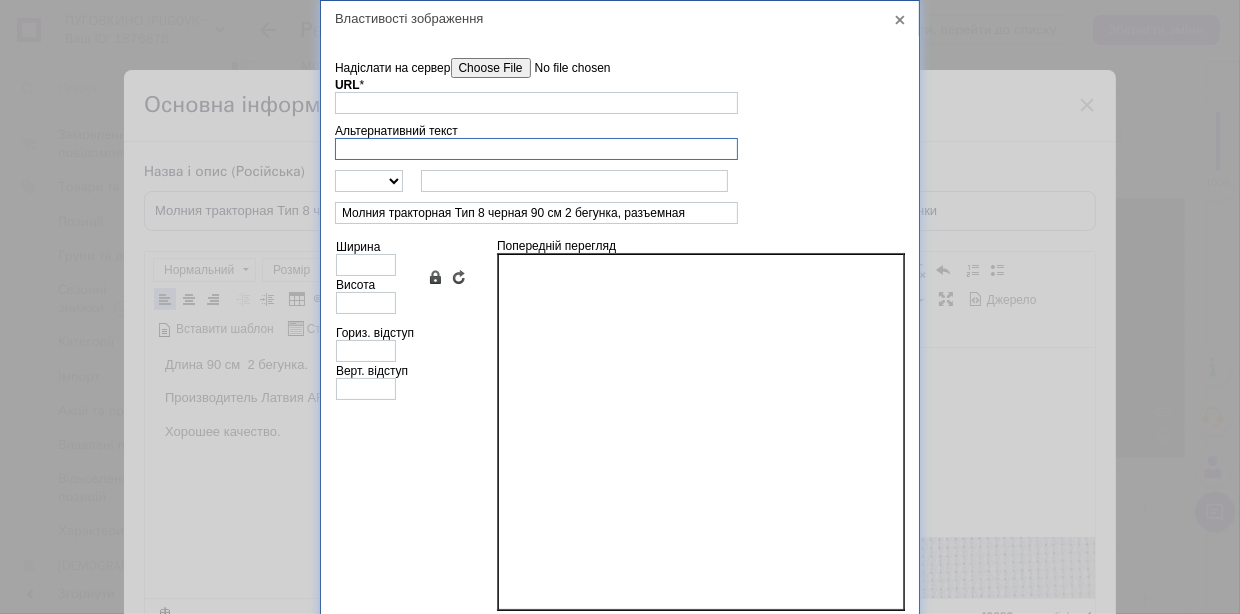 click on "Альтернативний текст" at bounding box center (536, 149) 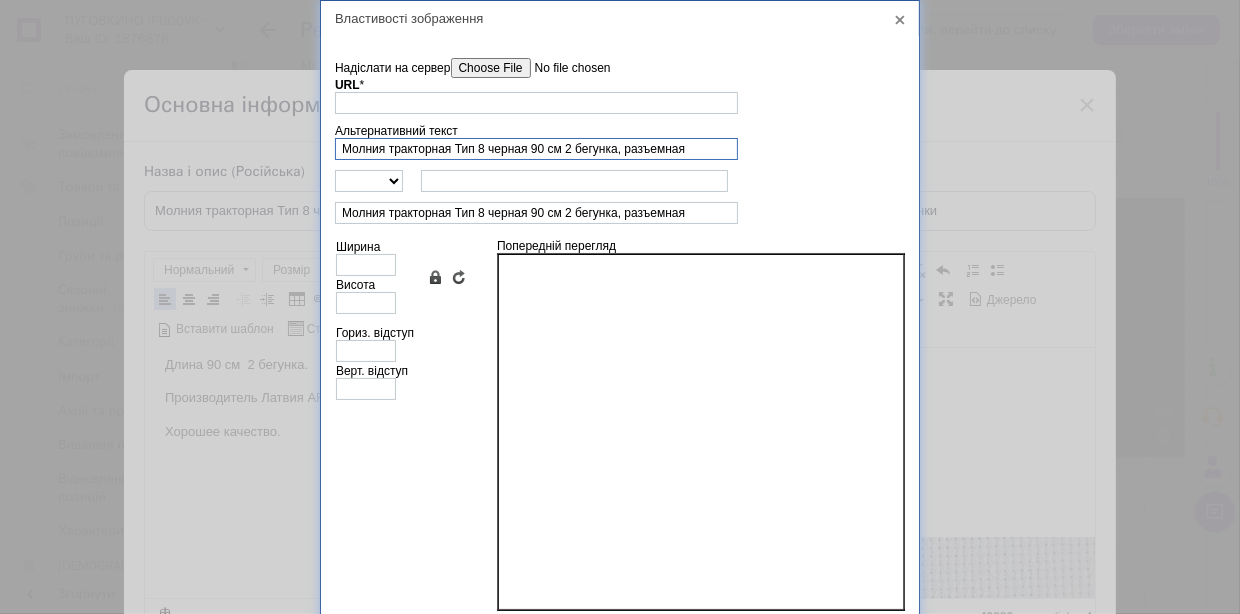 type on "Молния тракторная Тип 8 черная 90 см 2 бегунка, разъемная" 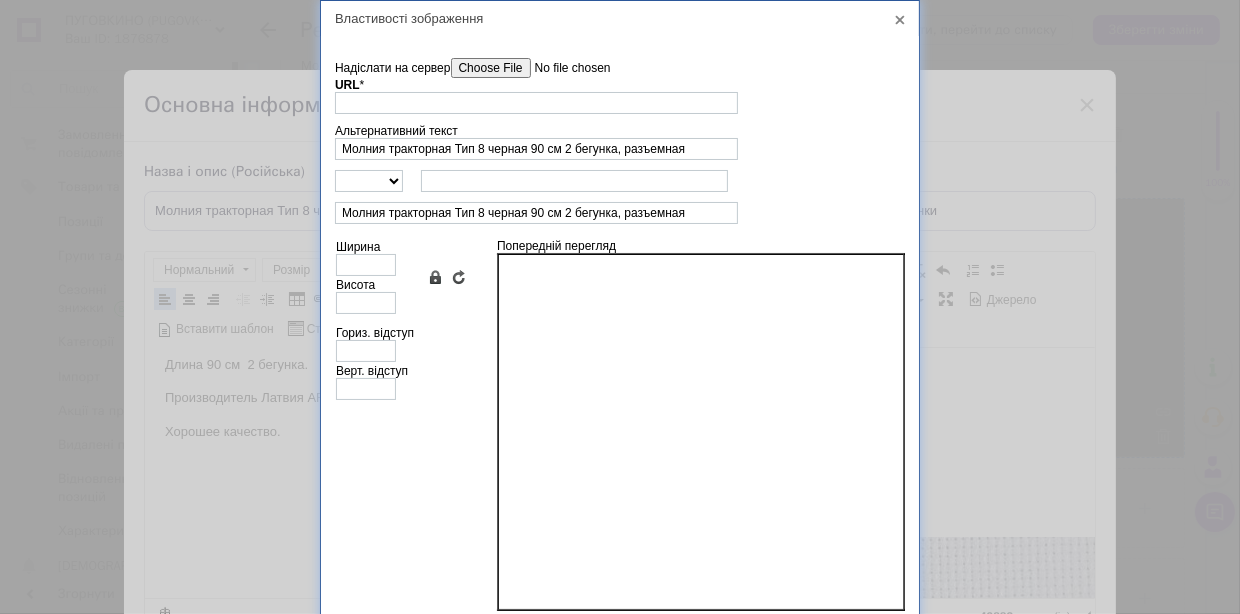 click on "URL *" at bounding box center [536, 96] 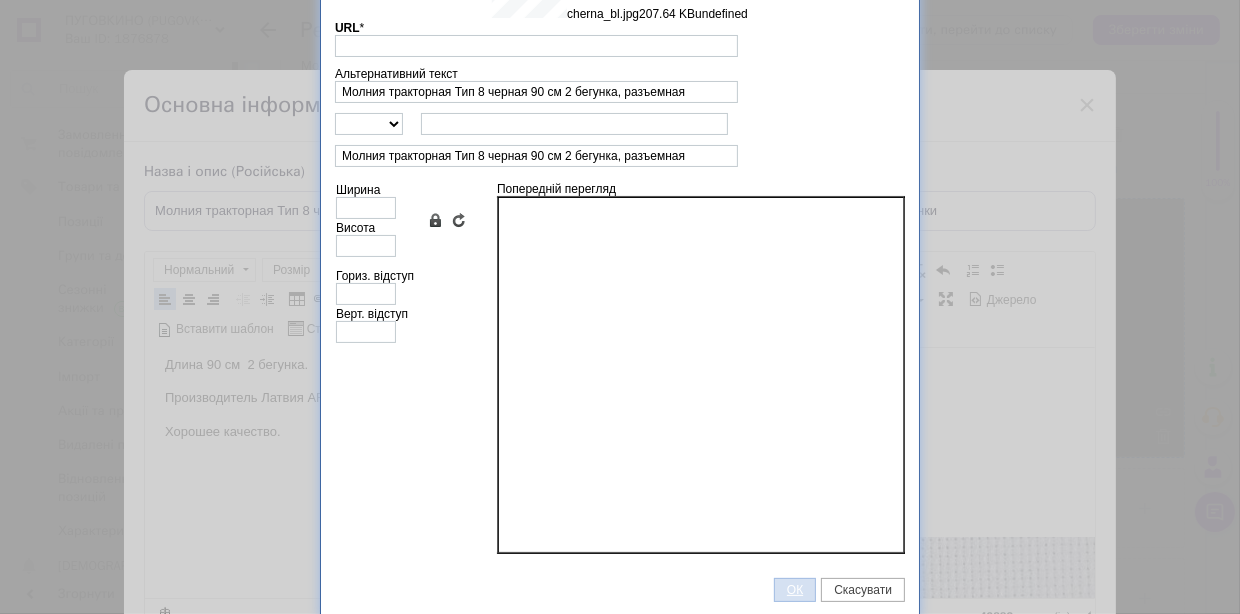 type on "https://images.prom.ua/6743891485_w640_h2048_cherna_bl.jpg?fresh=1&PIMAGE_ID=6743891485" 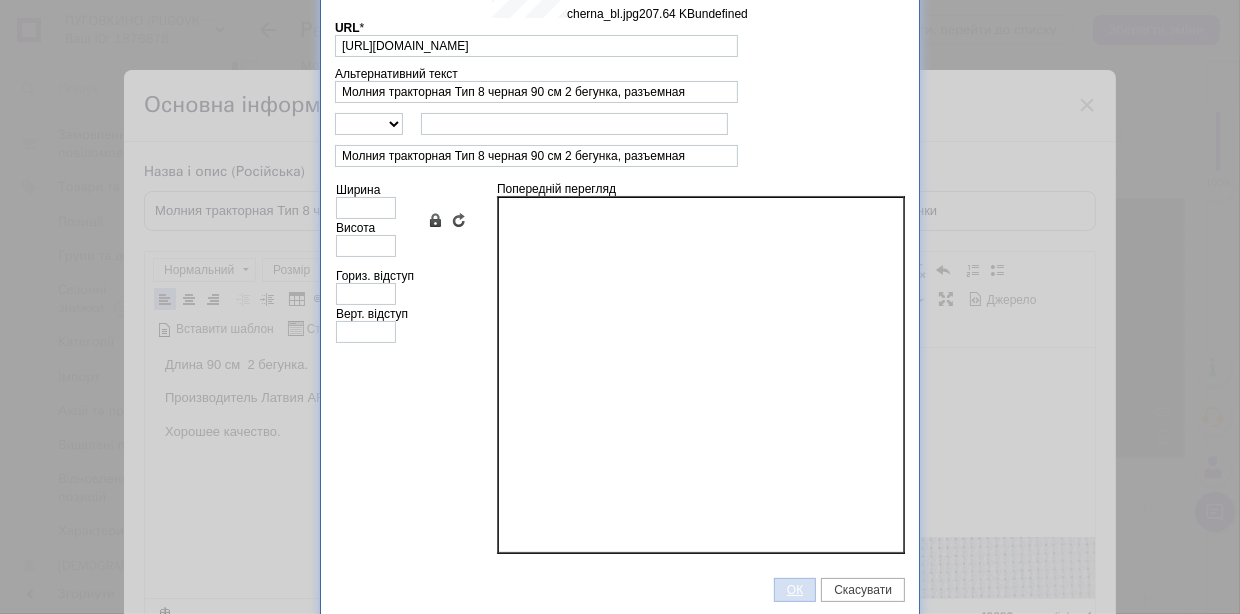 scroll, scrollTop: 57, scrollLeft: 0, axis: vertical 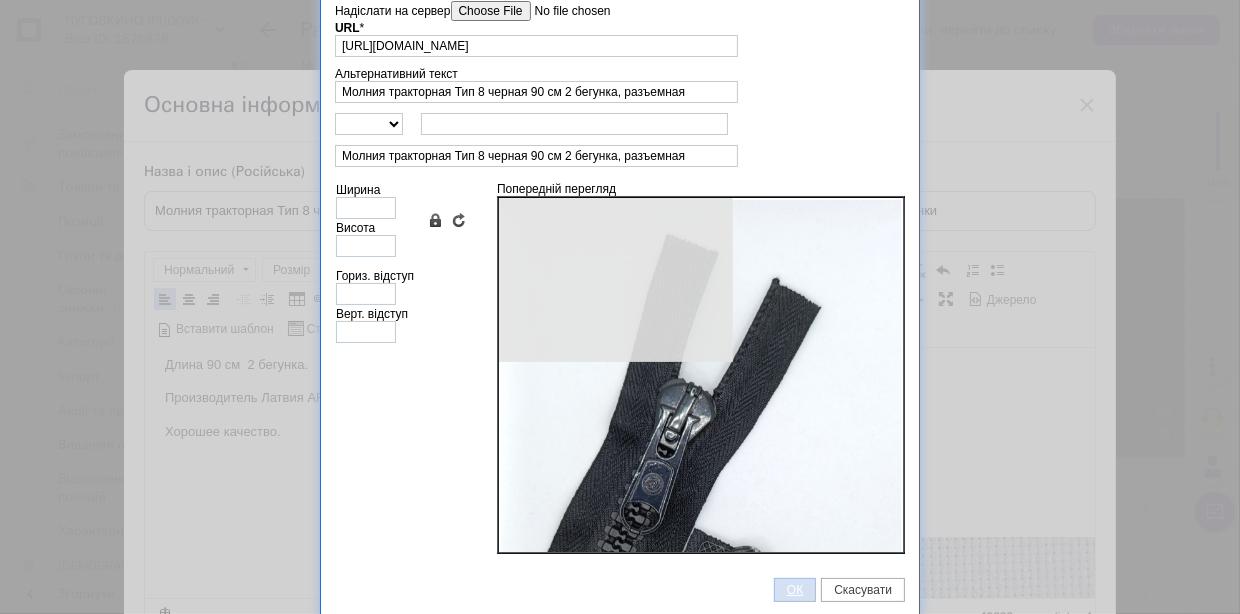 type on "640" 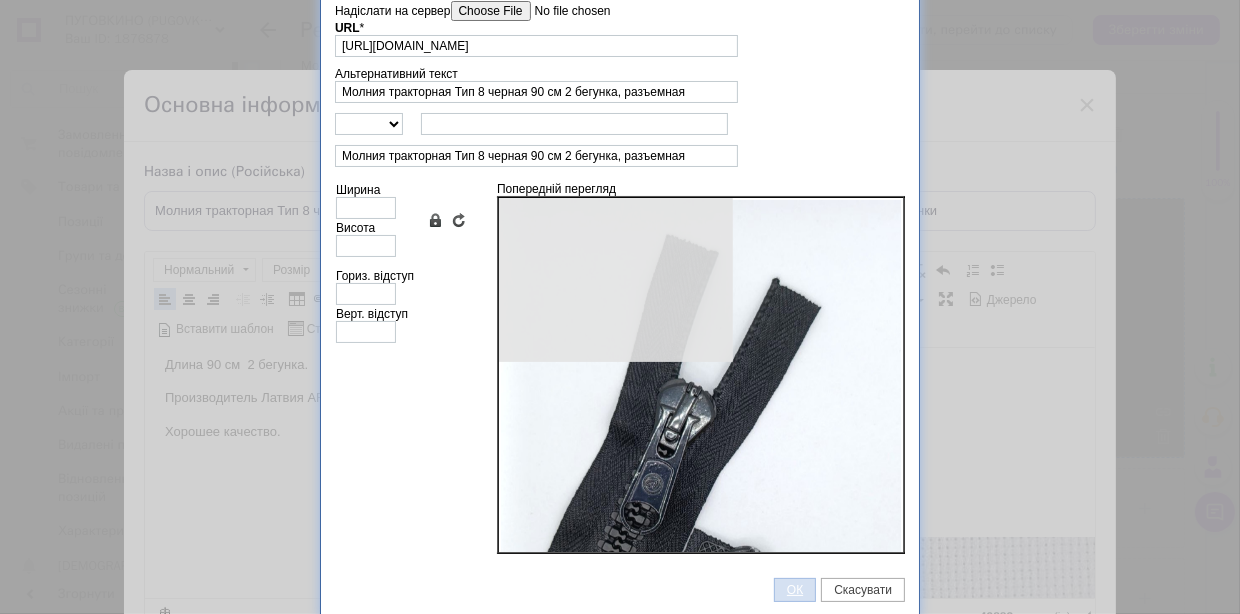 type on "852" 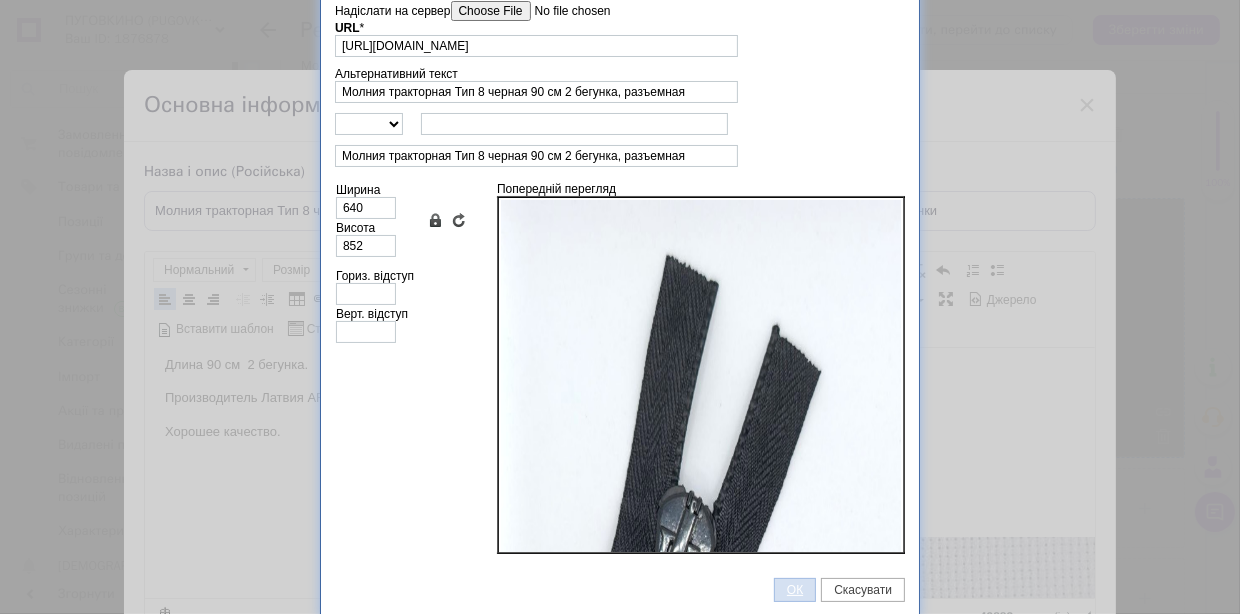 click on "ОК" at bounding box center (795, 590) 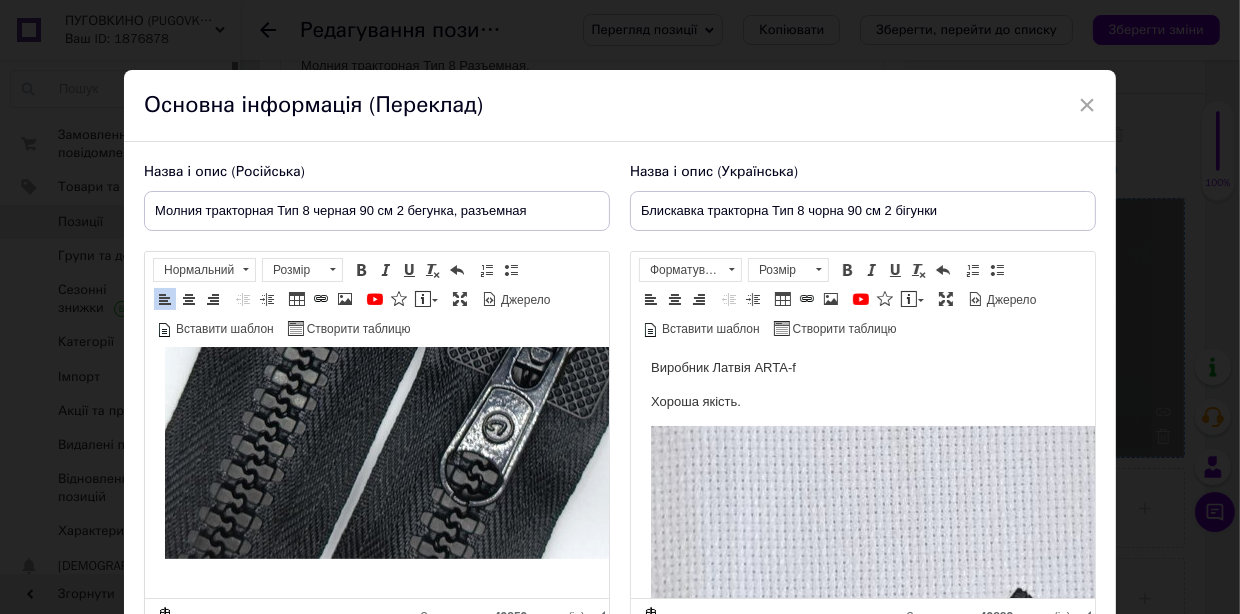 scroll, scrollTop: 200, scrollLeft: 0, axis: vertical 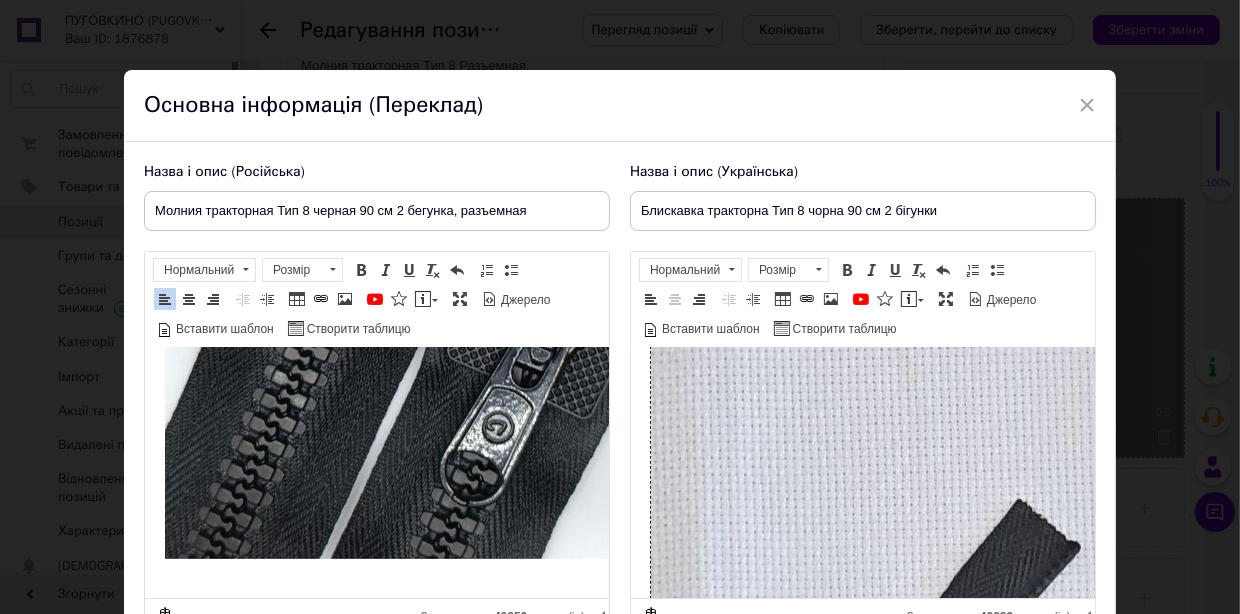 drag, startPoint x: 921, startPoint y: 465, endPoint x: 1551, endPoint y: 839, distance: 732.64996 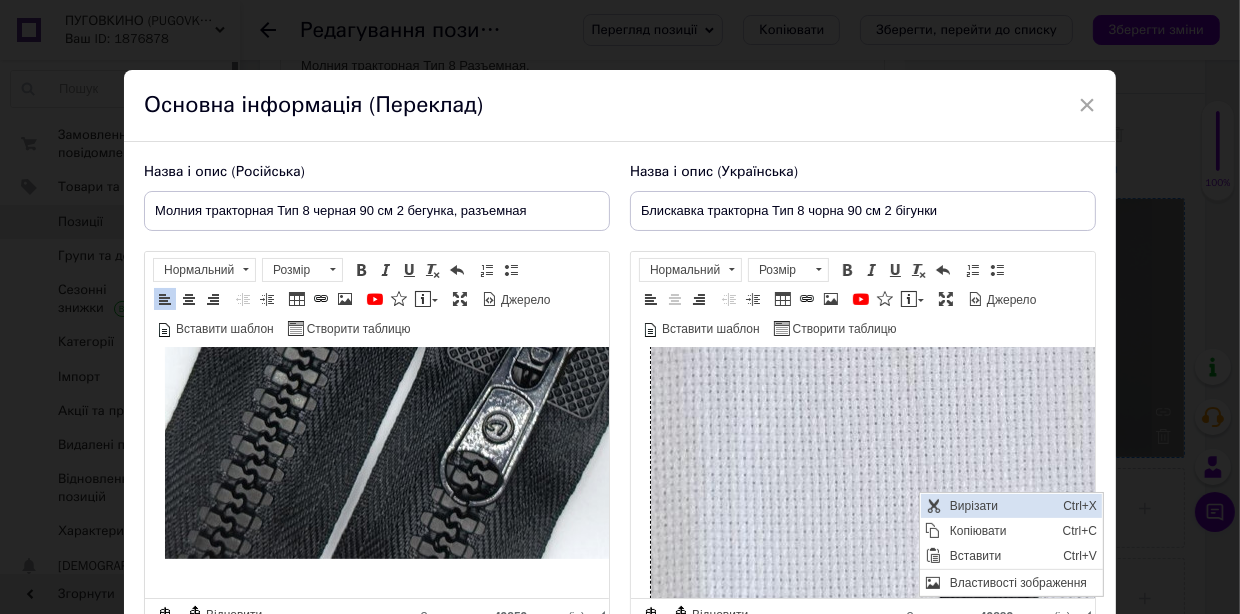 drag, startPoint x: 966, startPoint y: 503, endPoint x: 1236, endPoint y: 522, distance: 270.6677 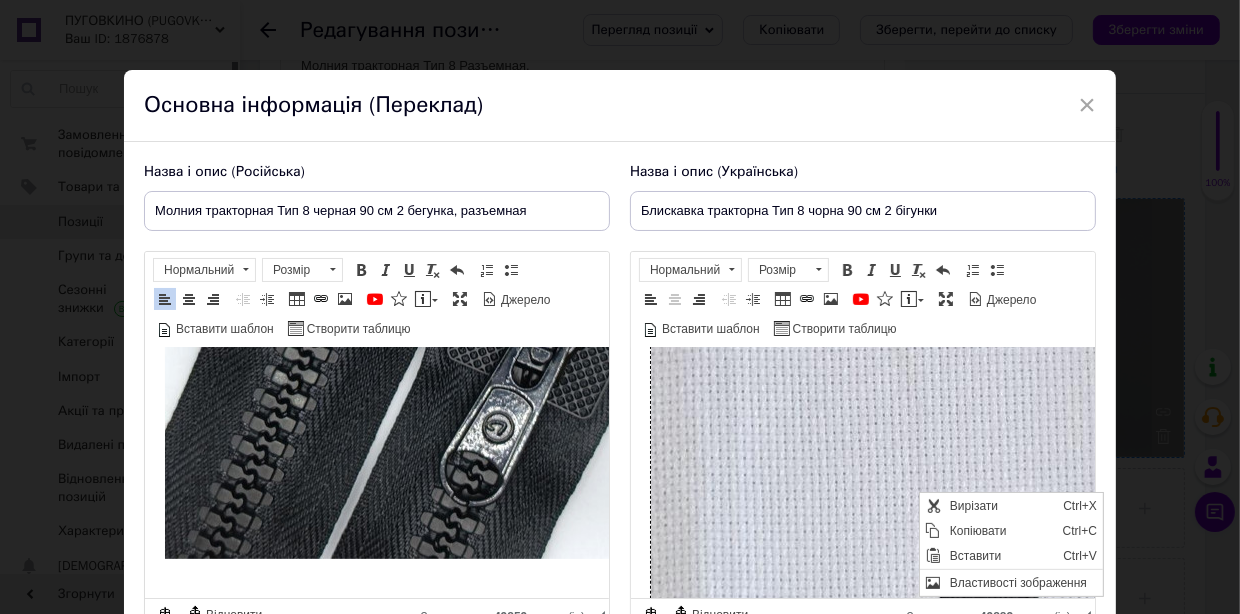 scroll, scrollTop: 0, scrollLeft: 0, axis: both 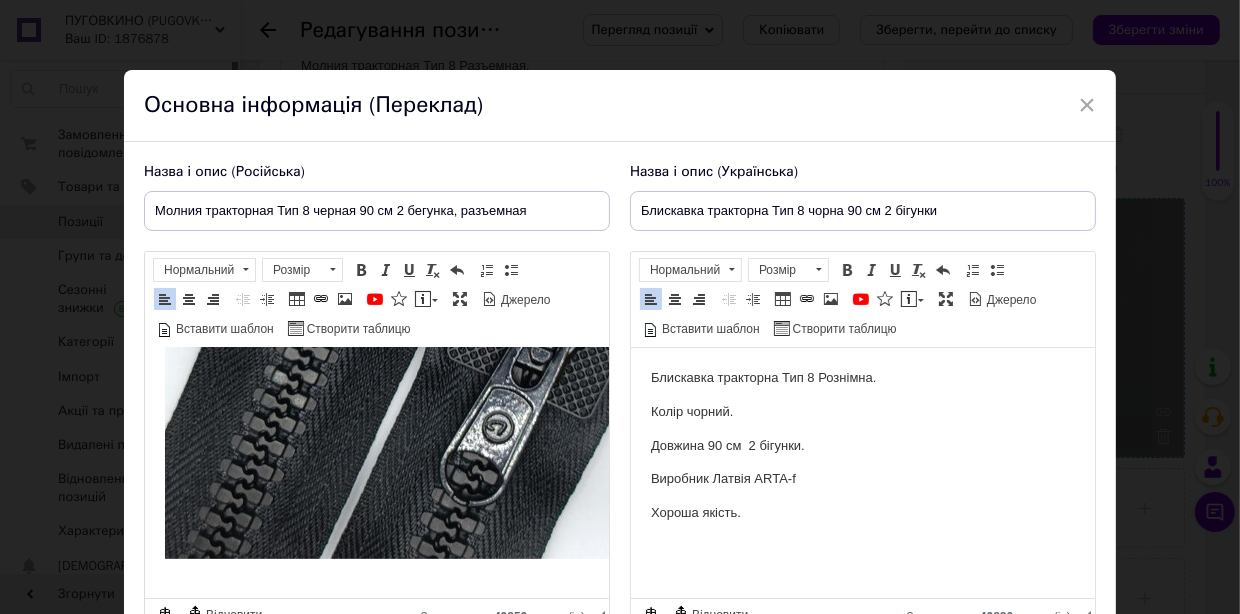 drag, startPoint x: 951, startPoint y: 205, endPoint x: 620, endPoint y: 220, distance: 331.3397 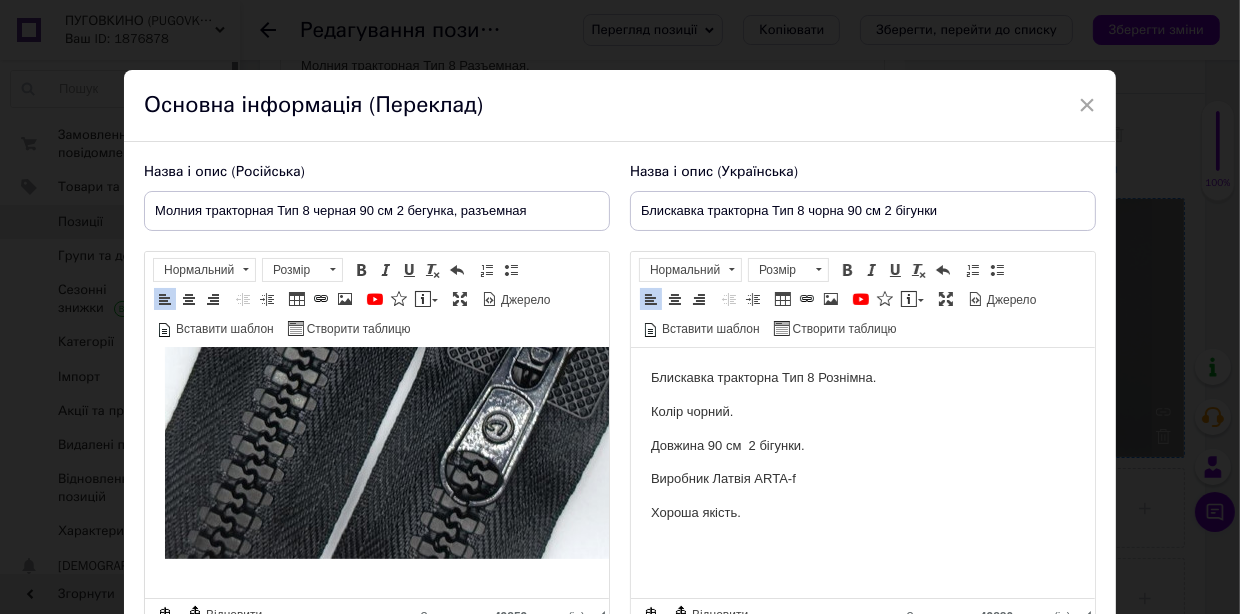 click at bounding box center [862, 547] 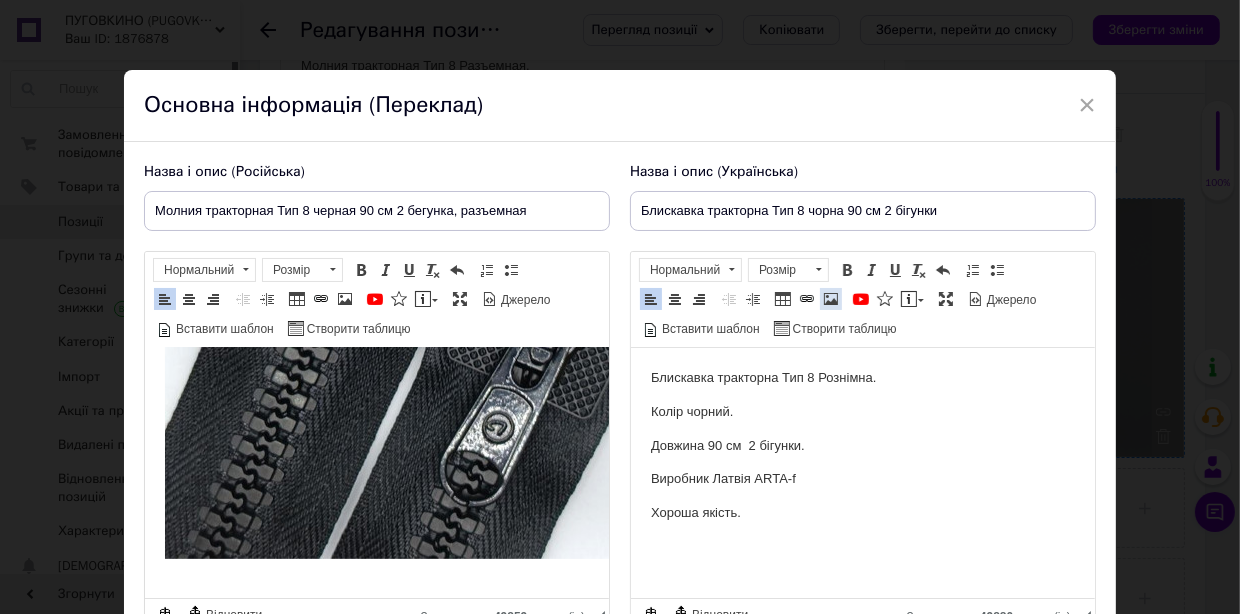 click at bounding box center (831, 299) 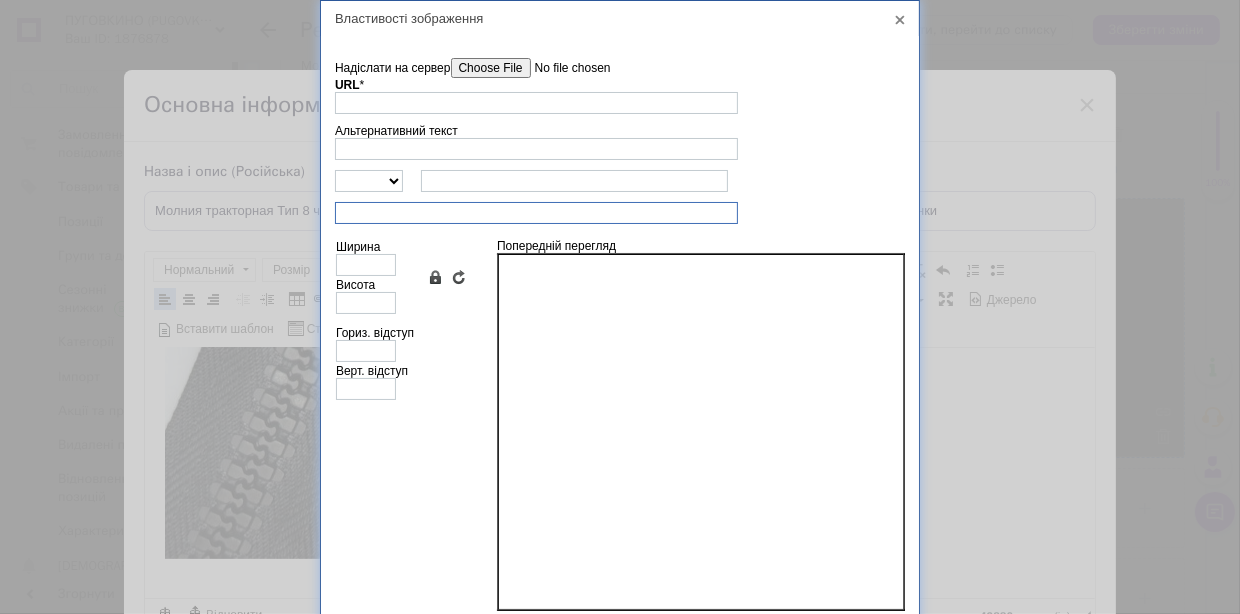 click at bounding box center (536, 213) 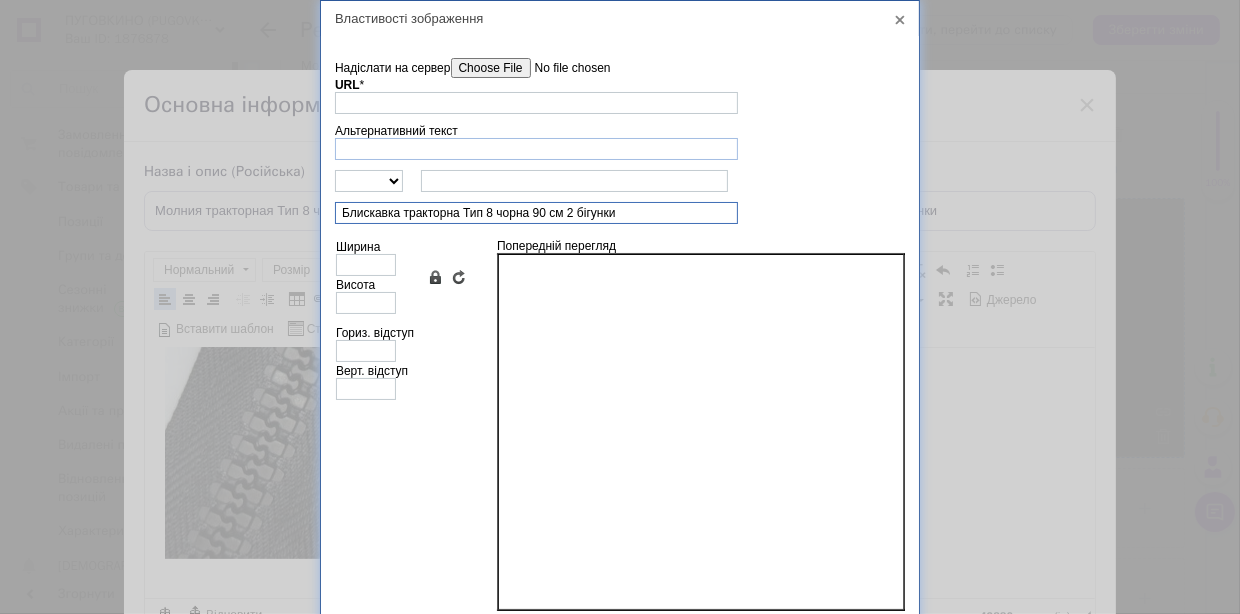 type on "Блискавка тракторна Тип 8 чорна 90 см 2 бігунки" 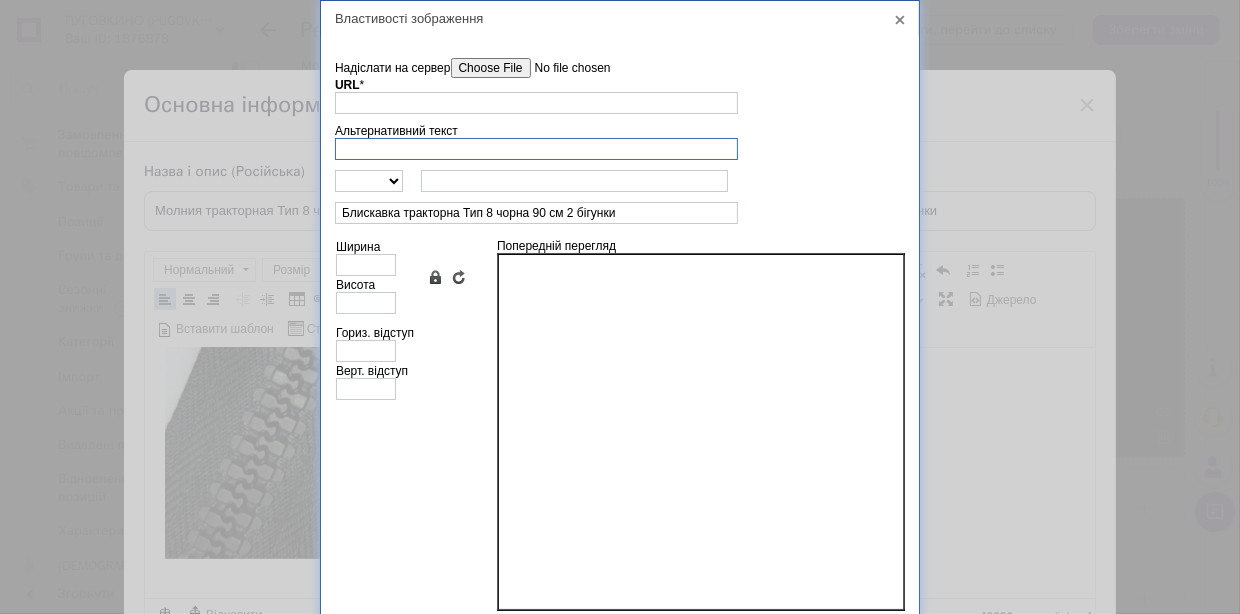 click on "Альтернативний текст" at bounding box center [536, 149] 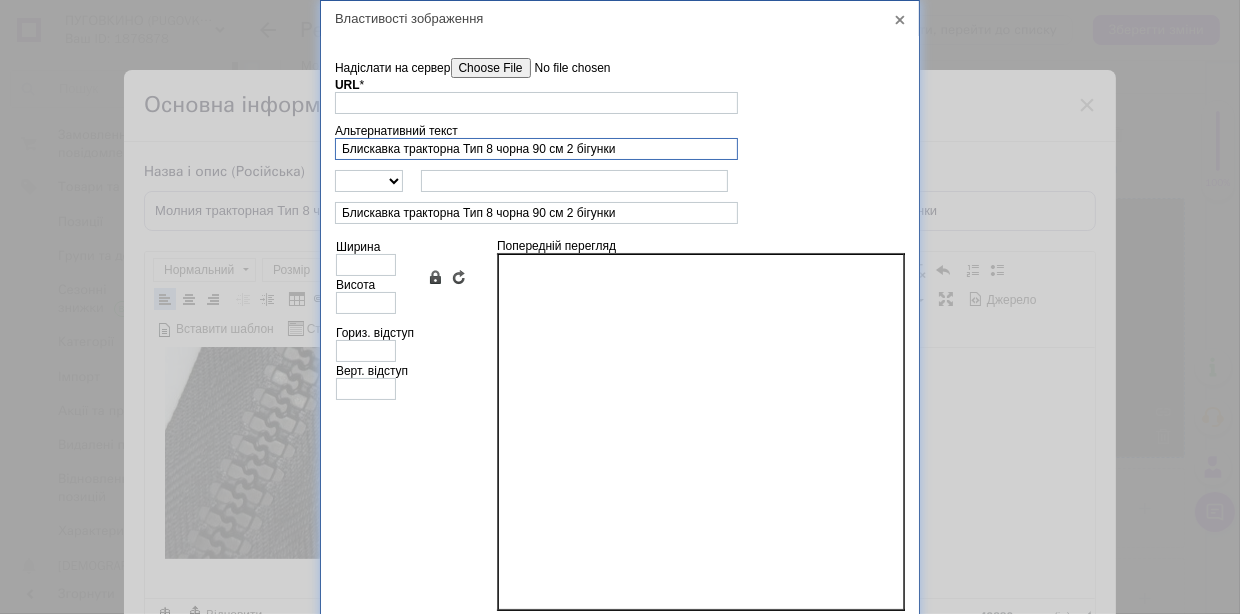type on "Блискавка тракторна Тип 8 чорна 90 см 2 бігунки" 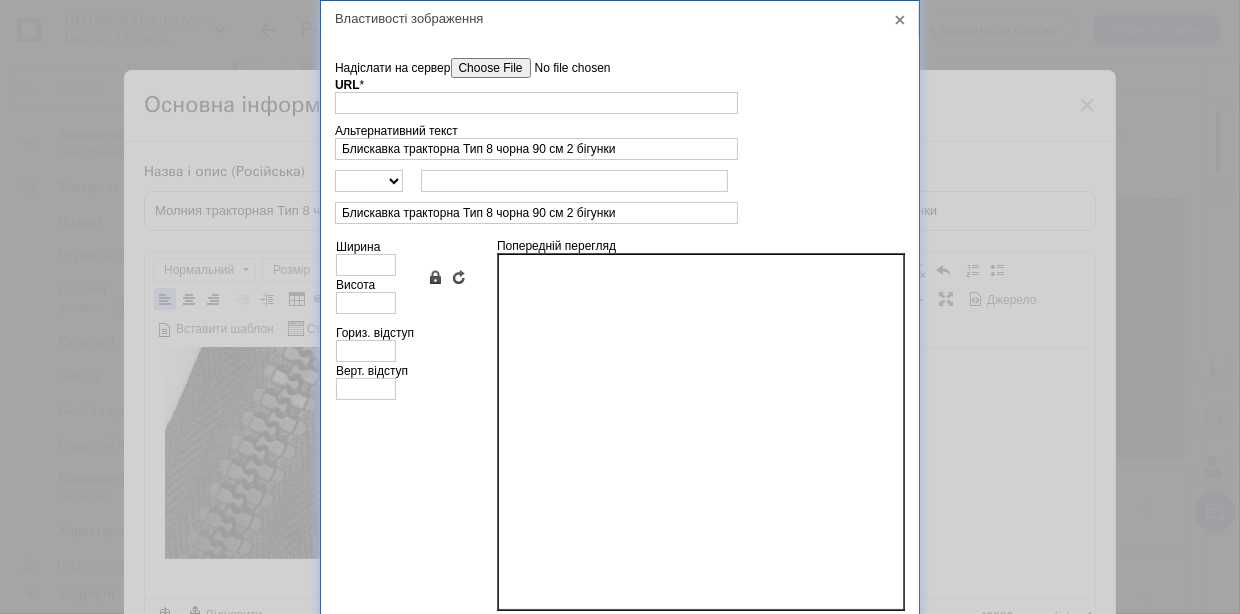 click on "Надіслати на сервер" at bounding box center (564, 68) 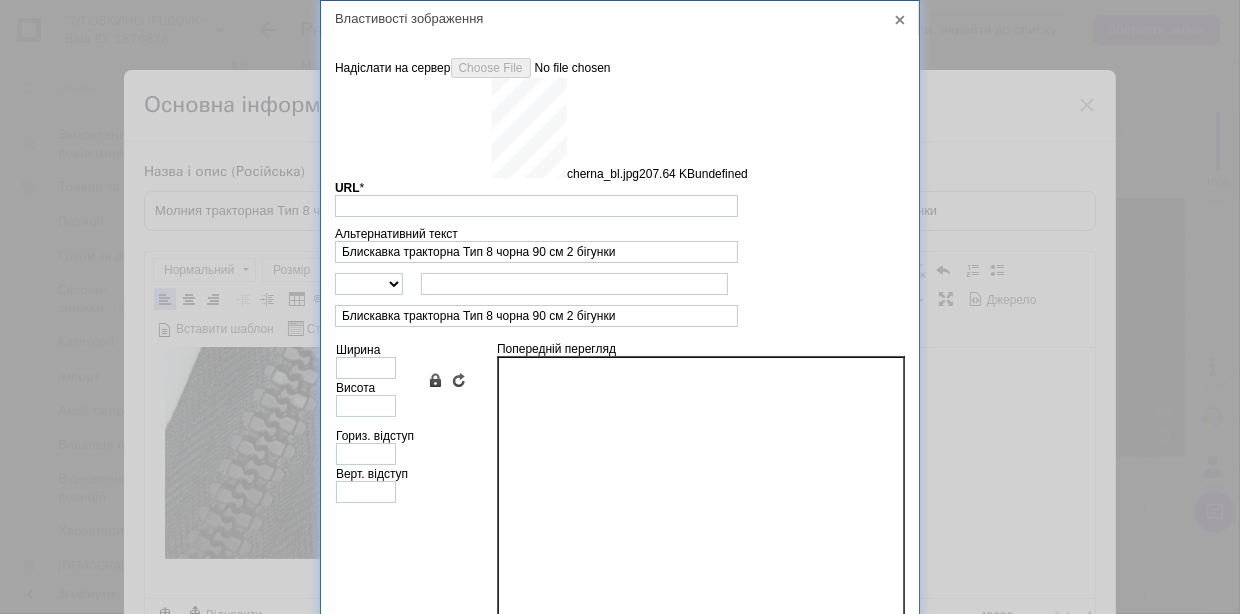 type on "https://images.prom.ua/6743891485_w640_h2048_cherna_bl.jpg?fresh=1&PIMAGE_ID=6743891485" 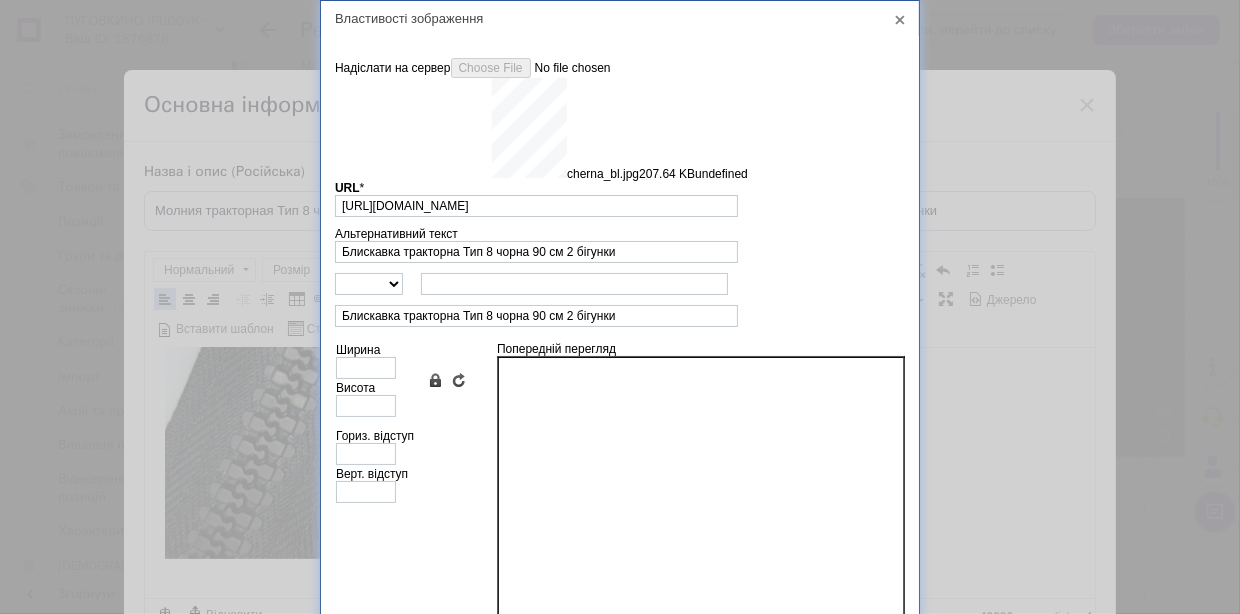 type on "640" 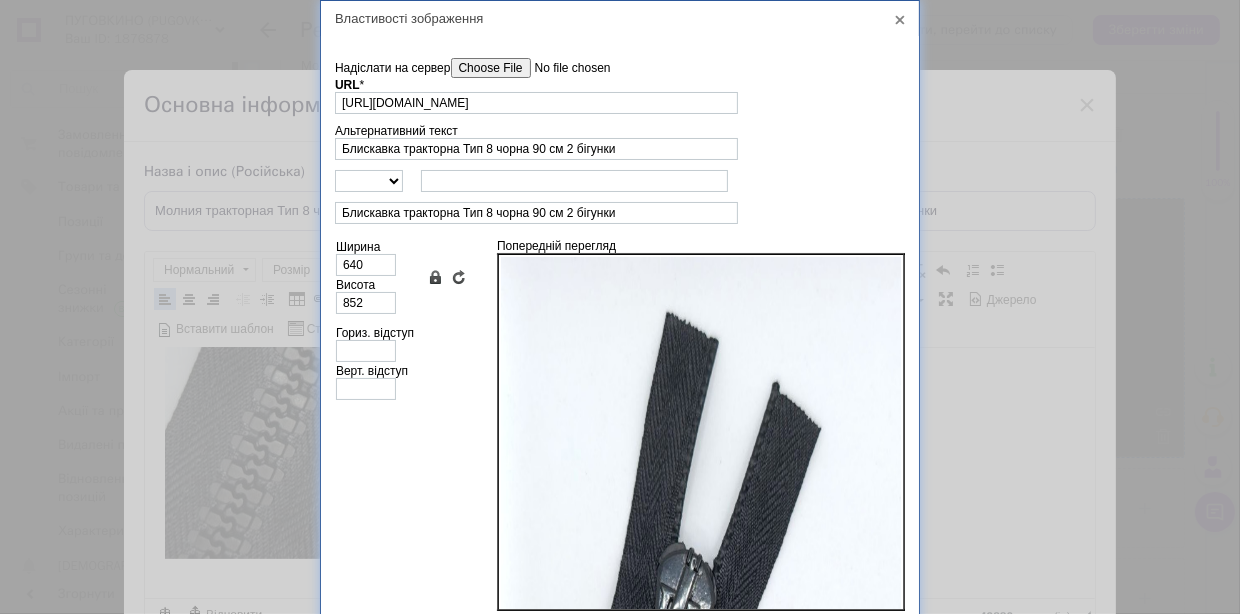 scroll, scrollTop: 57, scrollLeft: 0, axis: vertical 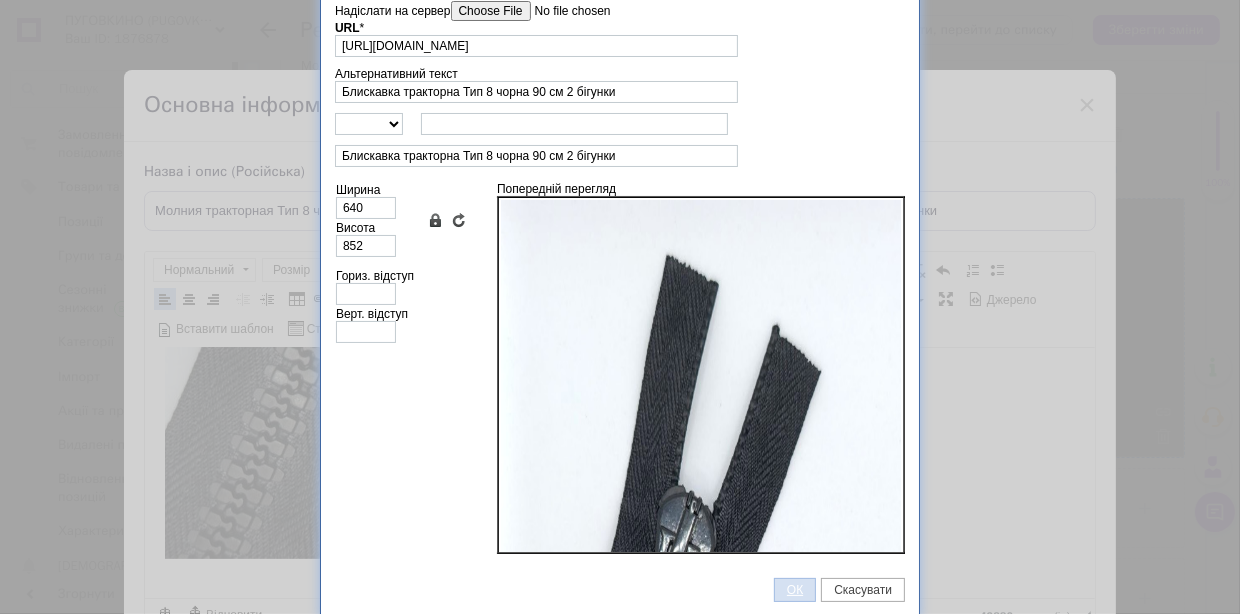 click on "ОК" at bounding box center (795, 590) 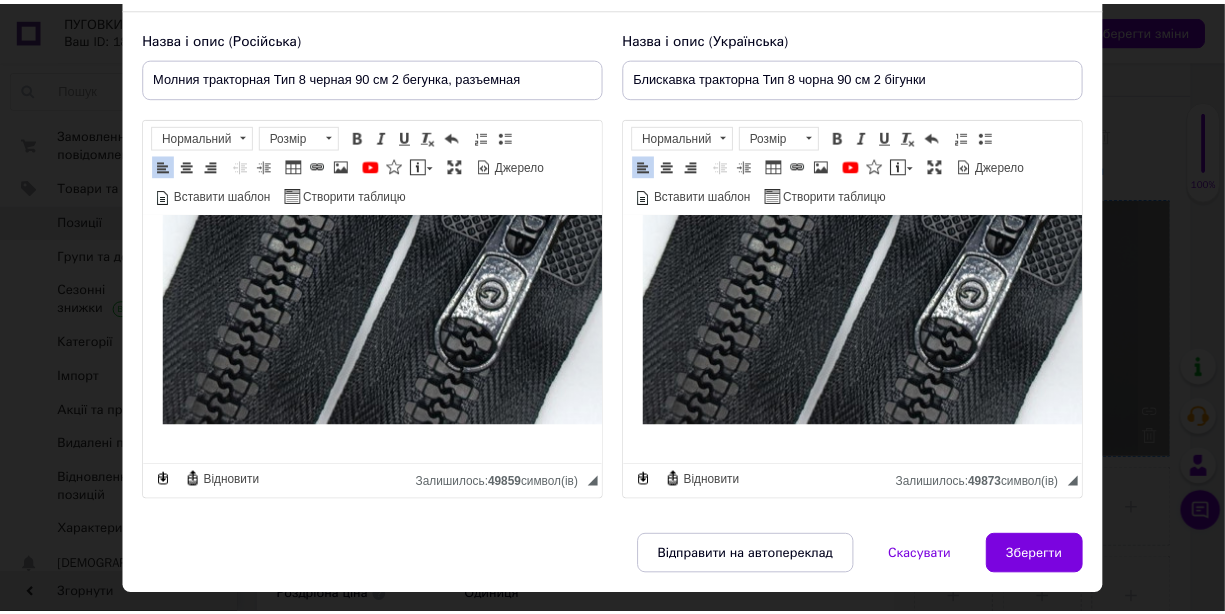 scroll, scrollTop: 200, scrollLeft: 0, axis: vertical 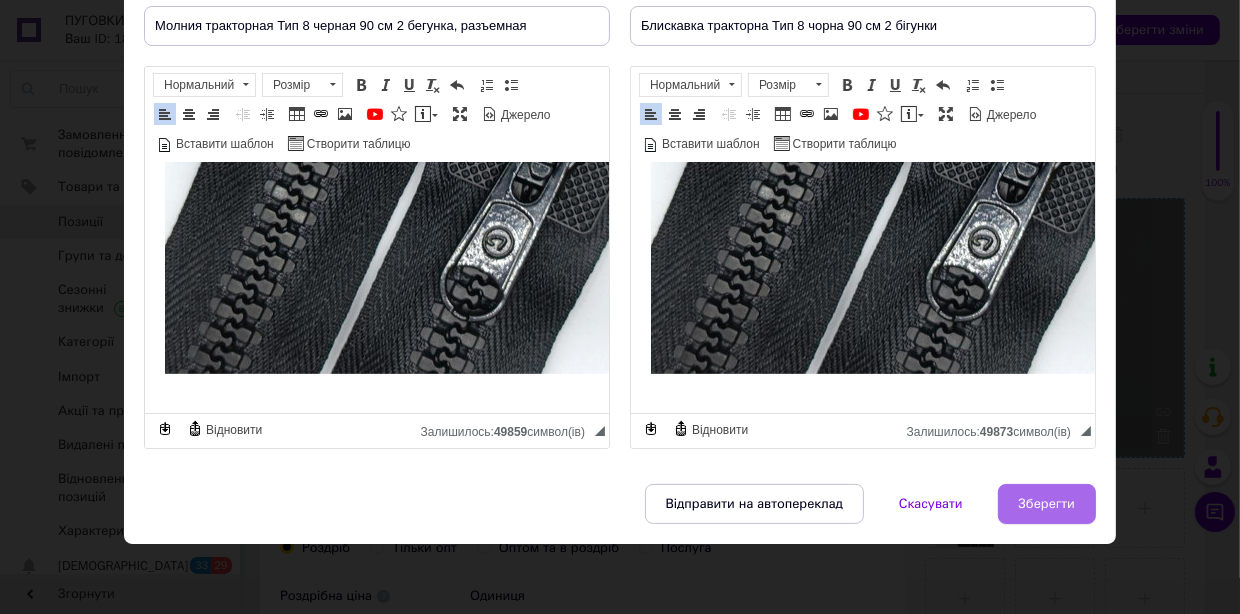 click on "Зберегти" at bounding box center [1047, 504] 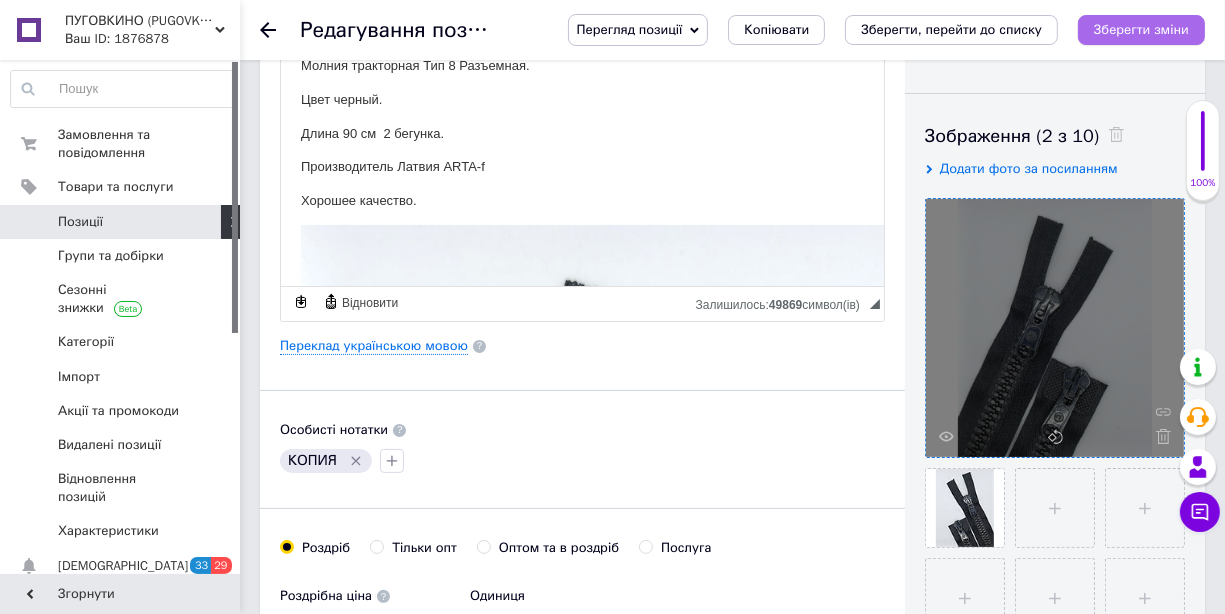 click on "Зберегти зміни" at bounding box center (1141, 29) 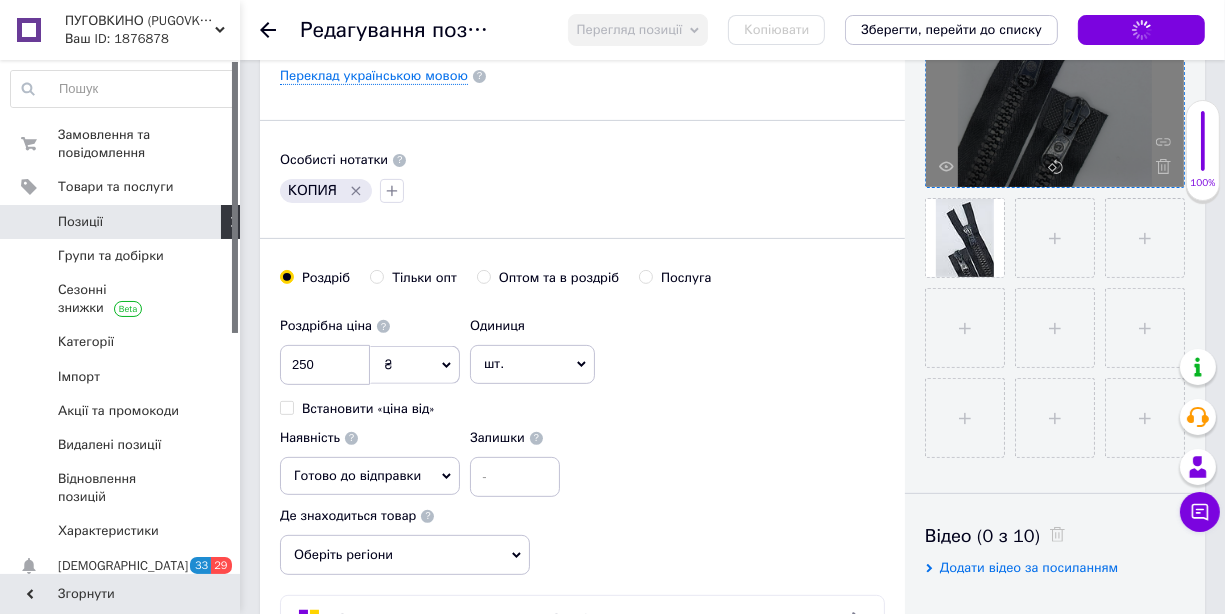 scroll, scrollTop: 699, scrollLeft: 0, axis: vertical 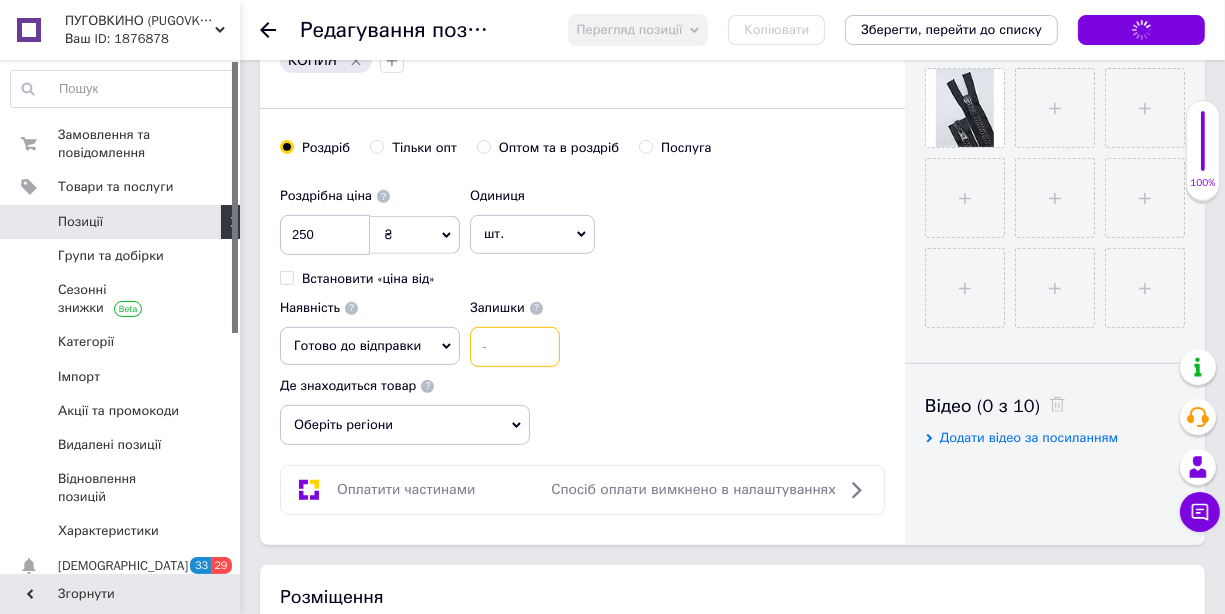 click at bounding box center [515, 347] 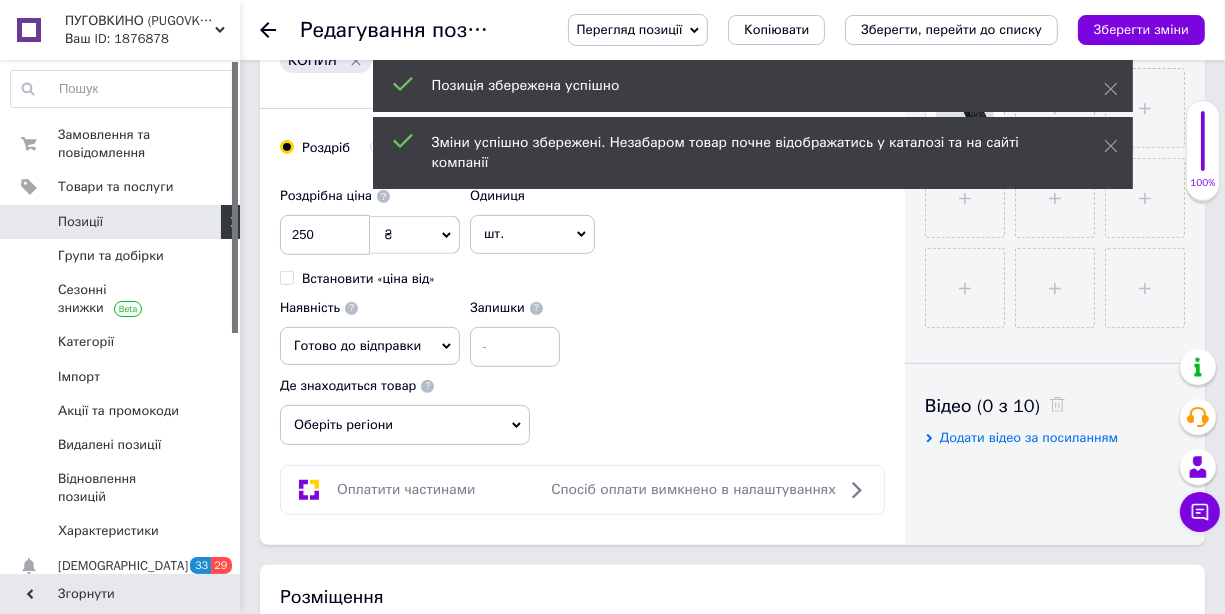 click on "Основна інформація Назва позиції (Російська) ✱ Молния тракторная Тип 8 черная 90 см 2 бегунка, разъемная Код/Артикул 4189 Опис (Російська) ✱ Молния тракторная Тип 8 Разъемная.
Цвет черный.
Длина 90 см  2 бегунка.
Производитель Латвия ARTA-f
Хорошее качество.
Розширений текстовий редактор, 63EC0633-D7EF-4E47-B833-33BF01CB09D0 Панель інструментів редактора Форматування Нормальний Розмір Розмір   Жирний  Сполучення клавіш Ctrl+B   Курсив  Сполучення клавіш Ctrl+I   Підкреслений  Сполучення клавіш Ctrl+U   Видалити форматування   Повернути  Сполучення клавіш Ctrl+Z" at bounding box center (582, -37) 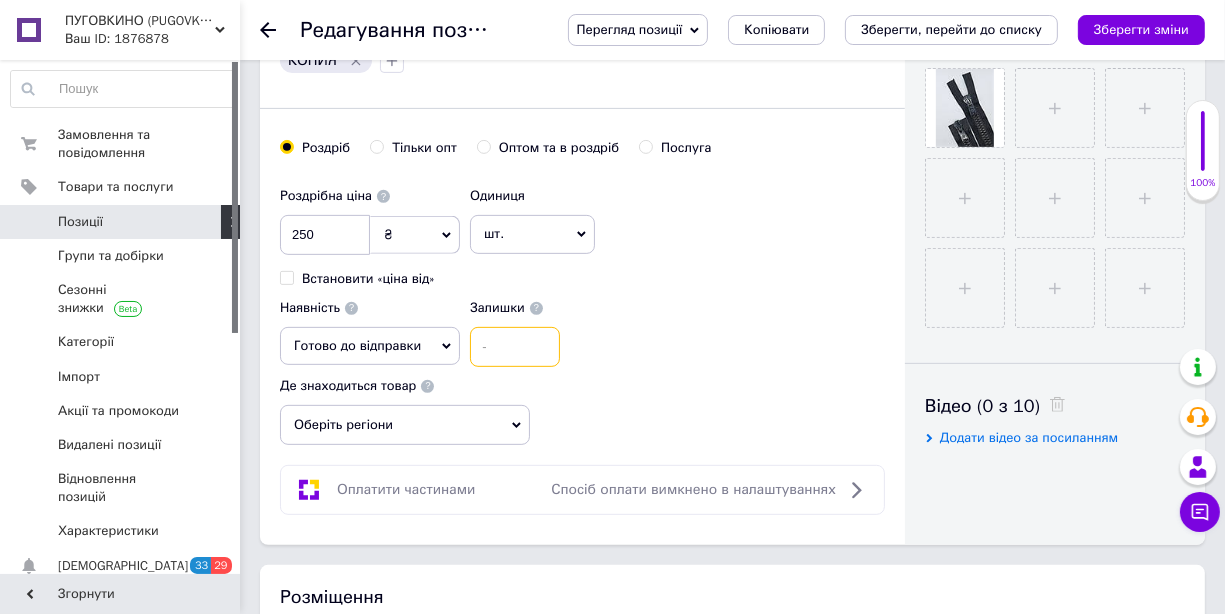 click at bounding box center (515, 347) 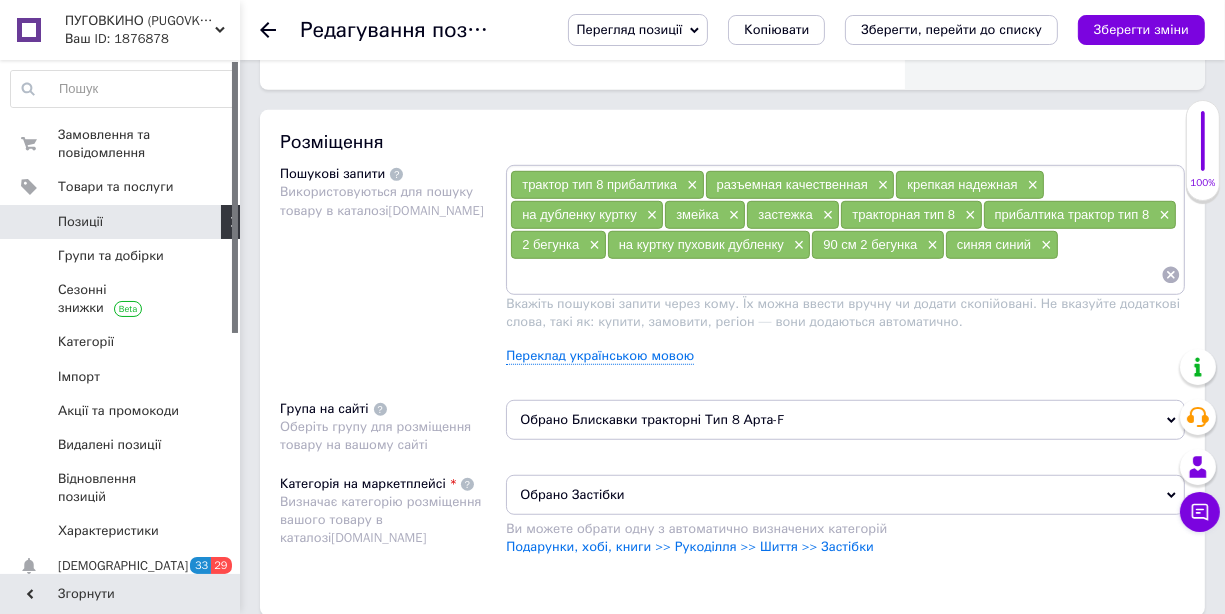 scroll, scrollTop: 1200, scrollLeft: 0, axis: vertical 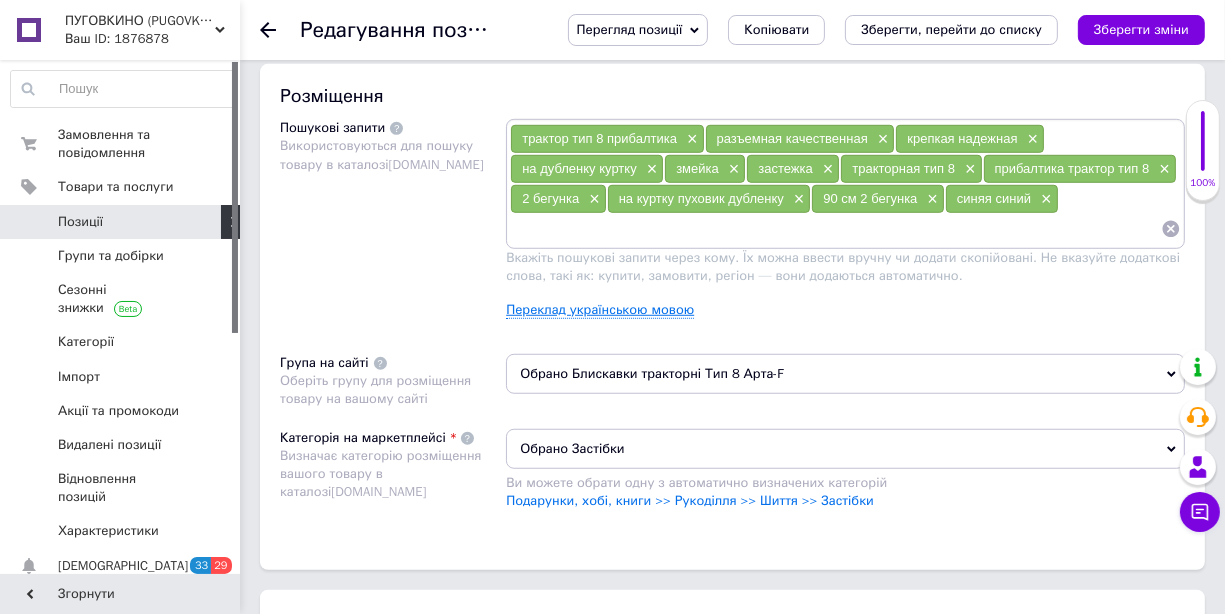 type on "8" 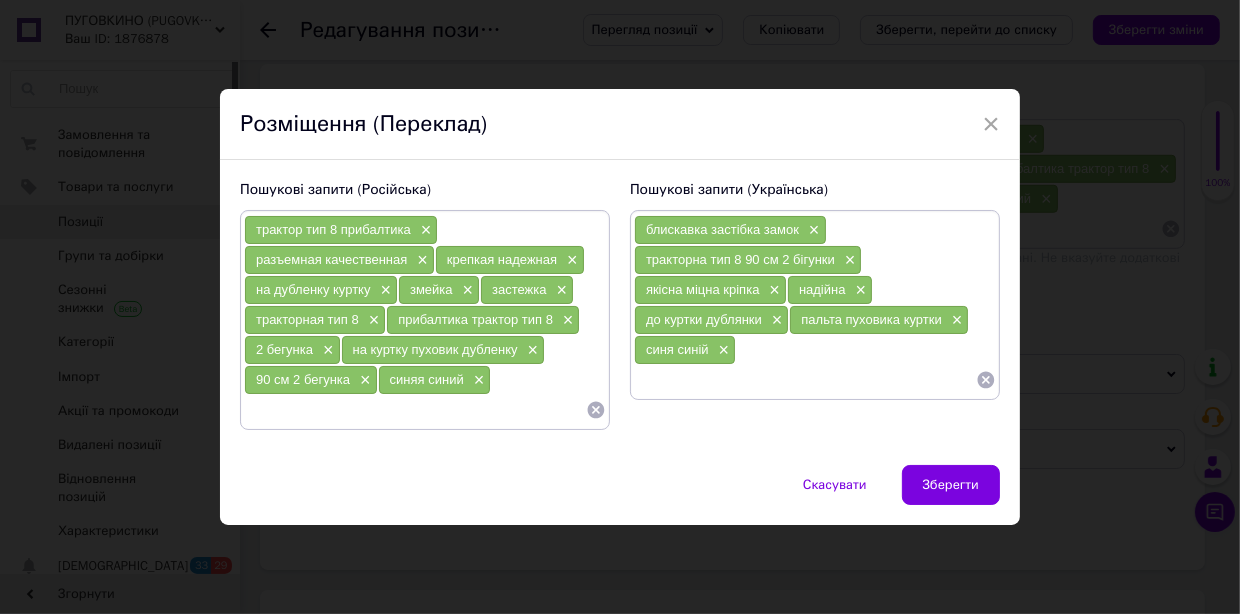 click on "×" at bounding box center (477, 380) 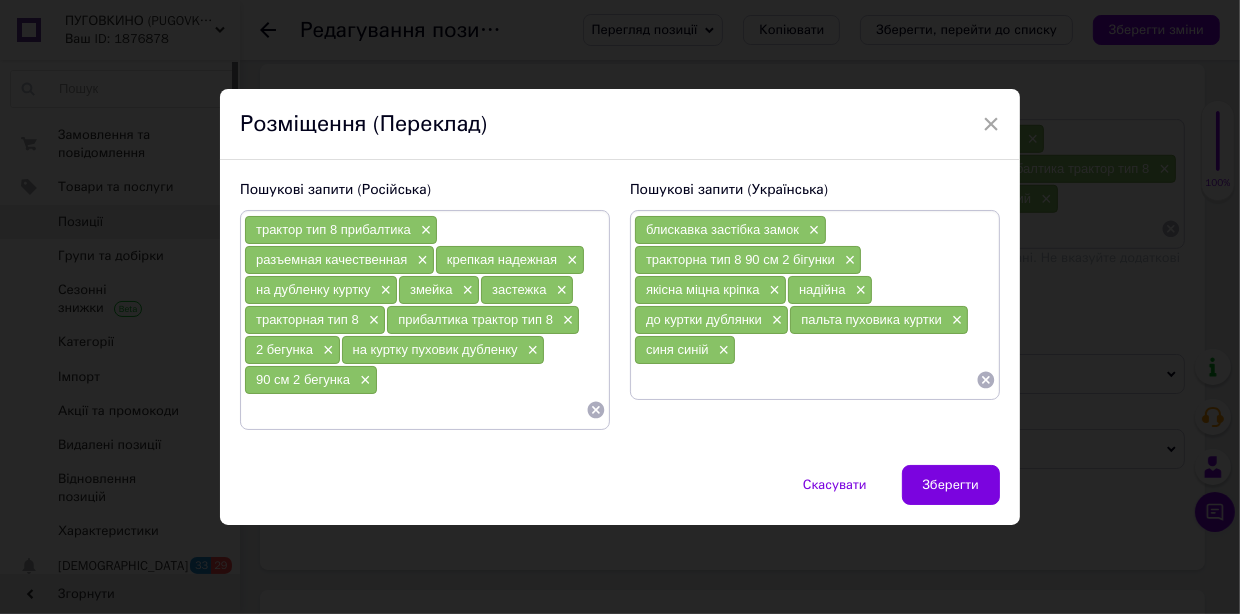 click at bounding box center (415, 410) 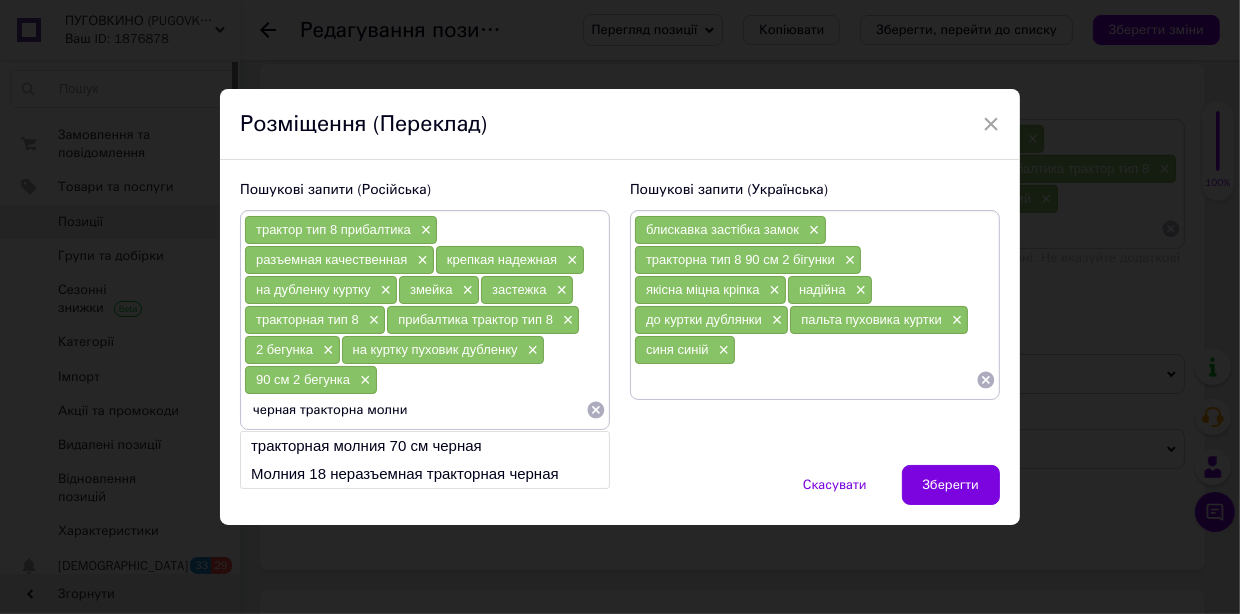 type on "черная тракторна молния" 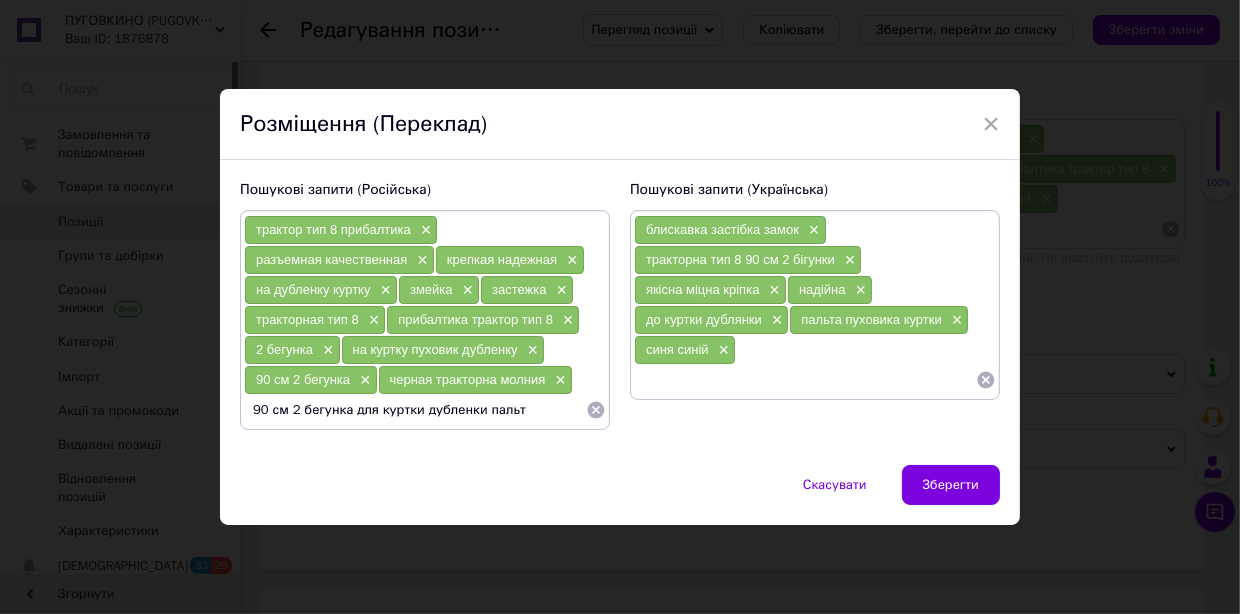 type on "90 см 2 бегунка для куртки дубленки пальто" 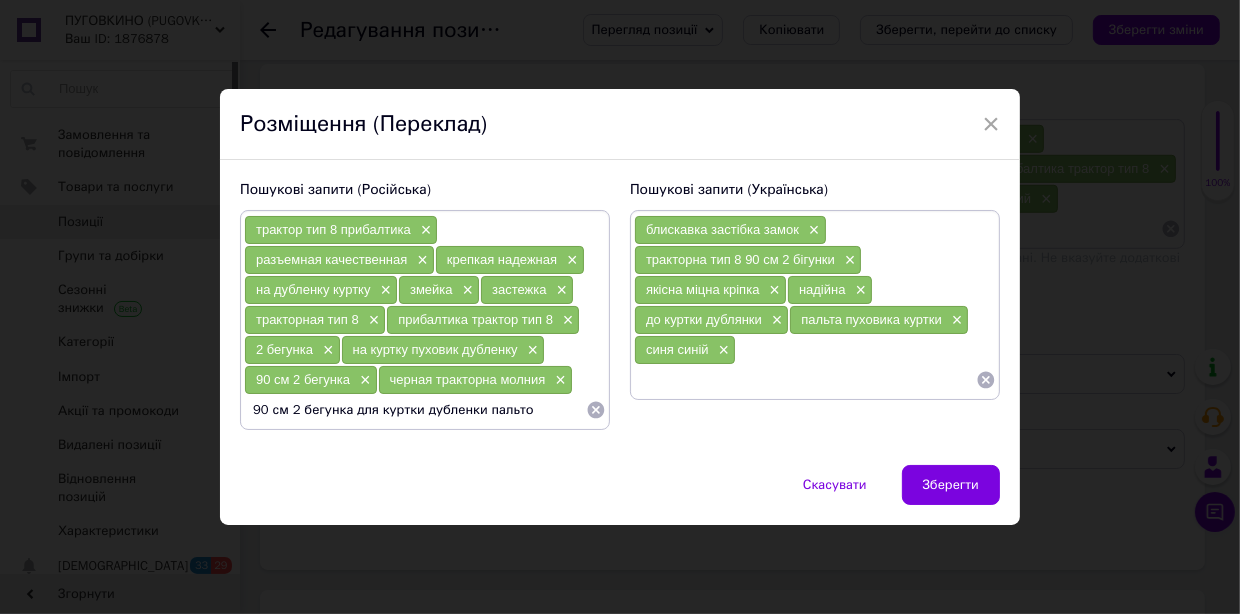click on "90 см 2 бегунка для куртки дубленки пальто" at bounding box center [415, 410] 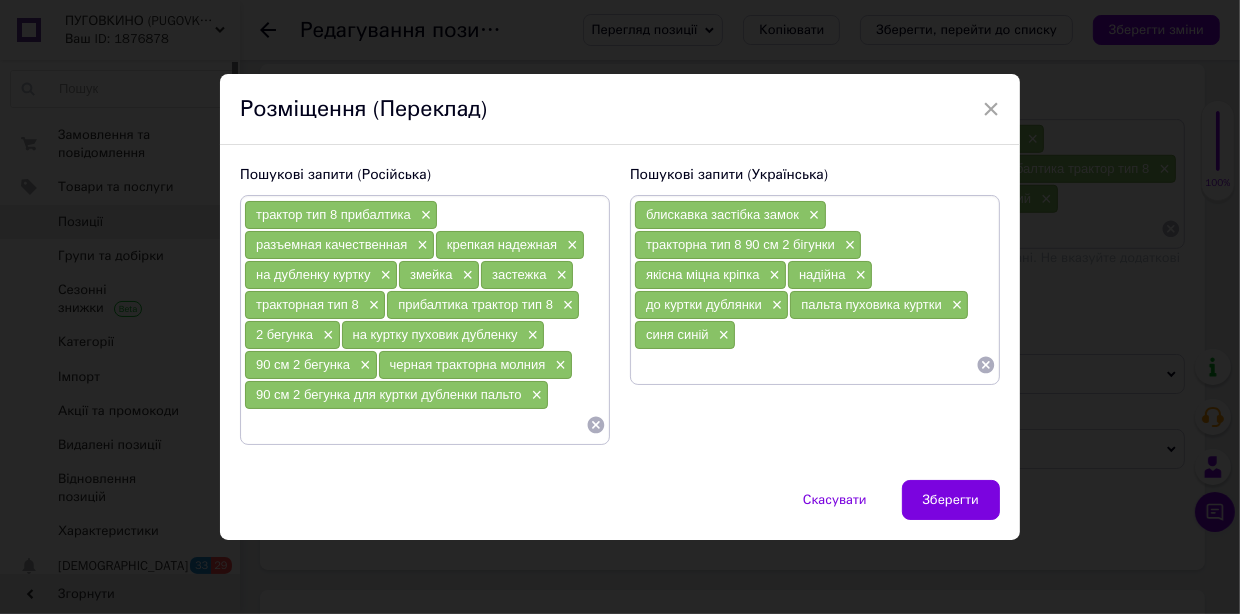 click at bounding box center [805, 365] 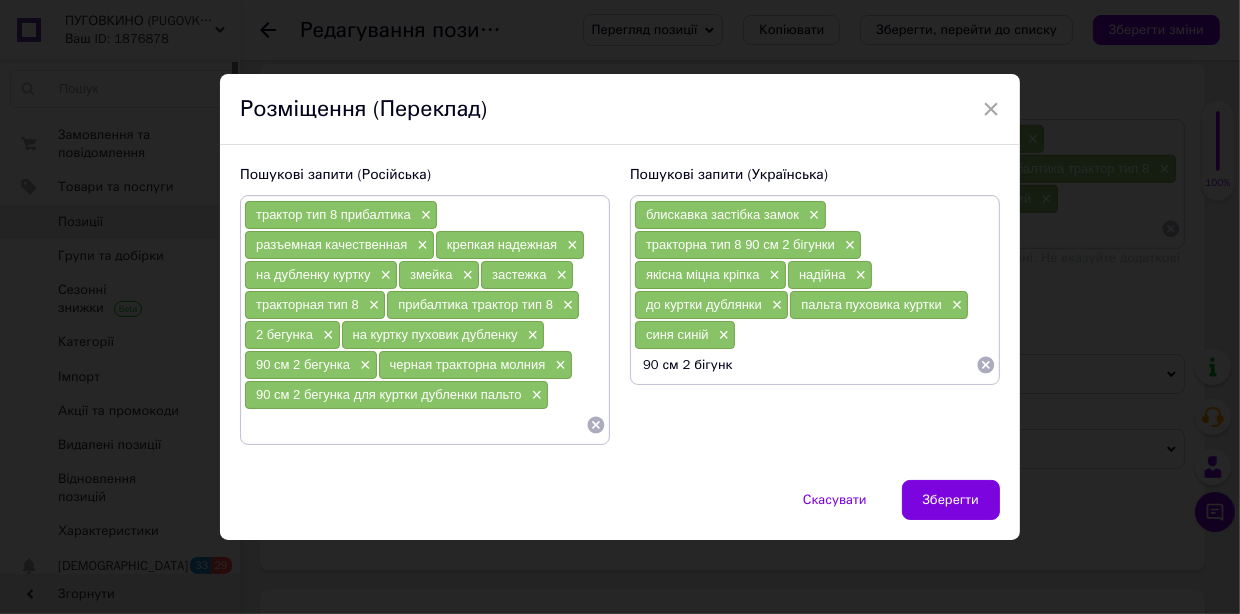 type on "90 см 2 бігунки" 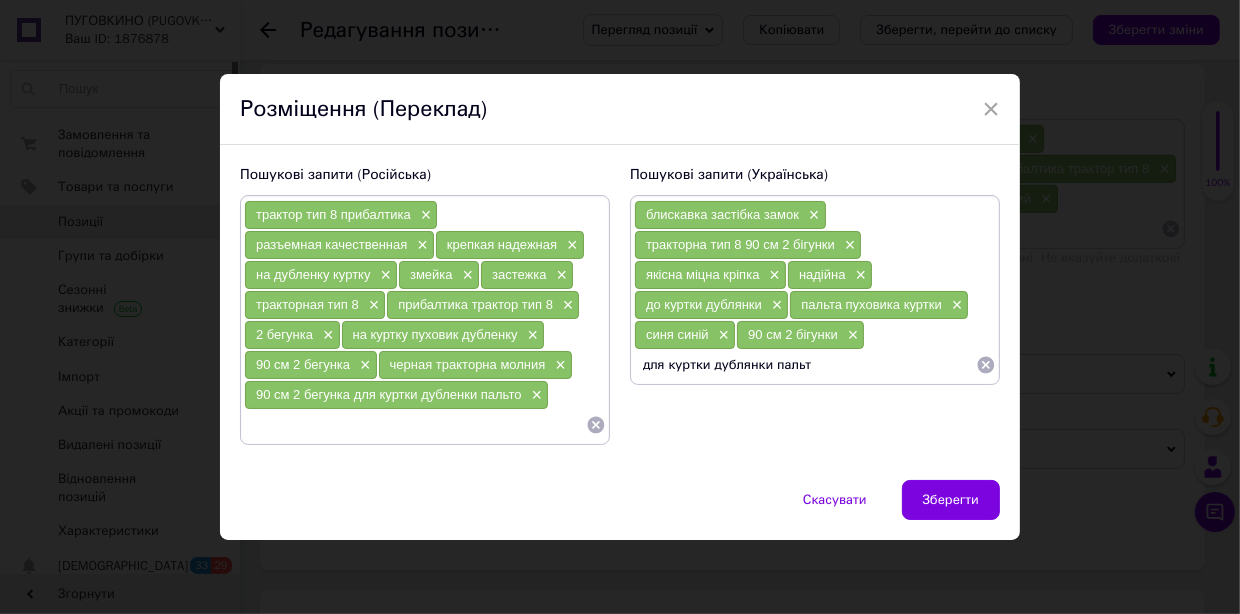 type on "для куртки дублянки пальто" 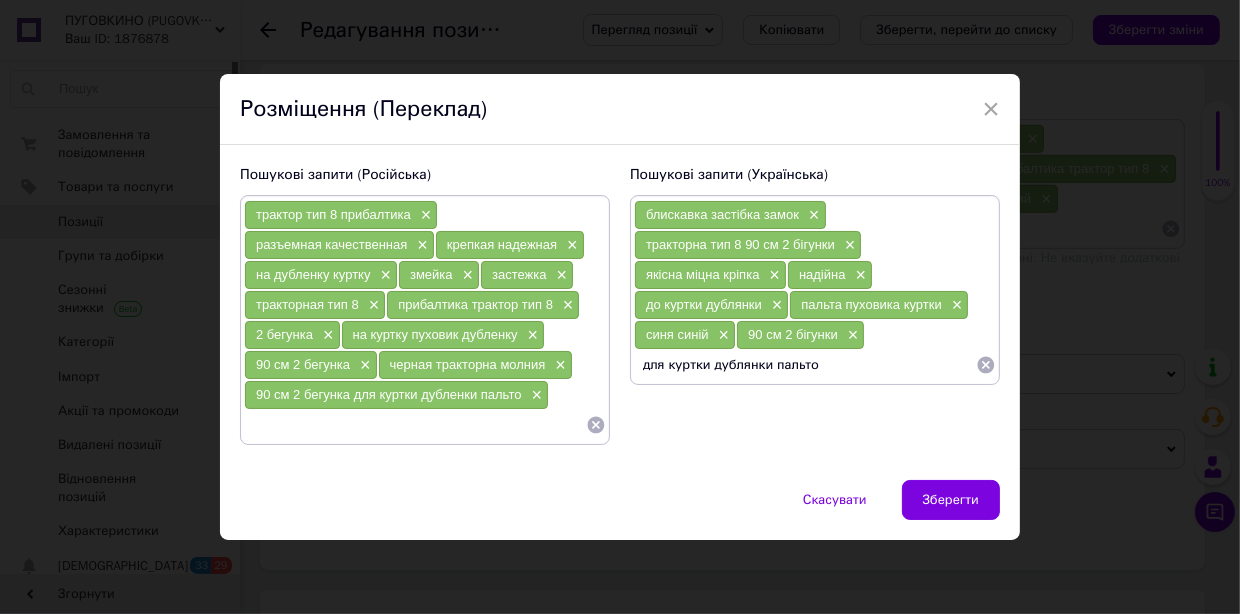 type 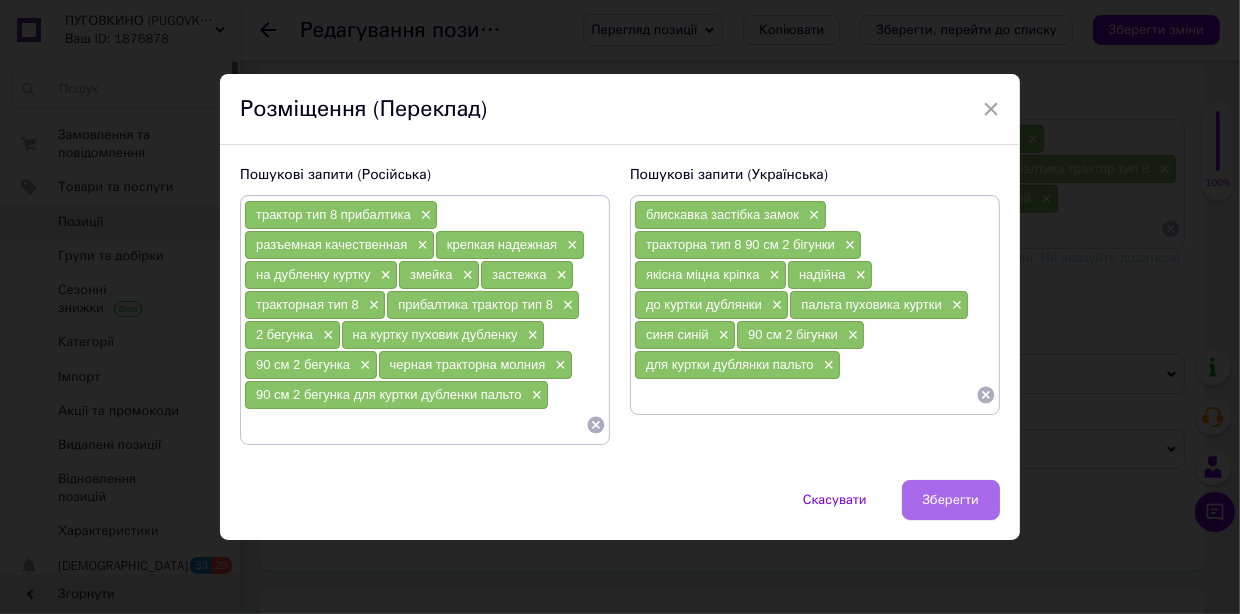 click on "Зберегти" at bounding box center (951, 500) 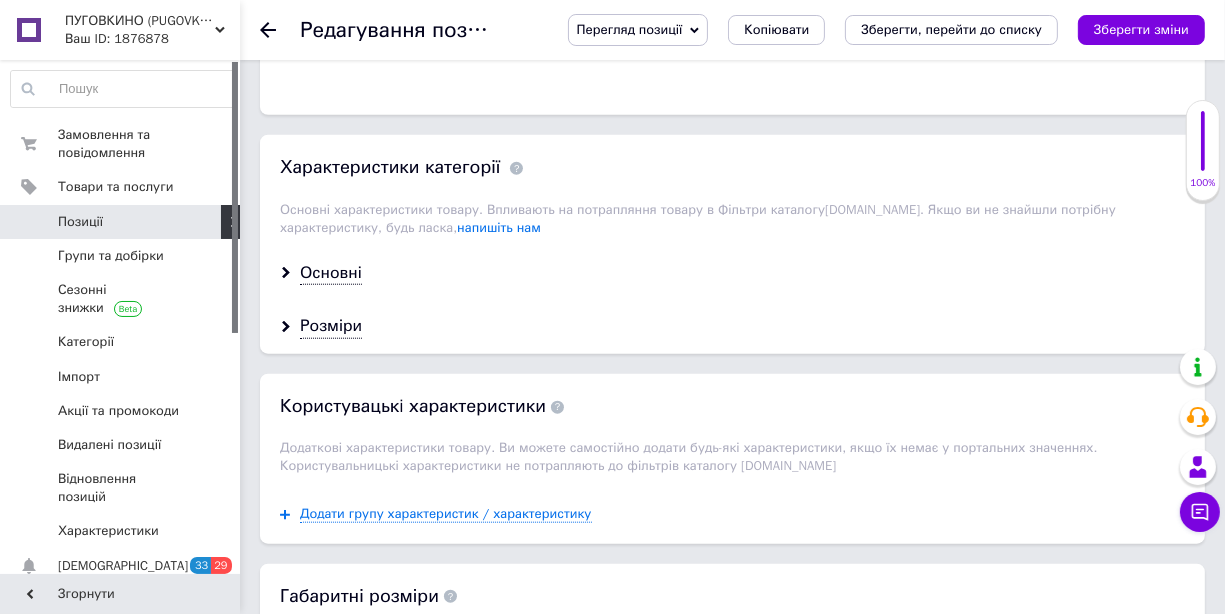scroll, scrollTop: 1699, scrollLeft: 0, axis: vertical 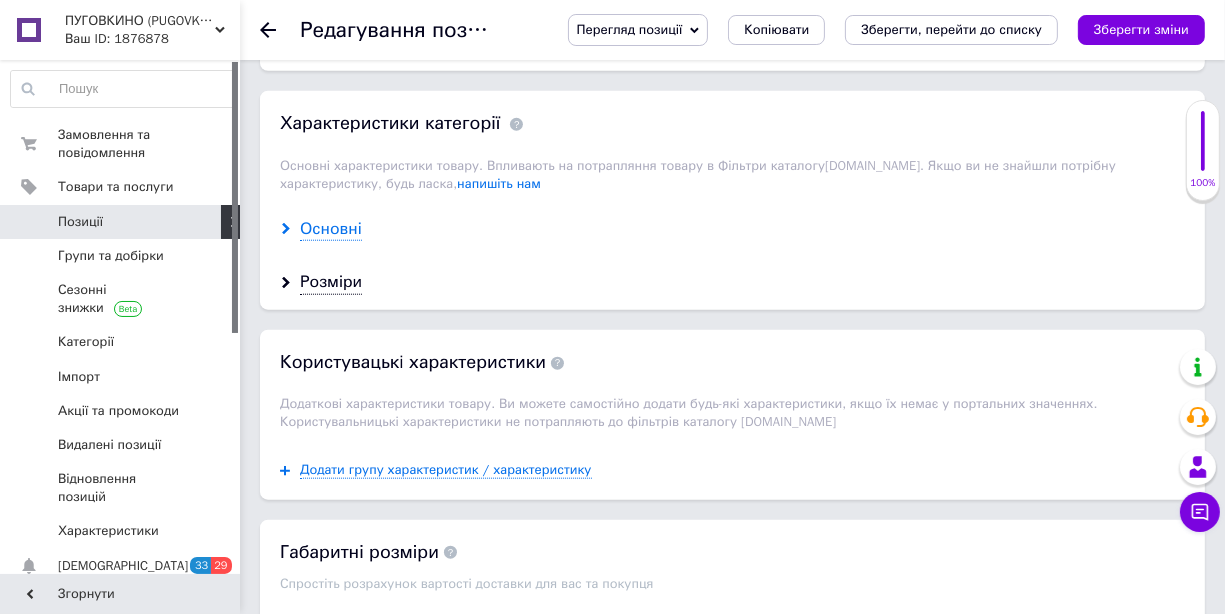 click on "Основні" at bounding box center (331, 229) 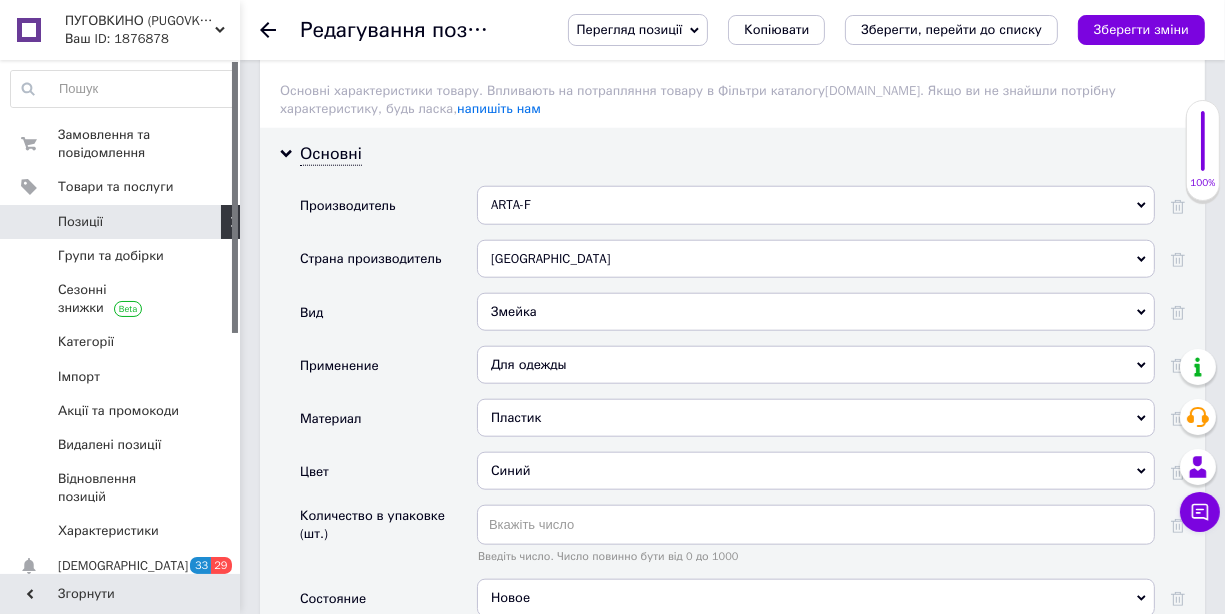 scroll, scrollTop: 1899, scrollLeft: 0, axis: vertical 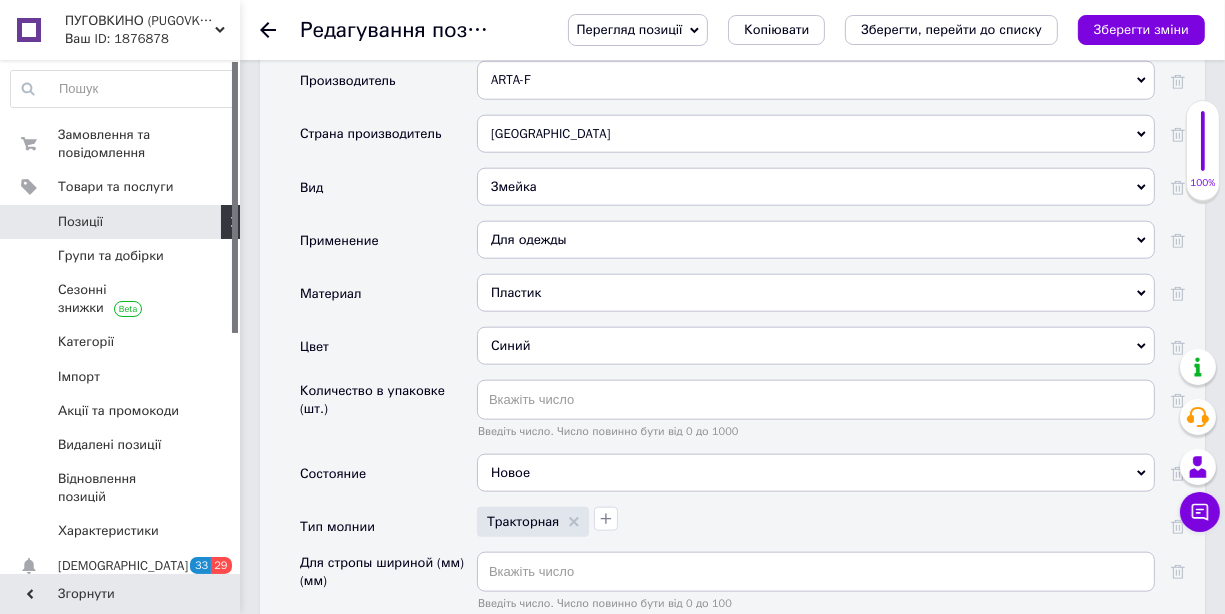 click on "Синий" at bounding box center (816, 346) 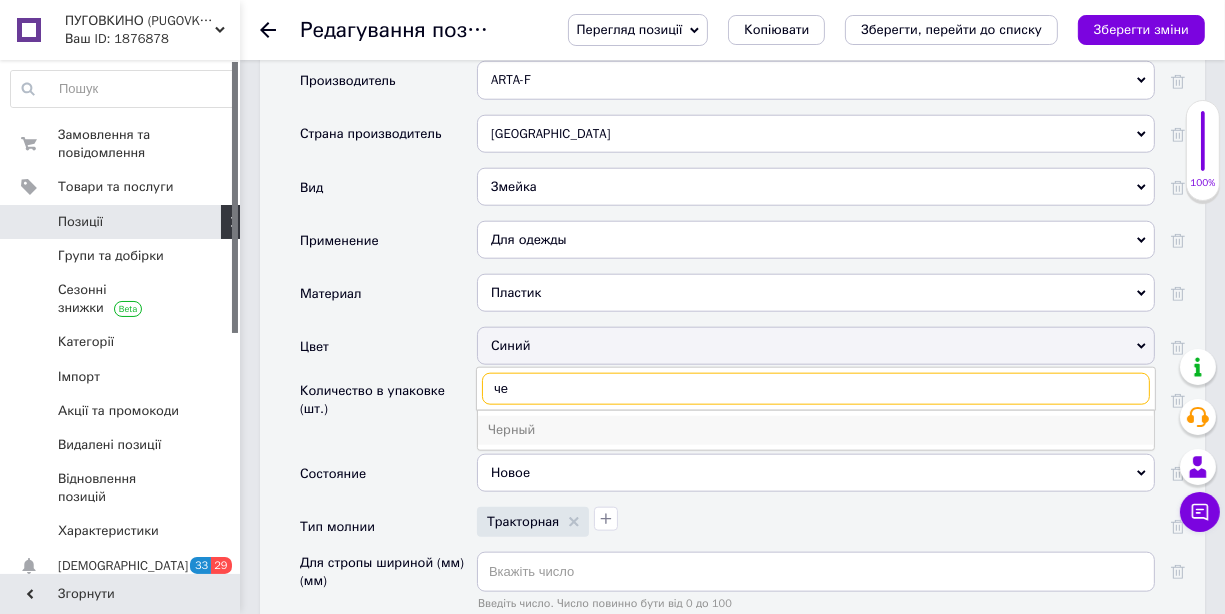 type on "че" 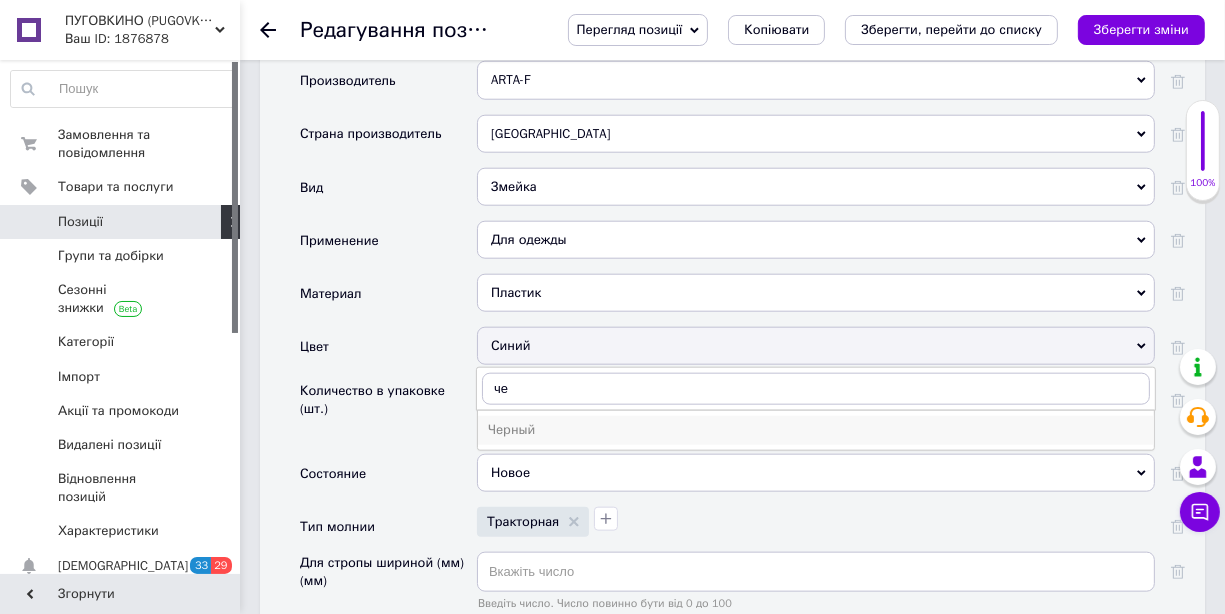 click on "Черный" at bounding box center [816, 430] 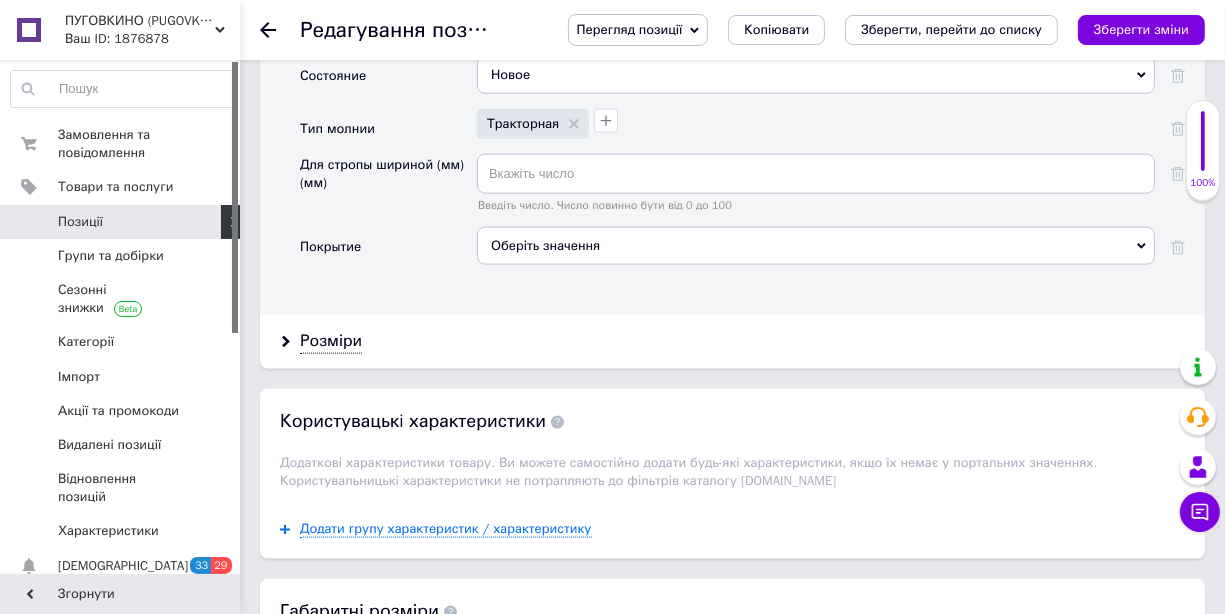 scroll, scrollTop: 2400, scrollLeft: 0, axis: vertical 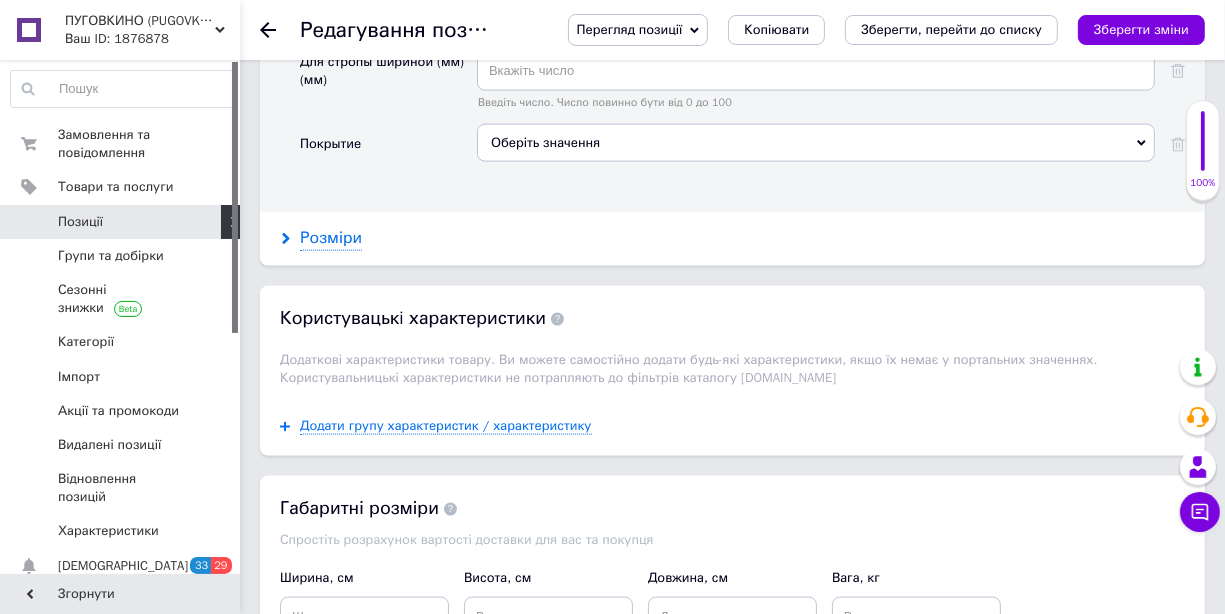 click on "Розміри" at bounding box center [331, 238] 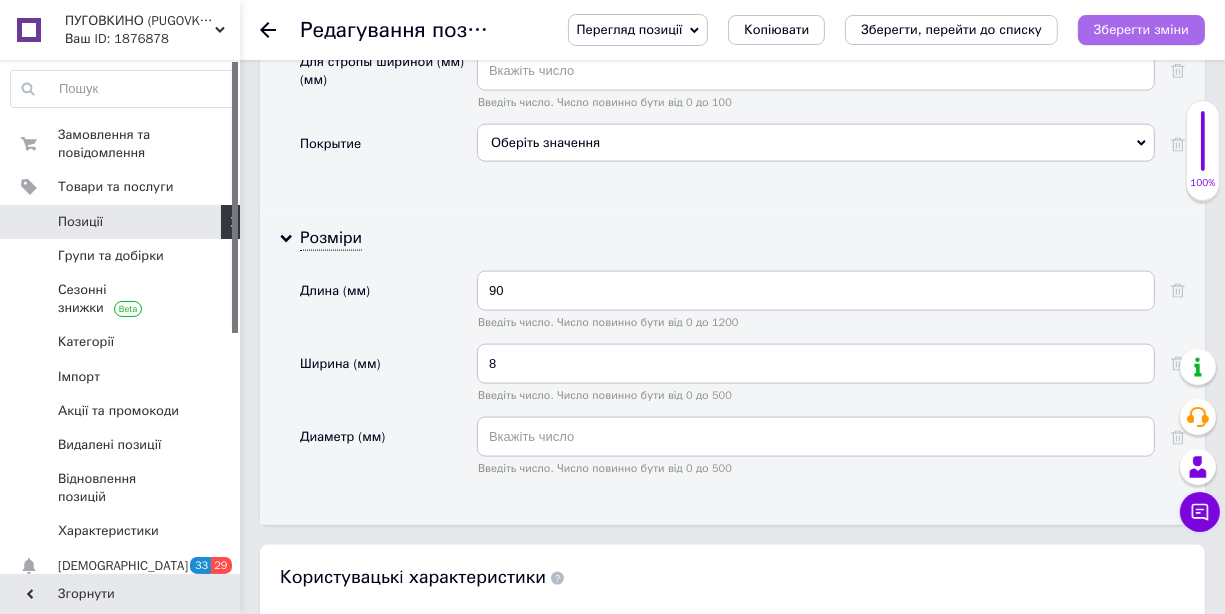 click on "Зберегти зміни" at bounding box center [1141, 29] 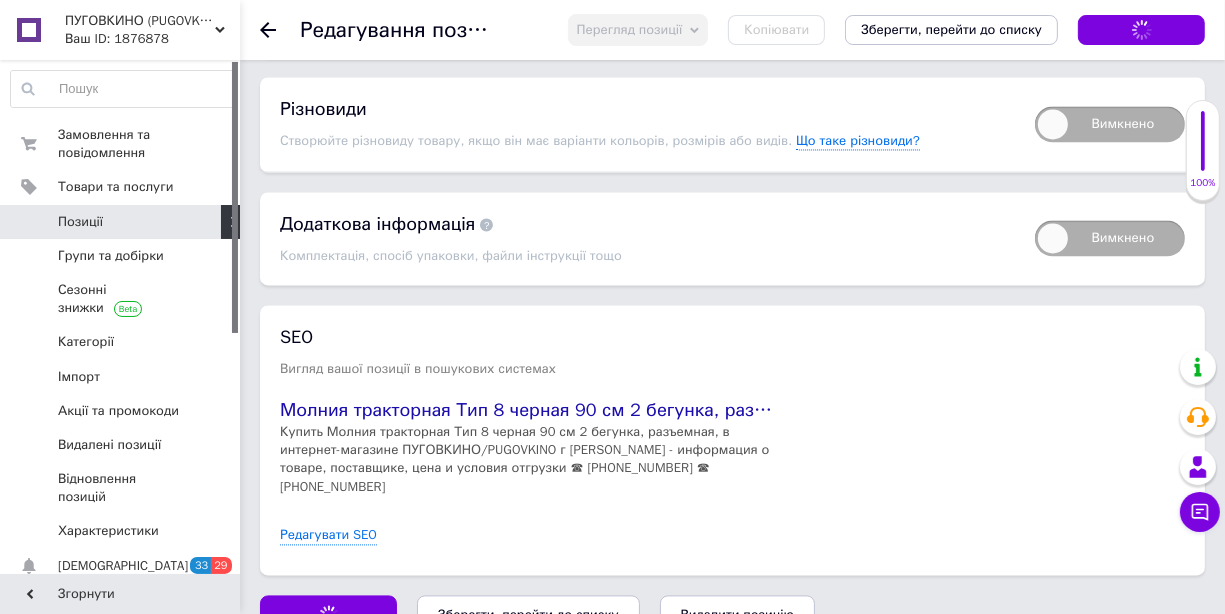 scroll, scrollTop: 3514, scrollLeft: 0, axis: vertical 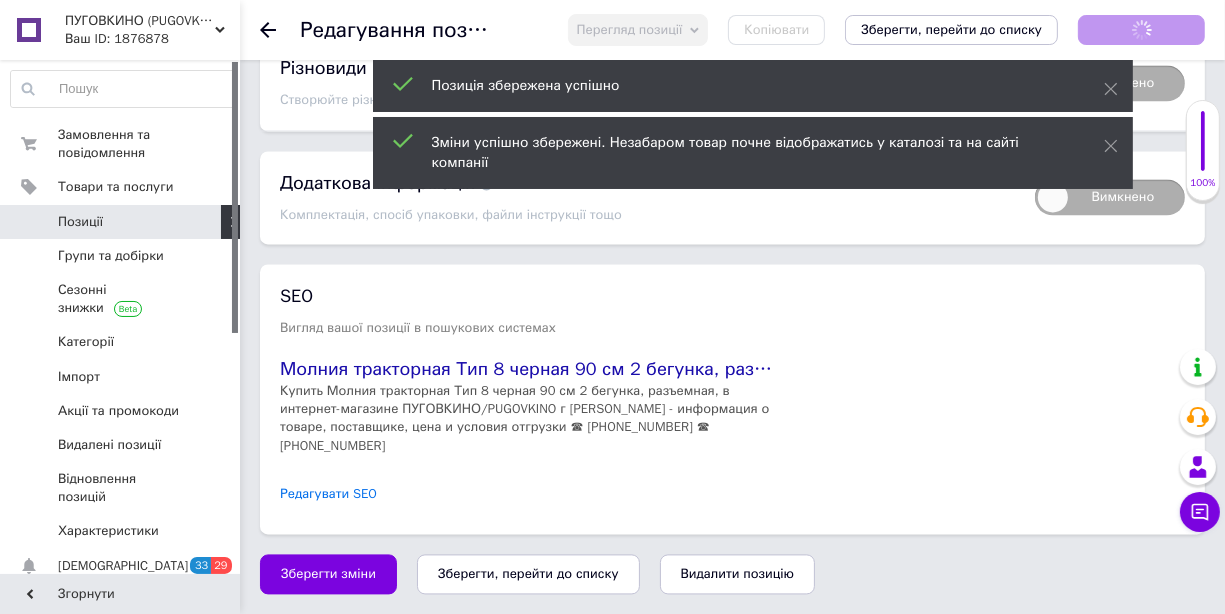 click on "Редагувати SEO" at bounding box center (328, 494) 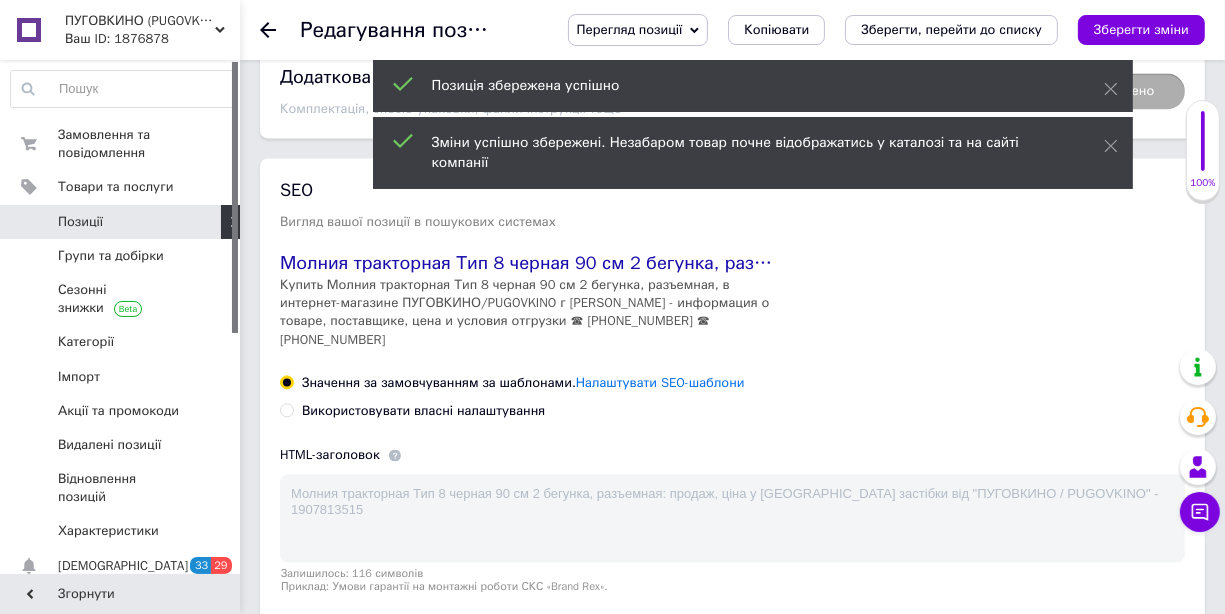 scroll, scrollTop: 3714, scrollLeft: 0, axis: vertical 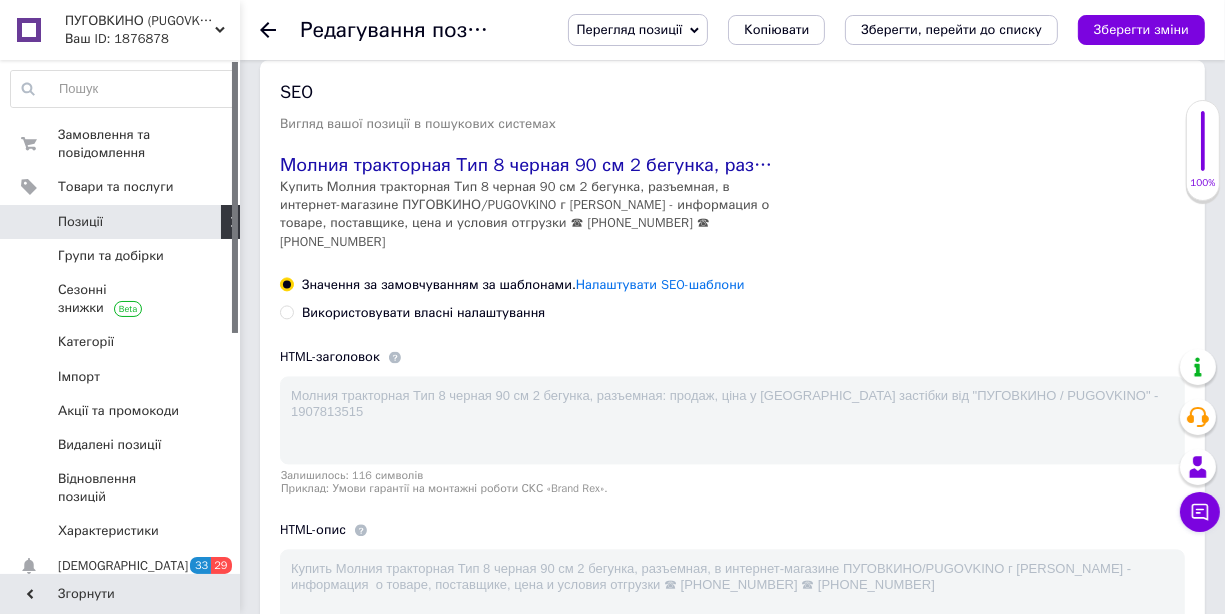 click on "Використовувати власні налаштування" at bounding box center (286, 311) 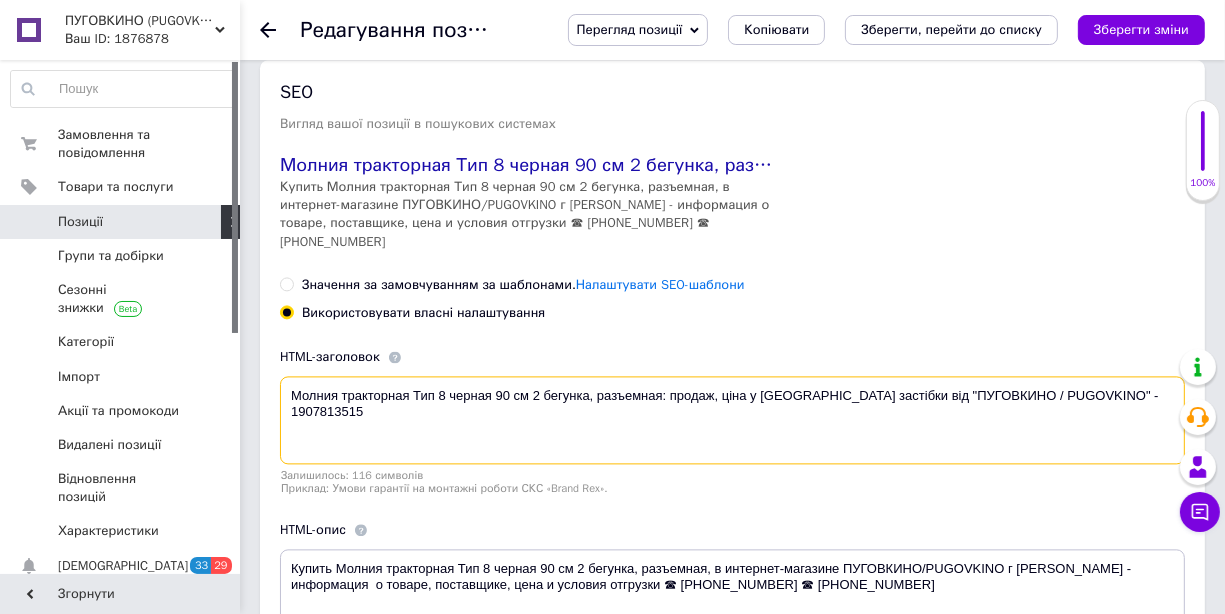 click on "Молния тракторная Тип 8 черная 90 см 2 бегунка, разъемная: продаж, ціна у Николаеве. застібки від "ПУГОВКИНО / PUGOVKINO" - 1907813515" at bounding box center [732, 420] 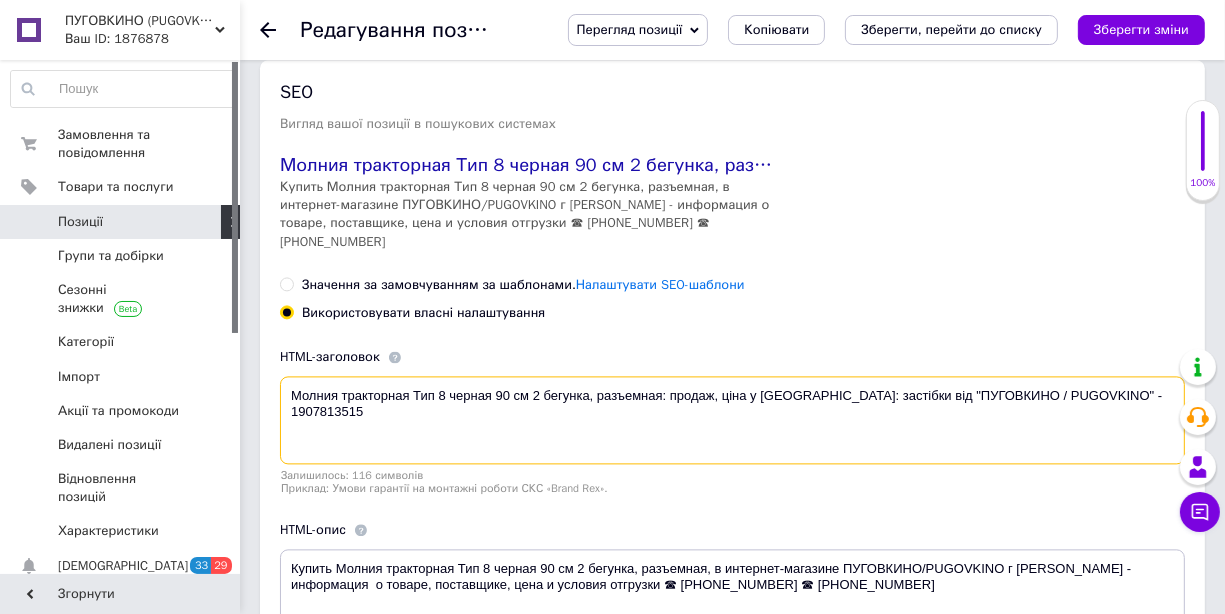 drag, startPoint x: 901, startPoint y: 400, endPoint x: 834, endPoint y: 404, distance: 67.11929 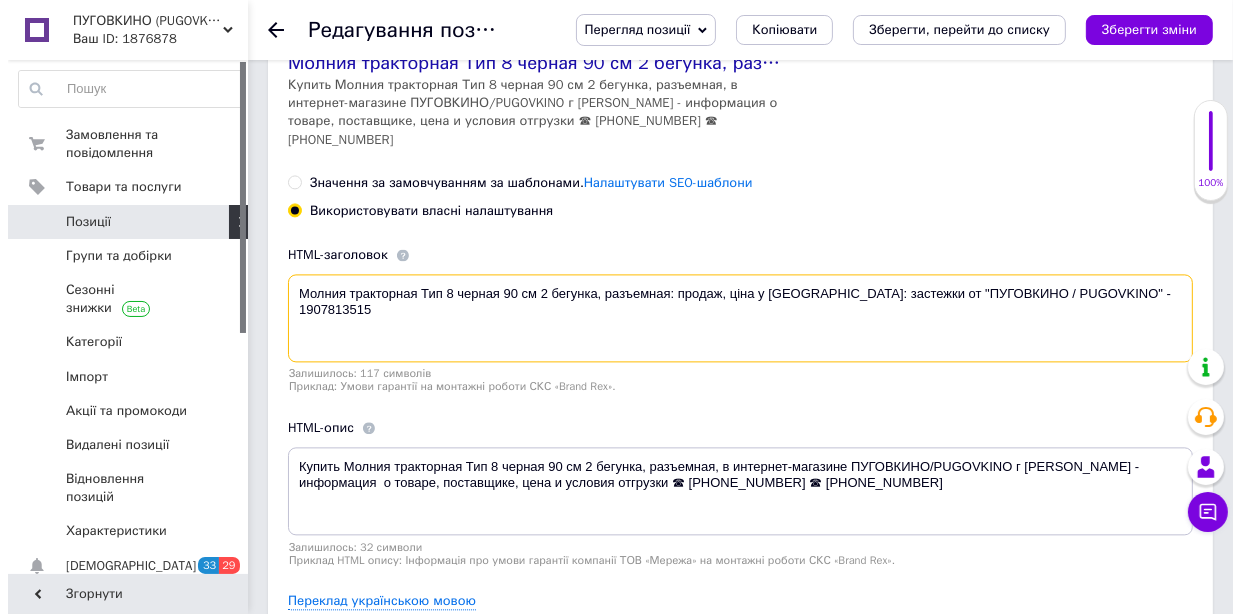 scroll, scrollTop: 3914, scrollLeft: 0, axis: vertical 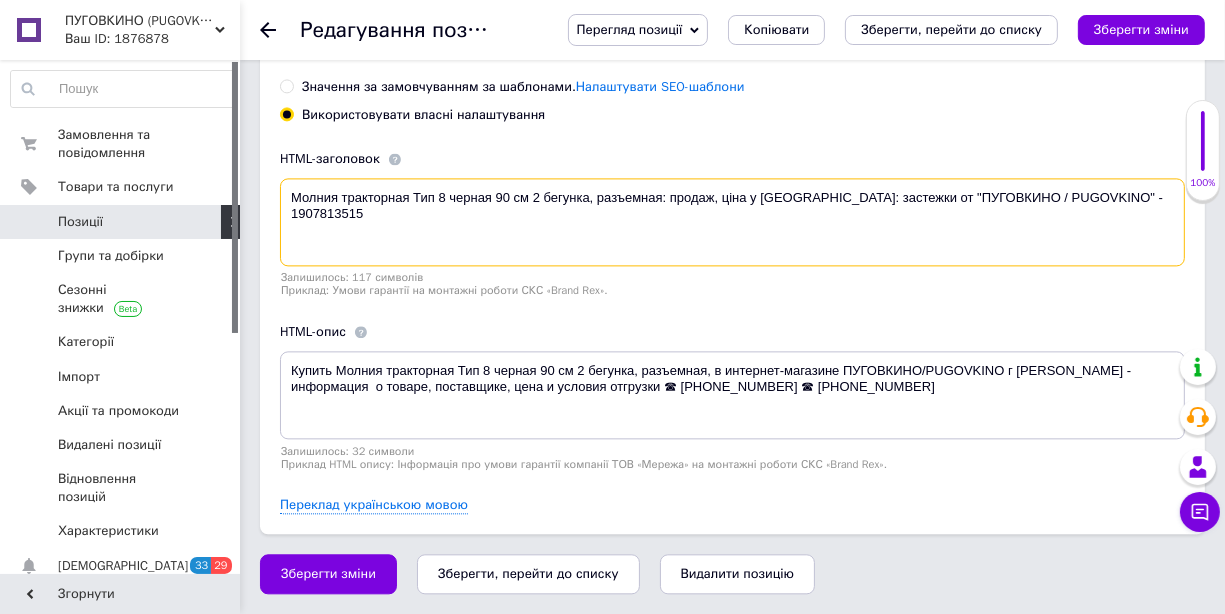 type on "Молния тракторная Тип 8 черная 90 см 2 бегунка, разъемная: продаж, ціна у Николаеве: застежки от "ПУГОВКИНО / PUGOVKINO" - 1907813515" 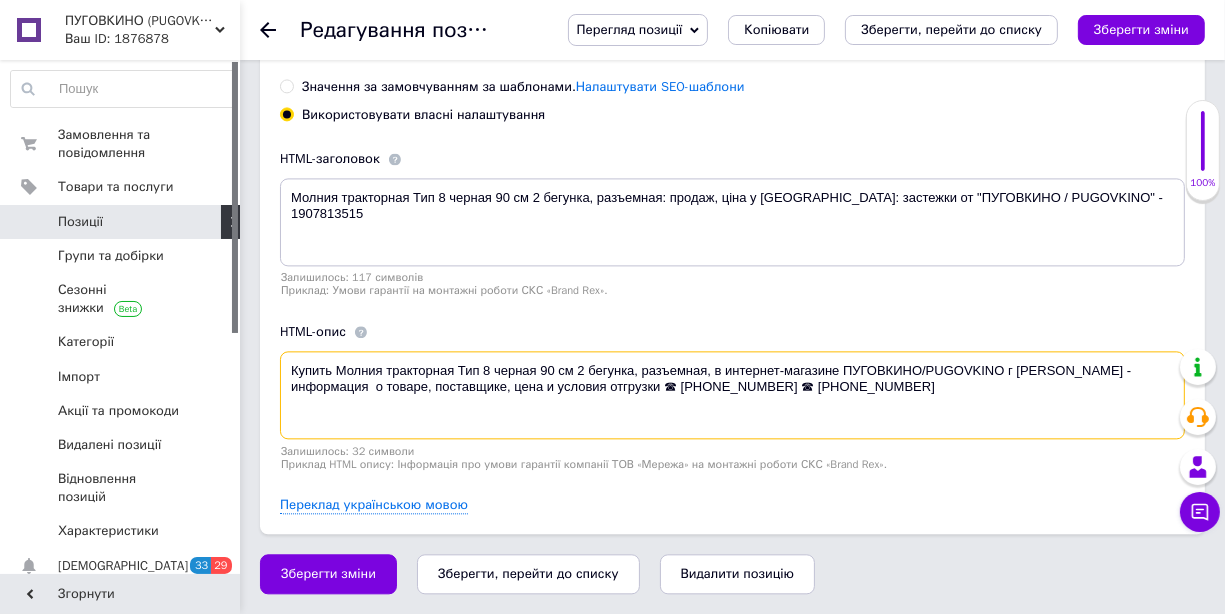 drag, startPoint x: 343, startPoint y: 368, endPoint x: 298, endPoint y: 370, distance: 45.044422 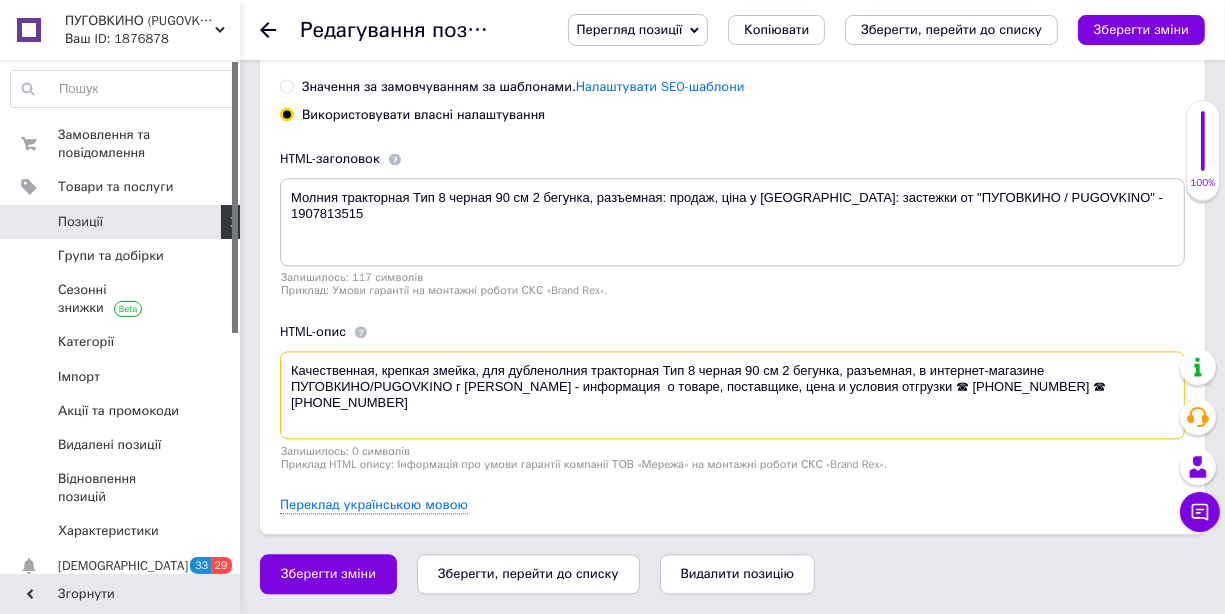 drag, startPoint x: 839, startPoint y: 395, endPoint x: 550, endPoint y: 387, distance: 289.11072 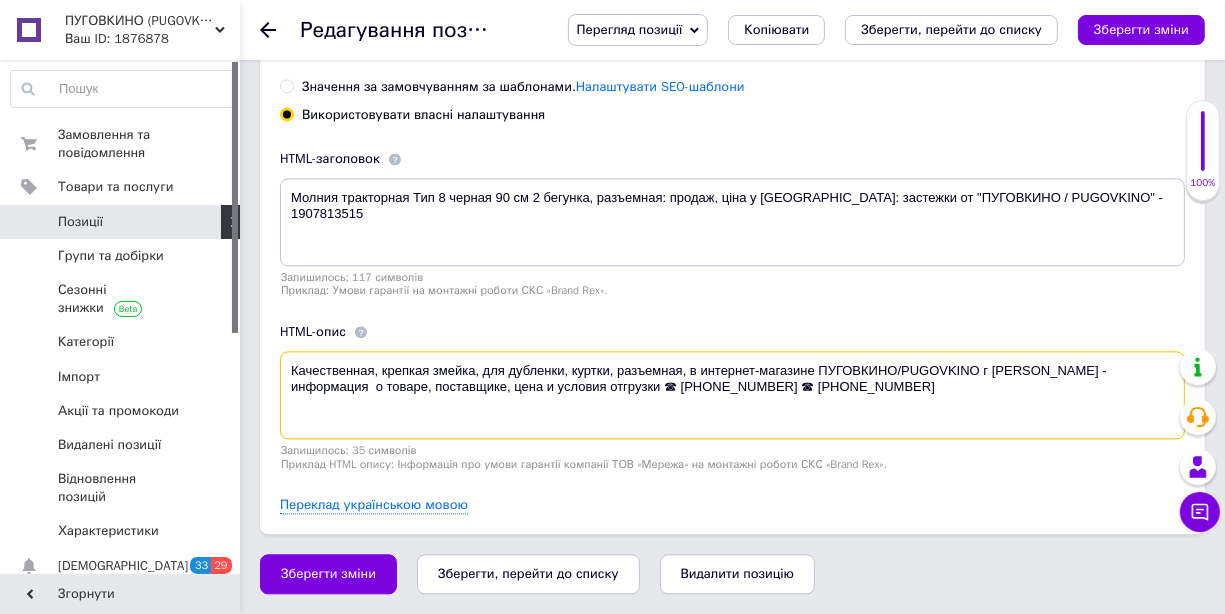 click on "Качественная, крепкая змейка, для дубленки, куртки, разъемная, в интернет-магазине ПУГОВКИНО/PUGOVKINO г Николаев - информация  о товаре, поставщике, цена и условия отгрузки ☎ +380(68) 269 60 75 ☎ +380(96) 705 58 84" at bounding box center [732, 395] 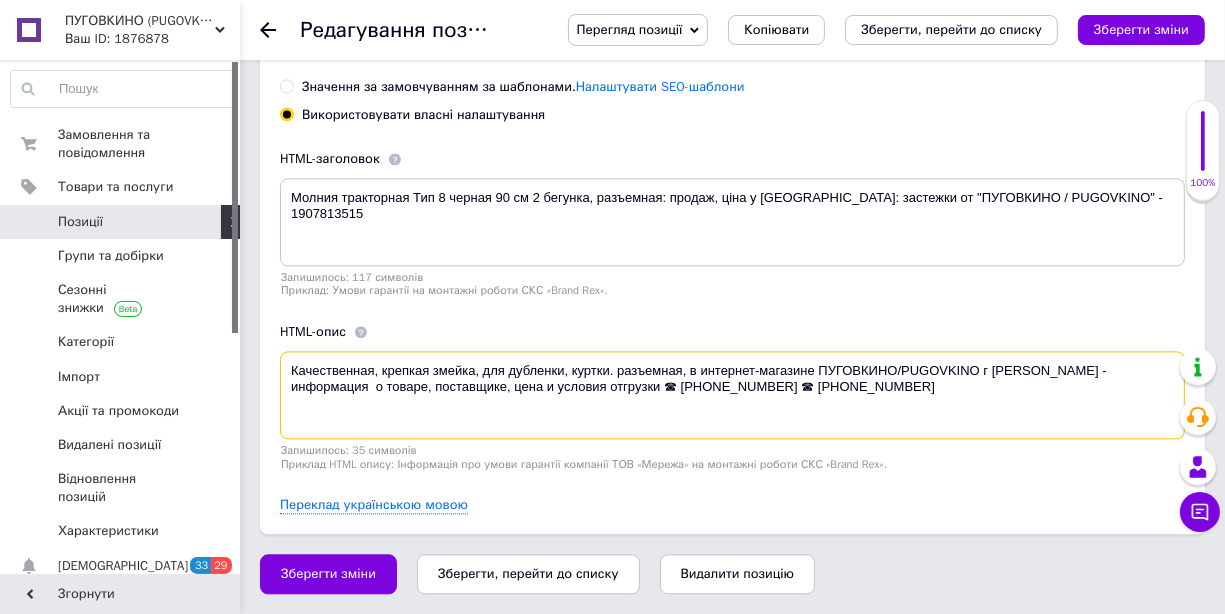 drag, startPoint x: 617, startPoint y: 373, endPoint x: 832, endPoint y: 401, distance: 216.81558 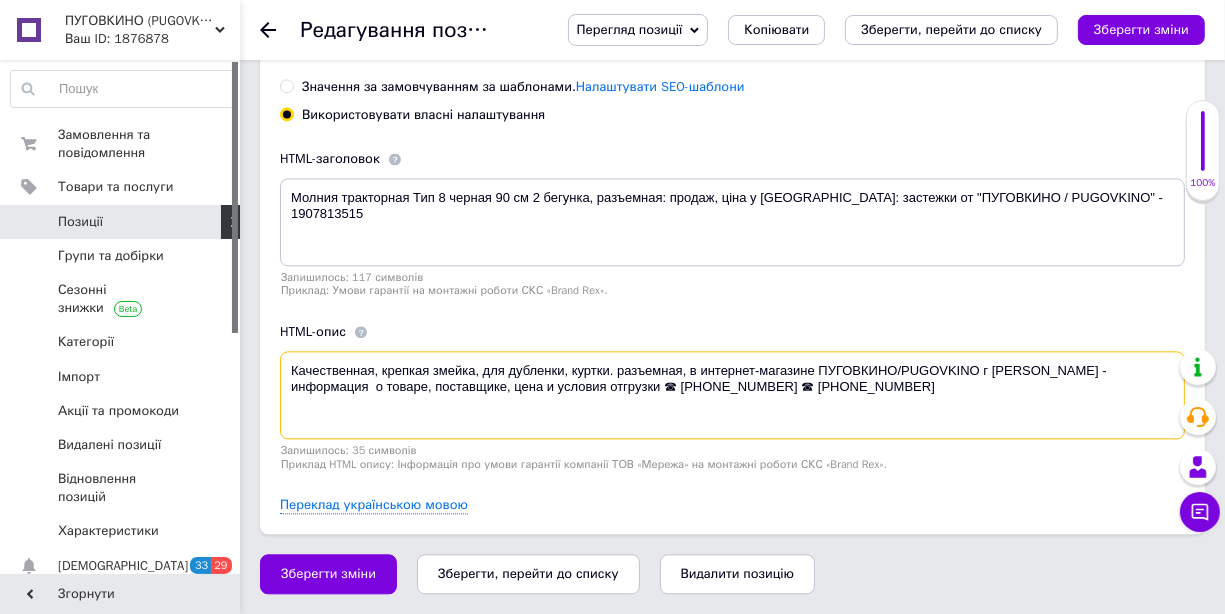 paste on "В наличии тракторные молнии тип 5, 6, 8, для одежды, в интернет-магазине ПУГОВКИНО / PUGOVKINO г. Николаев - информация: как купить, о товаре, поставщике, цена и условия отгрузки ☎ +380(68) 269 60 7" 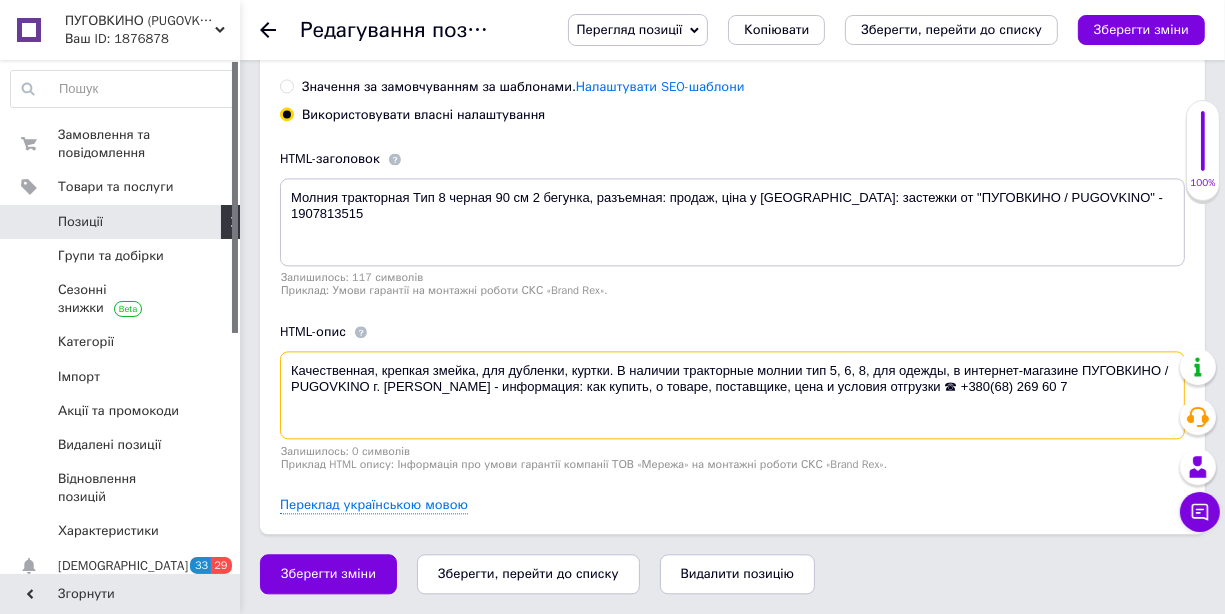 drag, startPoint x: 952, startPoint y: 389, endPoint x: 875, endPoint y: 386, distance: 77.05842 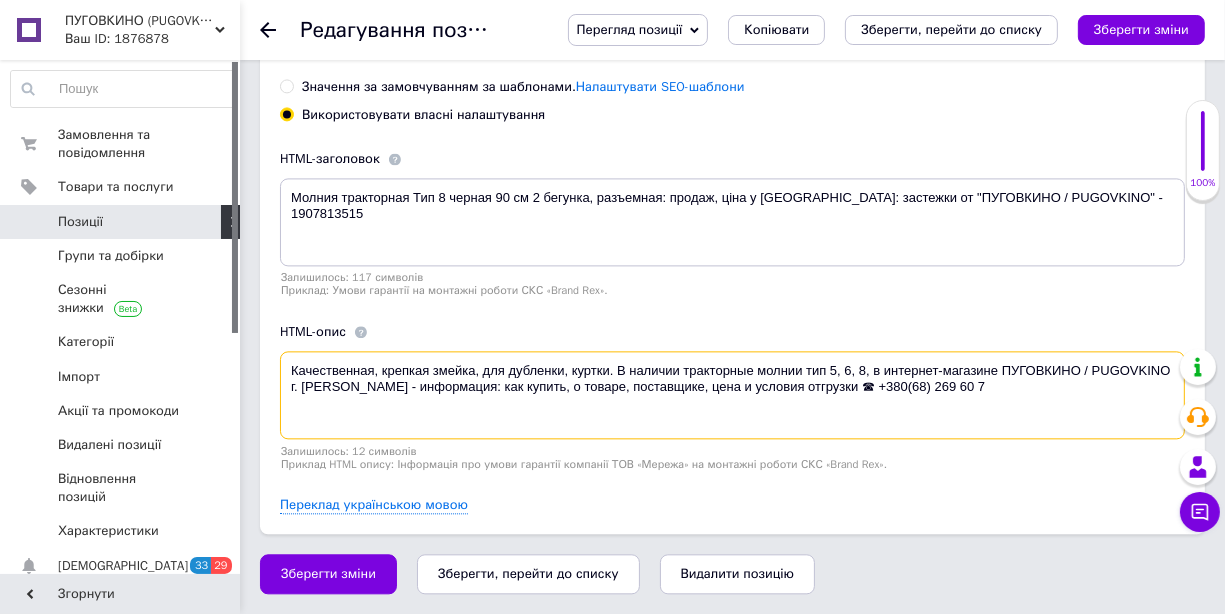 drag, startPoint x: 812, startPoint y: 412, endPoint x: 943, endPoint y: 412, distance: 131 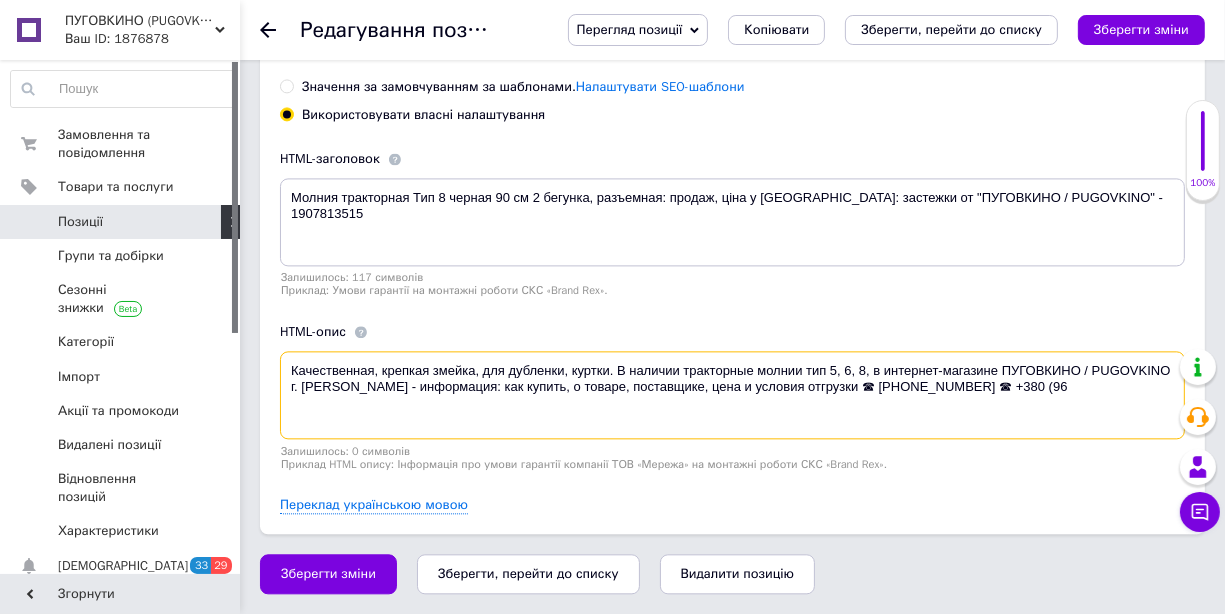 click on "Качественная, крепкая змейка, для дубленки, куртки. В наличии тракторные молнии тип 5, 6, 8, в интернет-магазине ПУГОВКИНО / PUGOVKINO г. Николаев - информация: как купить, о товаре, поставщике, цена и условия отгрузки ☎ +380(68) 269 60 75 ☎ +380 (96" at bounding box center [732, 395] 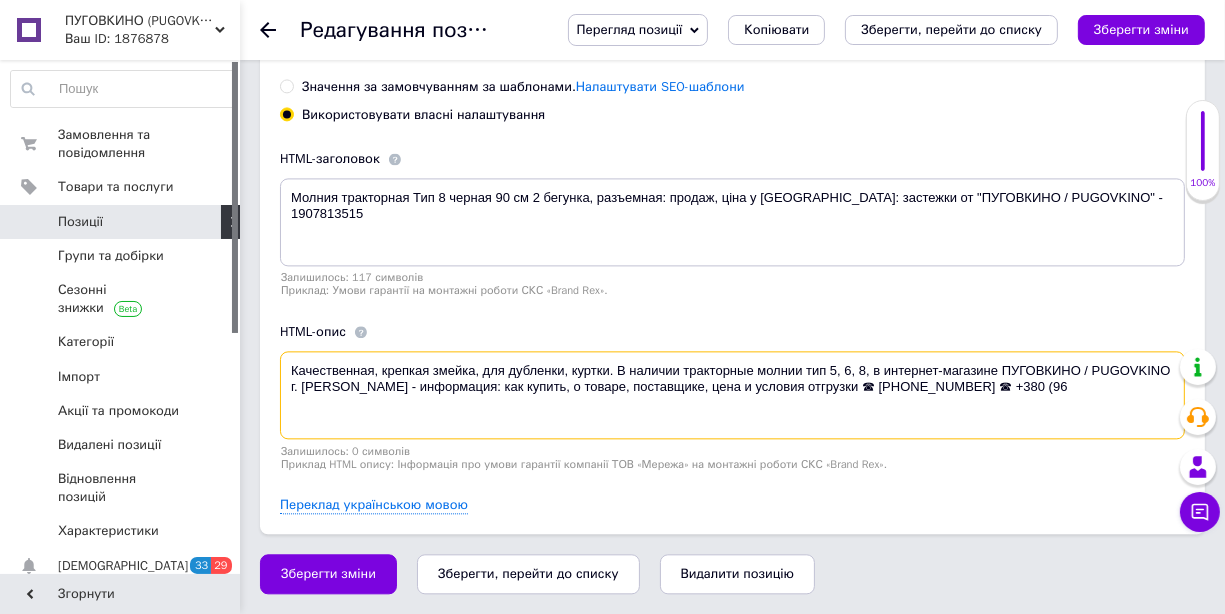 click on "Качественная, крепкая змейка, для дубленки, куртки. В наличии тракторные молнии тип 5, 6, 8, в интернет-магазине ПУГОВКИНО / PUGOVKINO г. Николаев - информация: как купить, о товаре, поставщике, цена и условия отгрузки ☎ +380(68) 269 60 75 ☎ +380 (96" at bounding box center (732, 395) 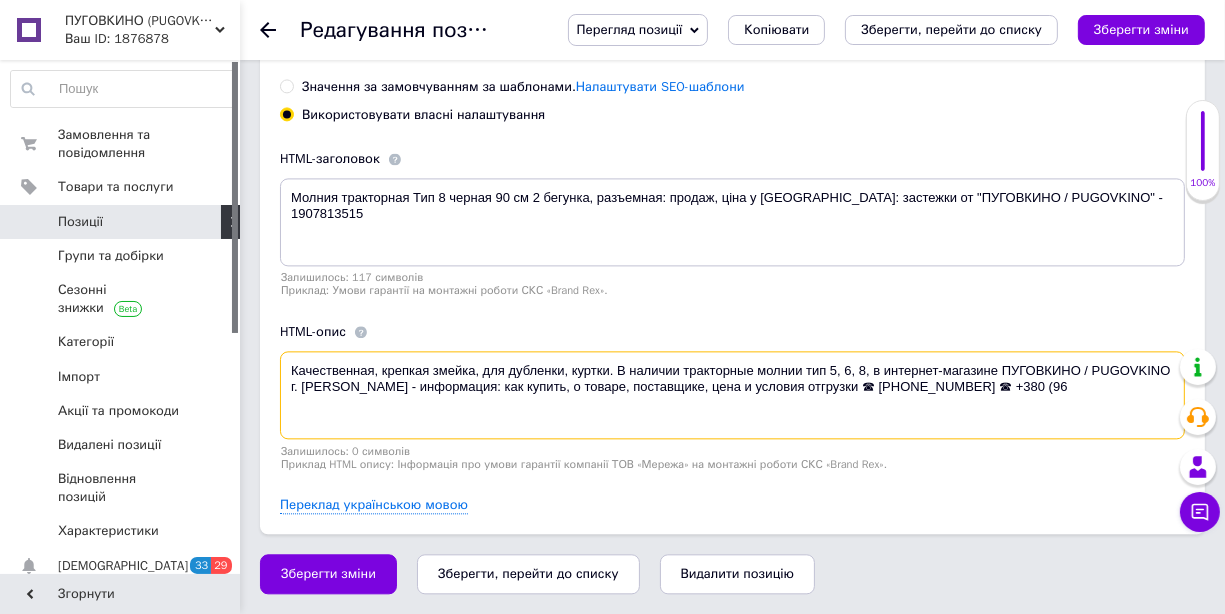 drag, startPoint x: 810, startPoint y: 407, endPoint x: 696, endPoint y: 409, distance: 114.01754 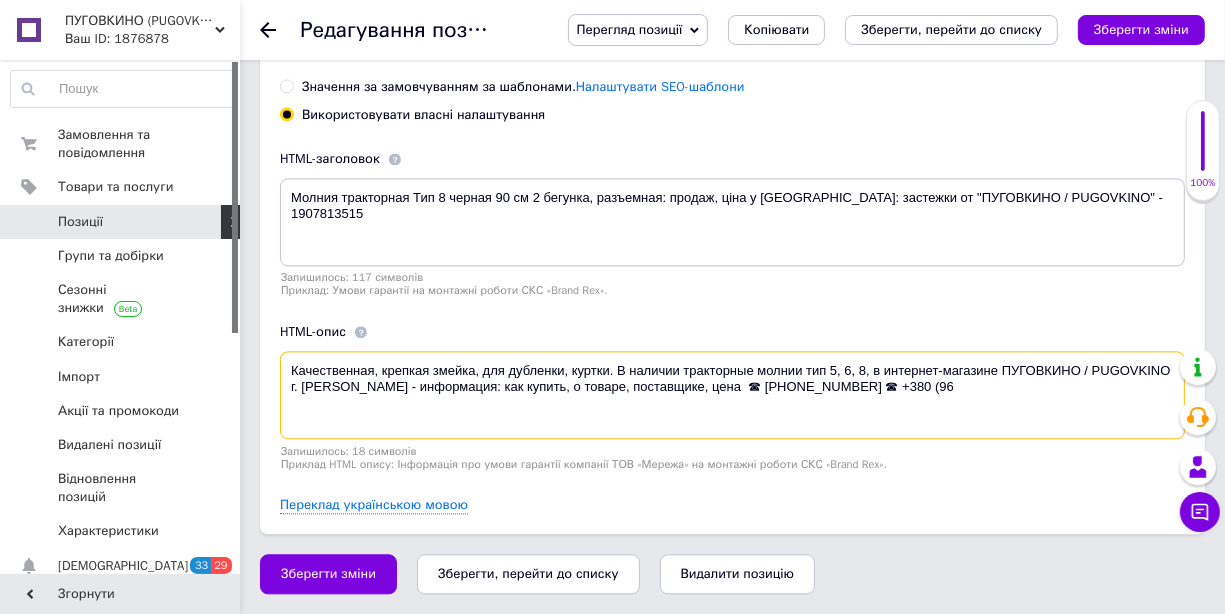 drag, startPoint x: 697, startPoint y: 418, endPoint x: 918, endPoint y: 422, distance: 221.0362 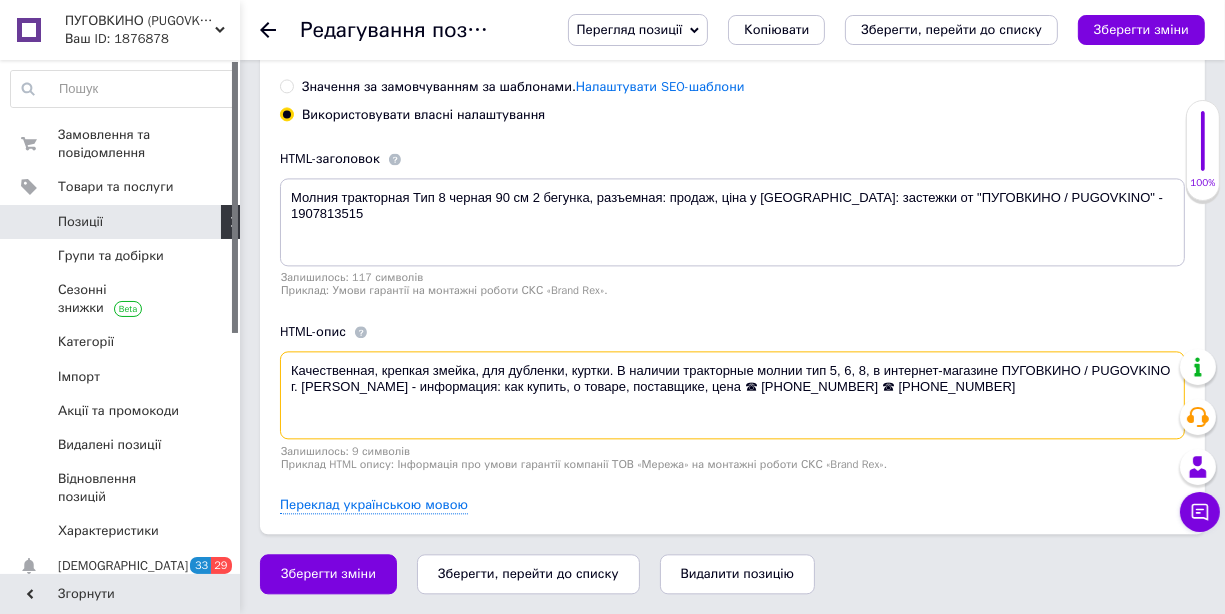 drag, startPoint x: 969, startPoint y: 408, endPoint x: 276, endPoint y: 395, distance: 693.12195 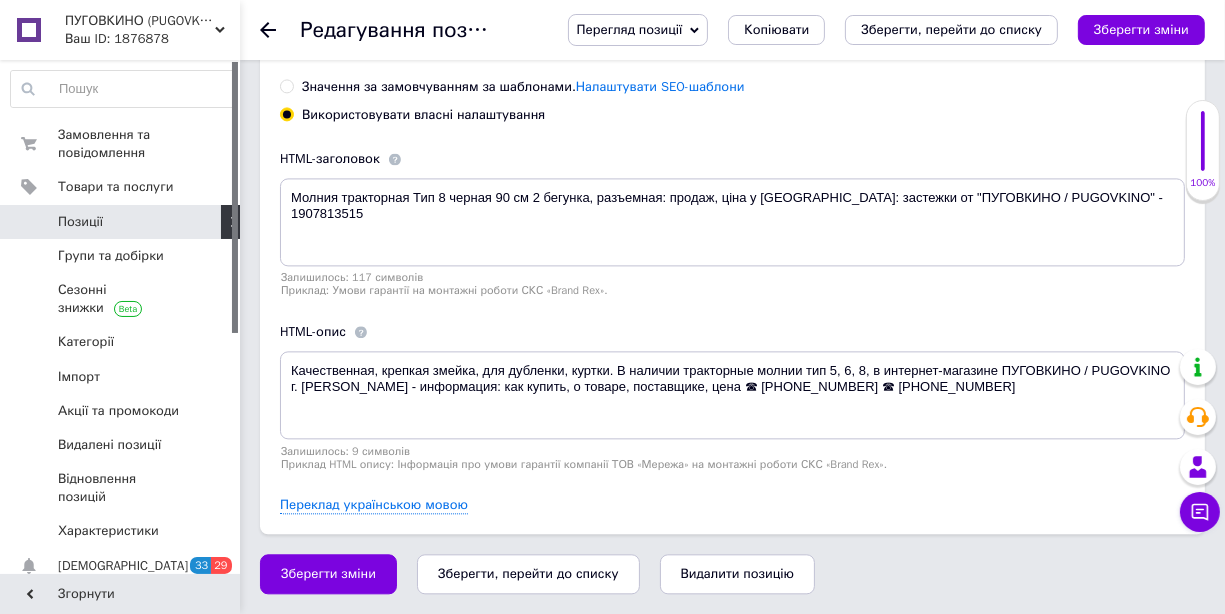 click on "SEO Вигляд вашої позиції в пошукових системах Молния тракторная Тип 8 черная 90 см 2 бегунка, разъемная: продаж, ціна у Николаеве: застежки от "ПУГОВКИНО / PUGOVKINO" - 1907813515 Качественная, крепкая змейка, для дубленки, куртки. В наличии тракторные молнии тип 5, 6, 8, в интернет-магазине ПУГОВКИНО / PUGOVKINO г. Николаев - информация: как купить, о товаре, поставщике, цена ☎ +380(68) 269 60 75 ☎ +380 (96)705 58 84 Значення за замовчуванням за шаблонами.   Налаштувати SEO-шаблони Використовувати власні налаштування HTML-заголовок   Залишилось: 117 символів HTML-опис   Залишилось: 9 символів" at bounding box center [732, 198] 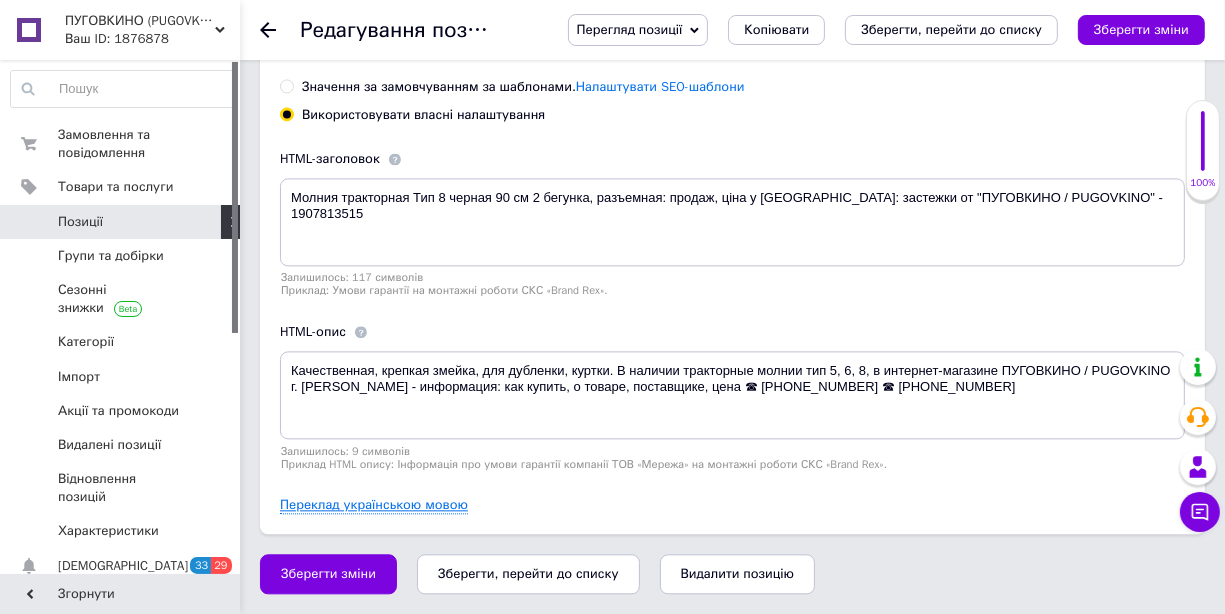 click on "Переклад українською мовою" at bounding box center (374, 505) 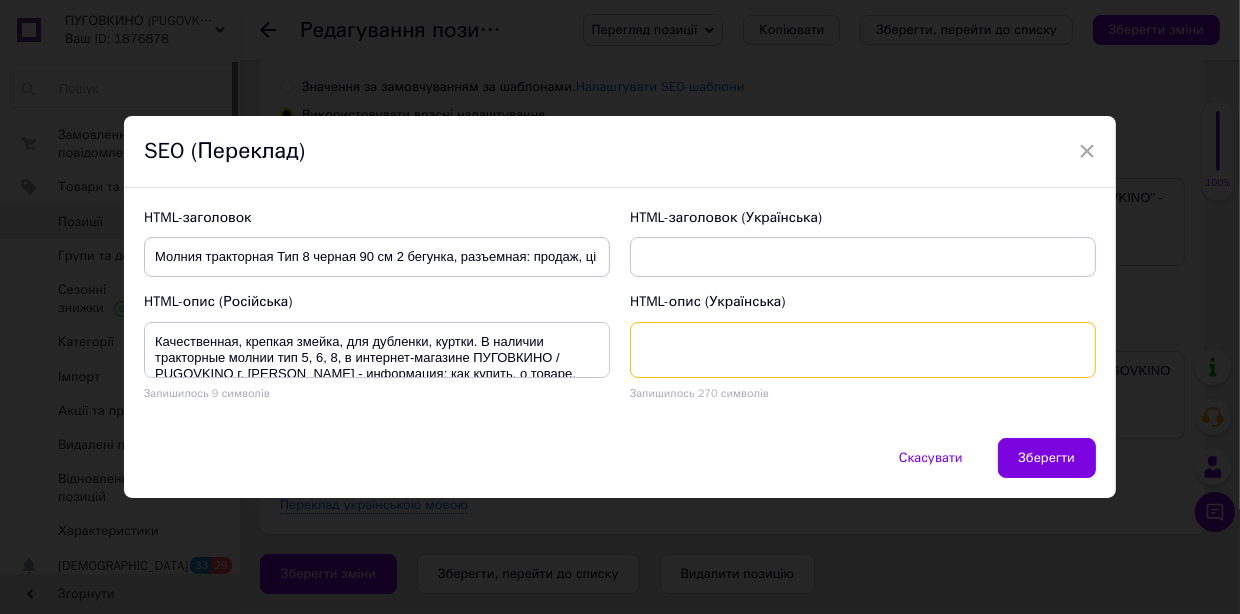 paste on "Якісна, міцна змійка, для дублянки, куртки. В наявності Тракторні блискавки тип 5, 6, 8 в інтернет-магазині ПУГОВКИНО / PUGOVKINO Миколаїв - інформація: як купити, про товар, постачальника, ціна ☎ +380(68) 269 60 75 ☎ +380 (96)705 58 84" 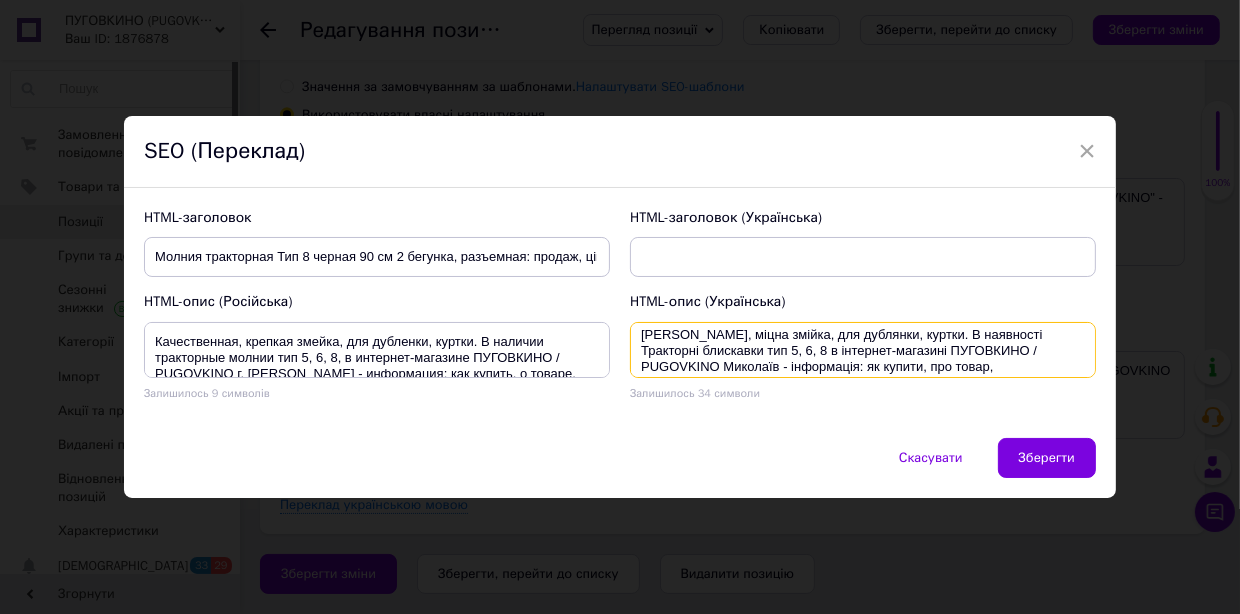 scroll, scrollTop: 0, scrollLeft: 0, axis: both 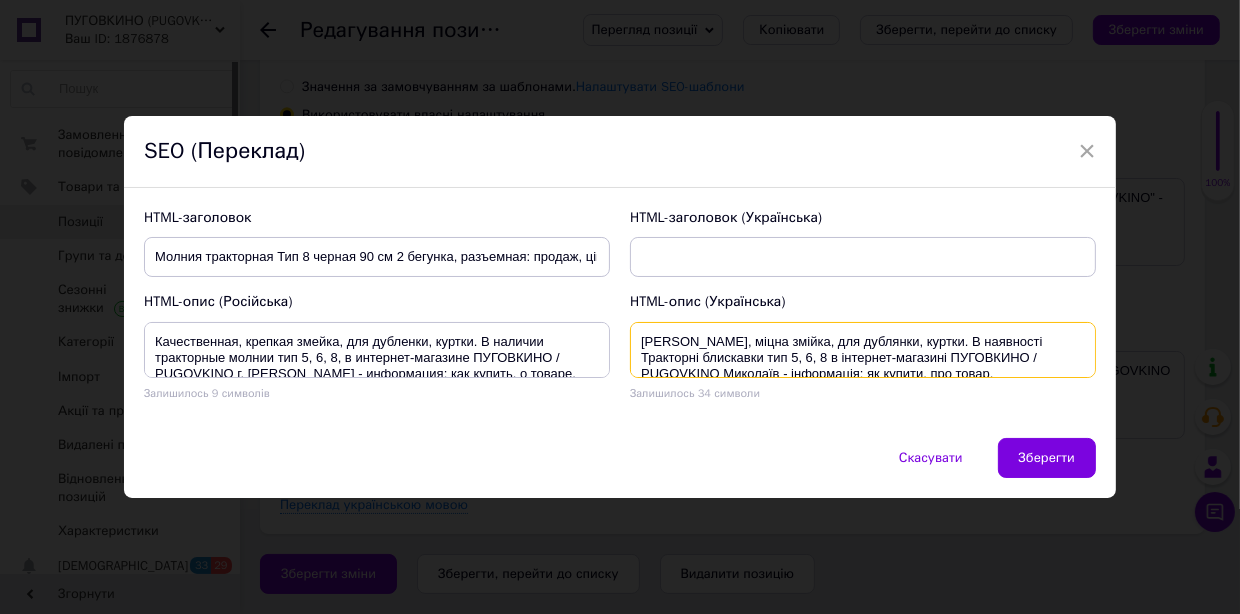 click on "Якісна, міцна змійка, для дублянки, куртки. В наявності Тракторні блискавки тип 5, 6, 8 в інтернет-магазині ПУГОВКИНО / PUGOVKINO Миколаїв - інформація: як купити, про товар, постачальника, ціна ☎ +380(68) 269 60 75 ☎ +380 (96)705 58 84" at bounding box center (863, 350) 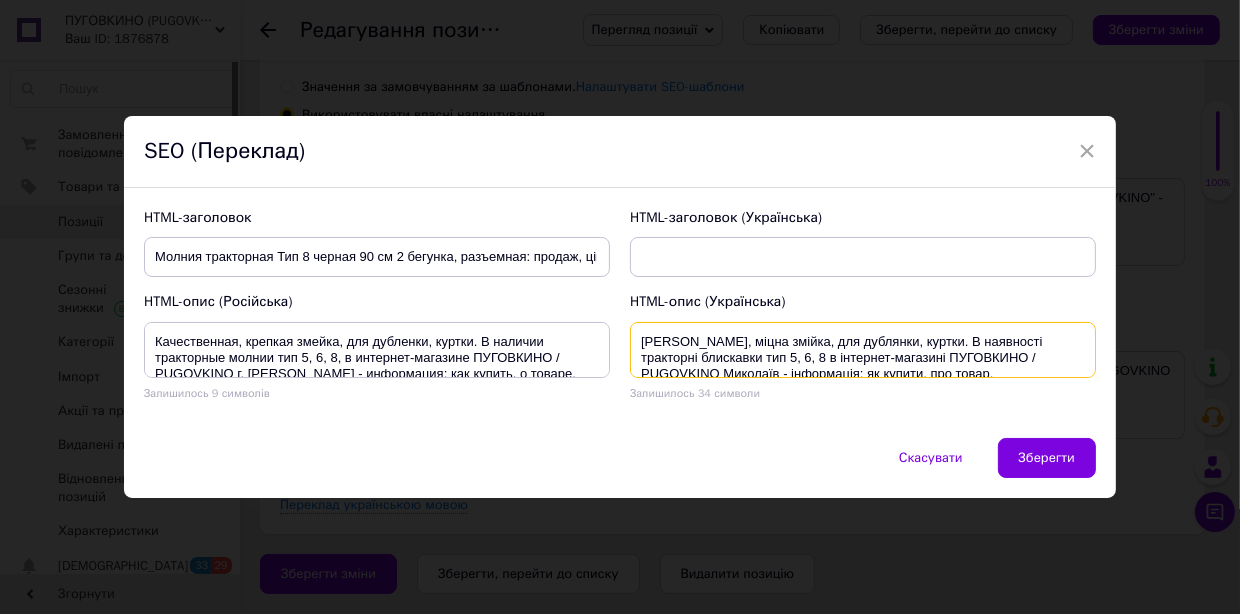 click on "Якісна, міцна змійка, для дублянки, куртки. В наявності тракторні блискавки тип 5, 6, 8 в інтернет-магазині ПУГОВКИНО / PUGOVKINO Миколаїв - інформація: як купити, про товар, постачальника, ціна ☎ +380(68) 269 60 75 ☎ +380 (96)705 58 84" at bounding box center [863, 350] 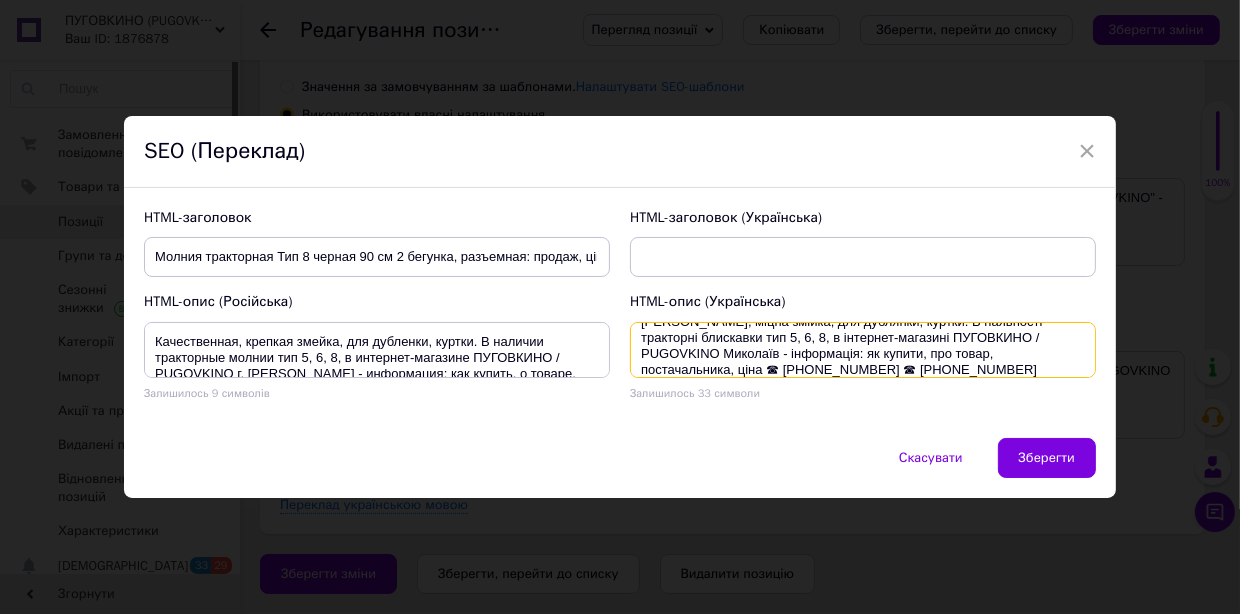 scroll, scrollTop: 31, scrollLeft: 0, axis: vertical 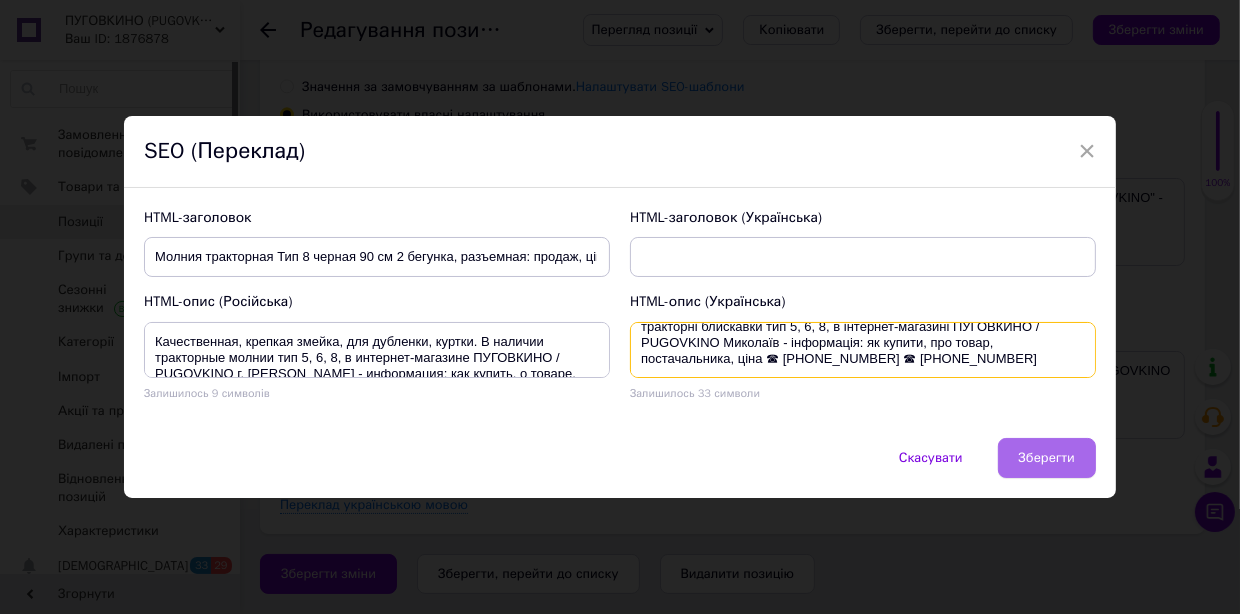 type on "Якісна, міцна змійка, для дублянки, куртки. В наявності тракторні блискавки тип 5, 6, 8, в інтернет-магазині ПУГОВКИНО / PUGOVKINO Миколаїв - інформація: як купити, про товар, постачальника, ціна ☎ +380(68) 269 60 75 ☎ +380 (96)705 58 84" 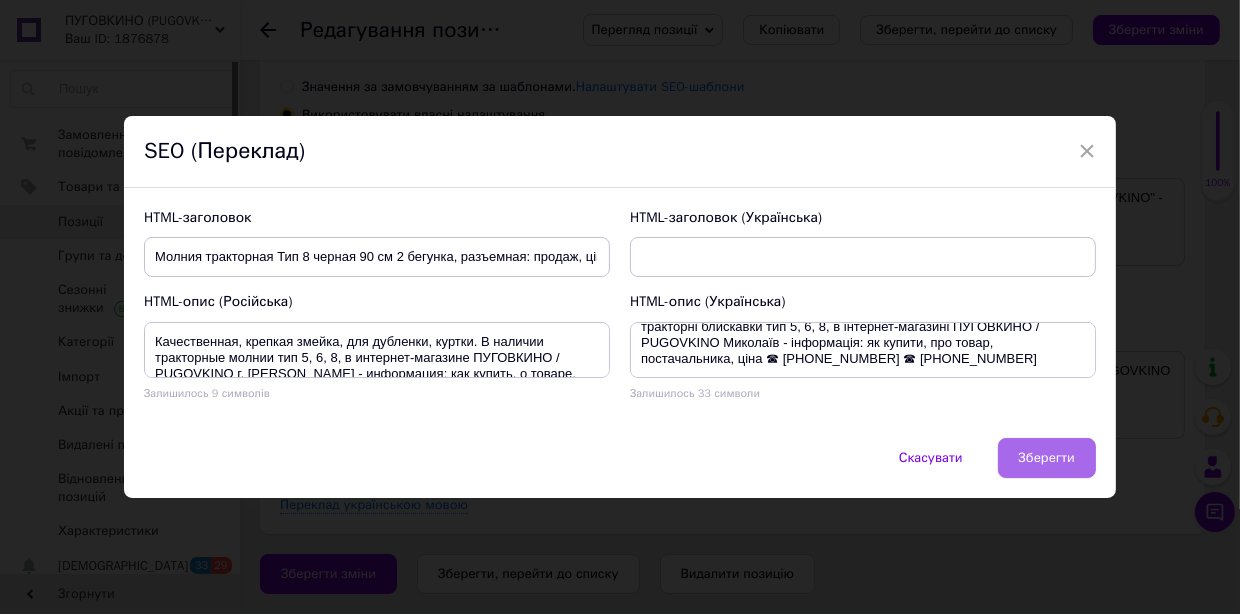 click on "Зберегти" at bounding box center [1047, 458] 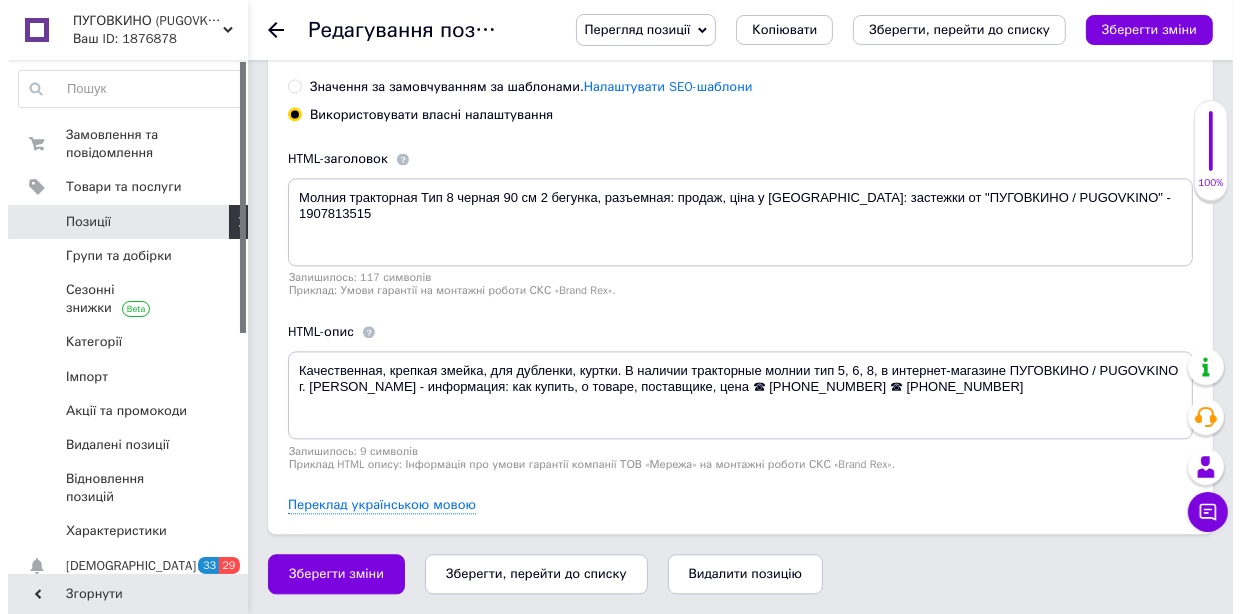 scroll, scrollTop: 3935, scrollLeft: 0, axis: vertical 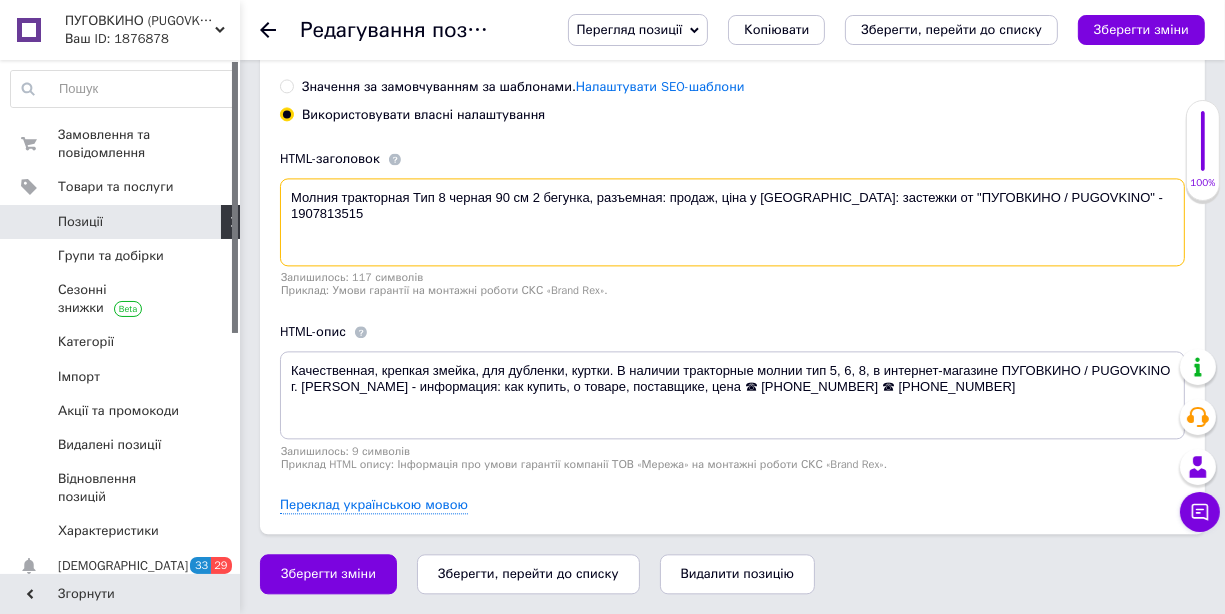 drag, startPoint x: 285, startPoint y: 199, endPoint x: 1121, endPoint y: 216, distance: 836.17285 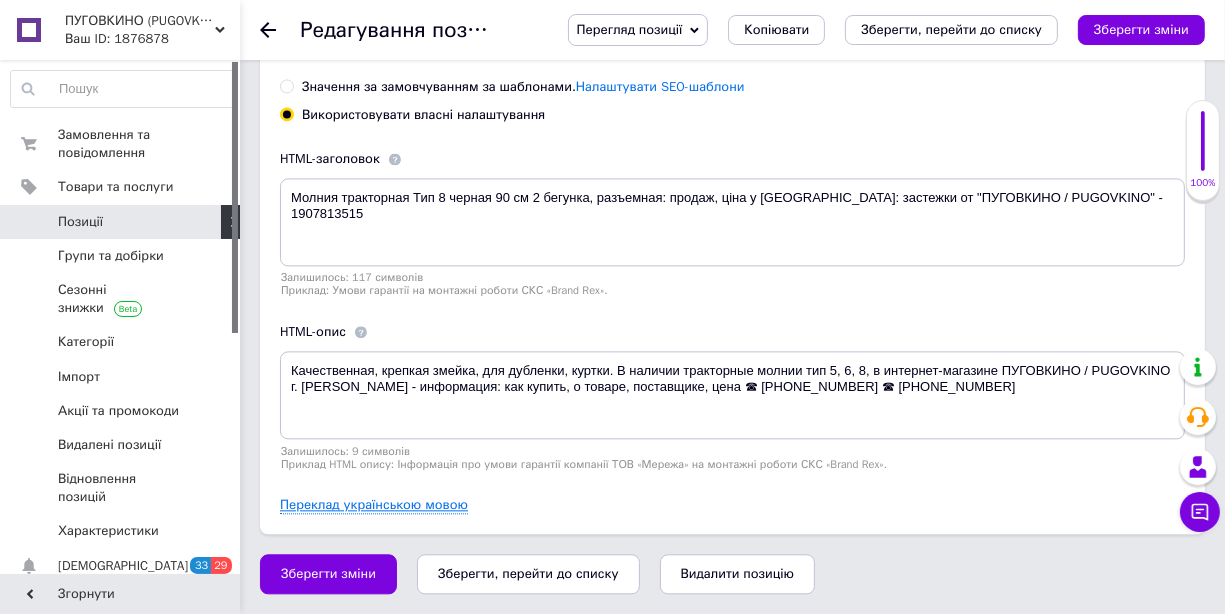 click on "Переклад українською мовою" at bounding box center (374, 505) 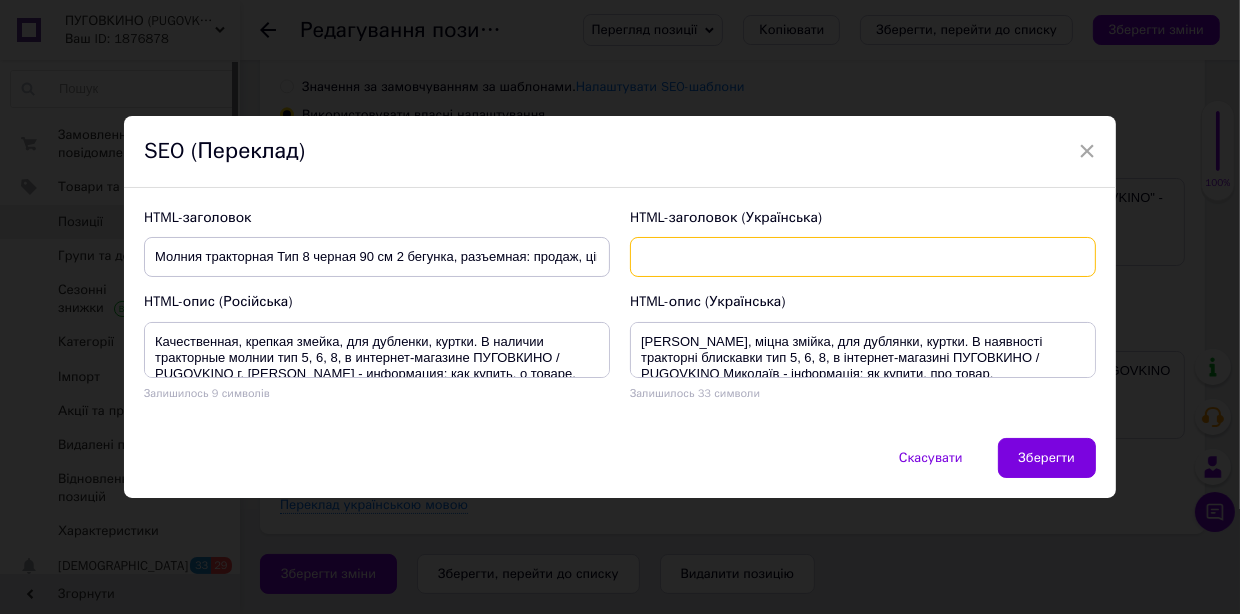 paste on "Блискавка тракторна Тип 8 чорна 90 см 2 бігунка, роз'ємна: продаж, ціна у Миколаєві: застібки від "ПУГОВКИНО/PUGOVKINO" - 1907813515" 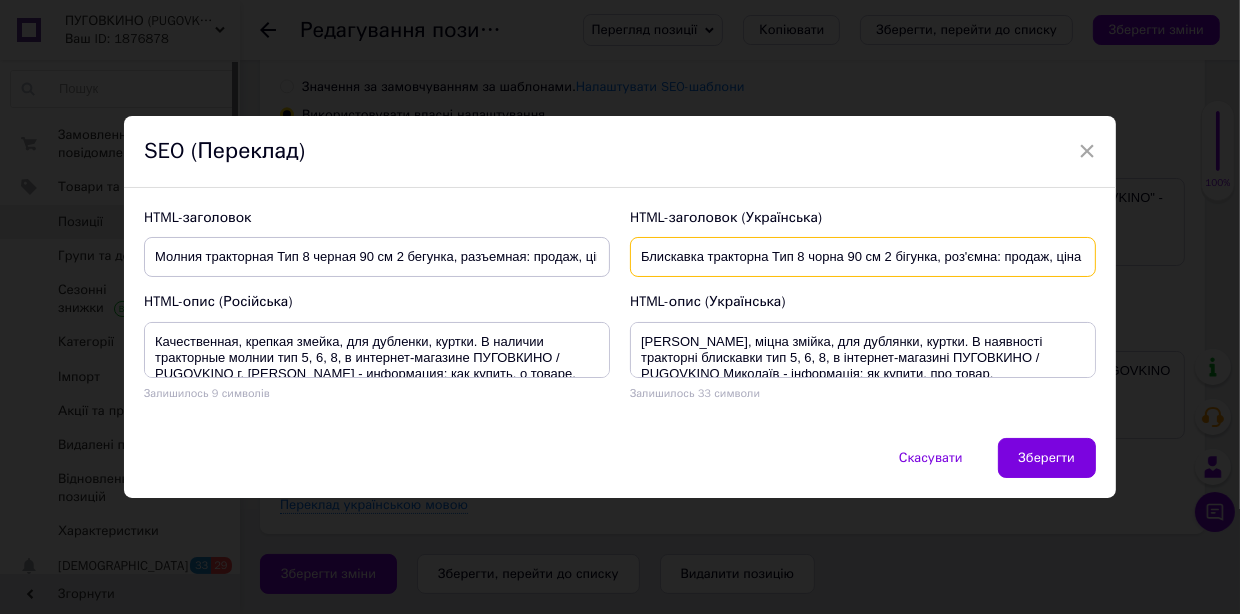 scroll, scrollTop: 0, scrollLeft: 411, axis: horizontal 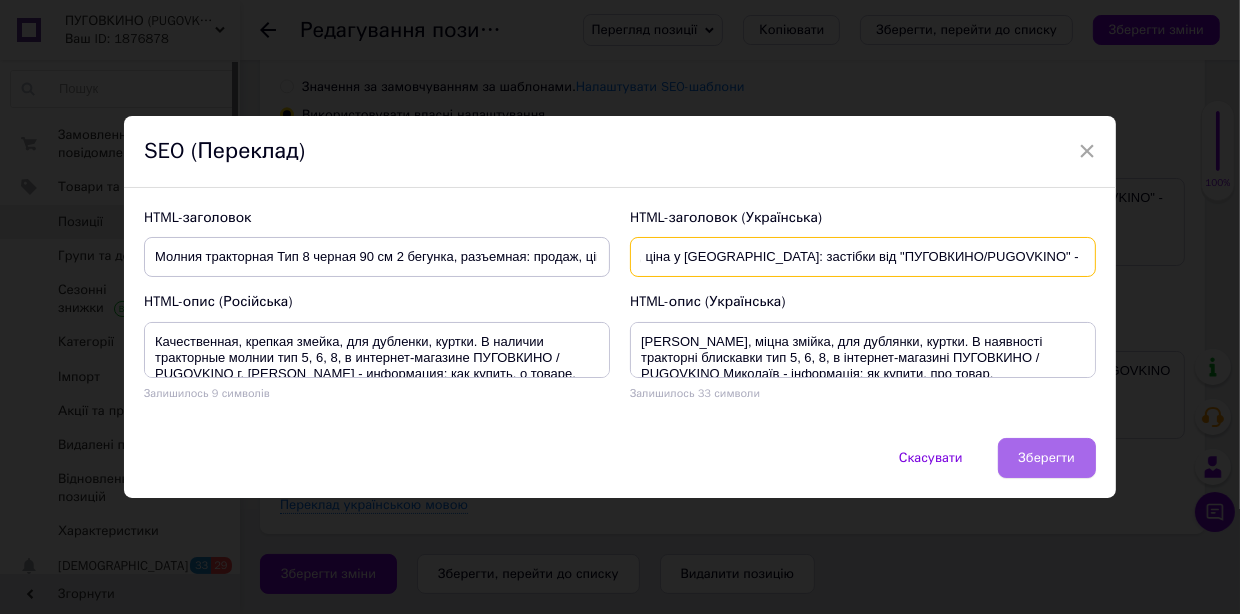 type on "Блискавка тракторна Тип 8 чорна 90 см 2 бігунка, роз'ємна: продаж, ціна у Миколаєві: застібки від "ПУГОВКИНО/PUGOVKINO" - 1907813515" 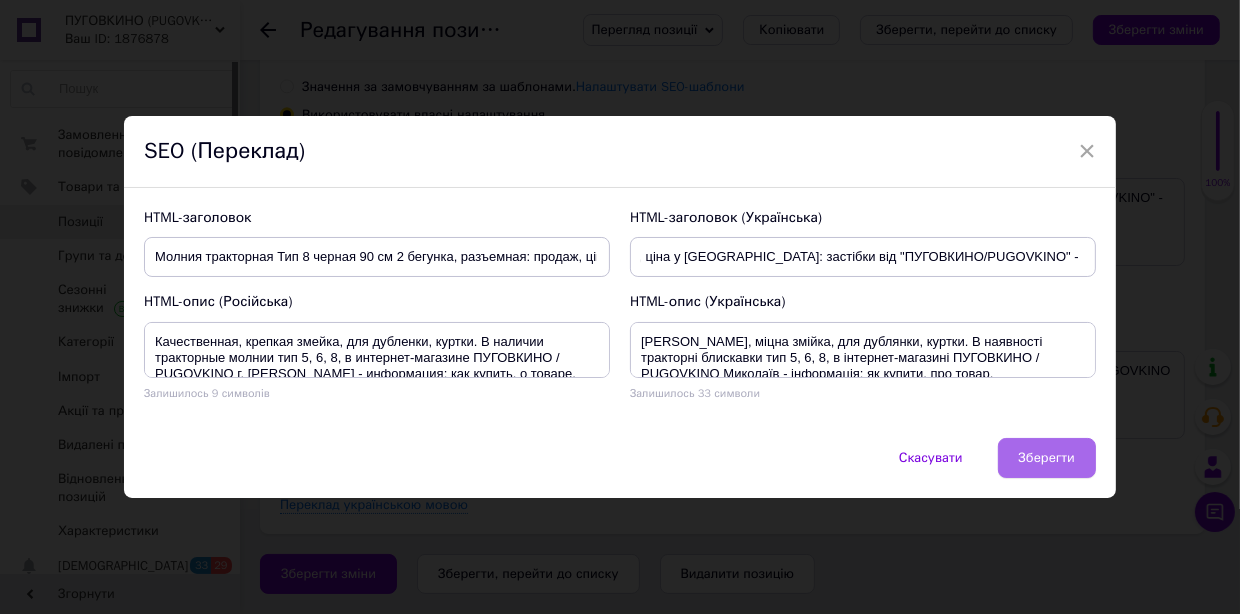scroll, scrollTop: 0, scrollLeft: 0, axis: both 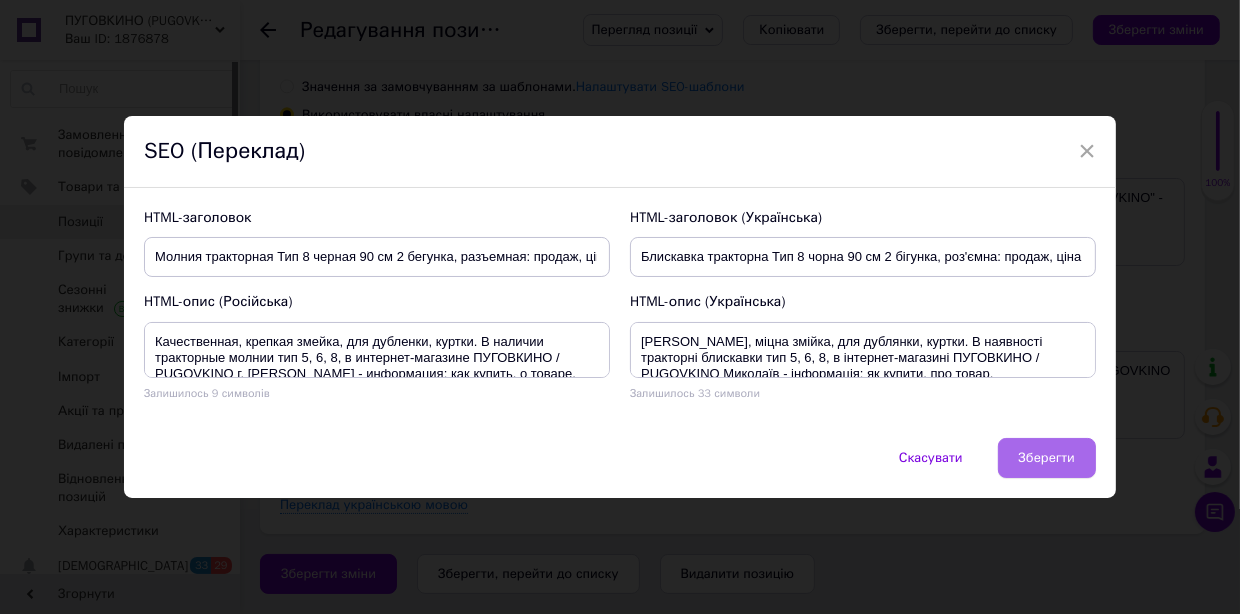 click on "Зберегти" at bounding box center (1047, 458) 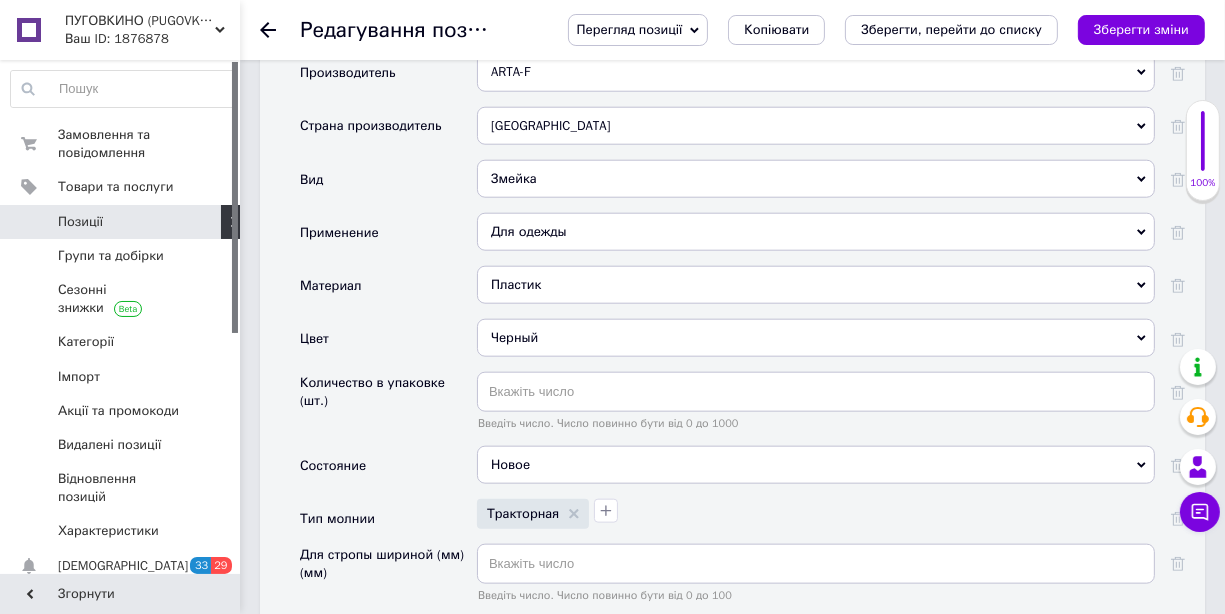 scroll, scrollTop: 1859, scrollLeft: 0, axis: vertical 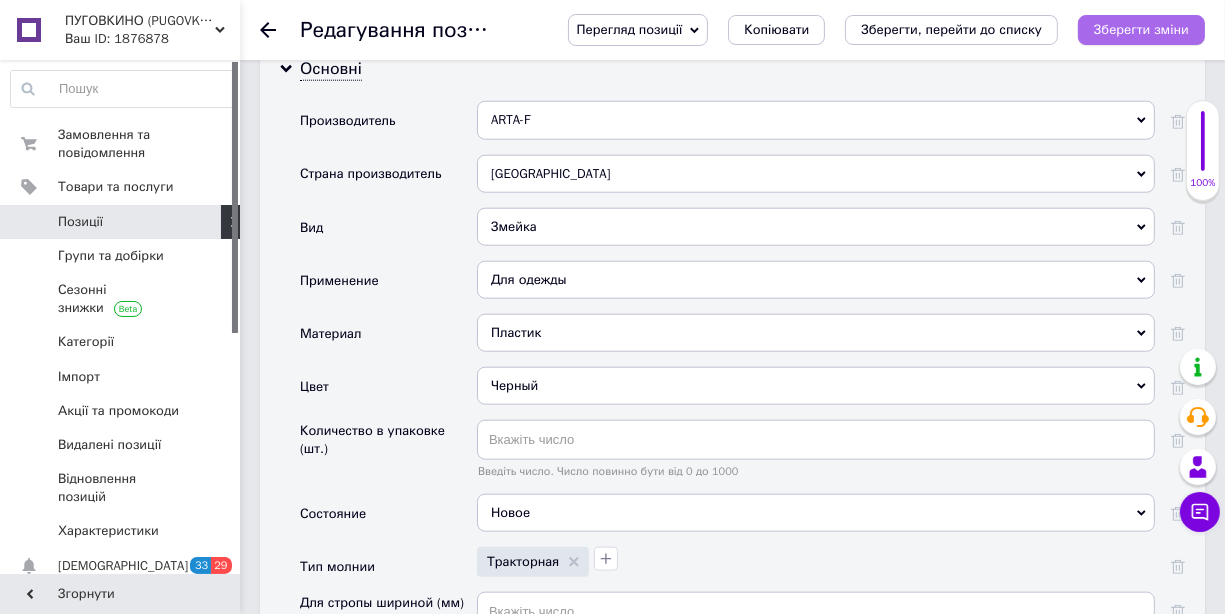 click on "Зберегти зміни" at bounding box center (1141, 29) 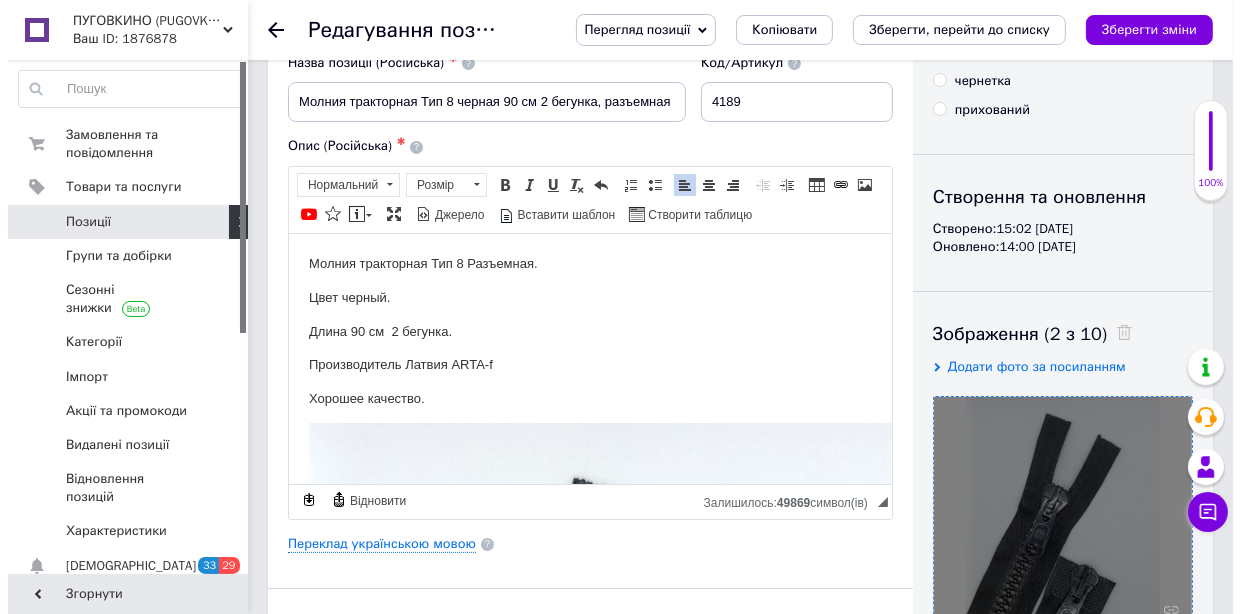 scroll, scrollTop: 299, scrollLeft: 0, axis: vertical 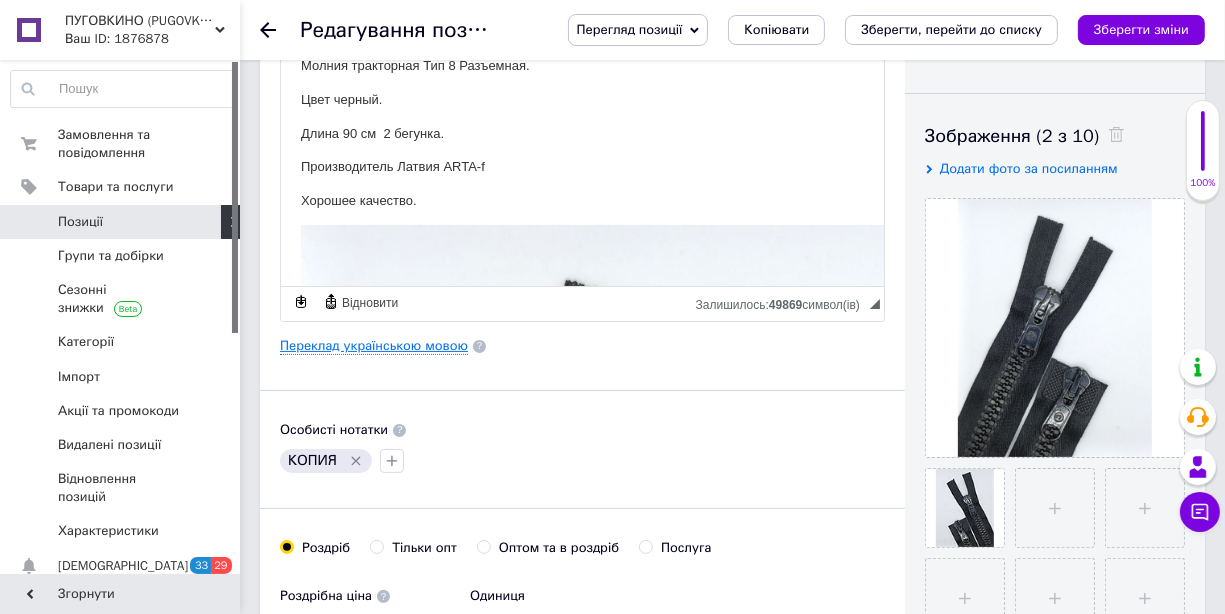 click on "Переклад українською мовою" at bounding box center [374, 346] 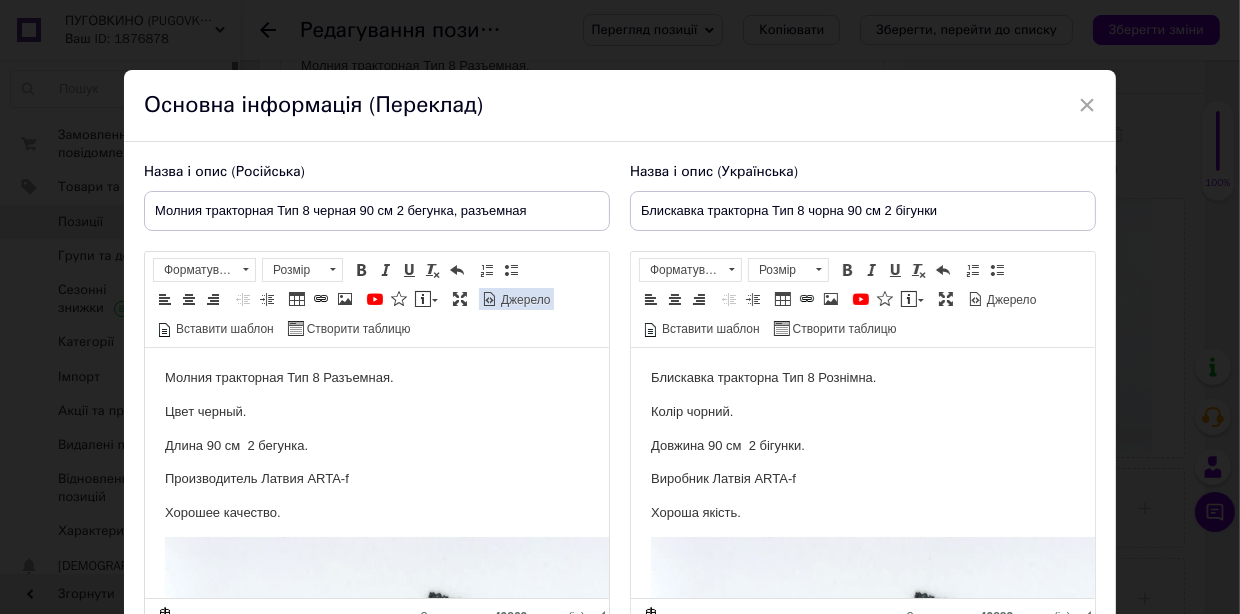 scroll, scrollTop: 0, scrollLeft: 0, axis: both 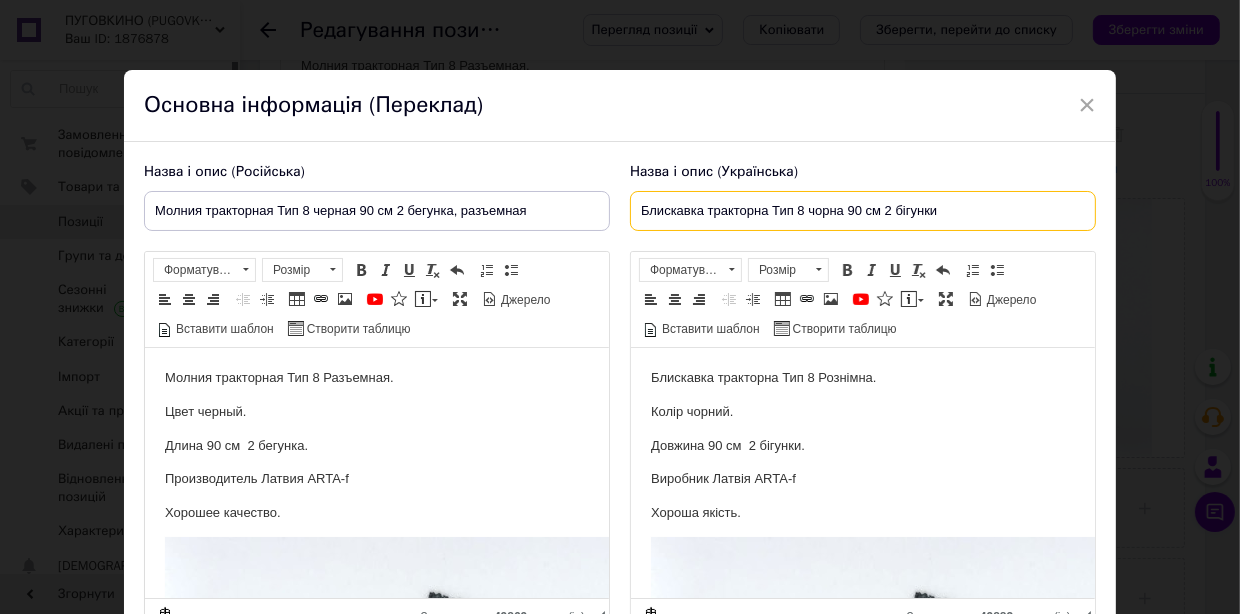 drag, startPoint x: 973, startPoint y: 198, endPoint x: 630, endPoint y: 200, distance: 343.00583 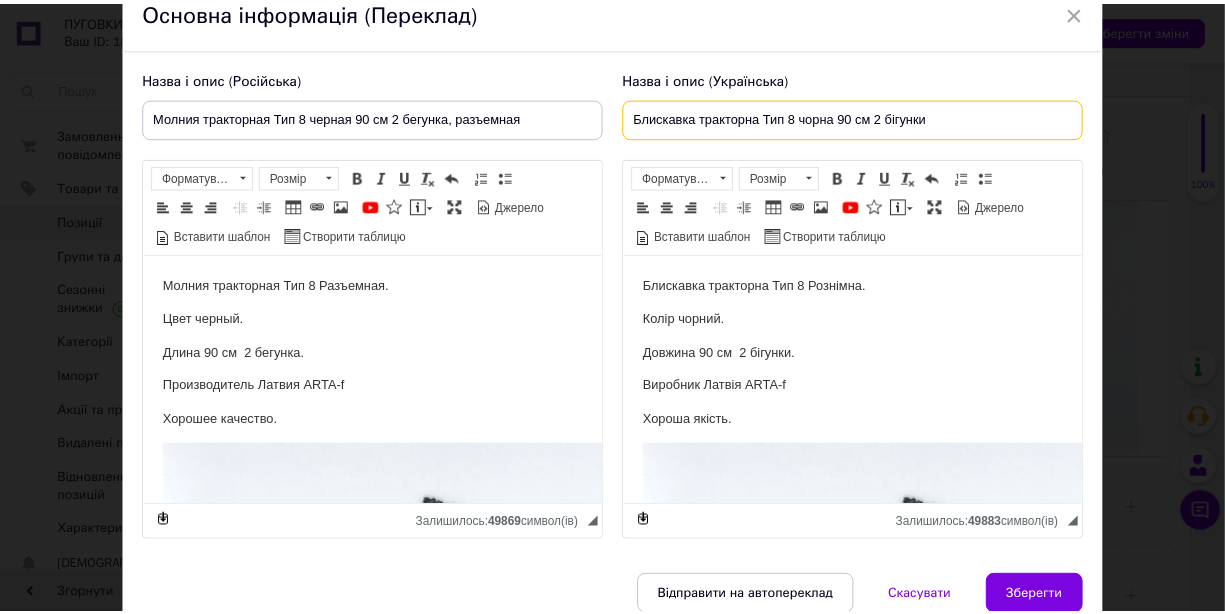 scroll, scrollTop: 211, scrollLeft: 0, axis: vertical 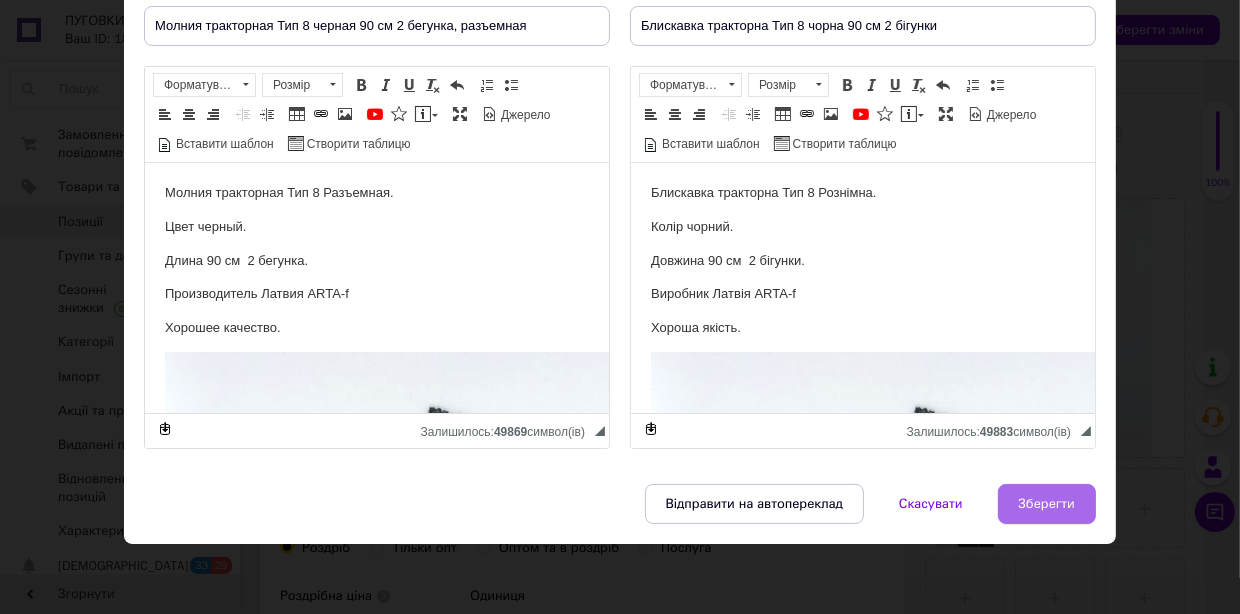 click on "Зберегти" at bounding box center [1047, 504] 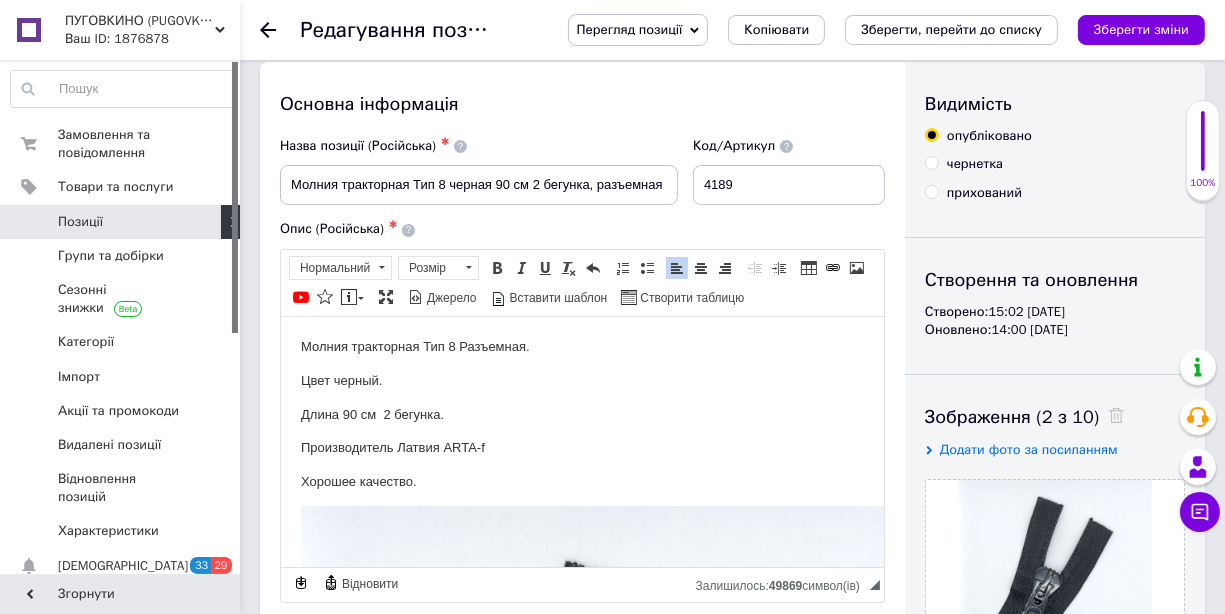 scroll, scrollTop: 0, scrollLeft: 0, axis: both 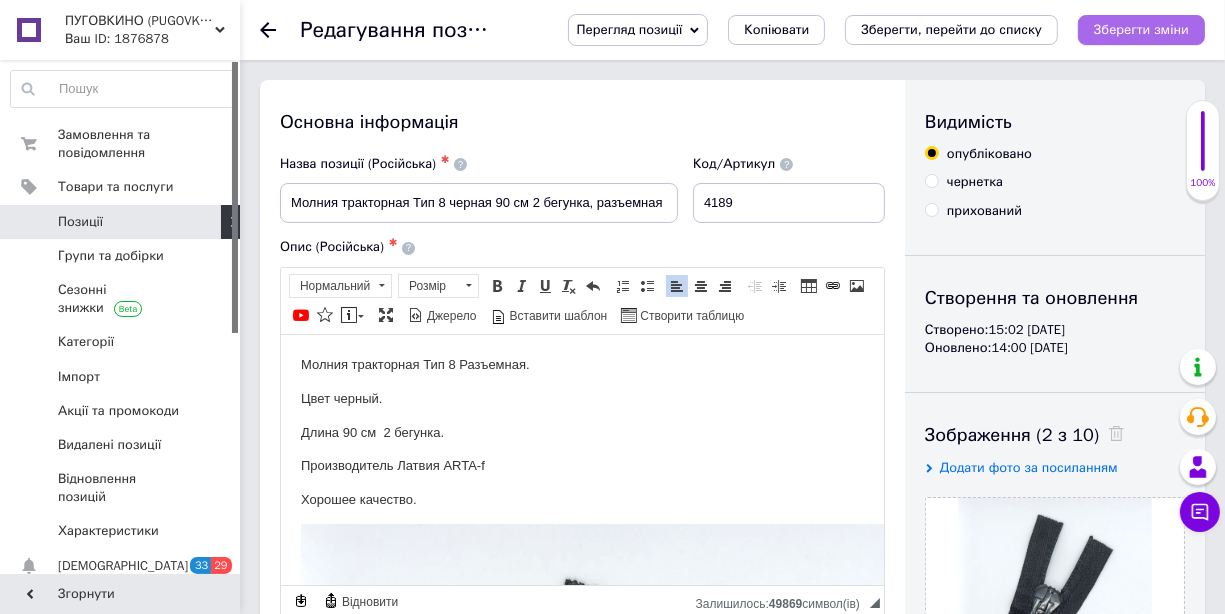 click on "Зберегти зміни" at bounding box center (1141, 30) 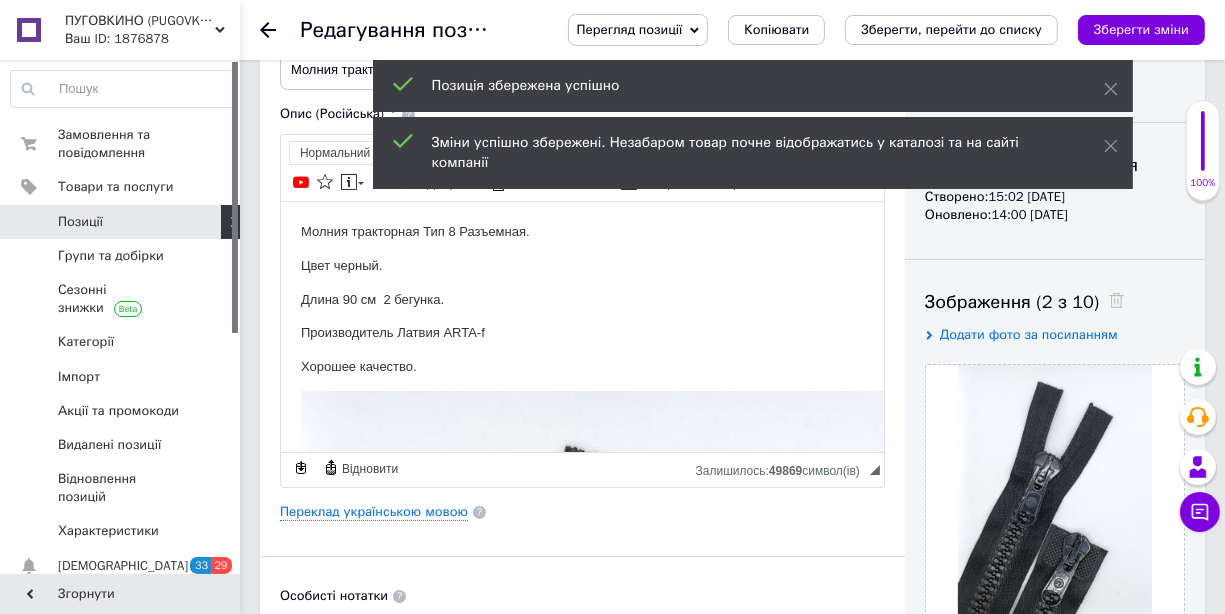 scroll, scrollTop: 200, scrollLeft: 0, axis: vertical 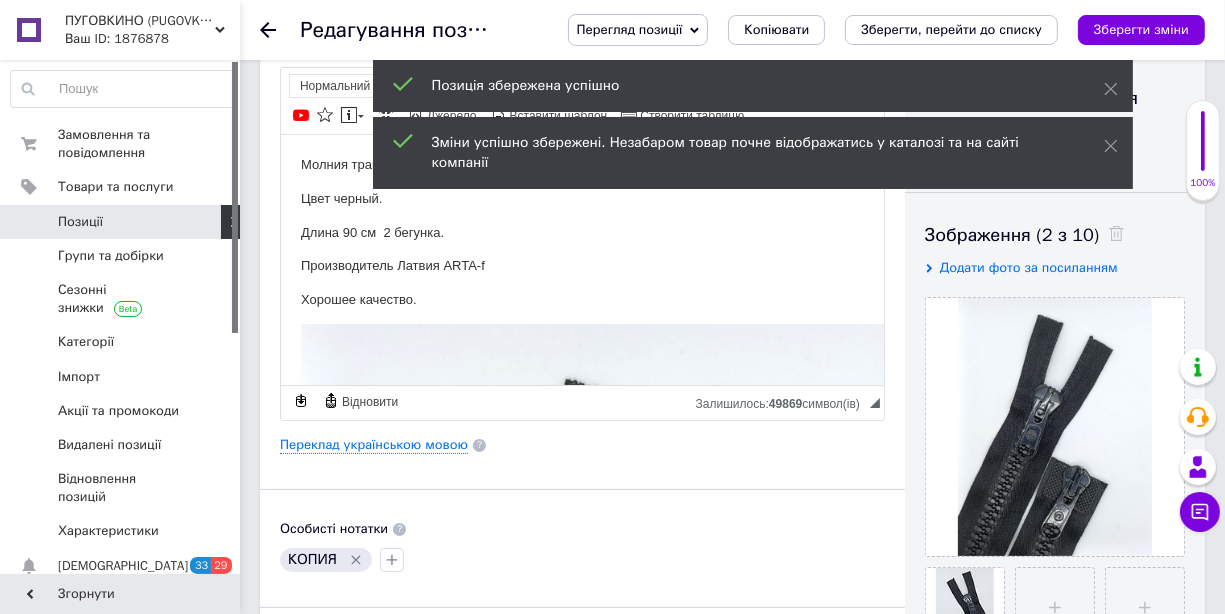 click 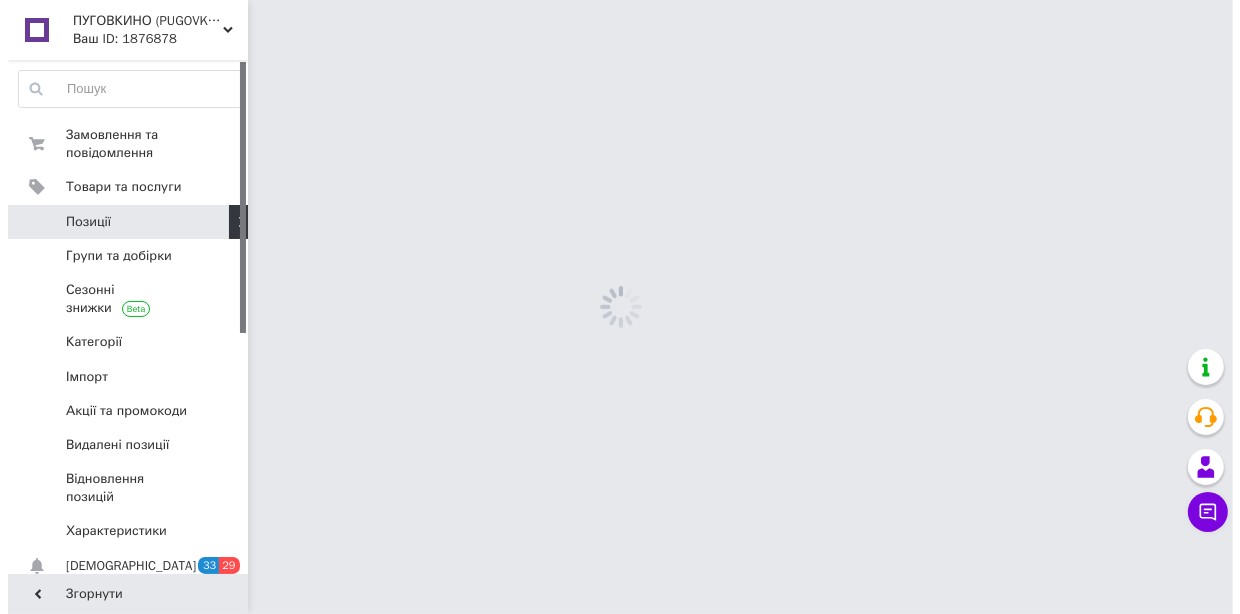 scroll, scrollTop: 0, scrollLeft: 0, axis: both 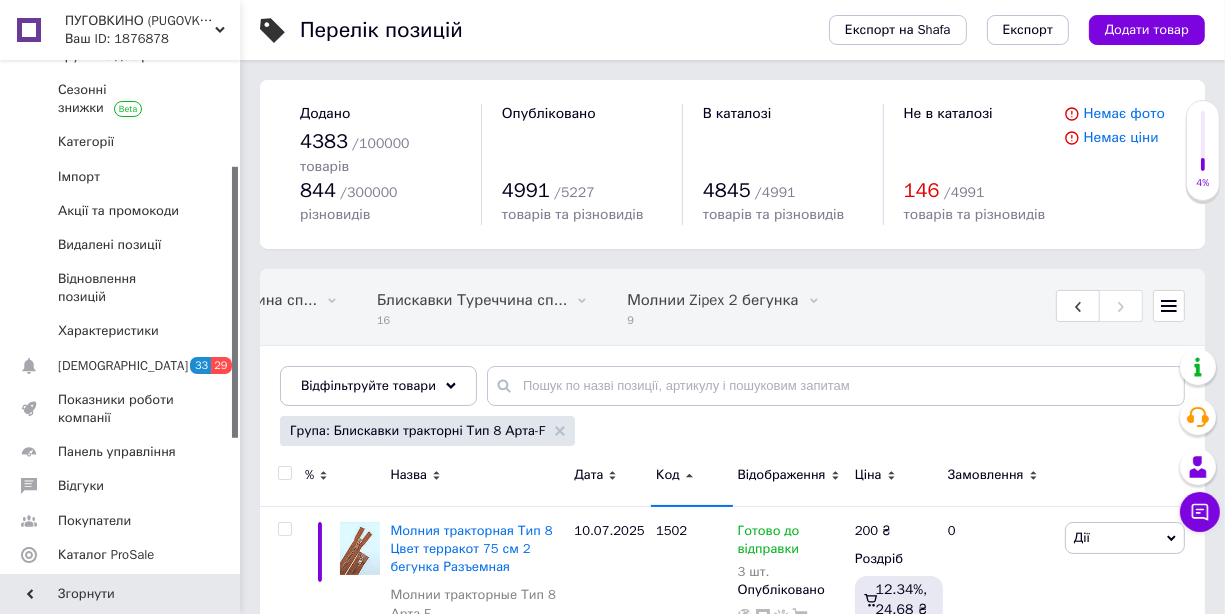click on "Додано 4383   / 100000   товарів 844   / 300000   різновидів Опубліковано 4991   / 5227 товарів та різновидів В каталозі 4845   / 4991 товарів та різновидів Не в каталозі 146   / 4991 товарів та різновидів Немає фото Немає ціни" at bounding box center [732, 164] 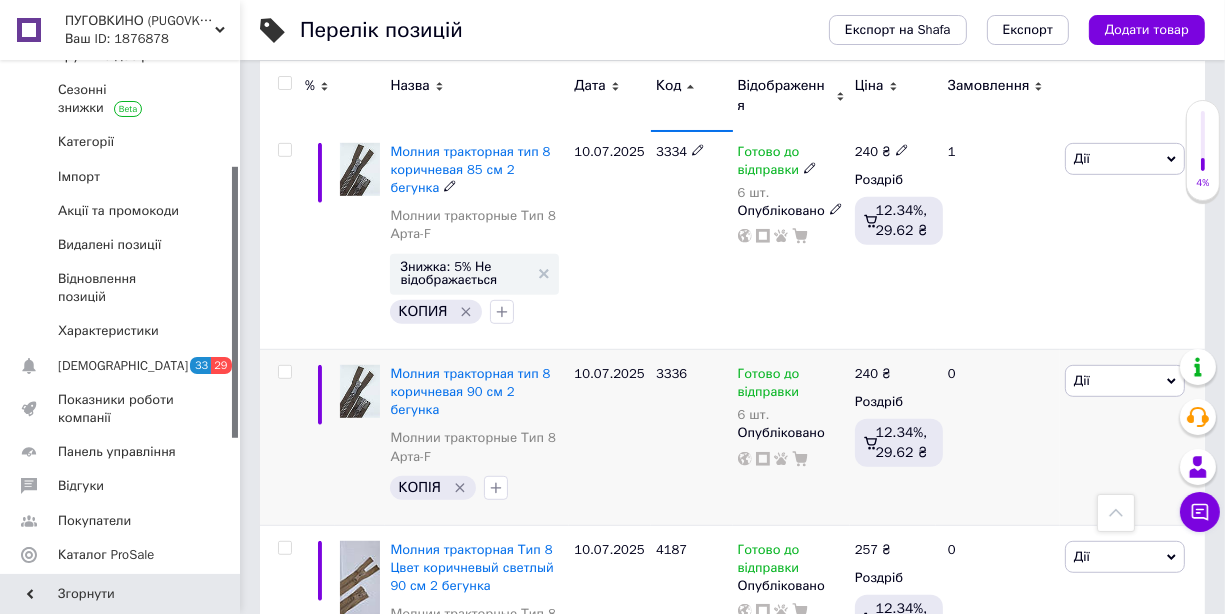 scroll, scrollTop: 1000, scrollLeft: 0, axis: vertical 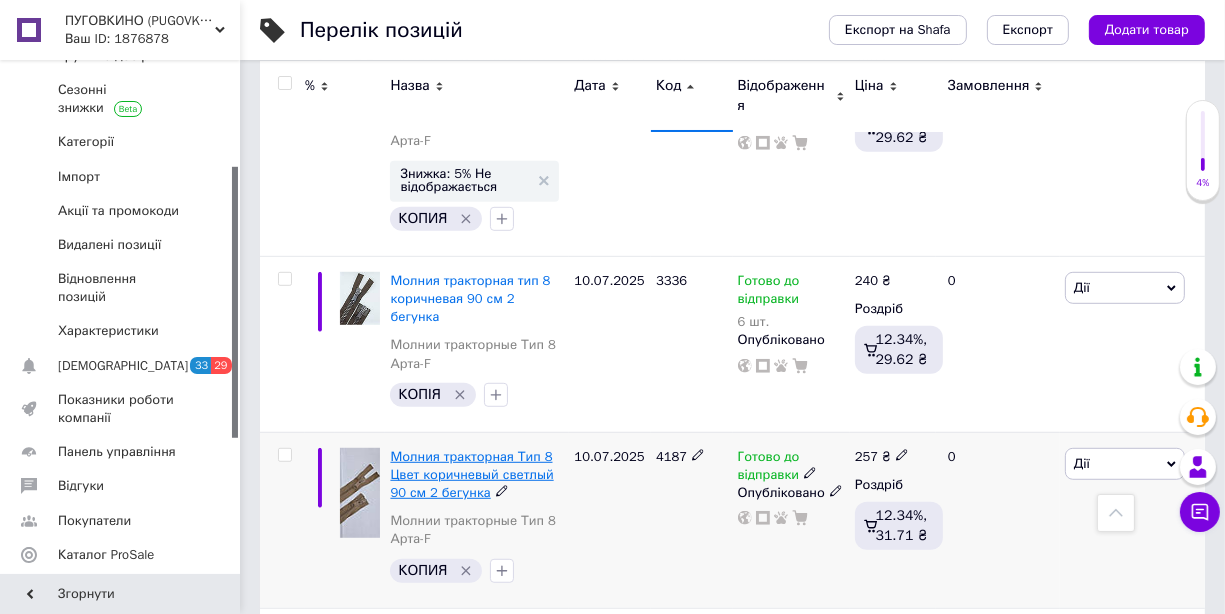 click on "Молния тракторная Тип 8 Цвет коричневый светлый  90 см 2 бегунка" at bounding box center [471, 474] 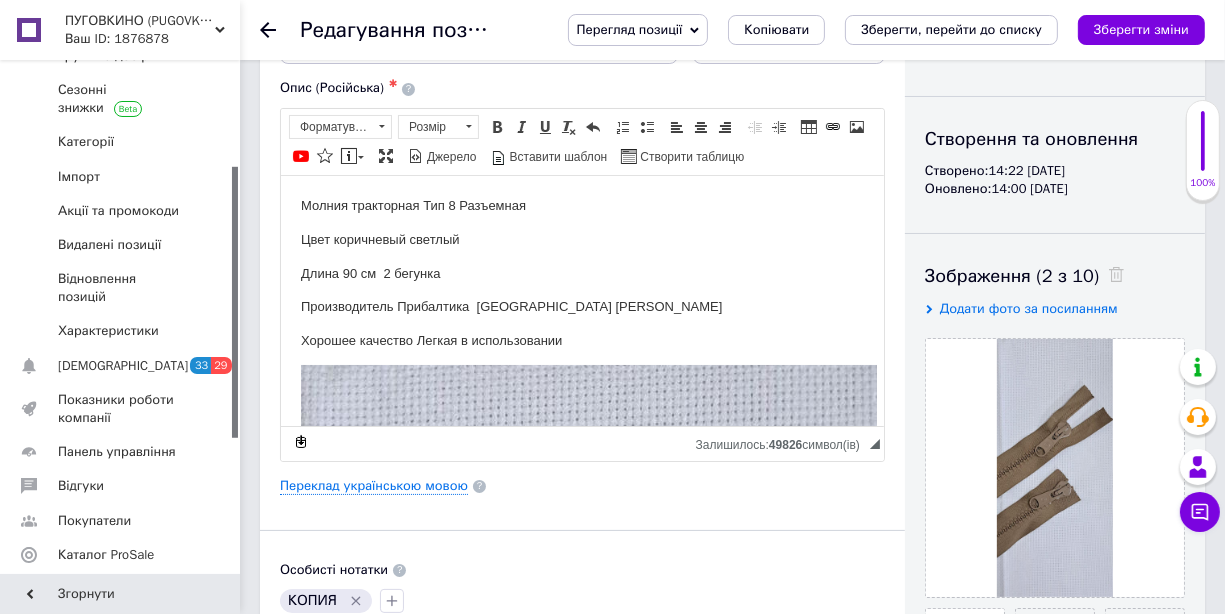 scroll, scrollTop: 0, scrollLeft: 0, axis: both 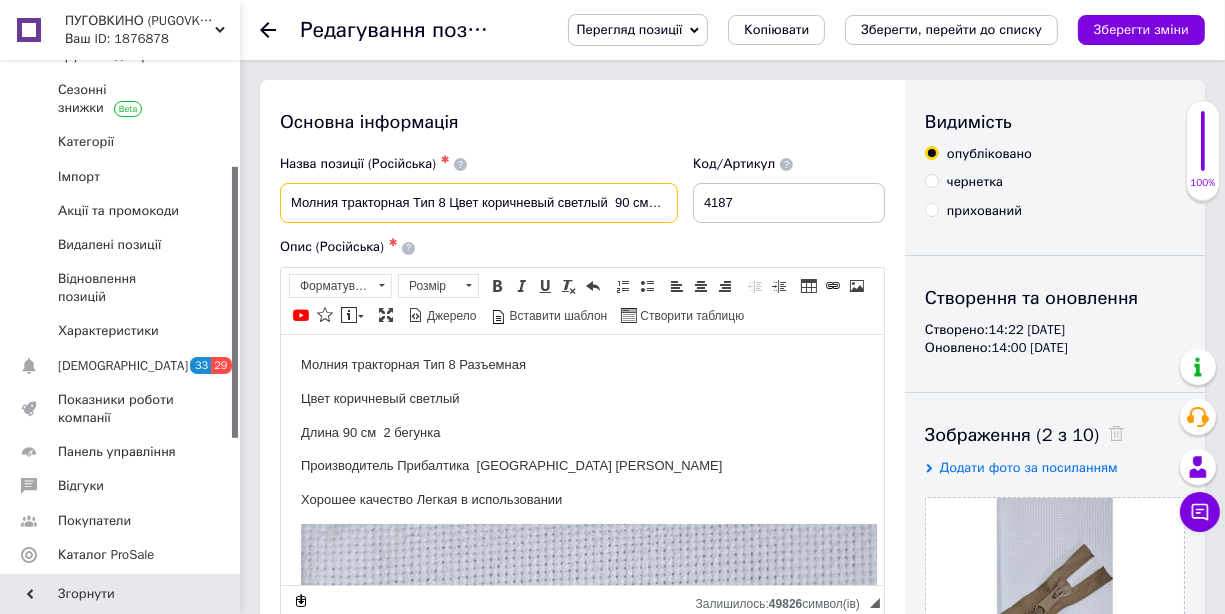 drag, startPoint x: 476, startPoint y: 203, endPoint x: 450, endPoint y: 206, distance: 26.172504 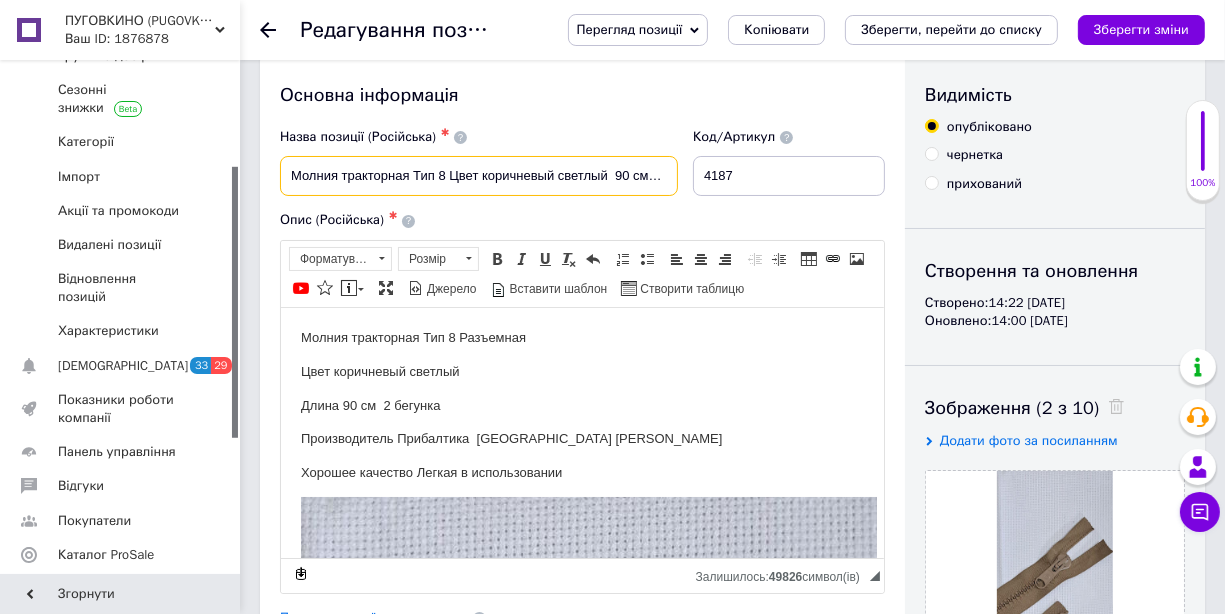 scroll, scrollTop: 0, scrollLeft: 0, axis: both 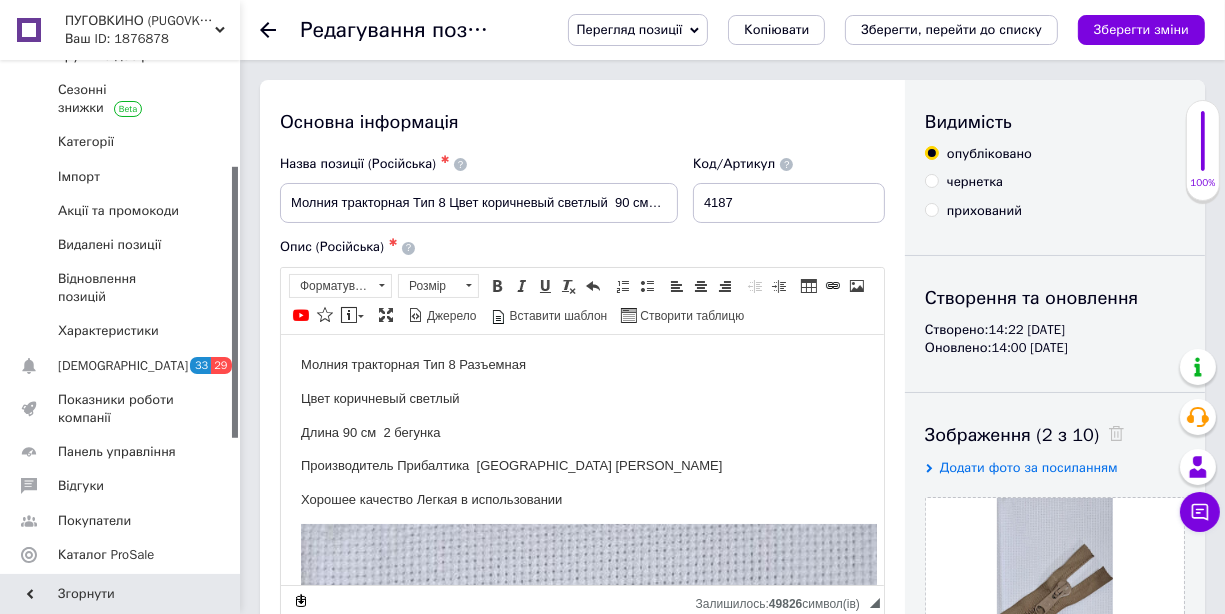 click on "Опис (Російська) ✱" at bounding box center (582, 247) 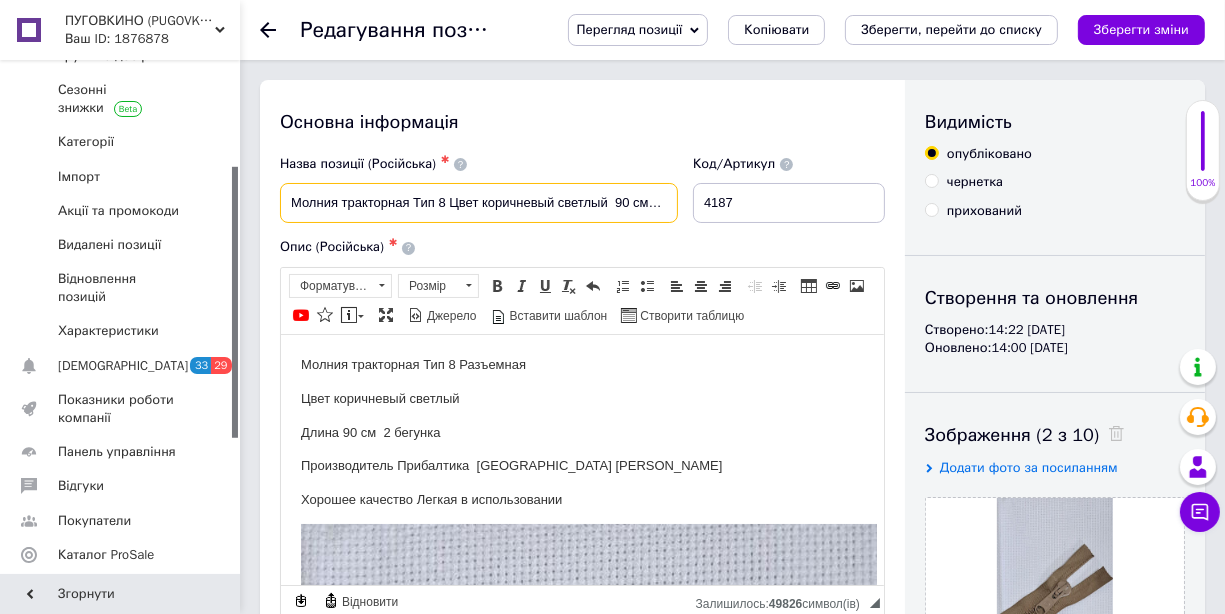 drag, startPoint x: 588, startPoint y: 204, endPoint x: 480, endPoint y: 201, distance: 108.04166 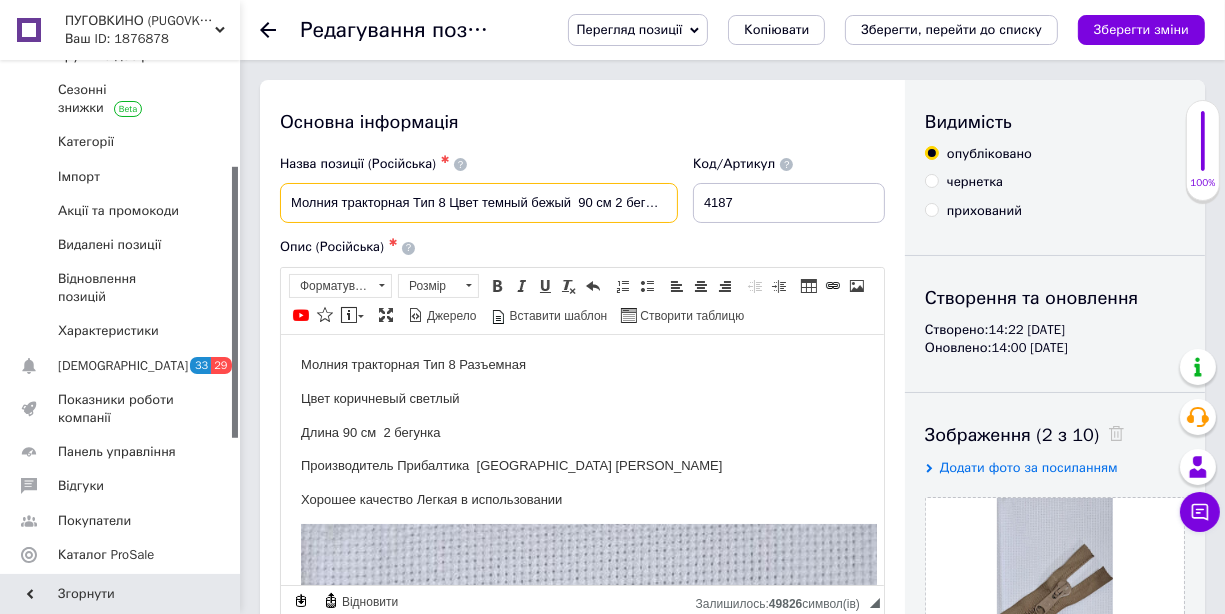 drag, startPoint x: 524, startPoint y: 200, endPoint x: 511, endPoint y: 201, distance: 13.038404 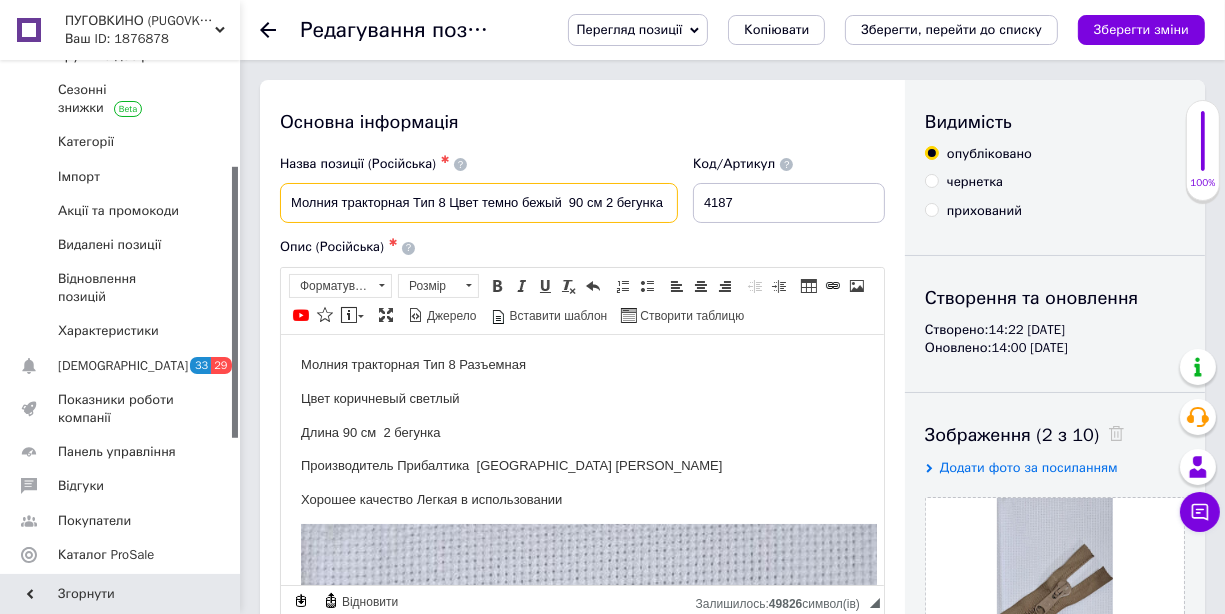 click on "Молния тракторная Тип 8 Цвет темно бежый  90 см 2 бегунка" at bounding box center (479, 203) 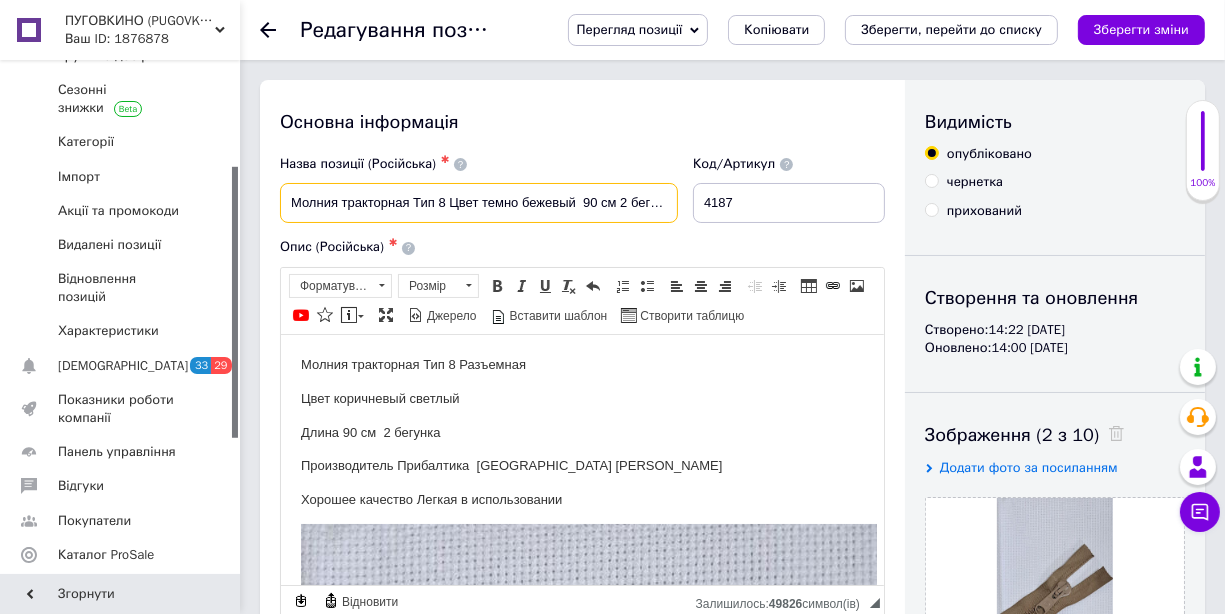 type on "Молния тракторная Тип 8 Цвет темно бежевый  90 см 2 бегунка" 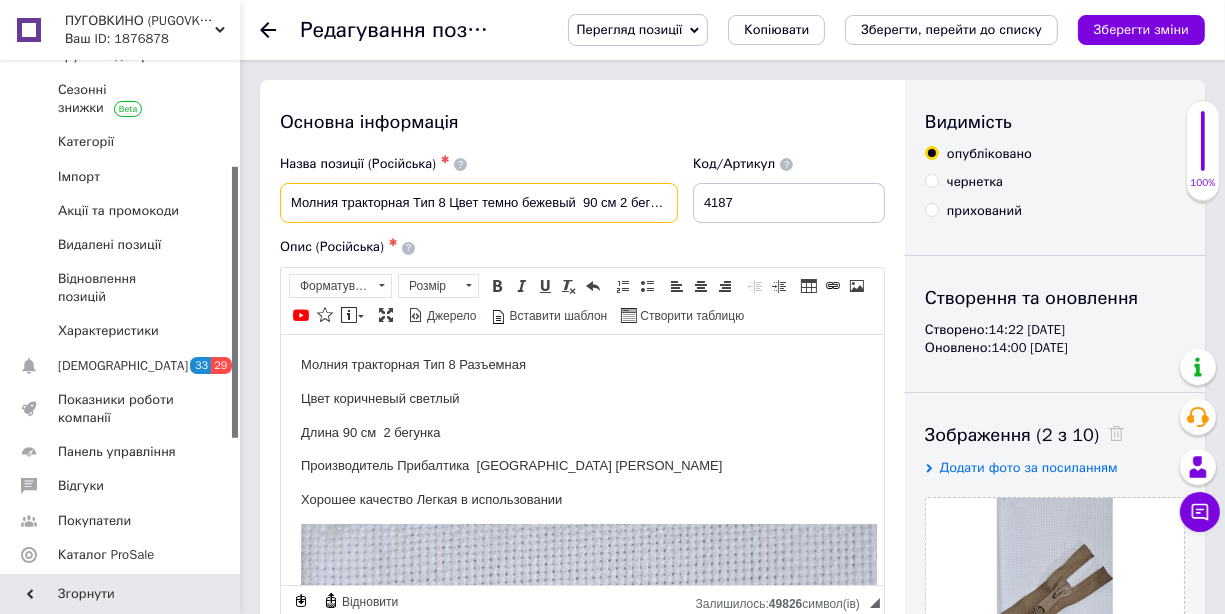 click on "Молния тракторная Тип 8 Цвет темно бежевый  90 см 2 бегунка" at bounding box center [479, 203] 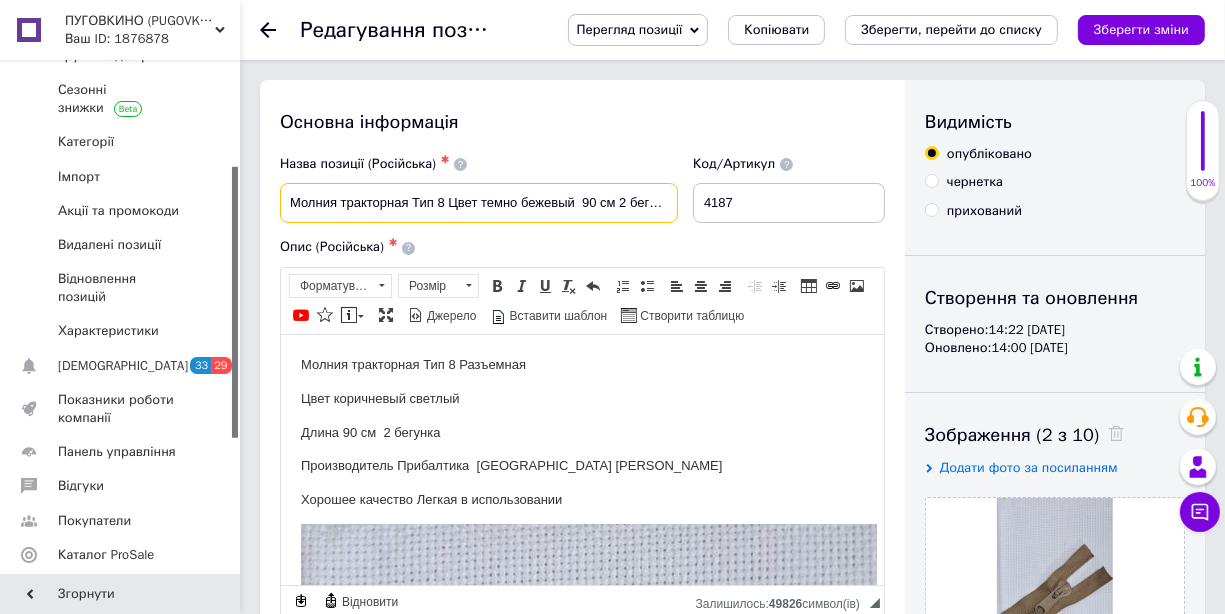 drag, startPoint x: 637, startPoint y: 205, endPoint x: 691, endPoint y: 202, distance: 54.08327 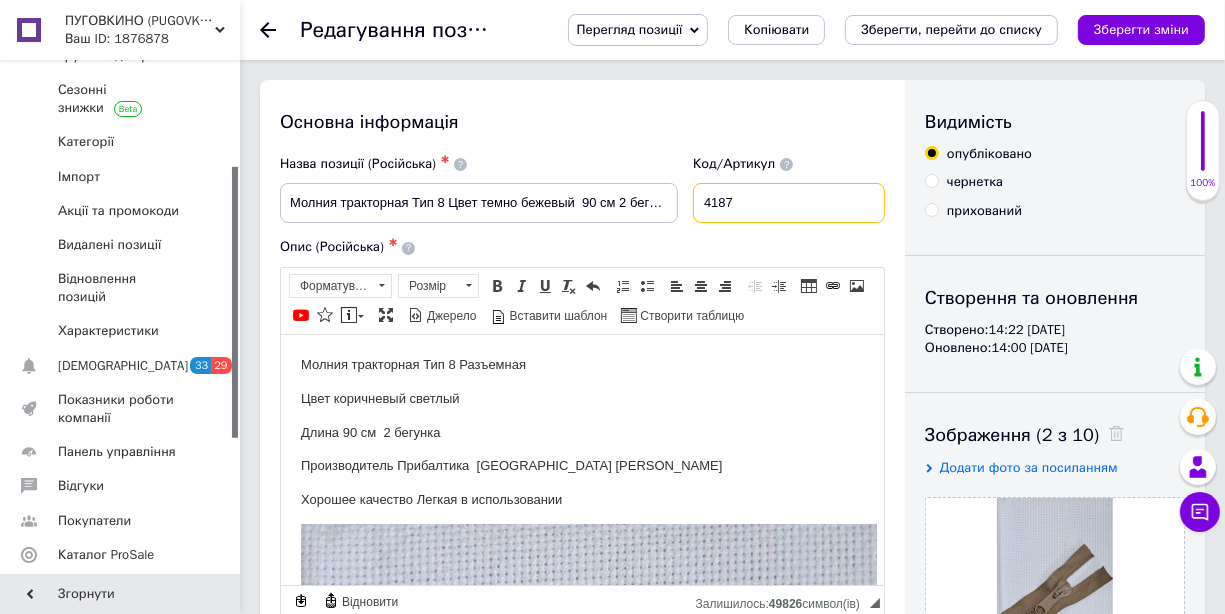 scroll, scrollTop: 0, scrollLeft: 0, axis: both 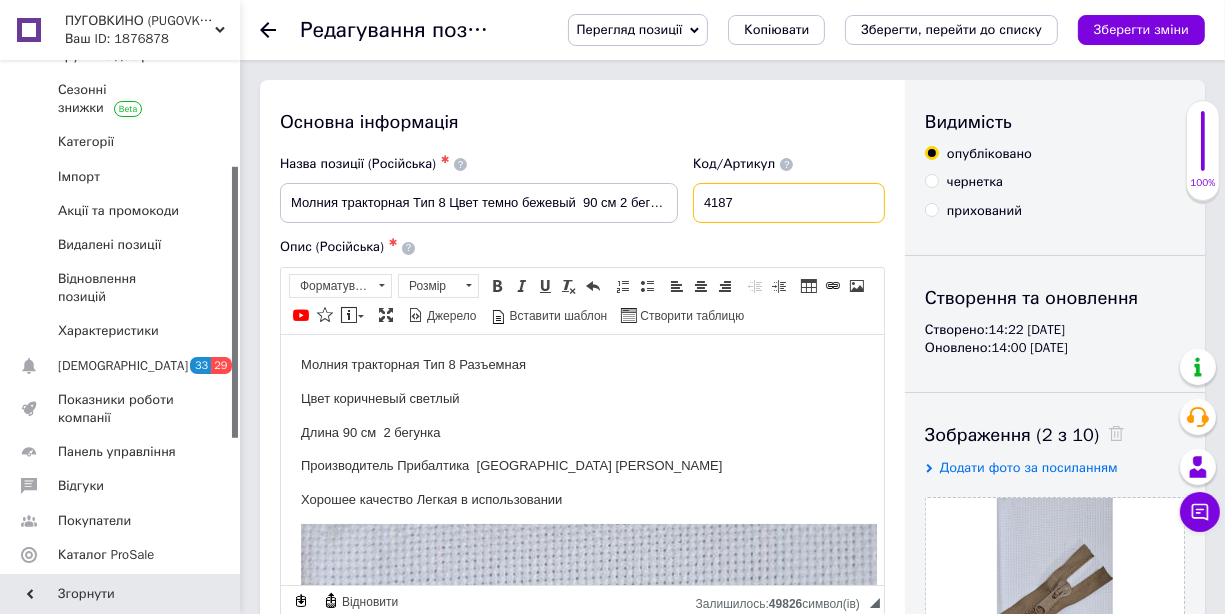 click on "4187" at bounding box center [789, 203] 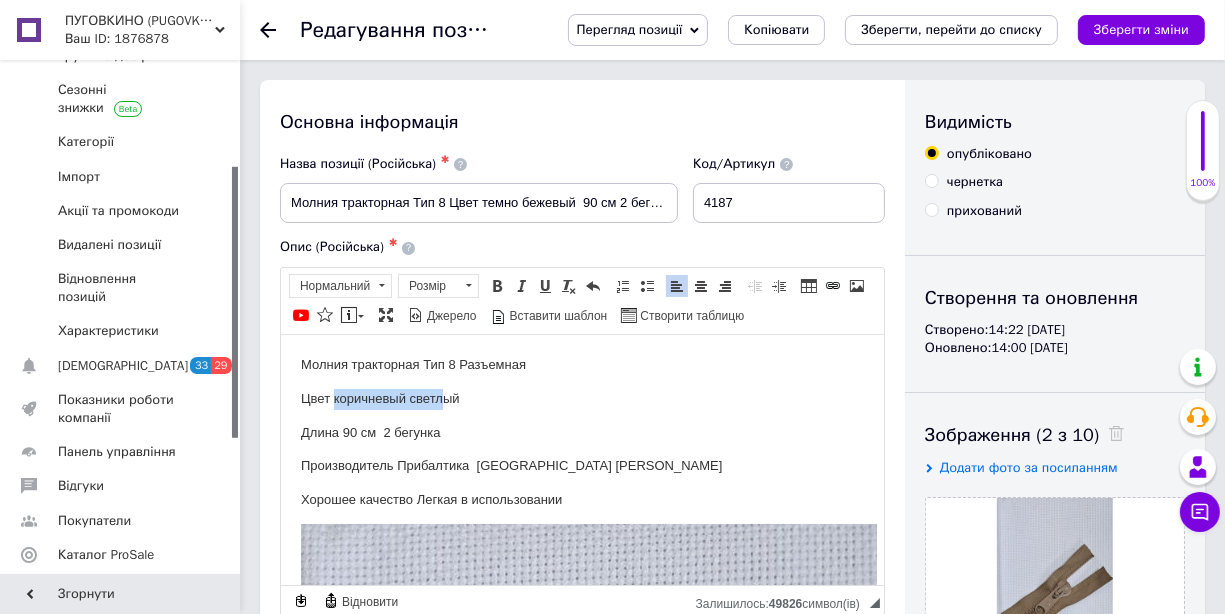 drag, startPoint x: 439, startPoint y: 399, endPoint x: 332, endPoint y: 392, distance: 107.22873 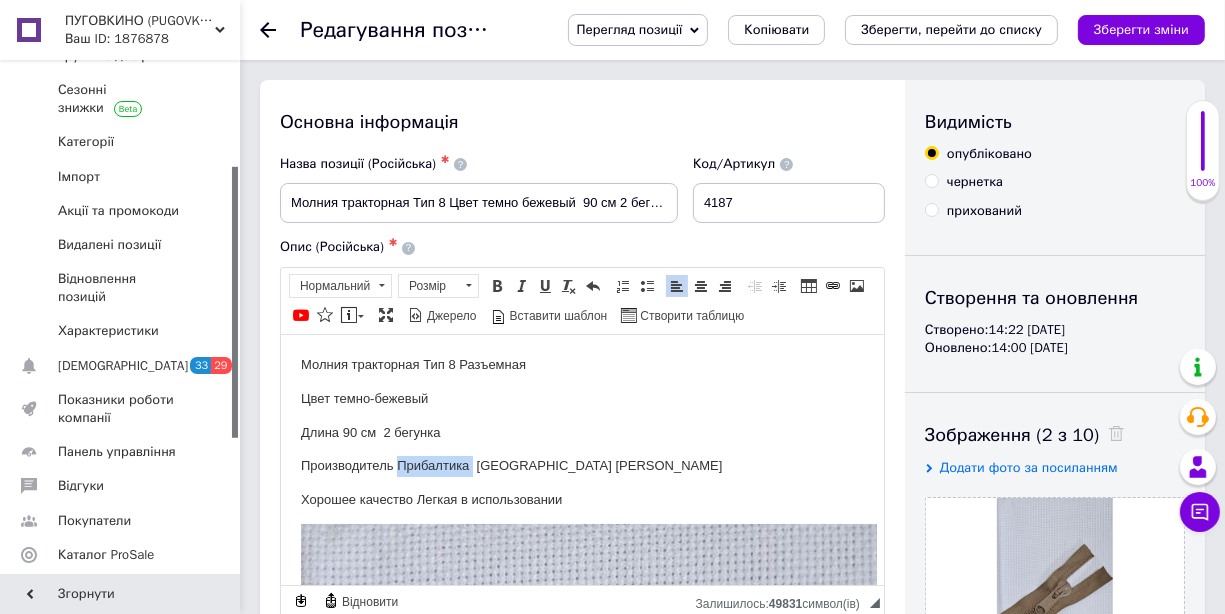 drag, startPoint x: 473, startPoint y: 461, endPoint x: 396, endPoint y: 460, distance: 77.00649 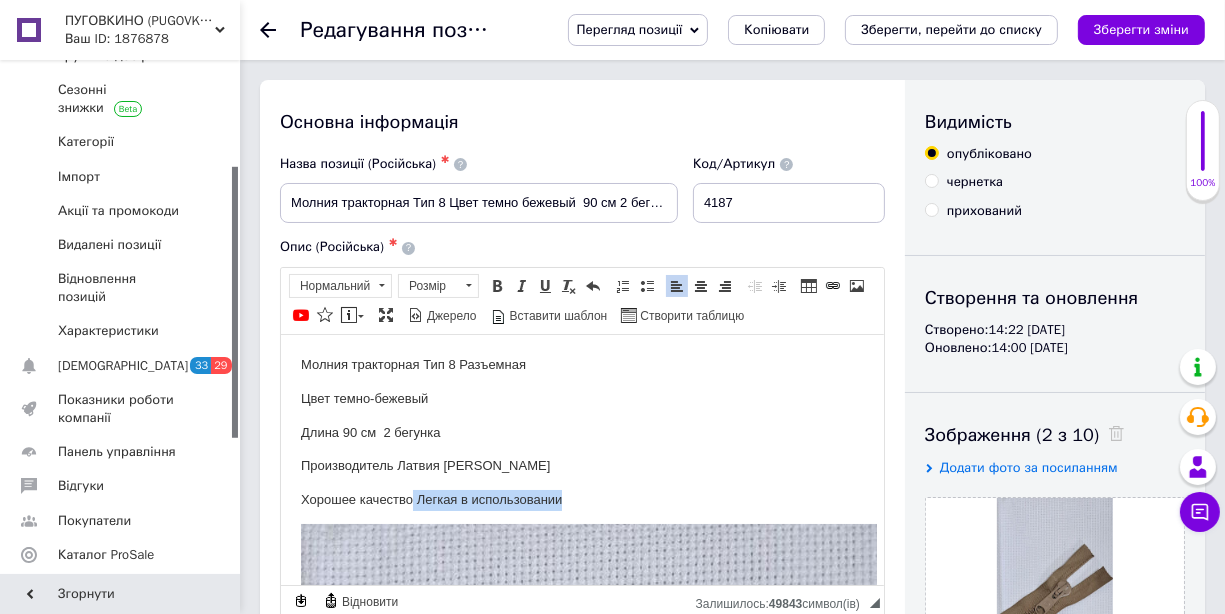 drag, startPoint x: 584, startPoint y: 499, endPoint x: 412, endPoint y: 492, distance: 172.14238 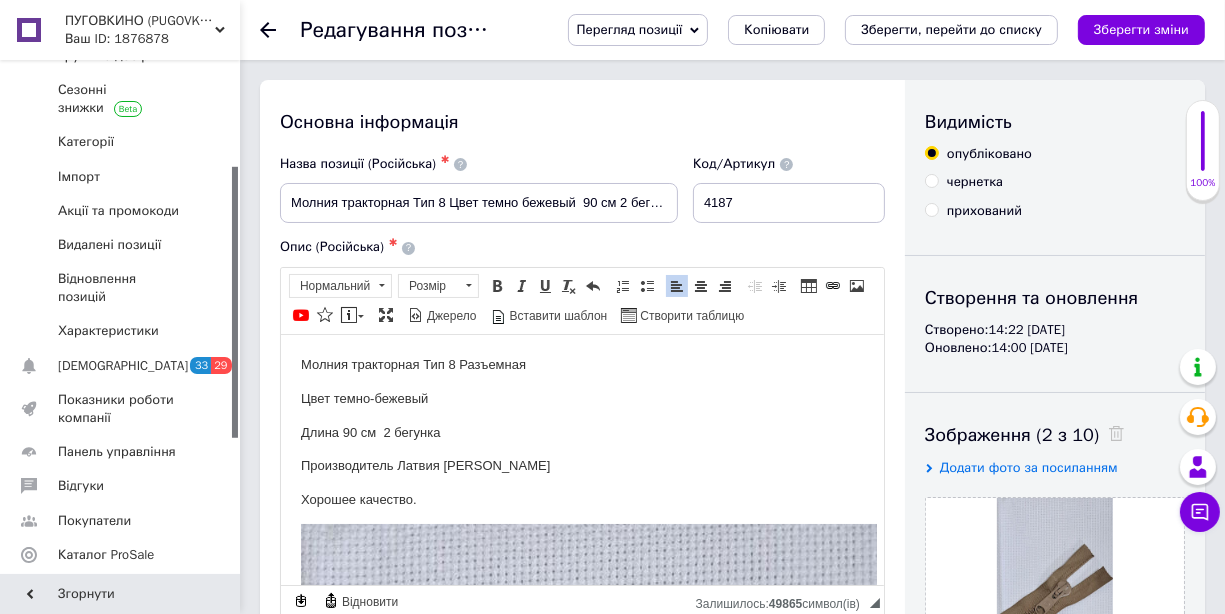 click on "Длина 90 см  2 бегунка" at bounding box center (581, 432) 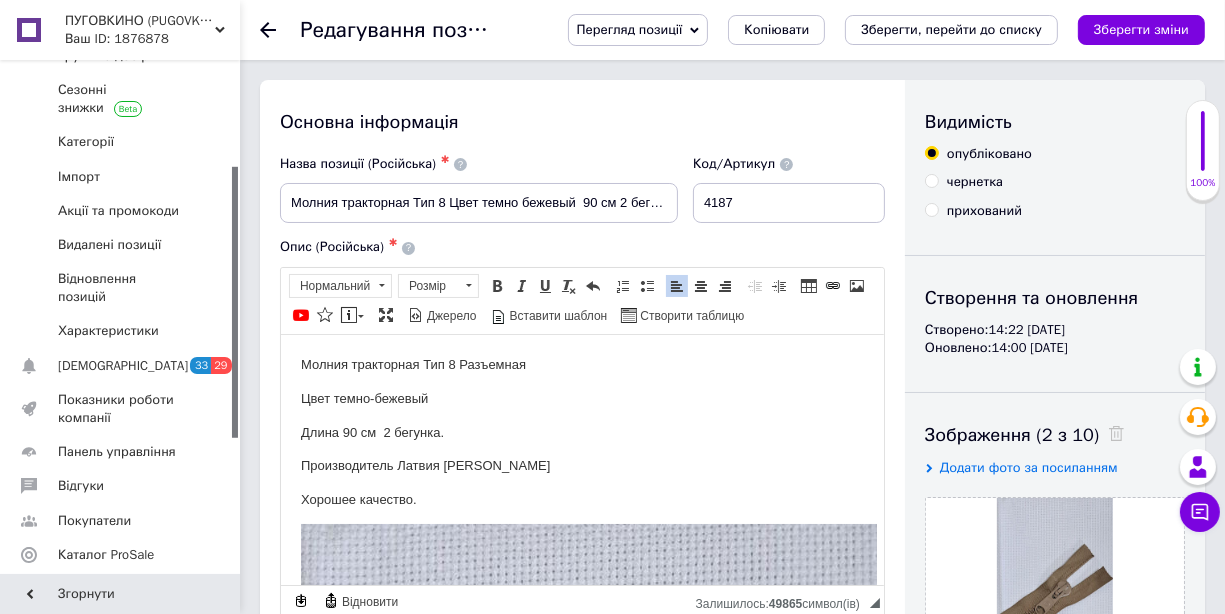 click on "Цвет темно-бежевый" at bounding box center (581, 398) 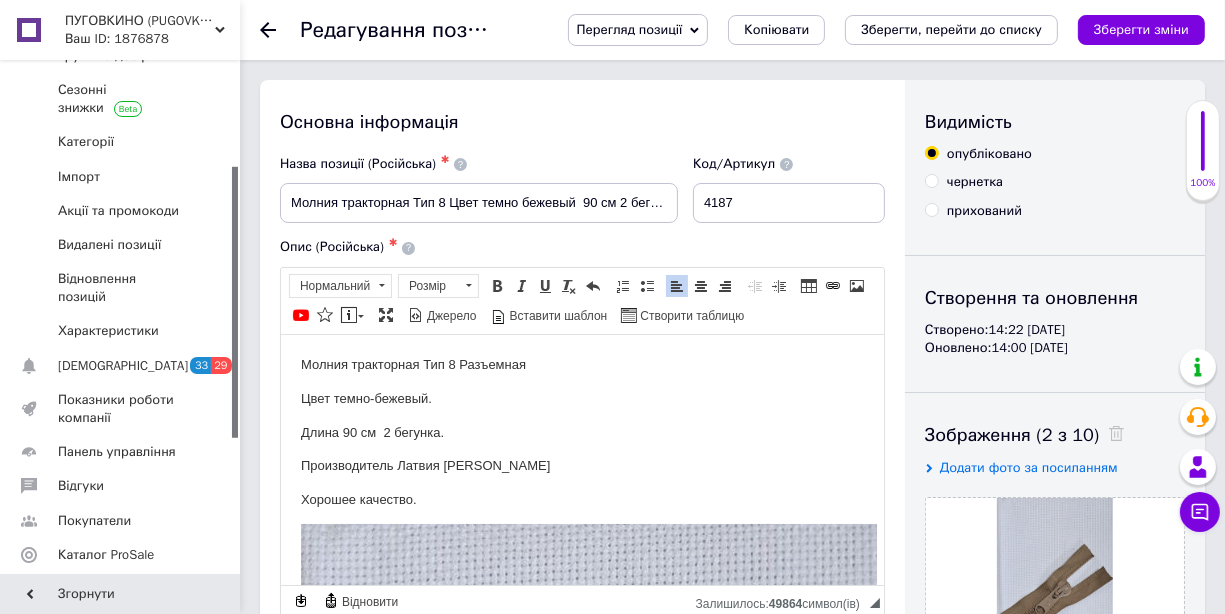 click on "Молния тракторная Тип 8 Разъемная" at bounding box center (581, 364) 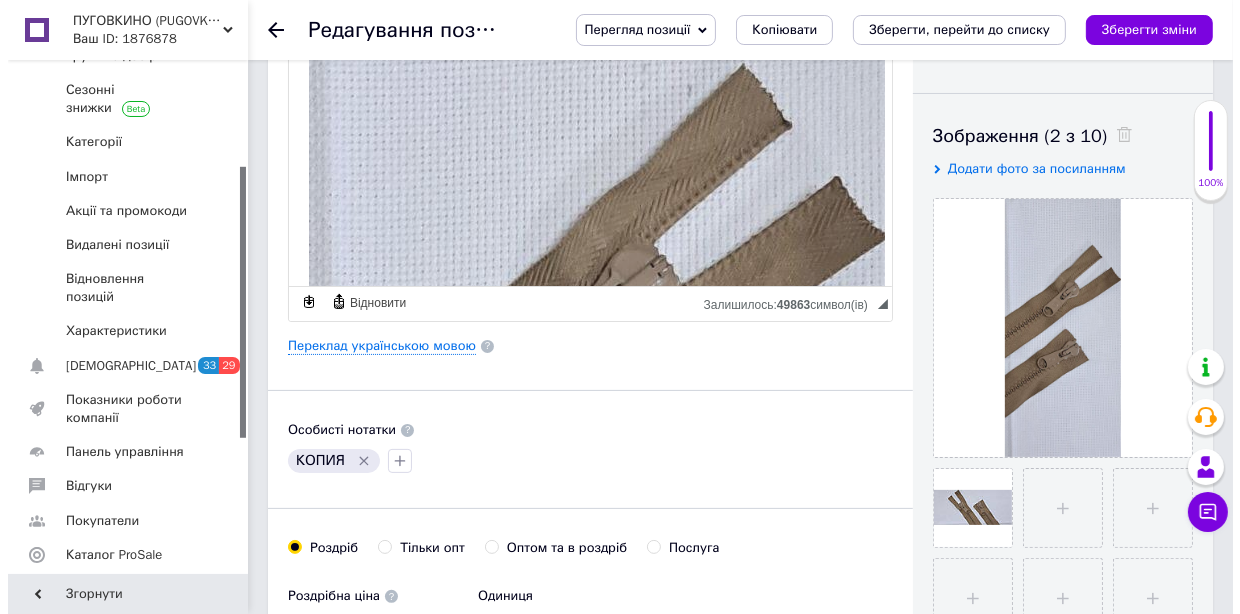 scroll, scrollTop: 400, scrollLeft: 0, axis: vertical 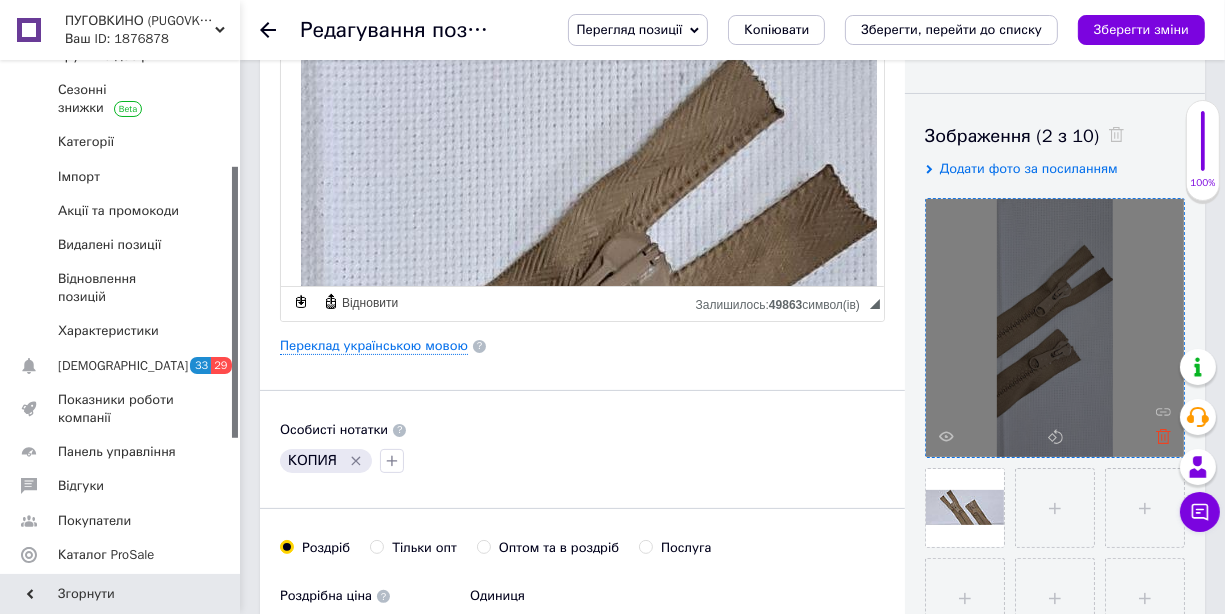 click 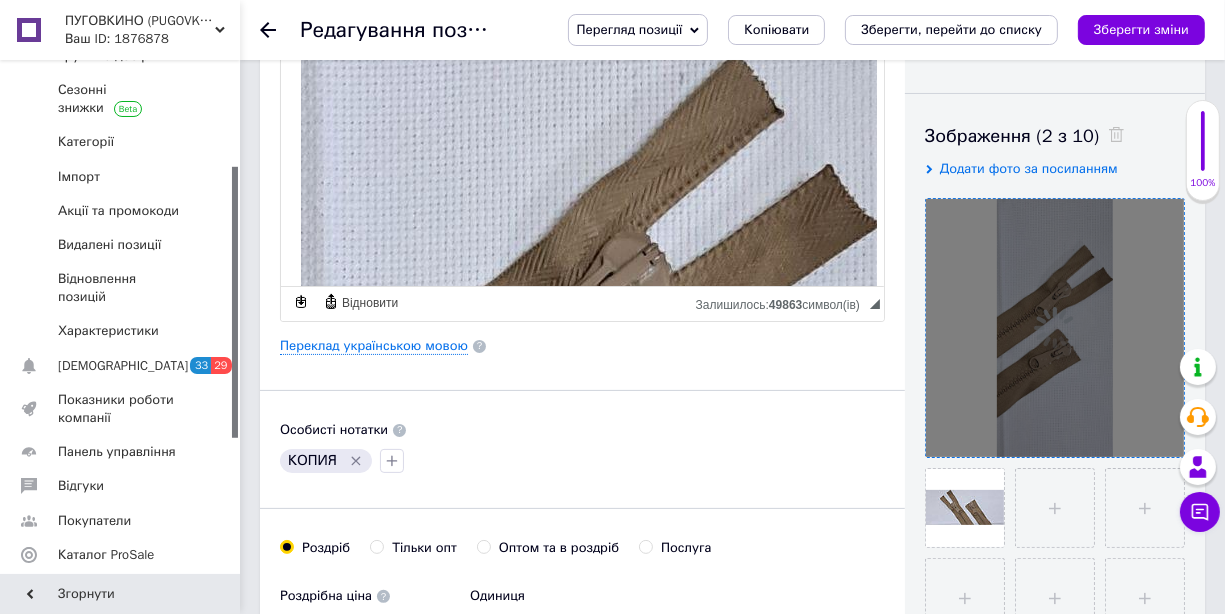 click at bounding box center (1055, 328) 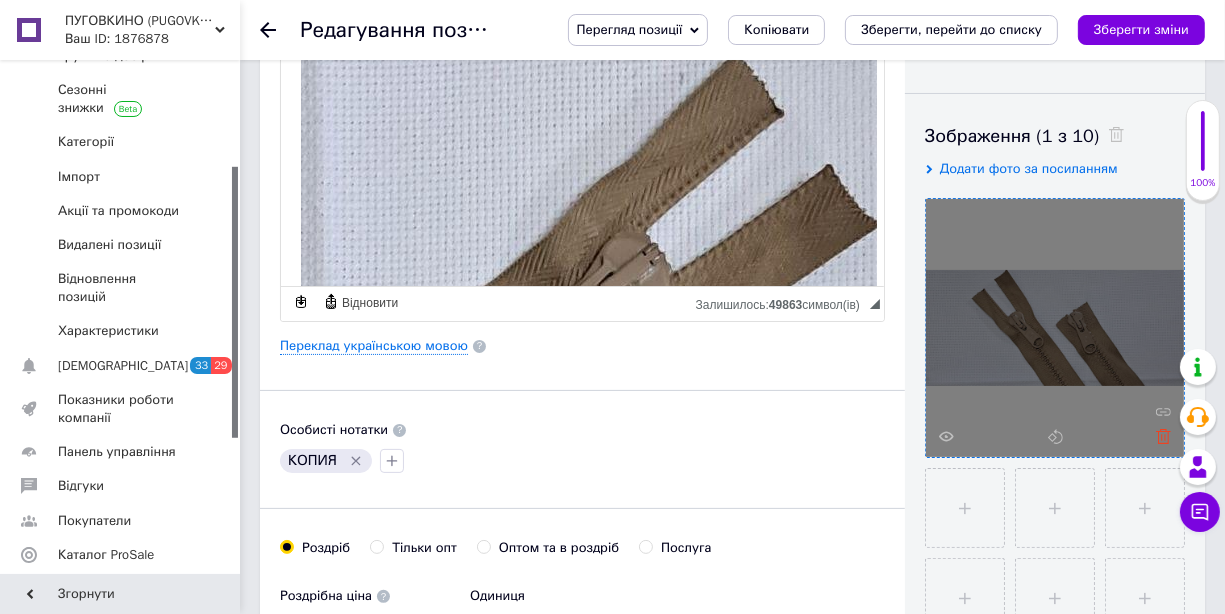 click 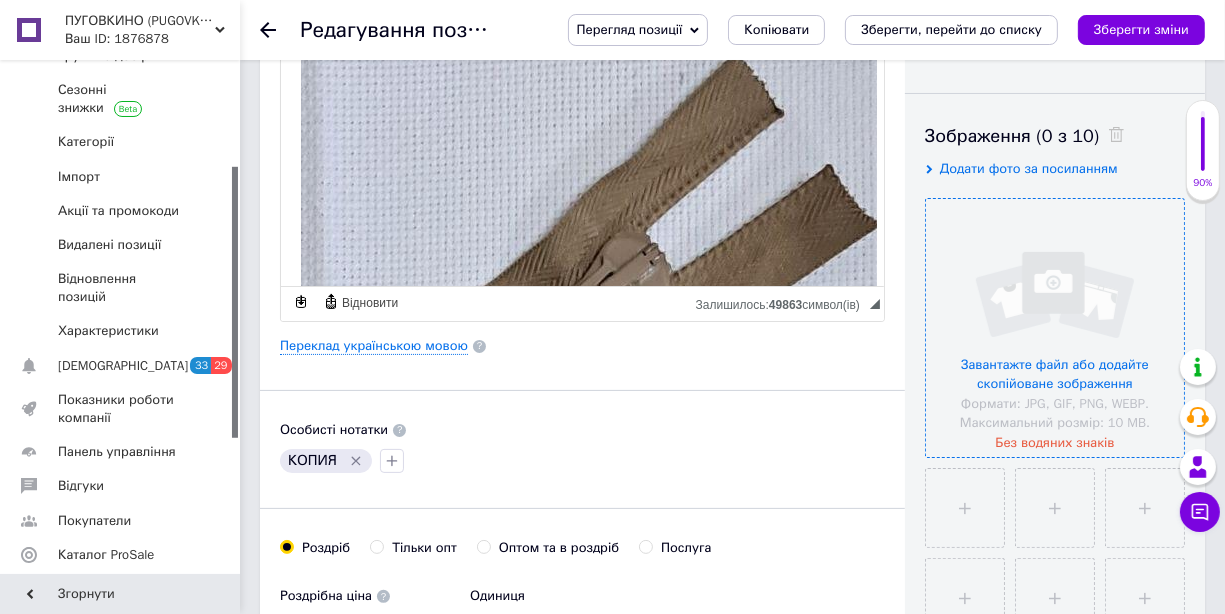 click at bounding box center [1055, 328] 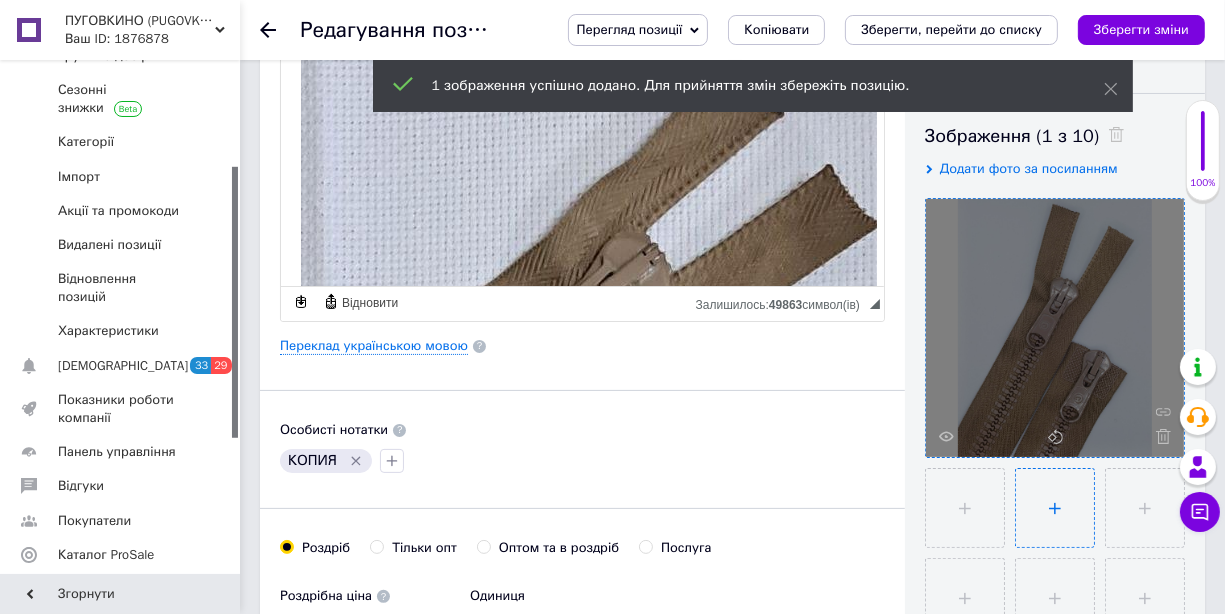 click at bounding box center [1055, 508] 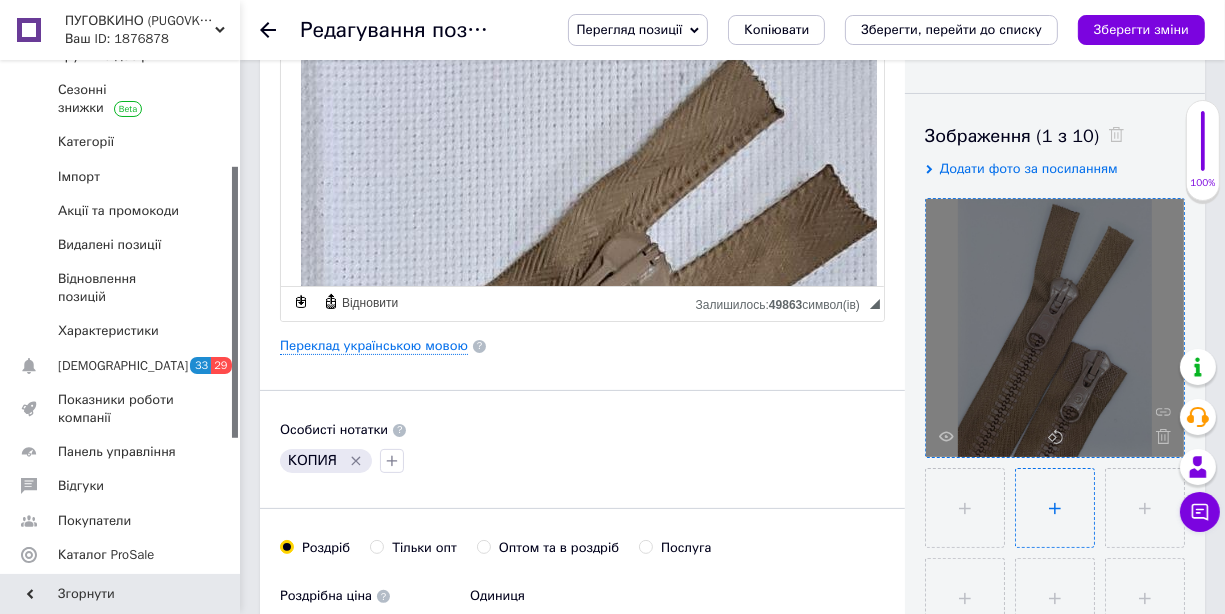 type on "C:\fakepath\bezeva_bl.jpg" 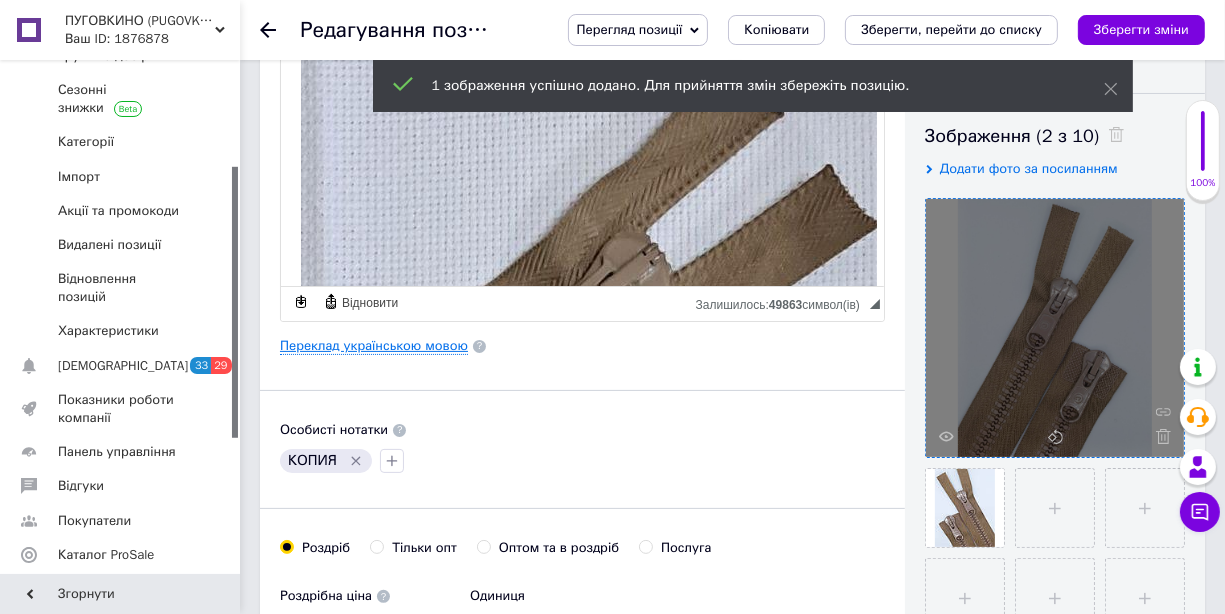 click on "Переклад українською мовою" at bounding box center (374, 346) 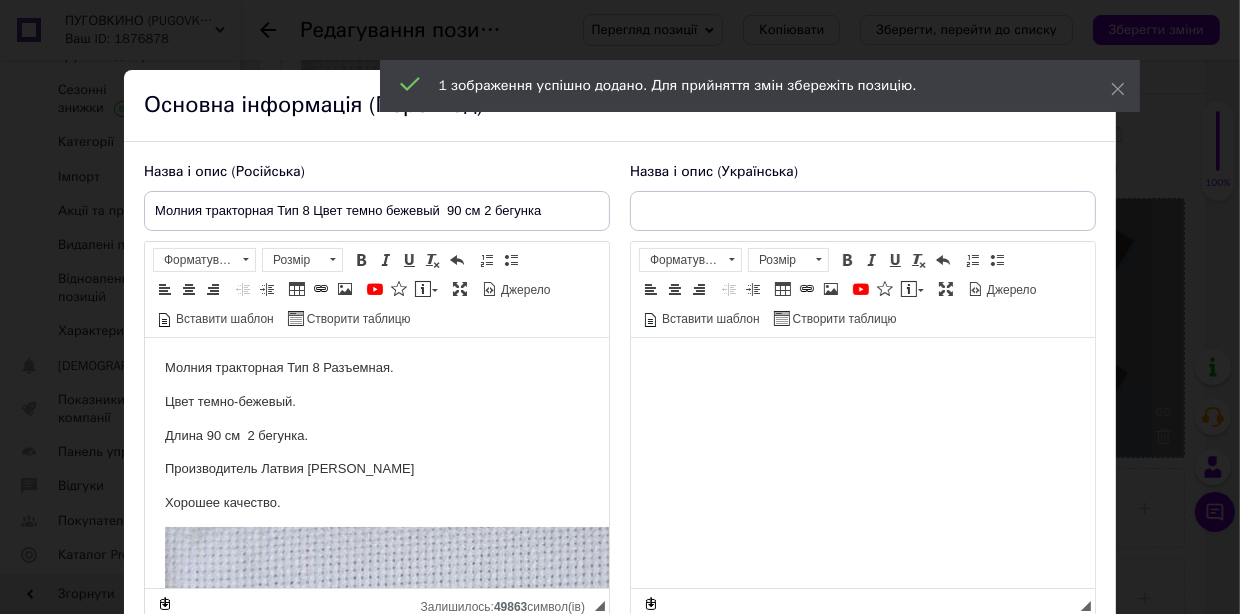 scroll, scrollTop: 0, scrollLeft: 0, axis: both 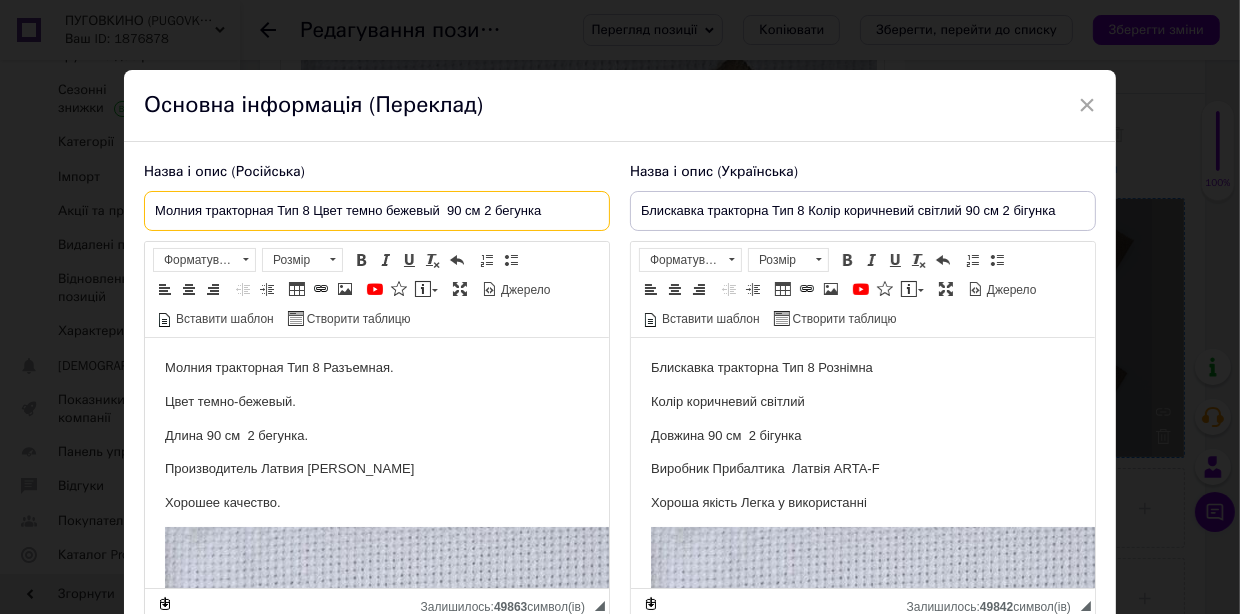 drag, startPoint x: 542, startPoint y: 206, endPoint x: 154, endPoint y: 200, distance: 388.0464 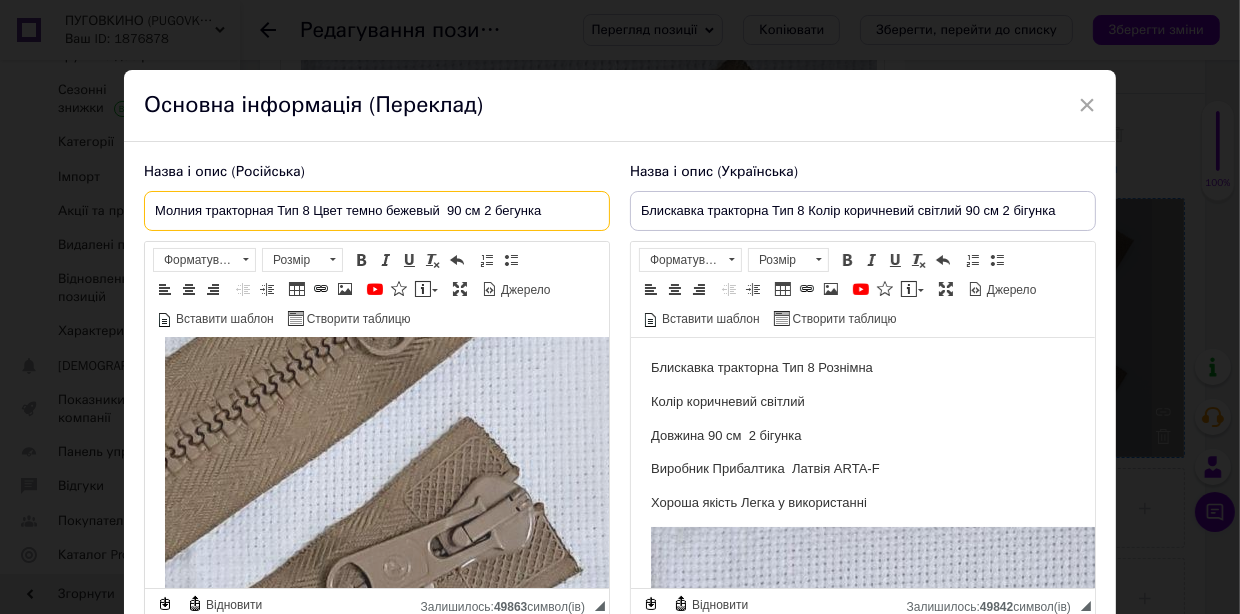 scroll, scrollTop: 699, scrollLeft: 0, axis: vertical 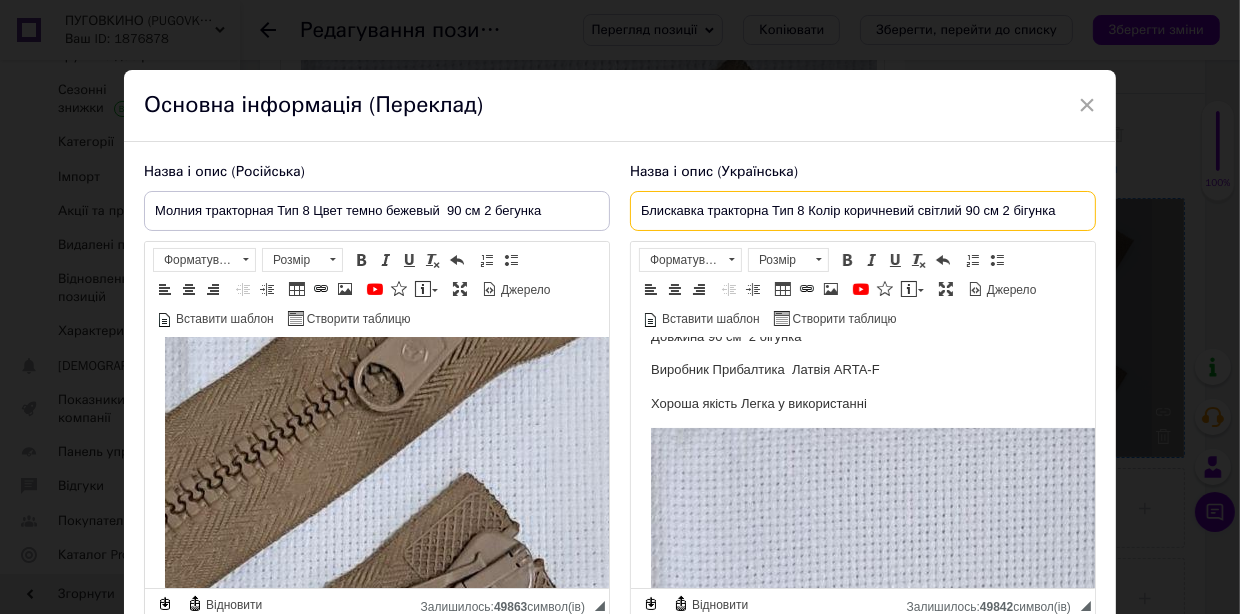 drag, startPoint x: 943, startPoint y: 211, endPoint x: 843, endPoint y: 209, distance: 100.02 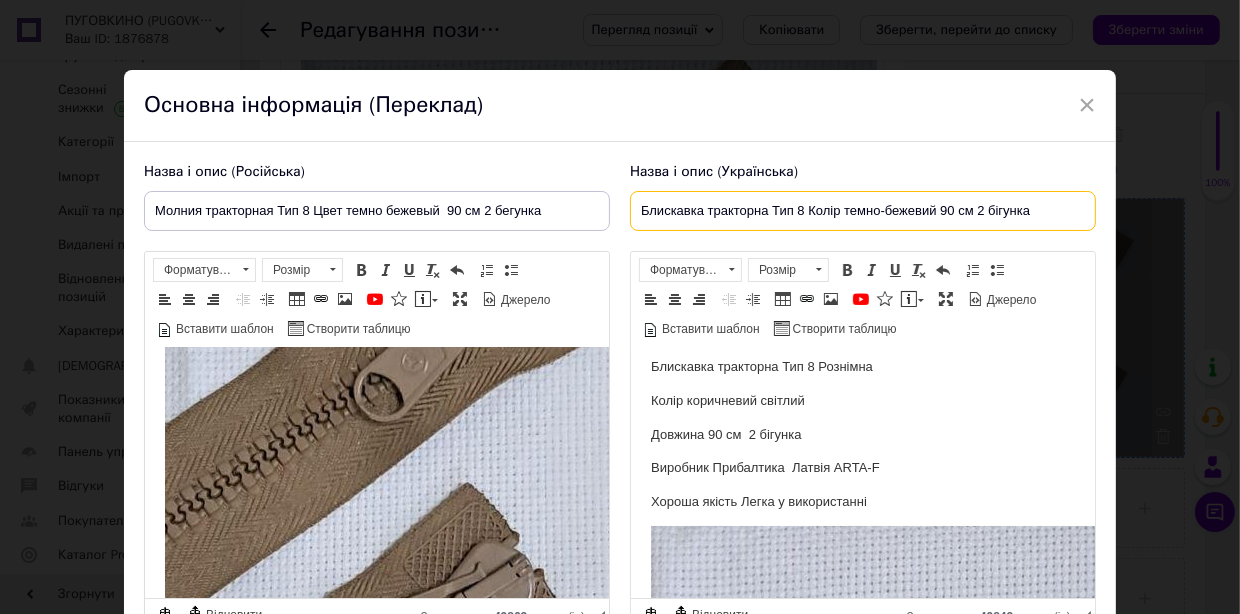 scroll, scrollTop: 0, scrollLeft: 0, axis: both 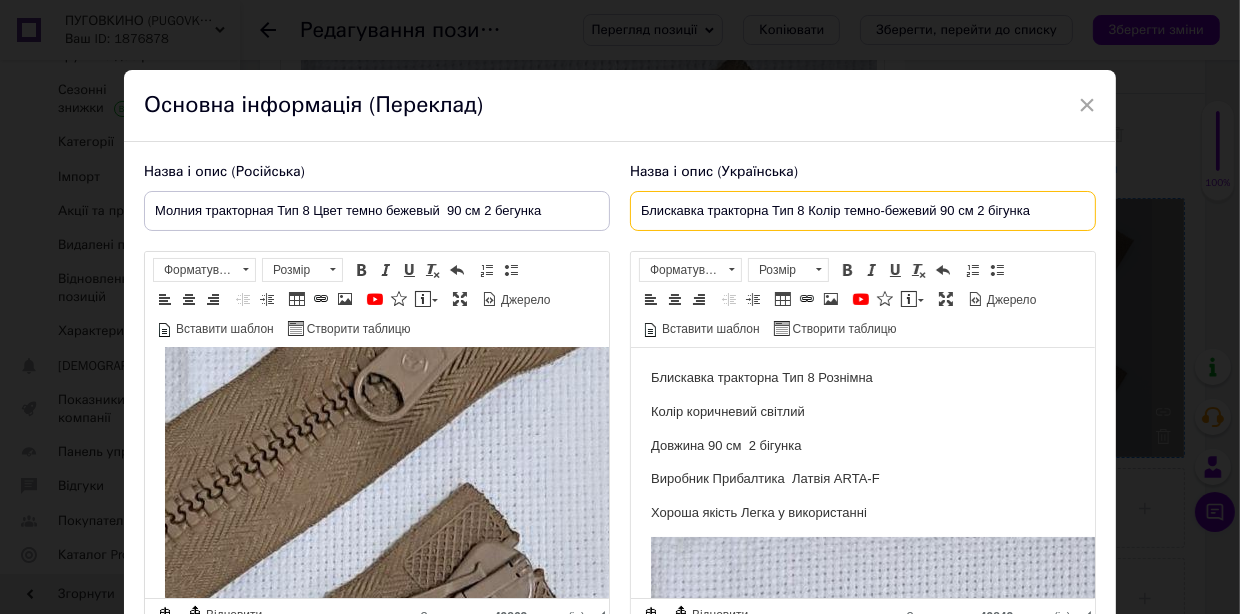 type on "Блискавка тракторна Тип 8 Колір темно-бежевий 90 см 2 бігунка" 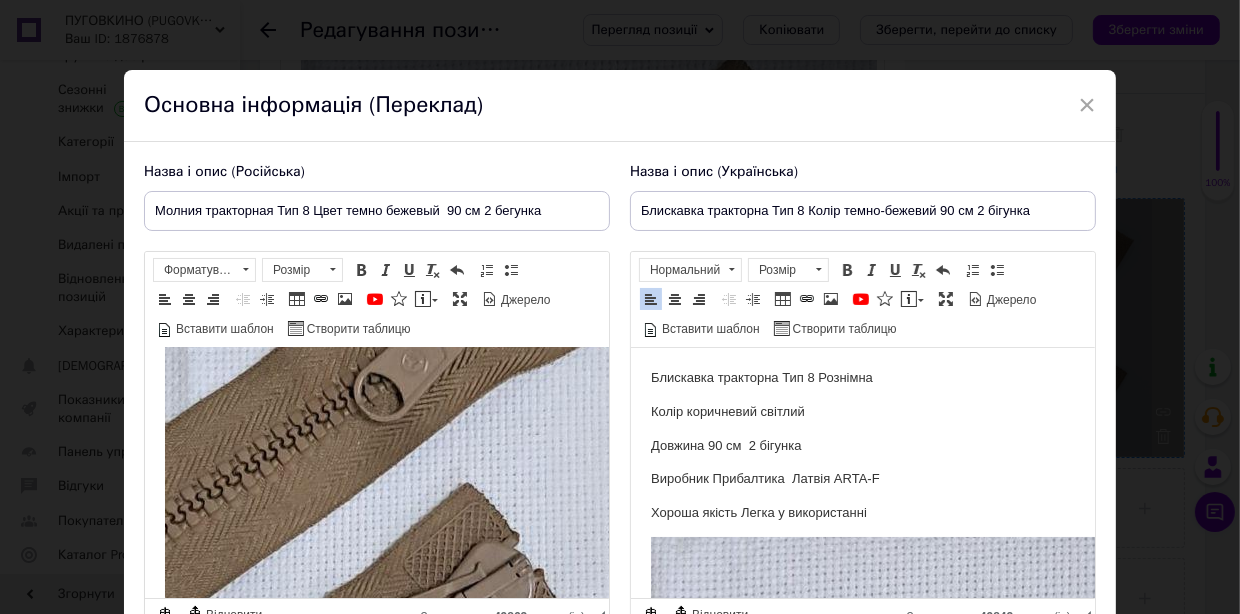 click on "Блискавка тракторна Тип 8 Рознімна" at bounding box center [862, 378] 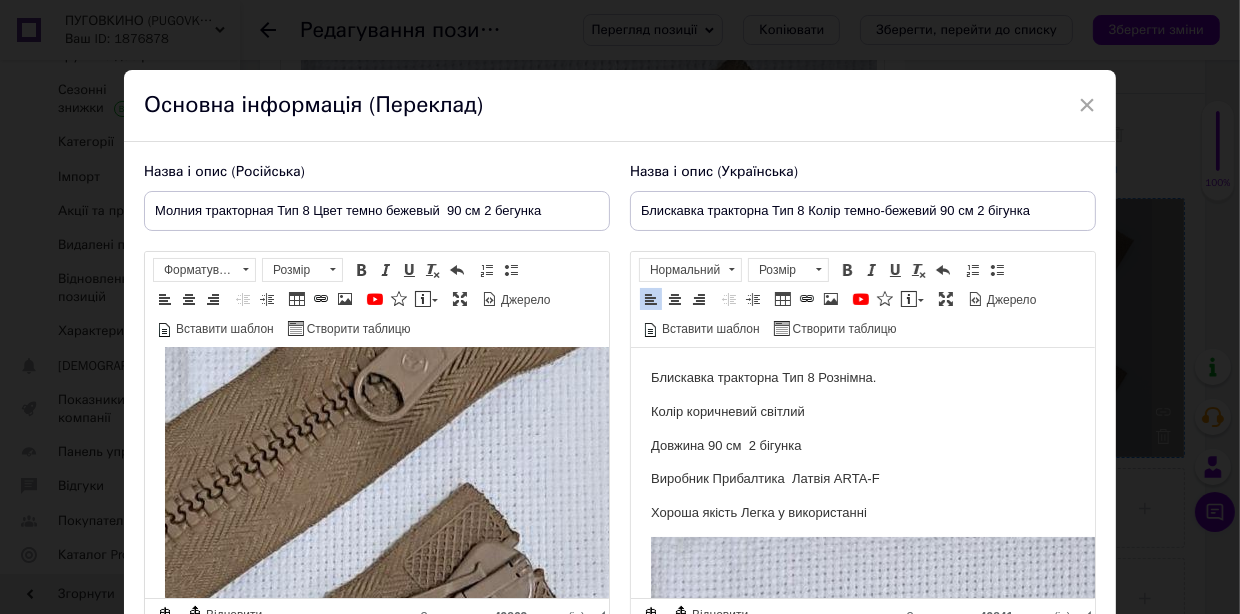 click on "Блискавка тракторна Тип 8 Рознімна." at bounding box center (862, 378) 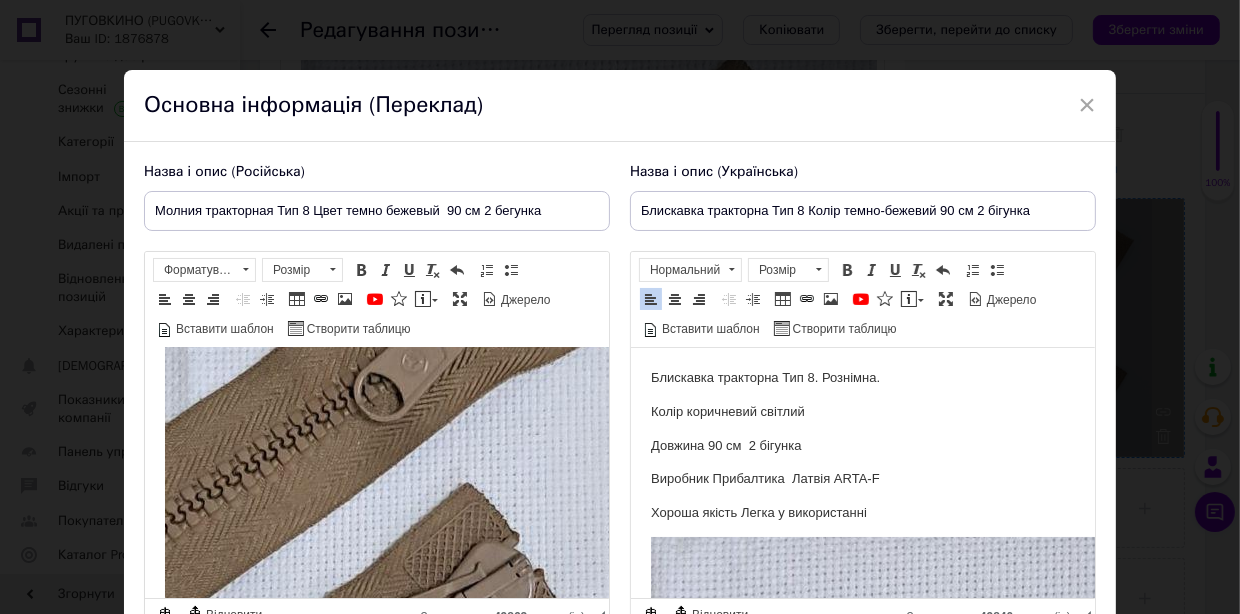 click on "Колір коричневий світлий" at bounding box center (862, 412) 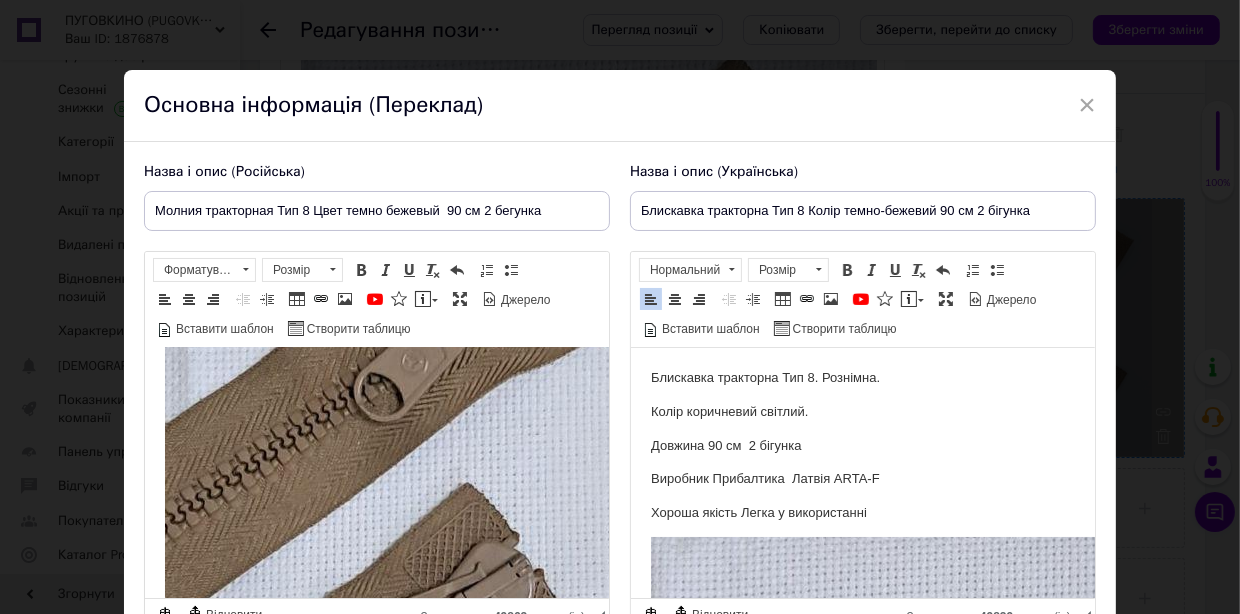 click on "Довжина 90 см  2 бігунка" at bounding box center [862, 446] 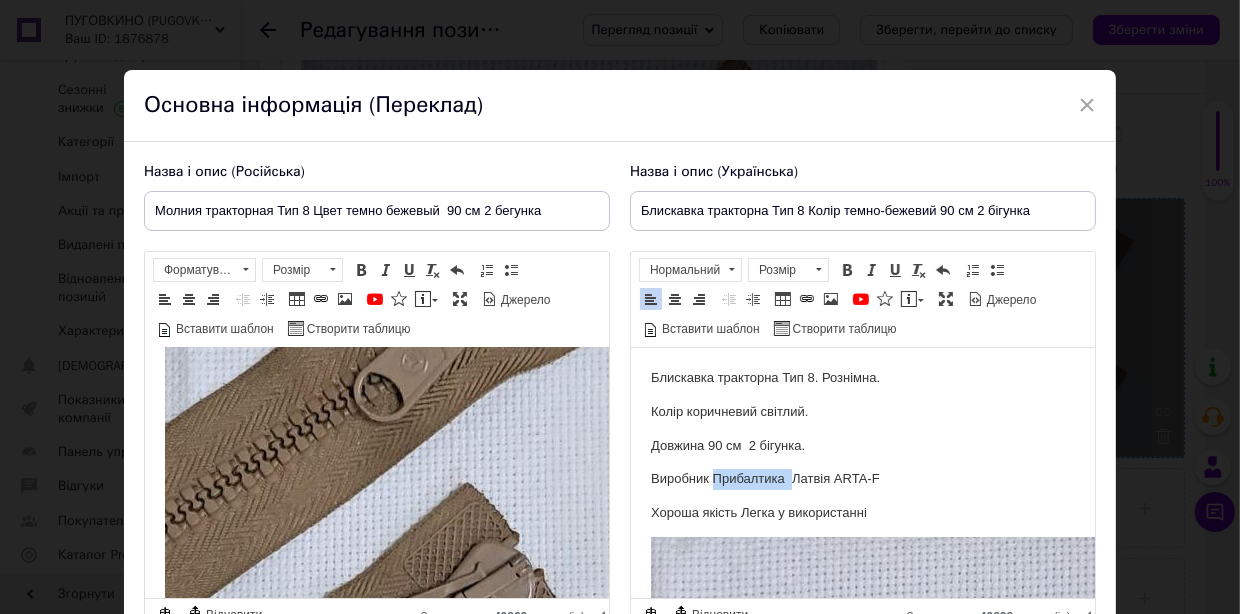 drag, startPoint x: 789, startPoint y: 479, endPoint x: 715, endPoint y: 473, distance: 74.24284 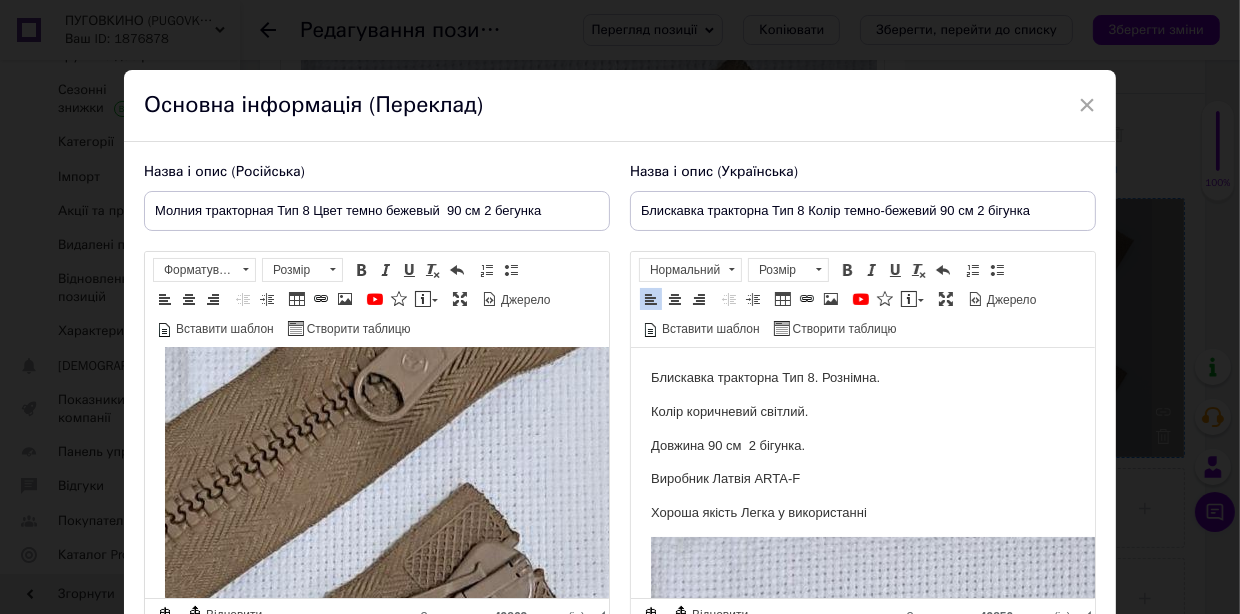 click on "Виробник Латвія ARTA-F" at bounding box center (862, 479) 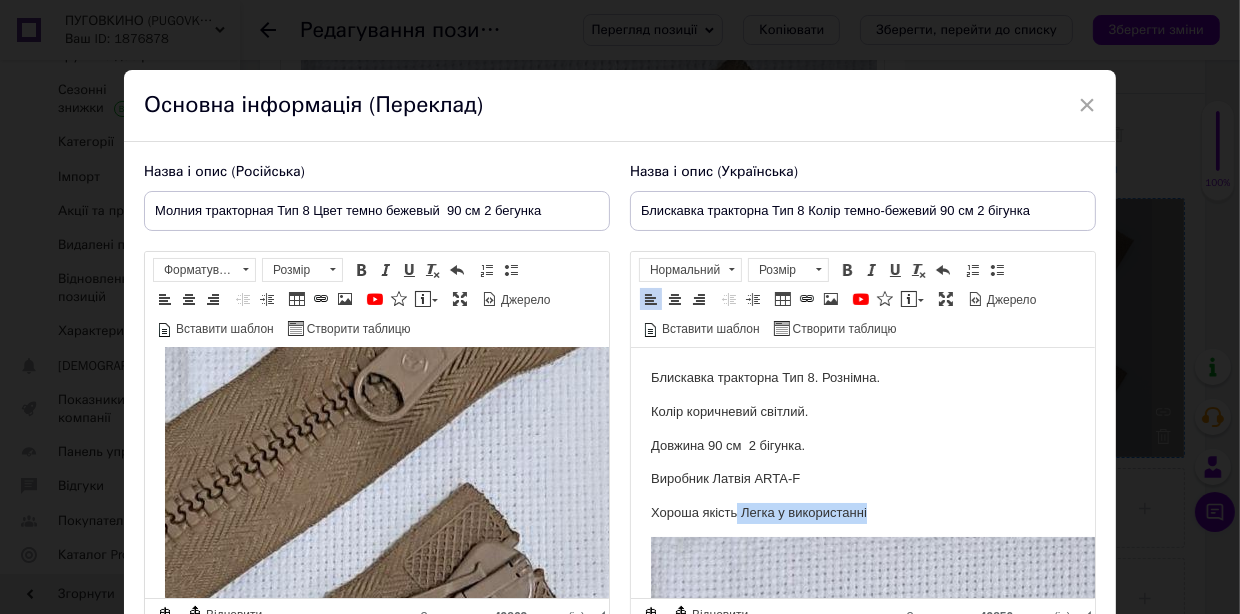 drag, startPoint x: 874, startPoint y: 510, endPoint x: 735, endPoint y: 514, distance: 139.05754 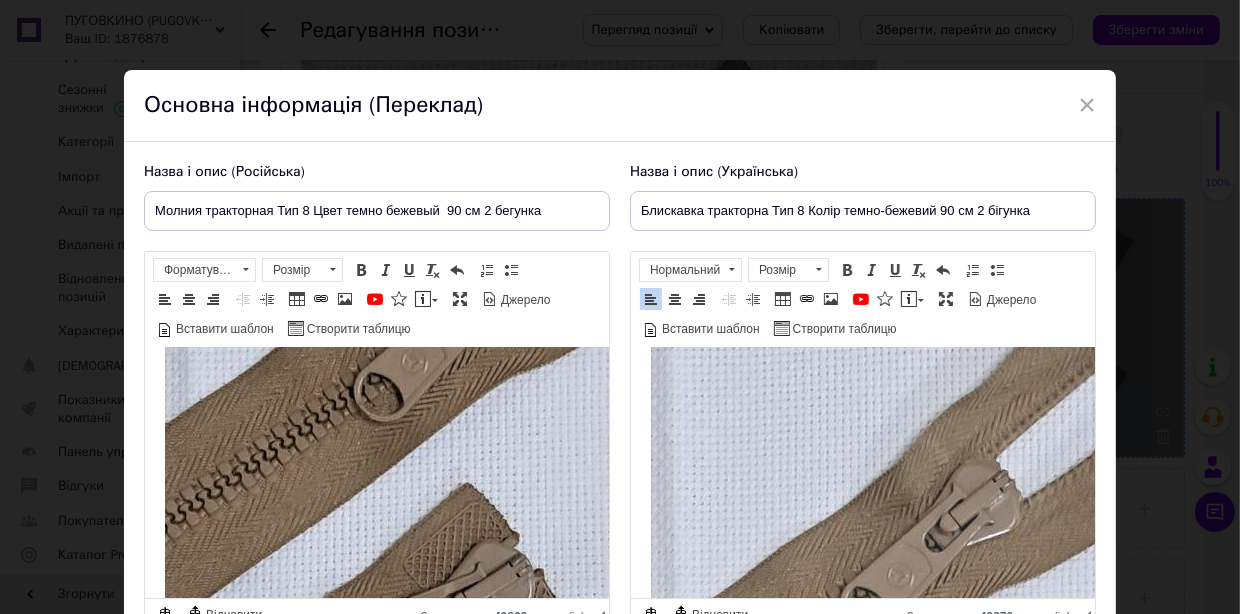 scroll, scrollTop: 499, scrollLeft: 0, axis: vertical 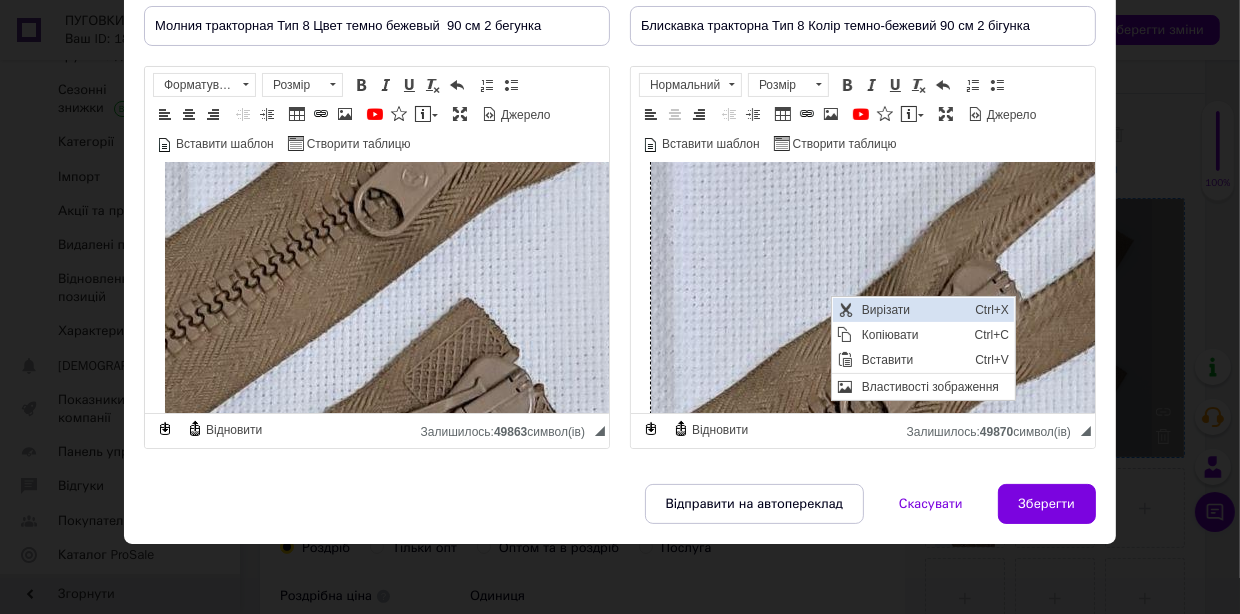 click on "Вирізати" at bounding box center [913, 310] 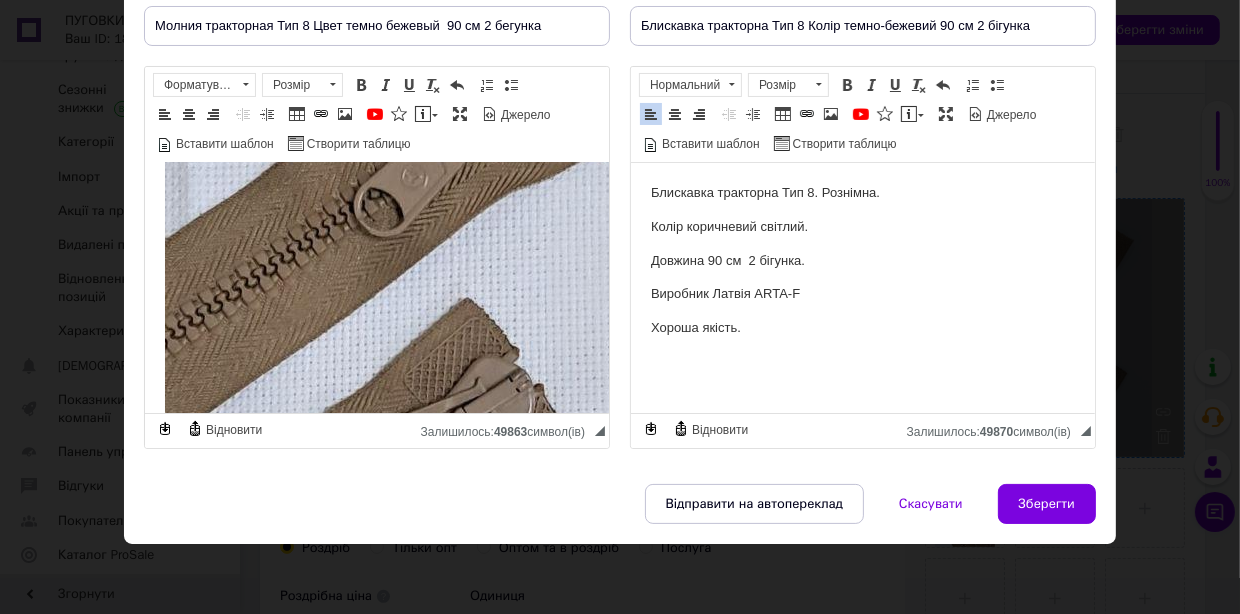 scroll, scrollTop: 0, scrollLeft: 0, axis: both 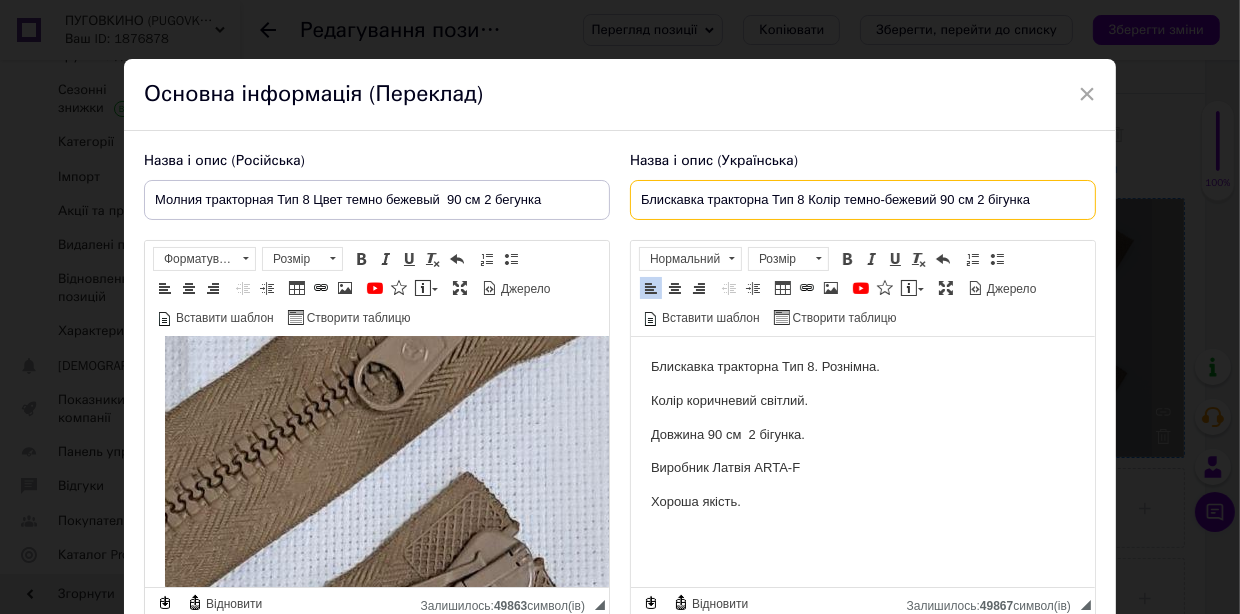 drag, startPoint x: 1043, startPoint y: 195, endPoint x: 635, endPoint y: 190, distance: 408.03064 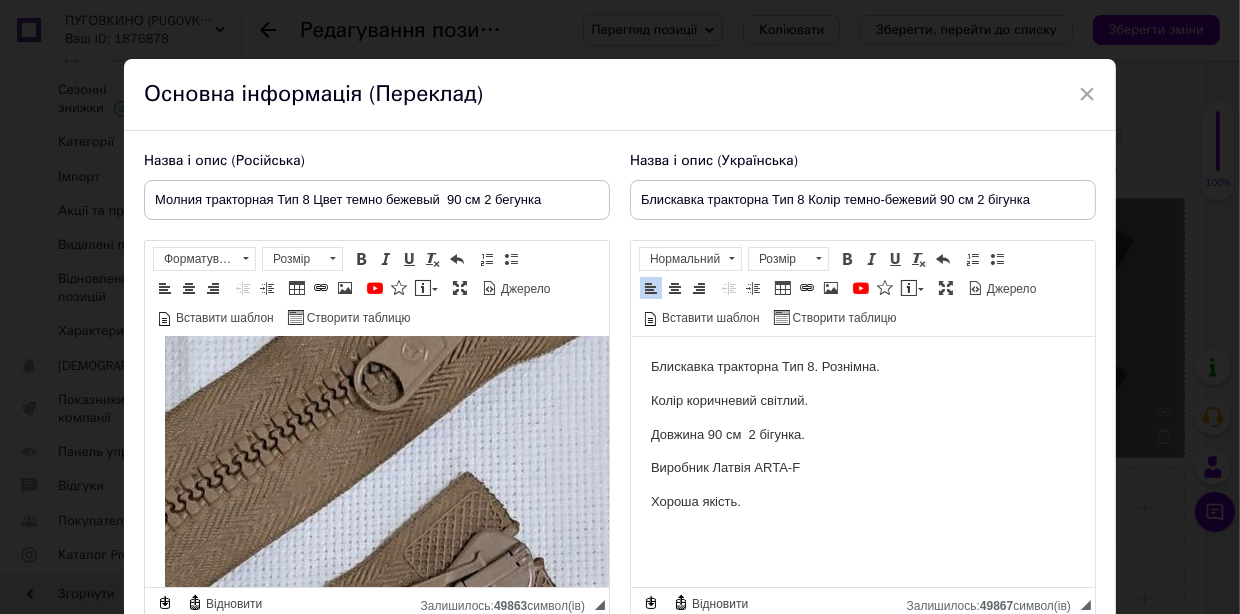 click on "Хороша якість." at bounding box center [862, 502] 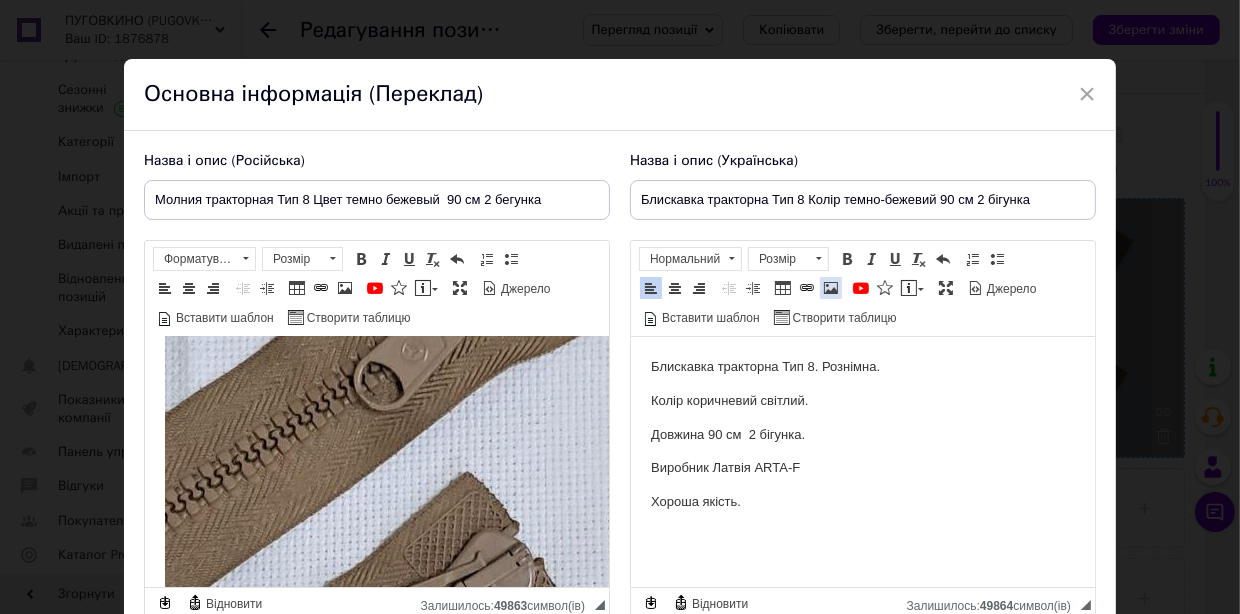 click at bounding box center [831, 288] 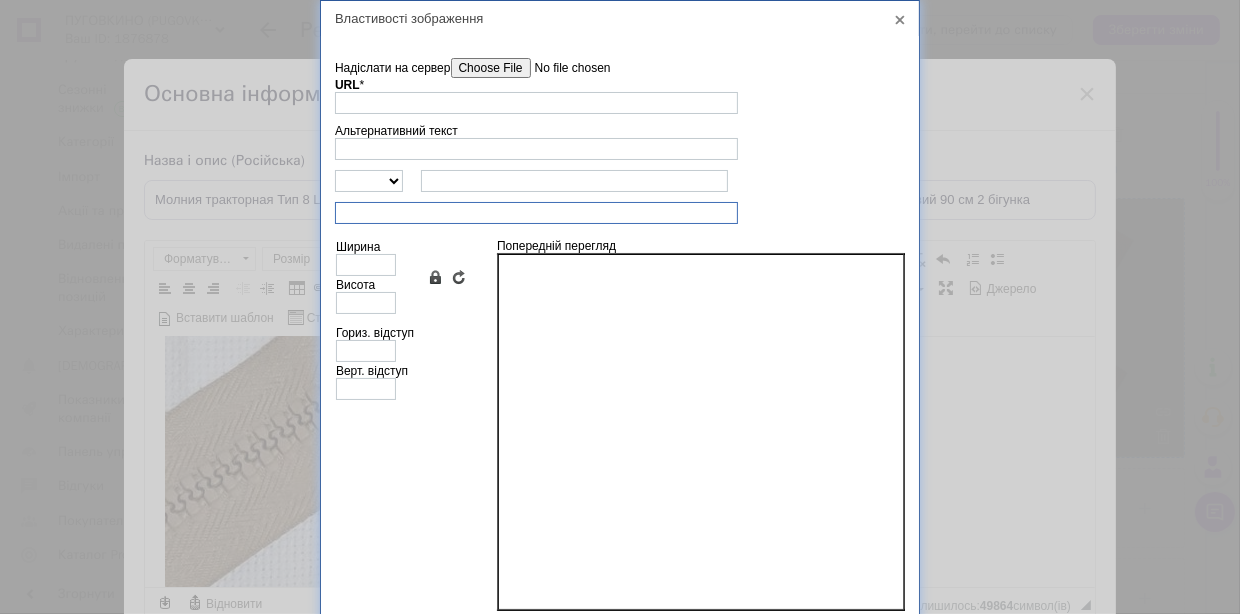 click at bounding box center [536, 213] 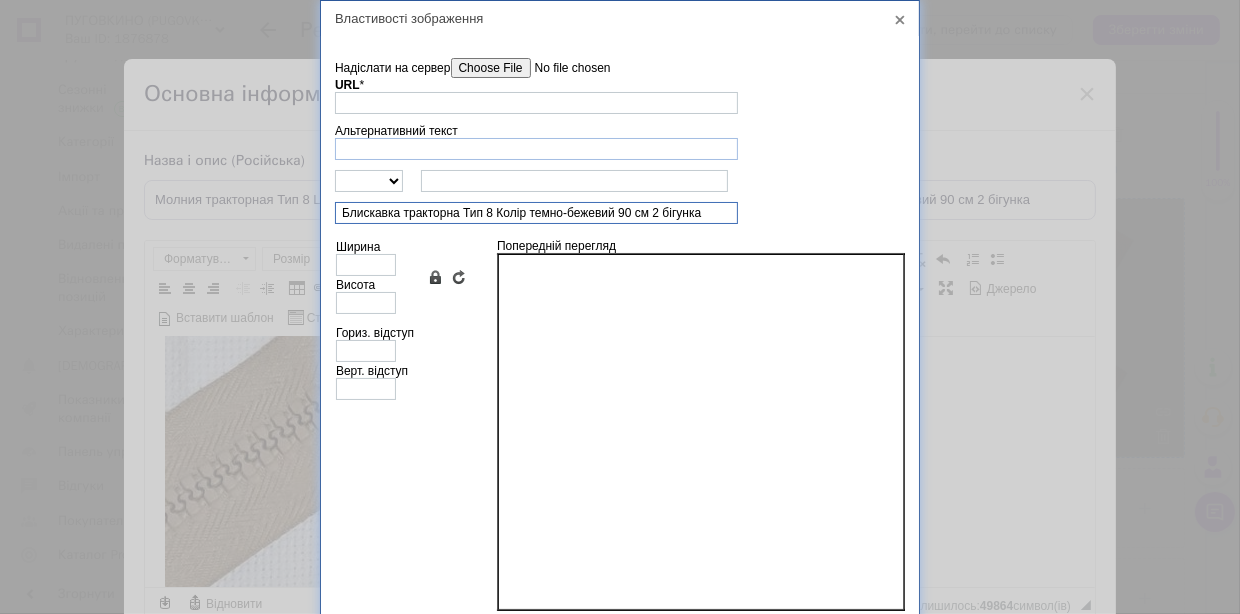 type on "Блискавка тракторна Тип 8 Колір темно-бежевий 90 см 2 бігунка" 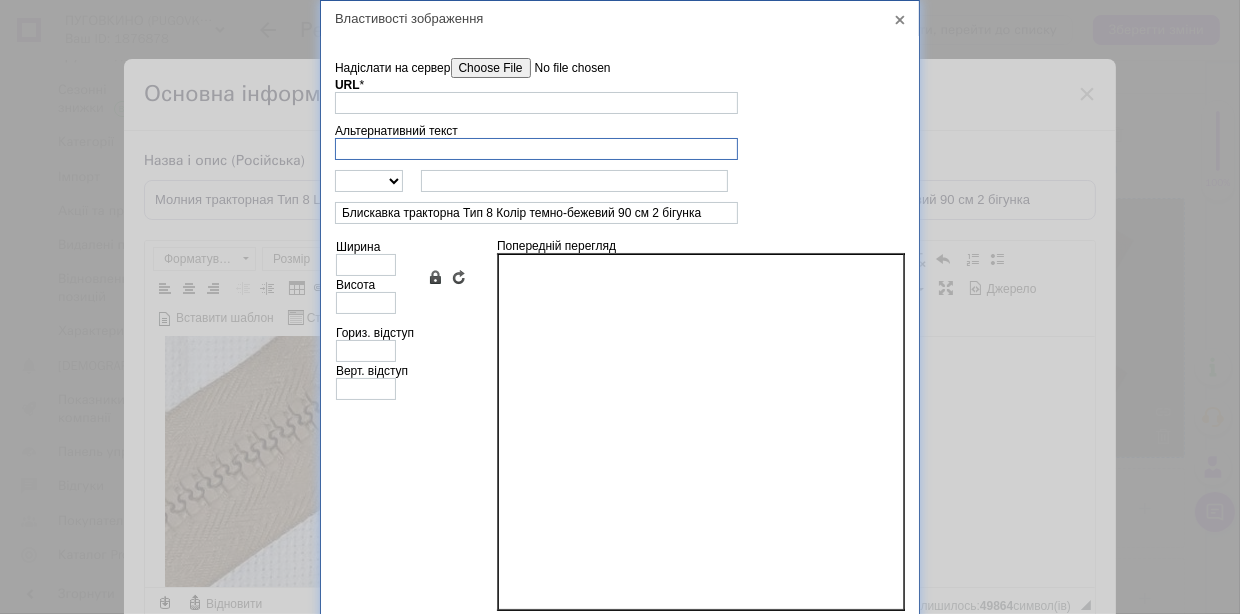 click on "Альтернативний текст" at bounding box center [536, 149] 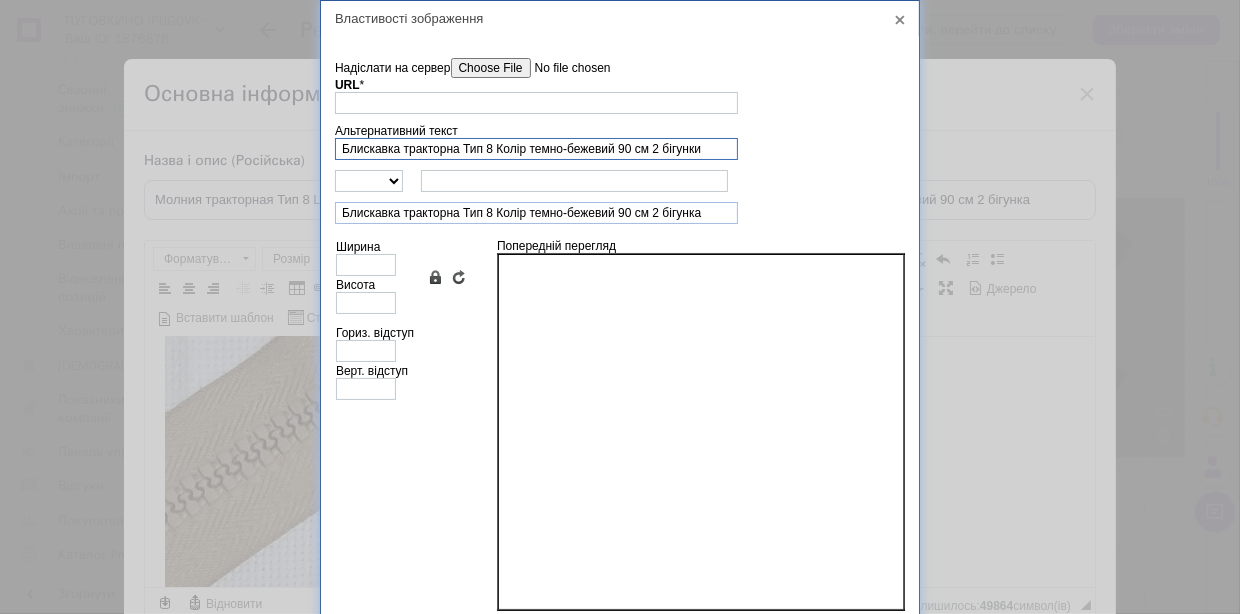 type on "Блискавка тракторна Тип 8 Колір темно-бежевий 90 см 2 бігунки" 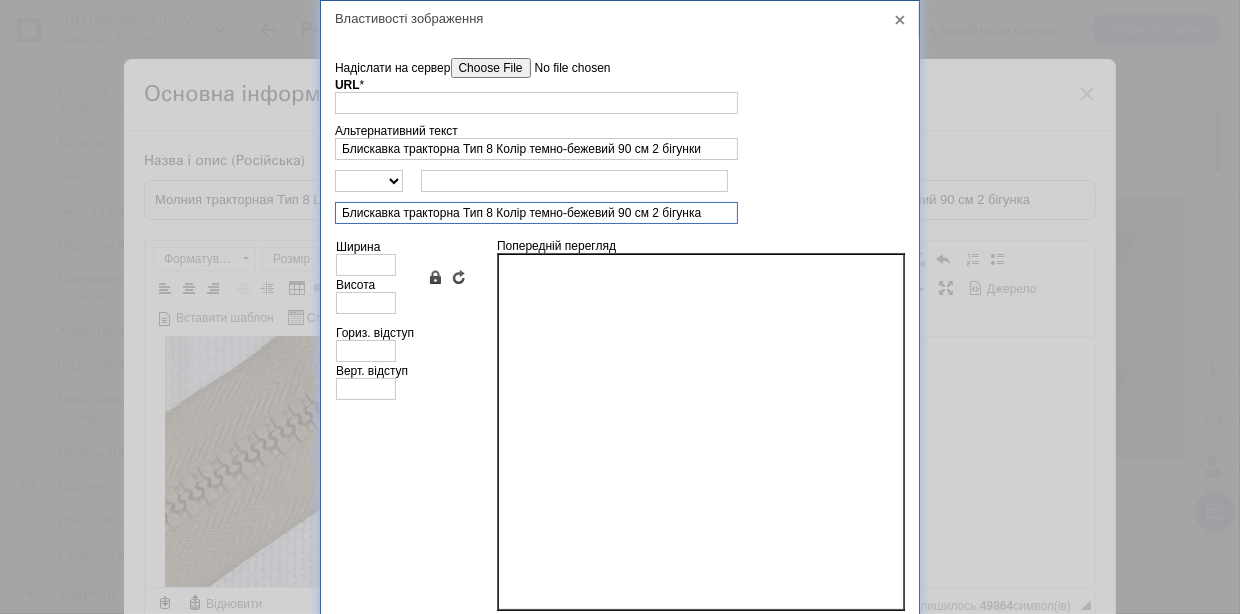 click on "Блискавка тракторна Тип 8 Колір темно-бежевий 90 см 2 бігунка" at bounding box center [536, 213] 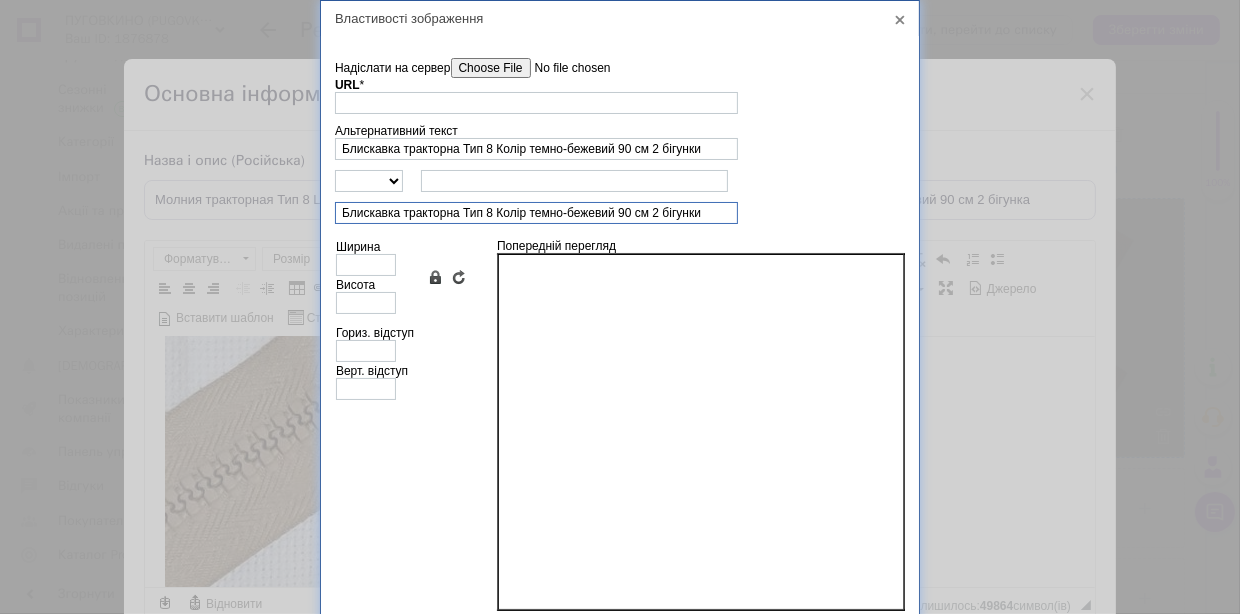 type on "Блискавка тракторна Тип 8 Колір темно-бежевий 90 см 2 бігунки" 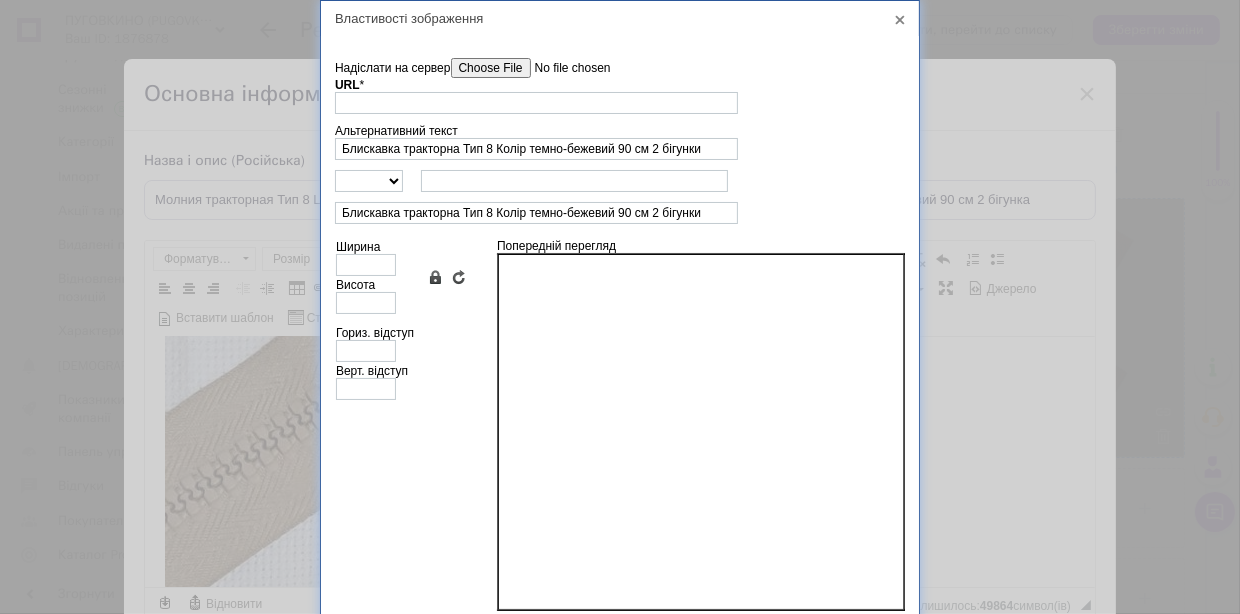 click on "Надіслати на сервер" at bounding box center (564, 68) 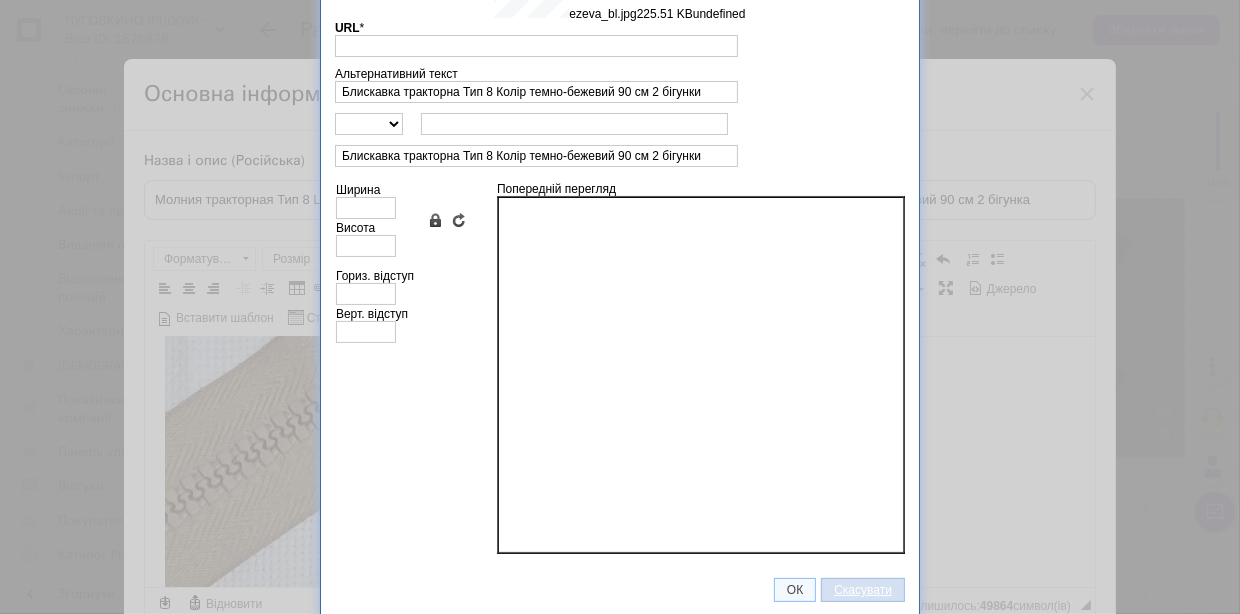 type on "https://images.prom.ua/6743910162_w640_h2048_ezeva_bl.jpg?fresh=1&PIMAGE_ID=6743910162" 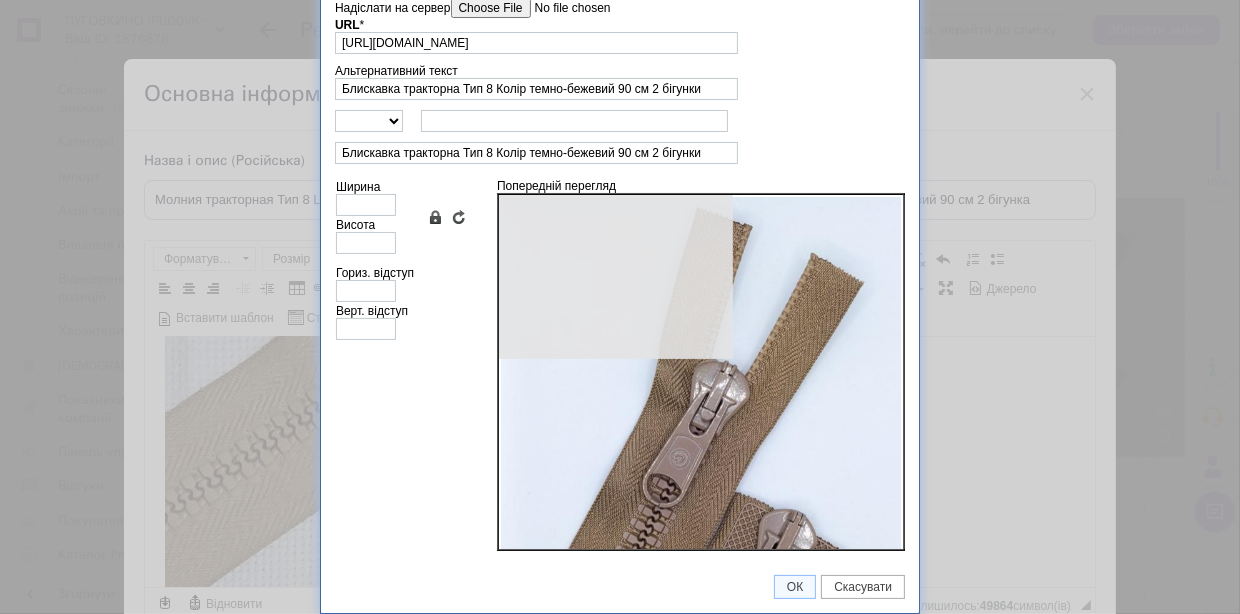 scroll, scrollTop: 57, scrollLeft: 0, axis: vertical 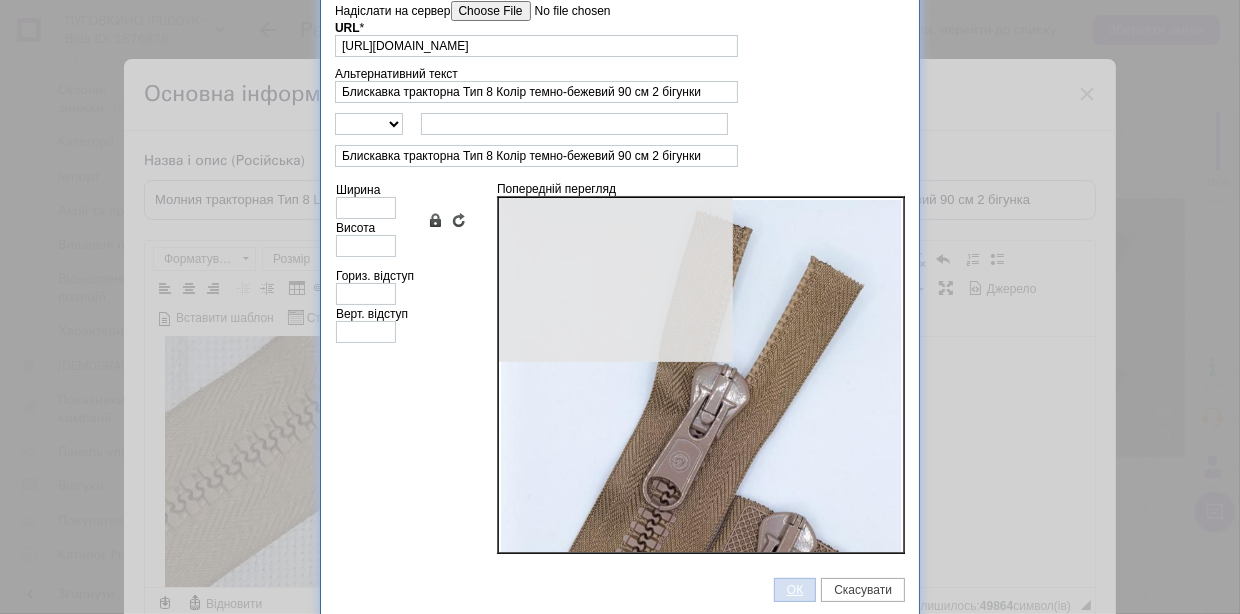 type on "640" 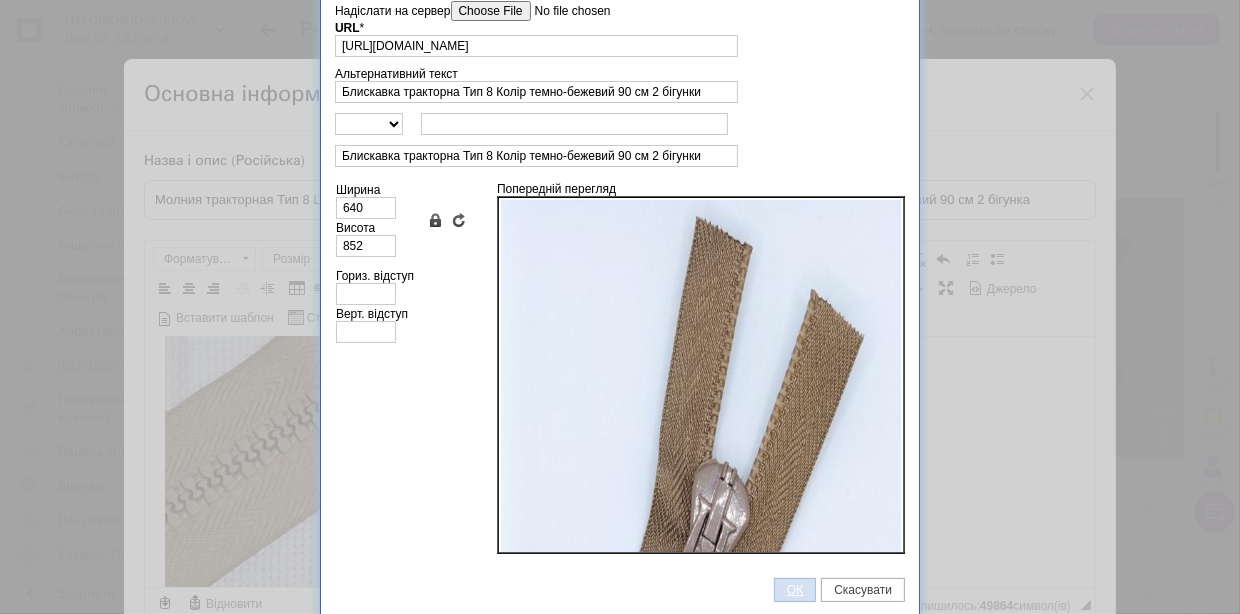 click on "ОК" at bounding box center (795, 590) 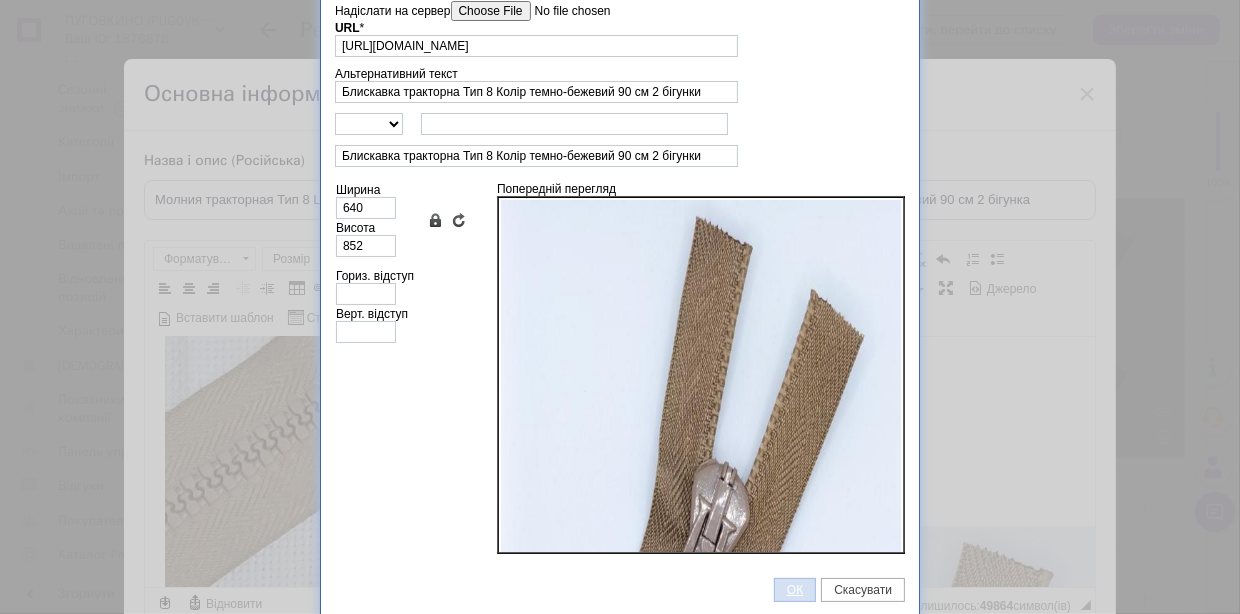 scroll, scrollTop: 830, scrollLeft: 0, axis: vertical 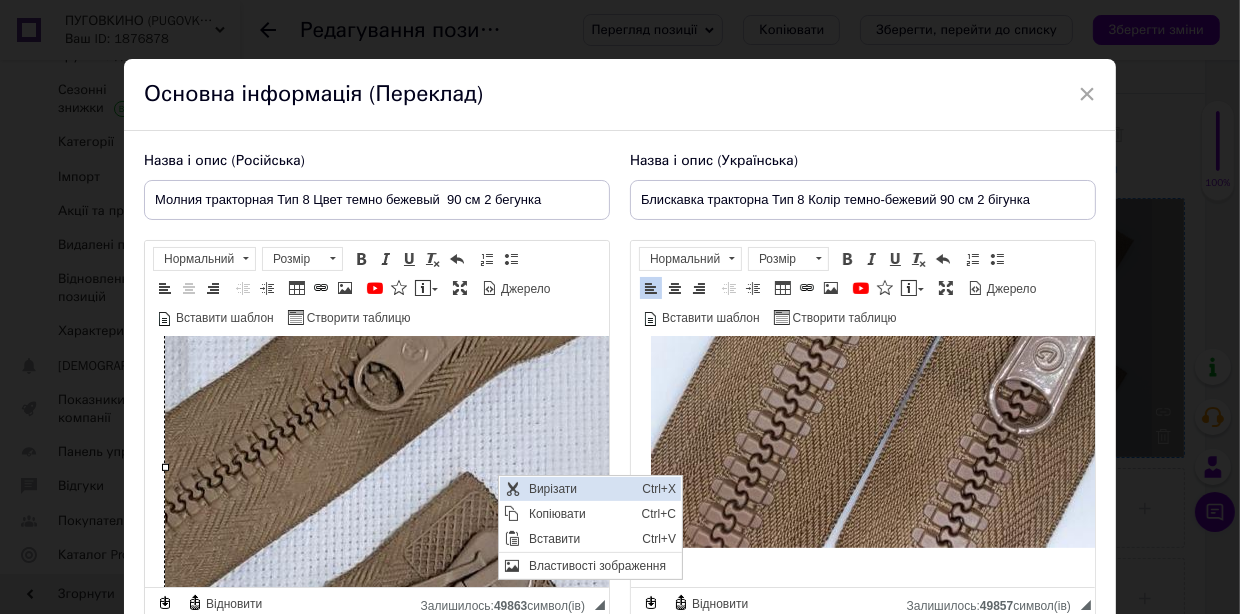 click on "Вирізати" at bounding box center (580, 488) 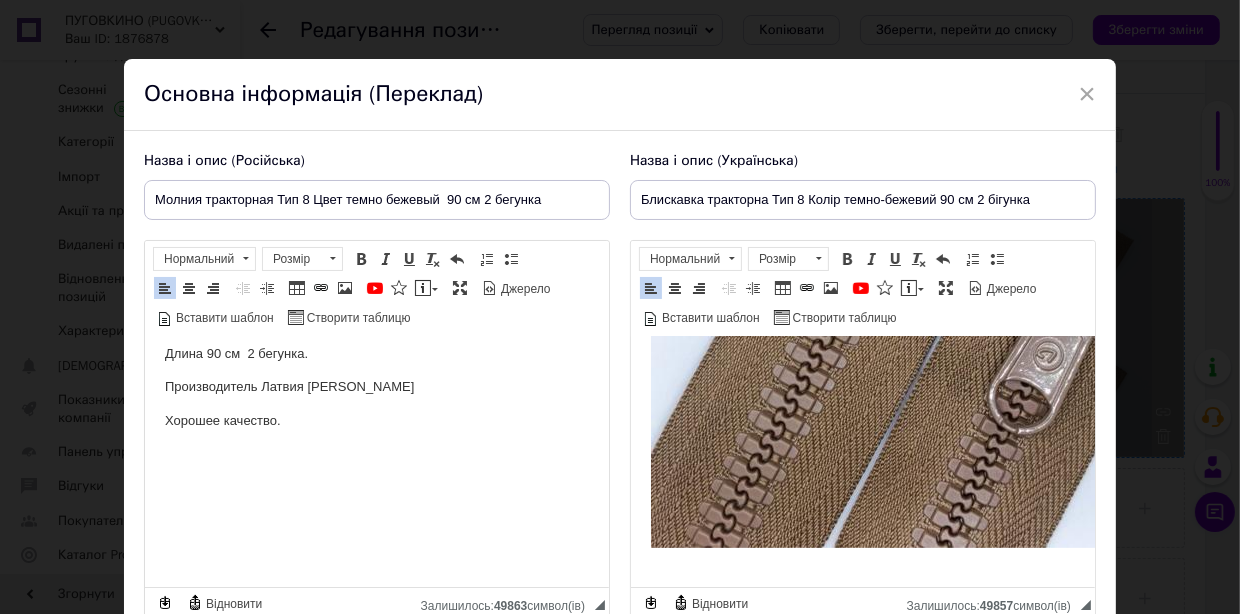 scroll, scrollTop: 81, scrollLeft: 0, axis: vertical 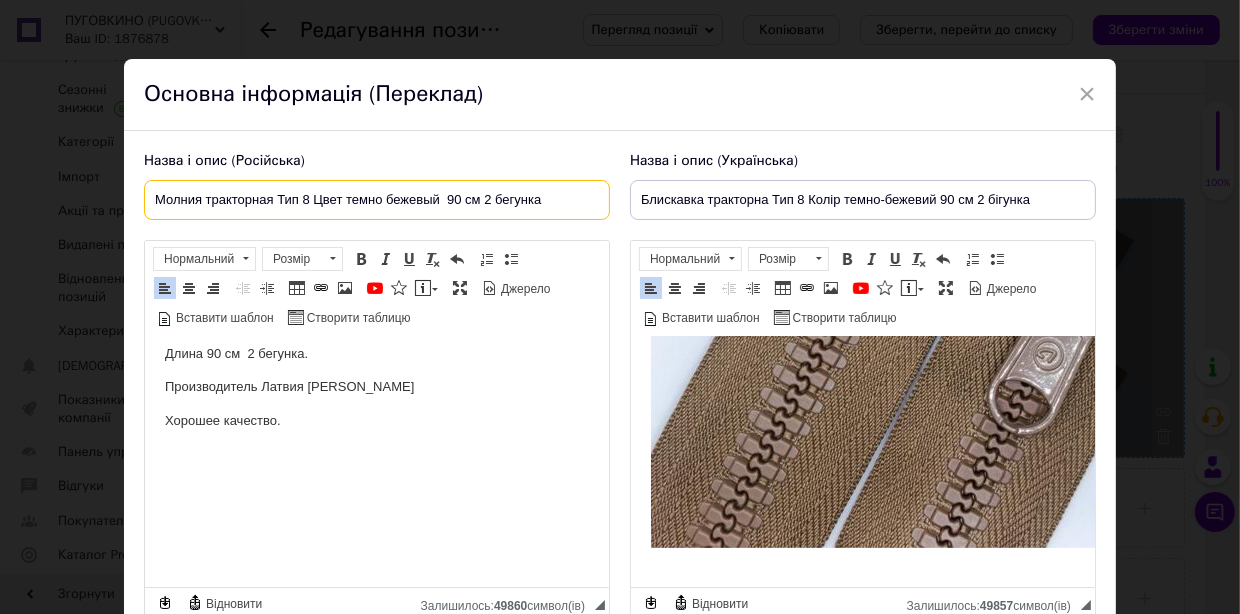 drag, startPoint x: 558, startPoint y: 195, endPoint x: 138, endPoint y: 193, distance: 420.00476 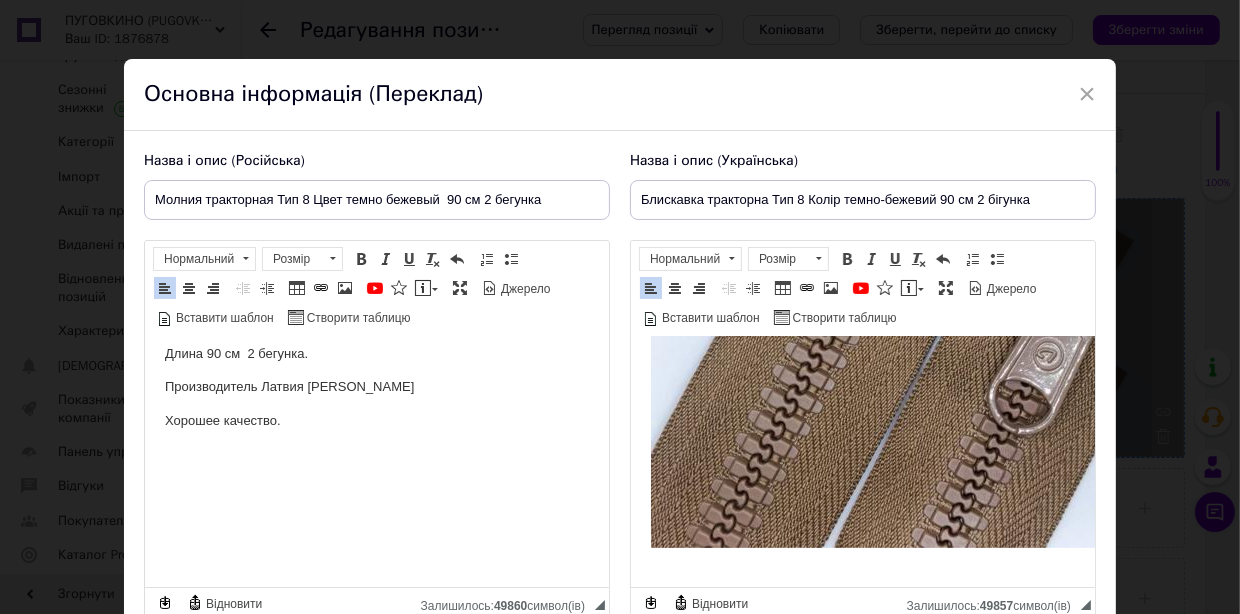 click on "Молния тракторная Тип 8 Разъемная. Цвет темно-бежевый. Длина 90 см  2 бегунка. Производитель Латвия ARTA-F Хорошее качество." at bounding box center [376, 421] 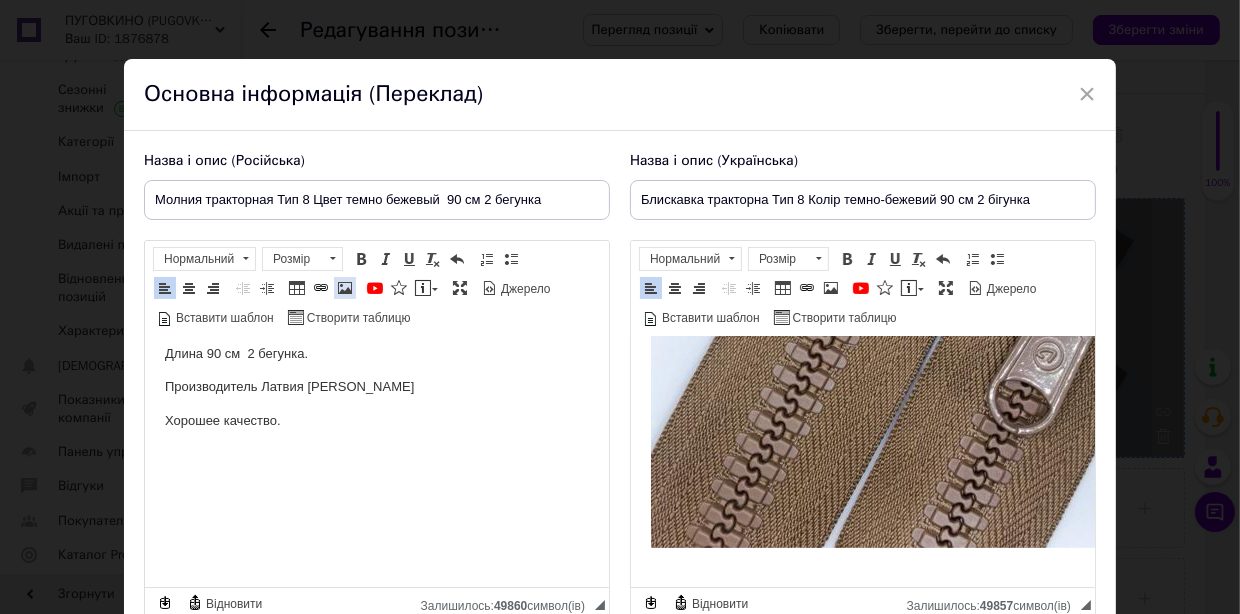 click at bounding box center (345, 288) 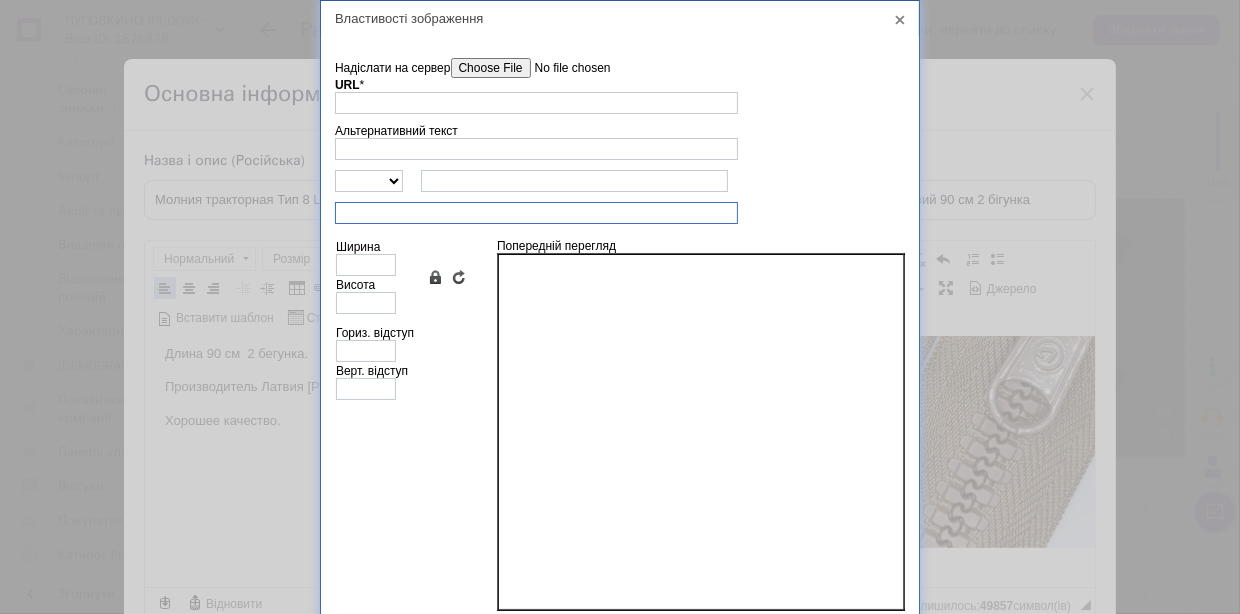 click at bounding box center [536, 213] 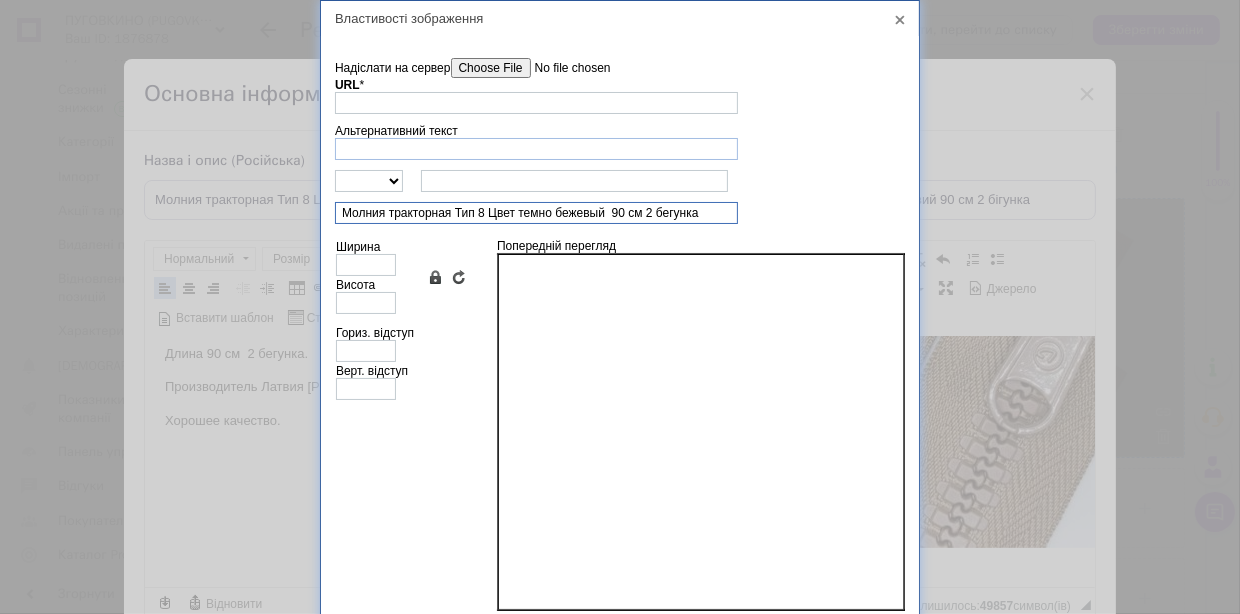 type on "Молния тракторная Тип 8 Цвет темно бежевый  90 см 2 бегунка" 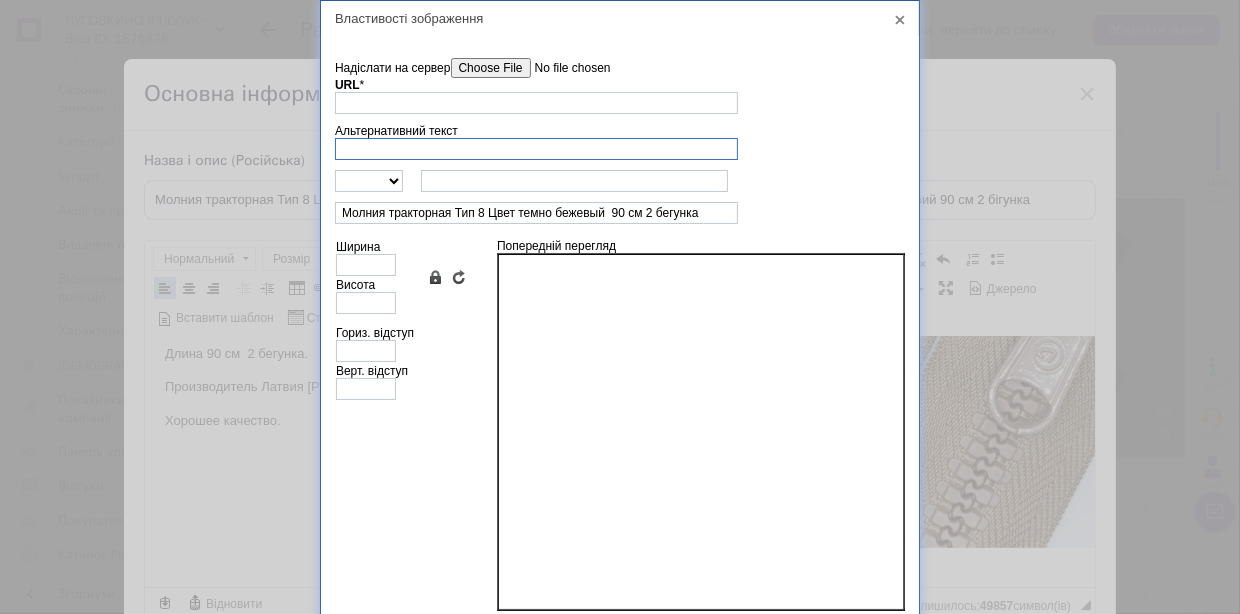 click on "Альтернативний текст" at bounding box center [536, 149] 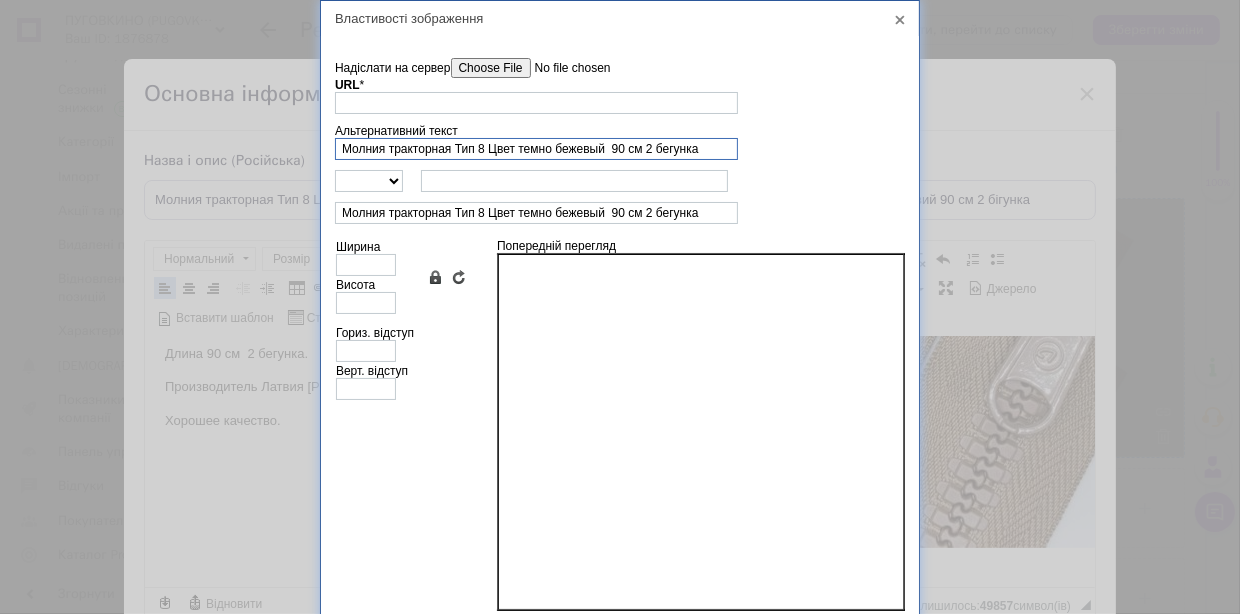 type on "Молния тракторная Тип 8 Цвет темно бежевый  90 см 2 бегунка" 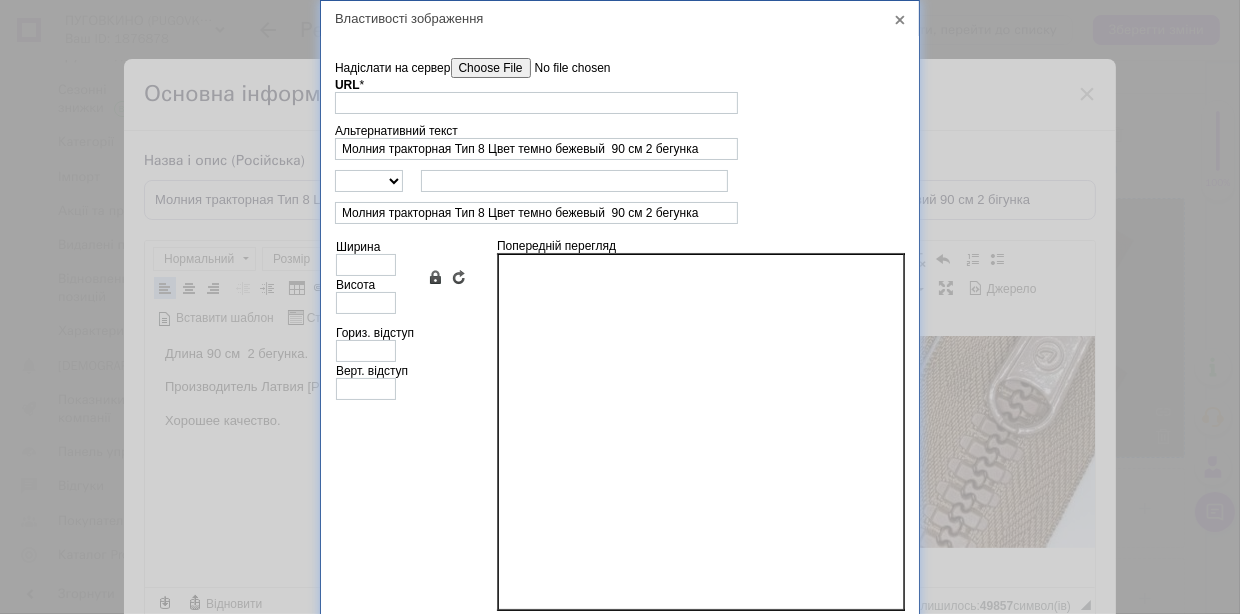 click on "Надіслати на сервер" at bounding box center [564, 68] 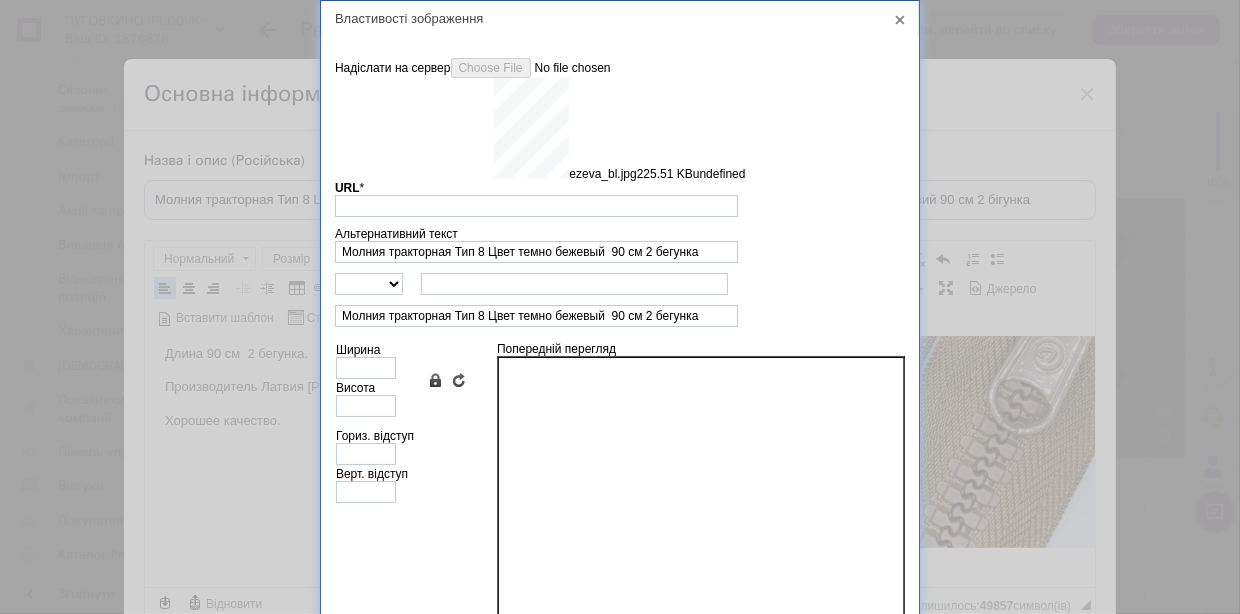 type on "https://images.prom.ua/6743910162_w640_h2048_ezeva_bl.jpg?fresh=1&PIMAGE_ID=6743910162" 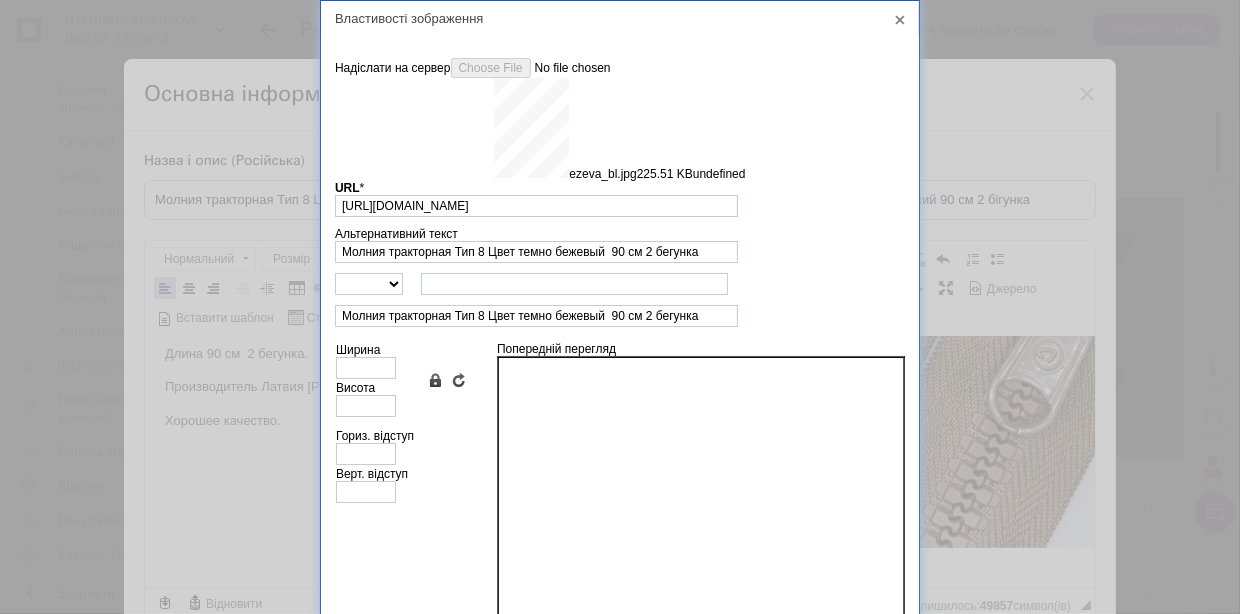 type on "640" 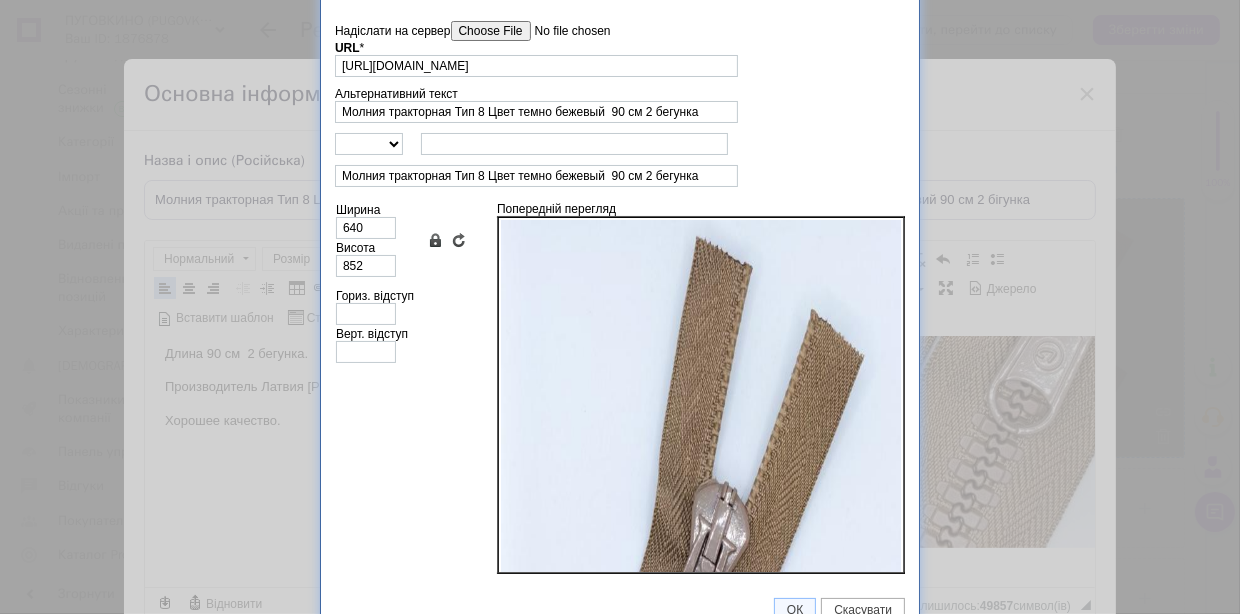 scroll, scrollTop: 57, scrollLeft: 0, axis: vertical 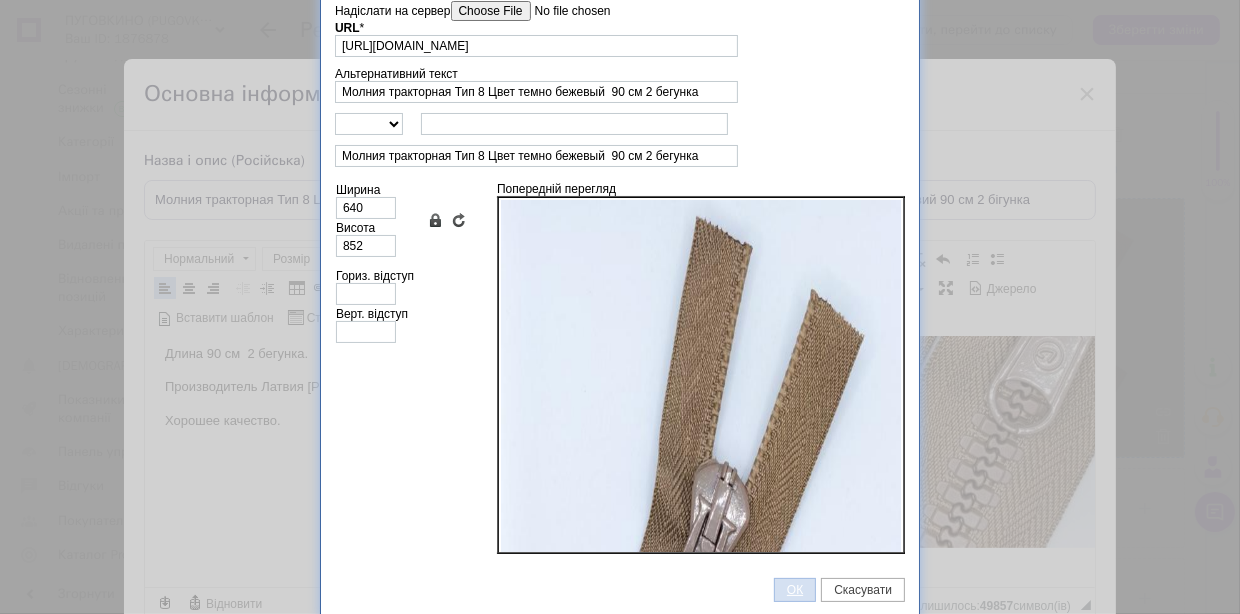 click on "ОК" at bounding box center (795, 590) 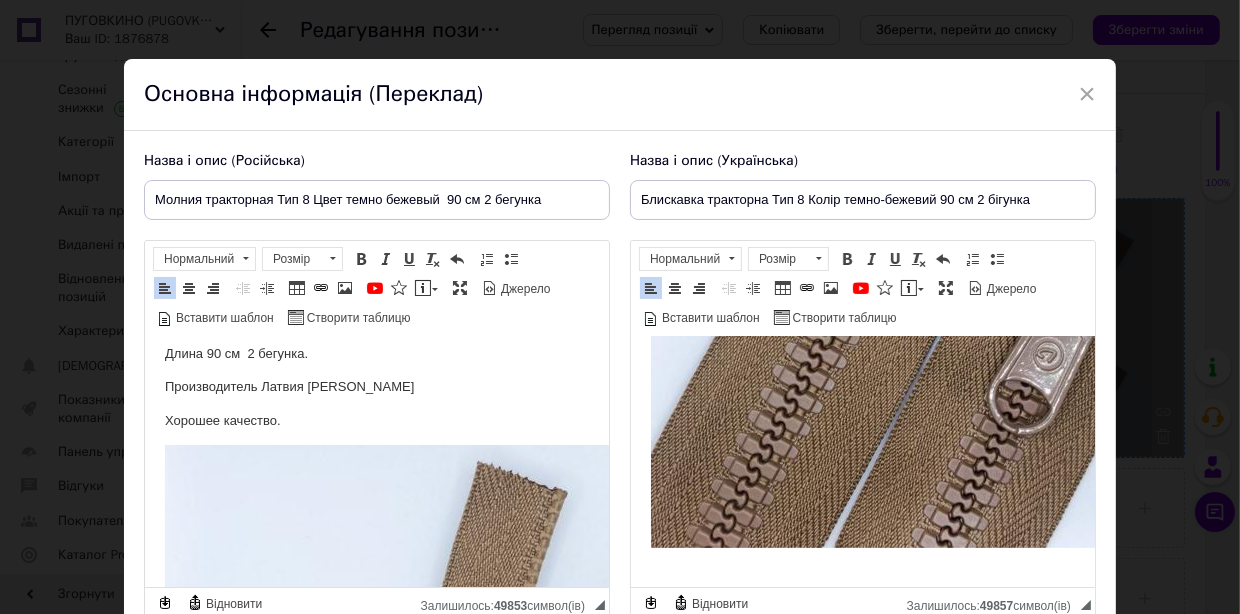 scroll, scrollTop: 830, scrollLeft: 0, axis: vertical 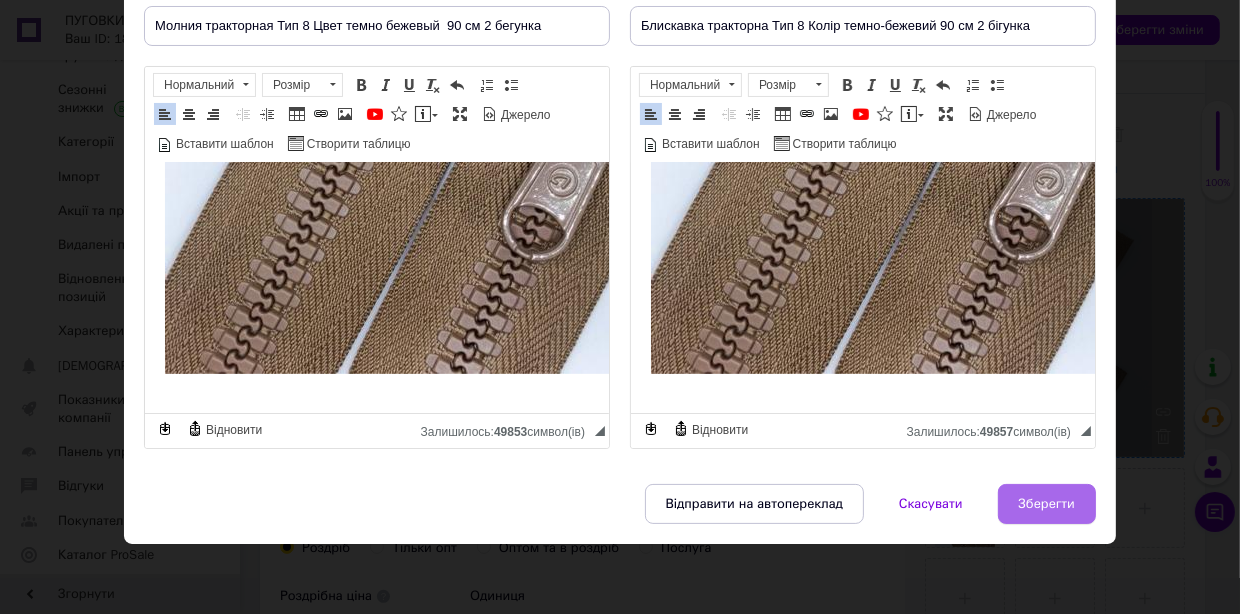 click on "Зберегти" at bounding box center [1047, 504] 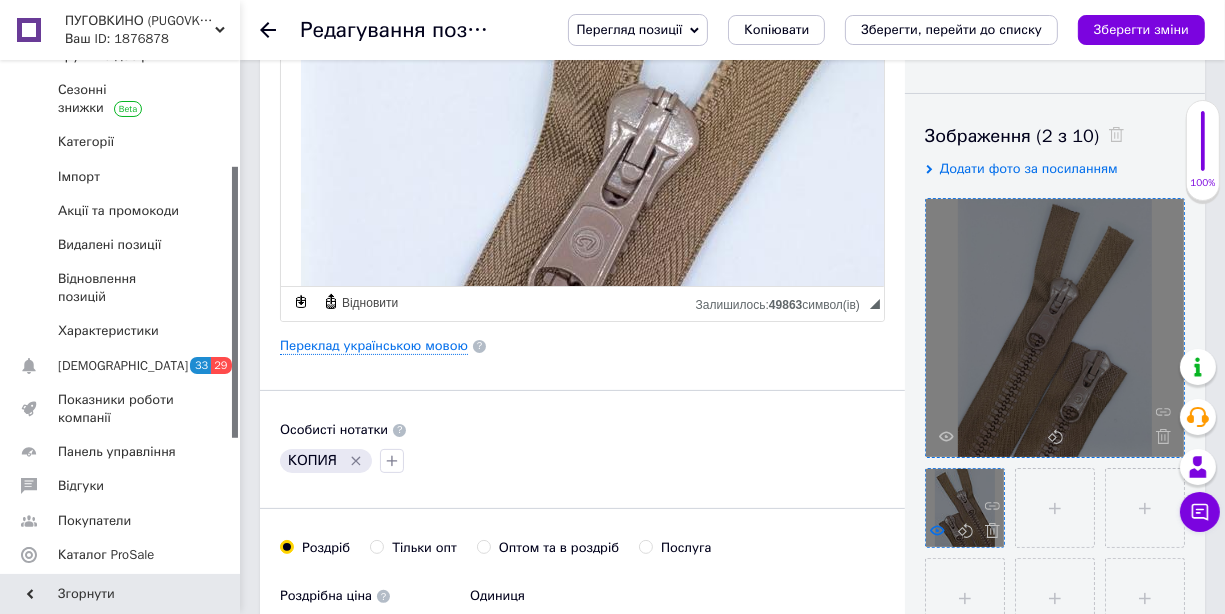 scroll, scrollTop: 400, scrollLeft: 0, axis: vertical 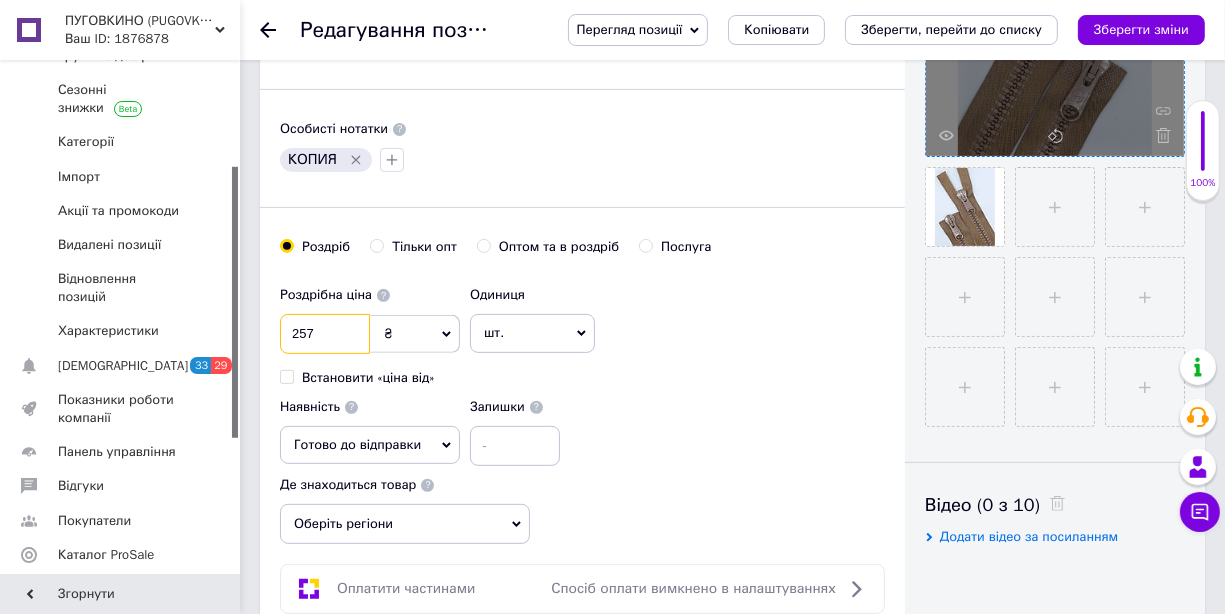 drag, startPoint x: 335, startPoint y: 357, endPoint x: 303, endPoint y: 361, distance: 32.24903 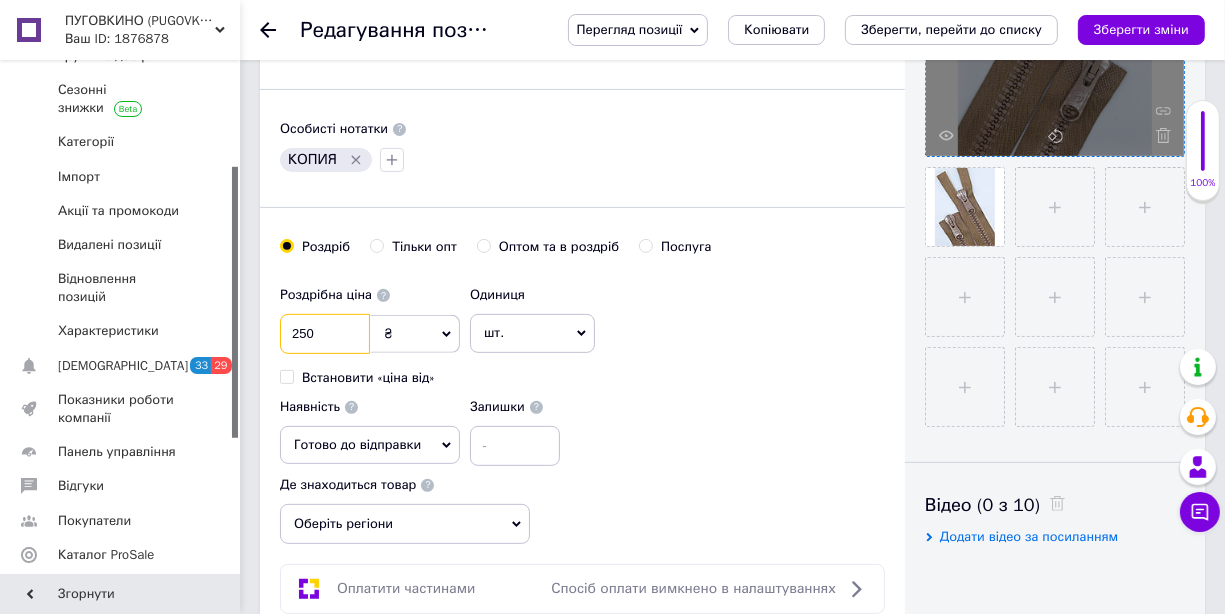 type on "250" 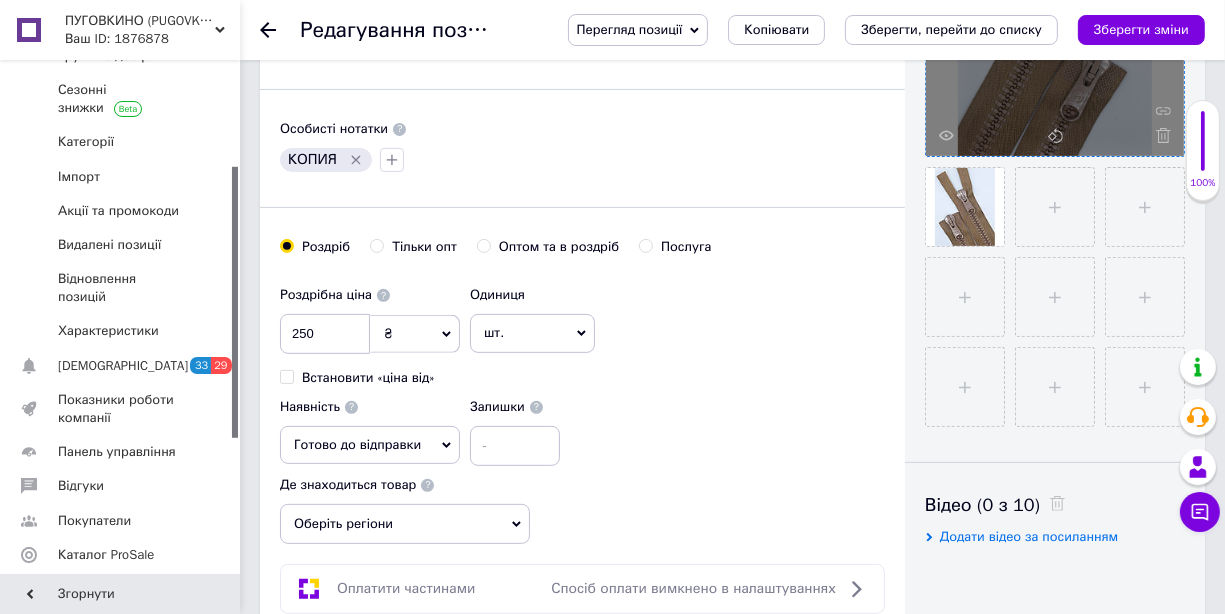 click on "Роздрібна ціна 250 ₴ $ EUR CHF GBP ¥ PLN ₸ MDL HUF KGS CNY TRY KRW lei Встановити «ціна від» Одиниця шт. Популярне комплект упаковка кв.м пара м кг пог.м послуга т а автоцистерна ампула б балон банка блістер бобіна бочка бут бухта в ват виїзд відро г г га година гр/кв.м гігакалорія д дав два місяці день доба доза є єврокуб з зміна к кВт каністра карат кв.дм кв.м кв.см кв.фут квартал кг кг/кв.м км колесо комплект коробка куб.дм куб.м л л лист м м мВт мл мм моток місяць мішок н набір номер о об'єкт од. п палетомісце пара партія пач пог.м послуга посівна одиниця птахомісце півроку пігулка" at bounding box center [582, 371] 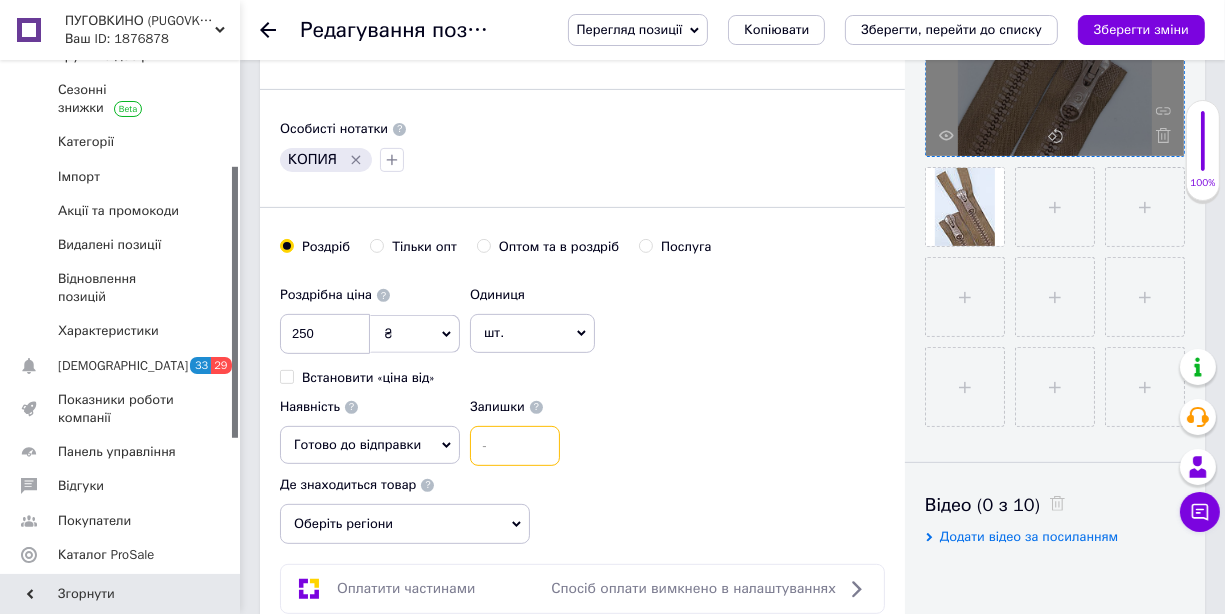 click at bounding box center (515, 446) 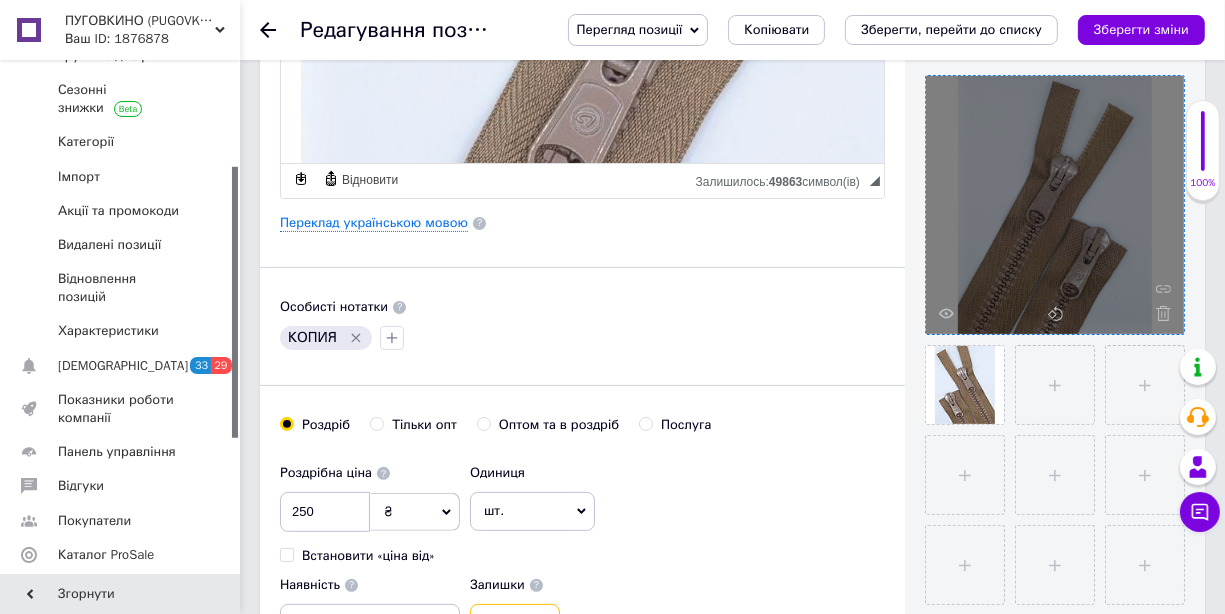 scroll, scrollTop: 200, scrollLeft: 0, axis: vertical 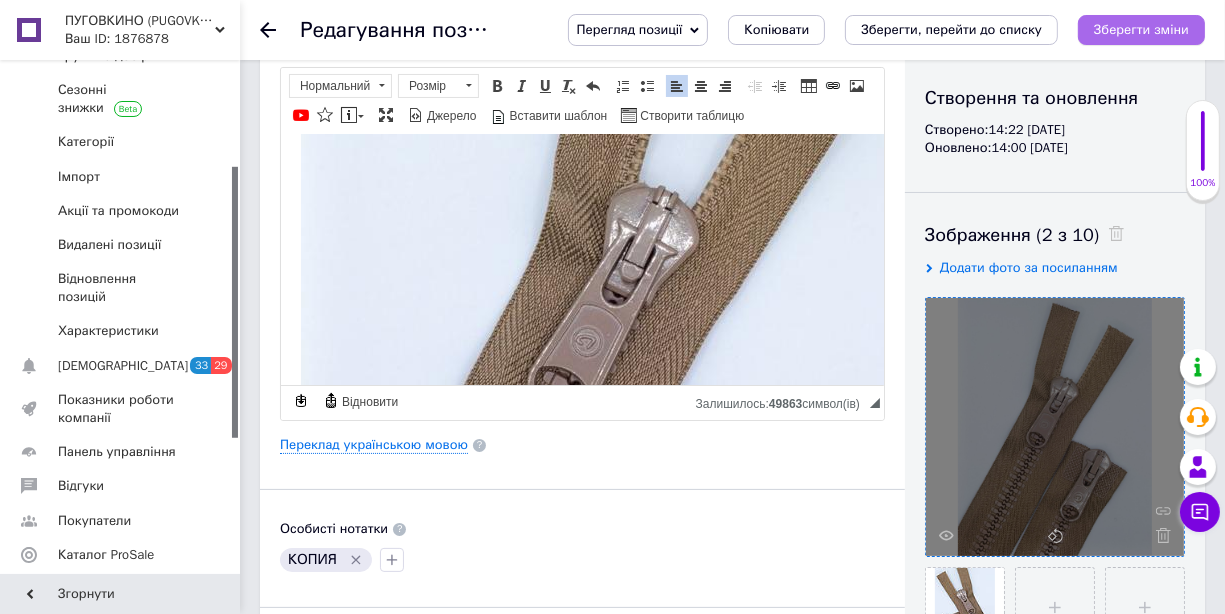 type on "7" 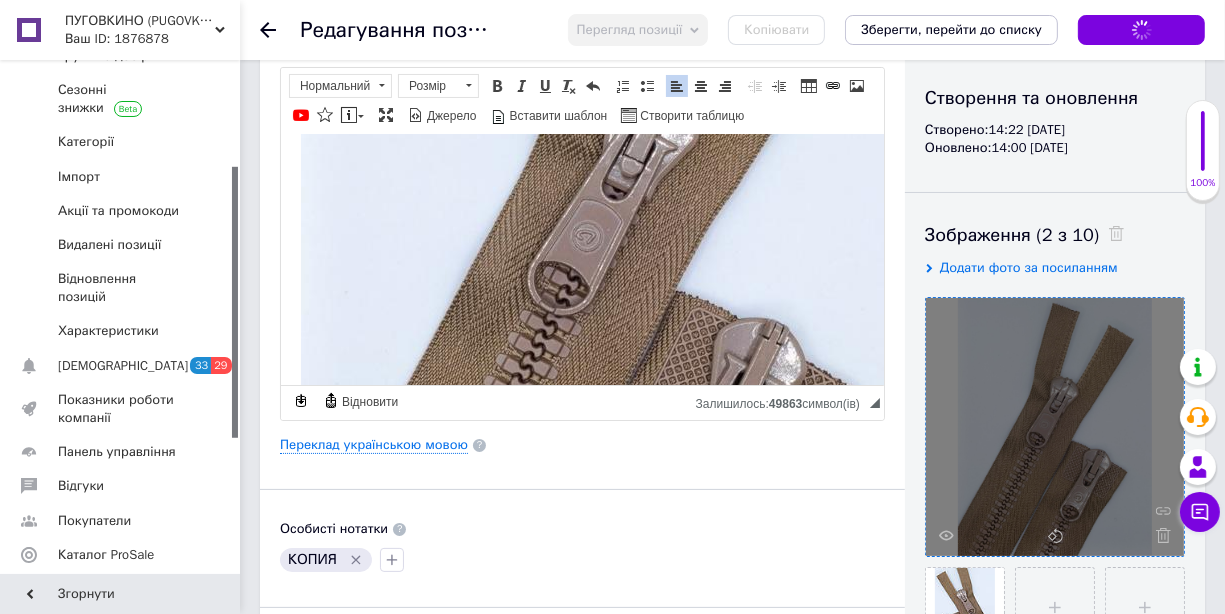 scroll, scrollTop: 800, scrollLeft: 0, axis: vertical 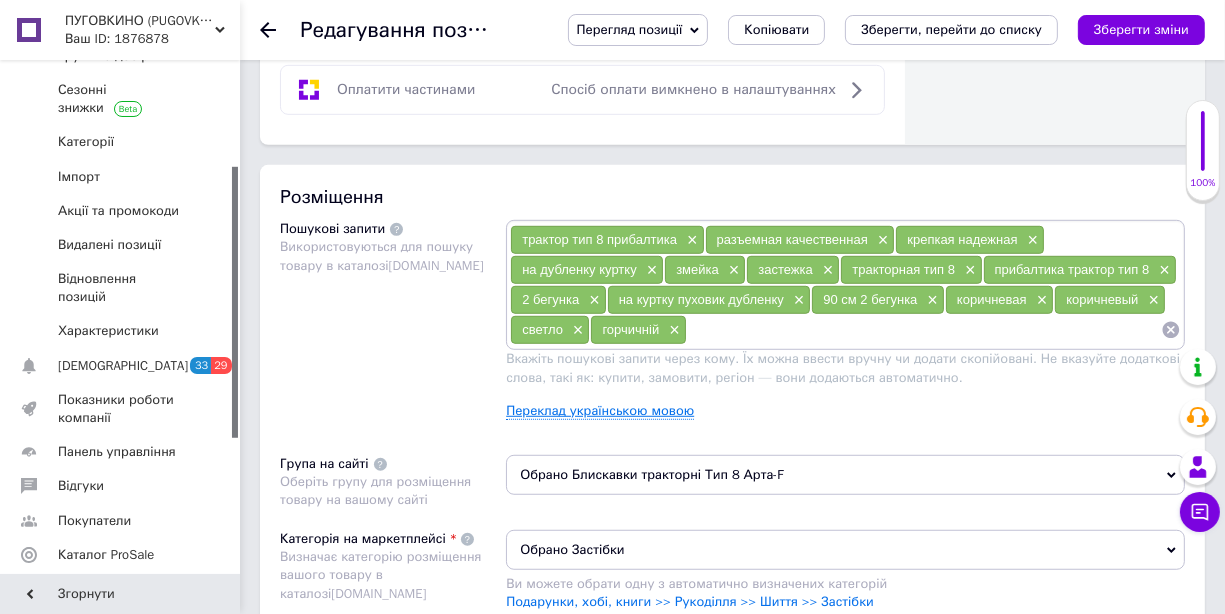 click on "Переклад українською мовою" at bounding box center (600, 411) 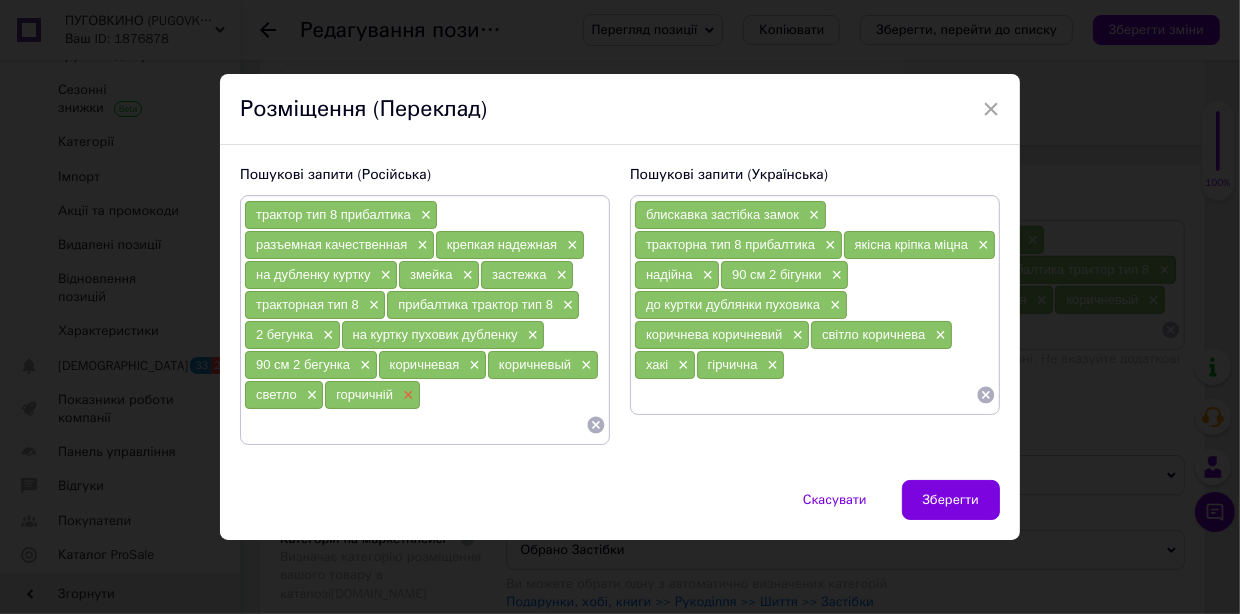 click on "×" at bounding box center (406, 395) 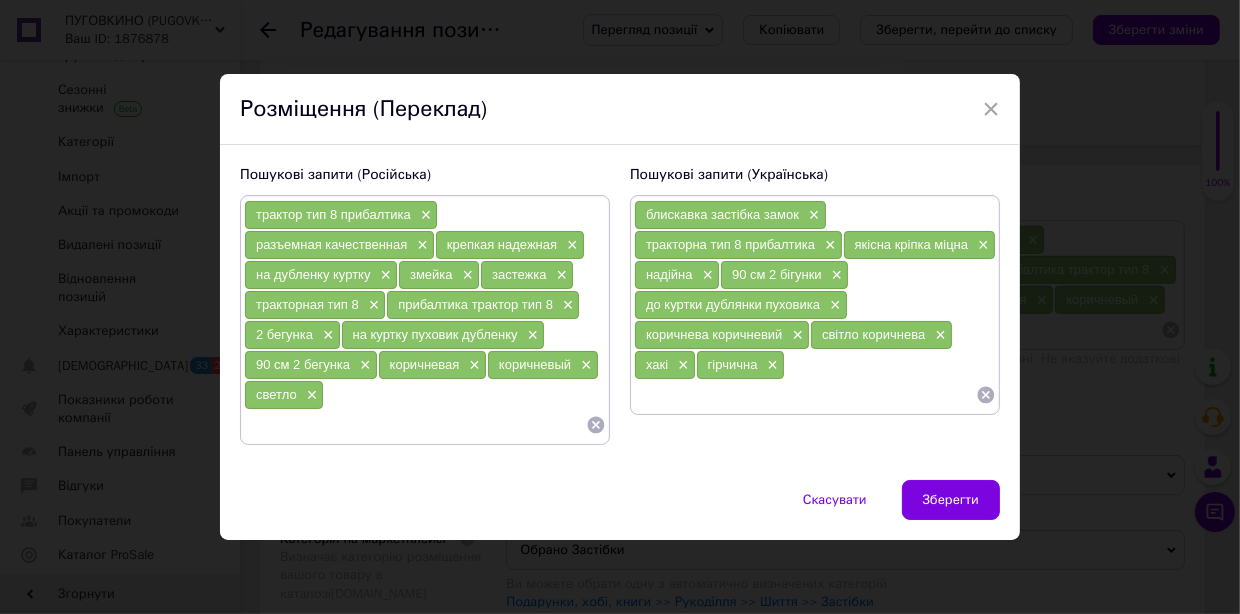 click at bounding box center [415, 425] 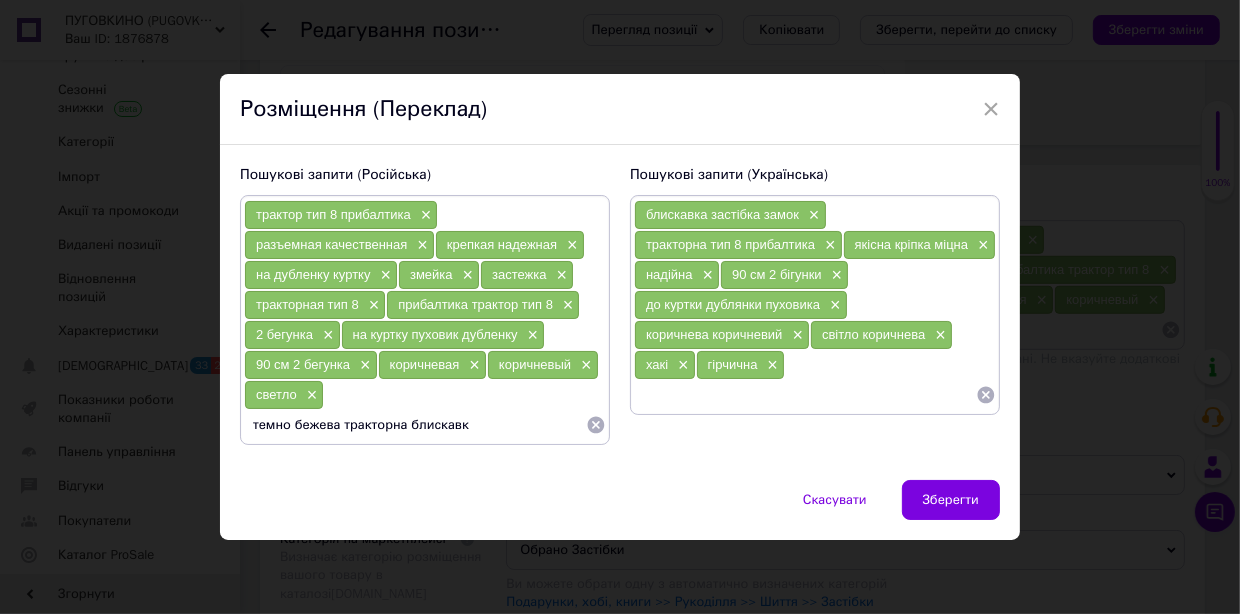 type on "темно бежева тракторна блискавка" 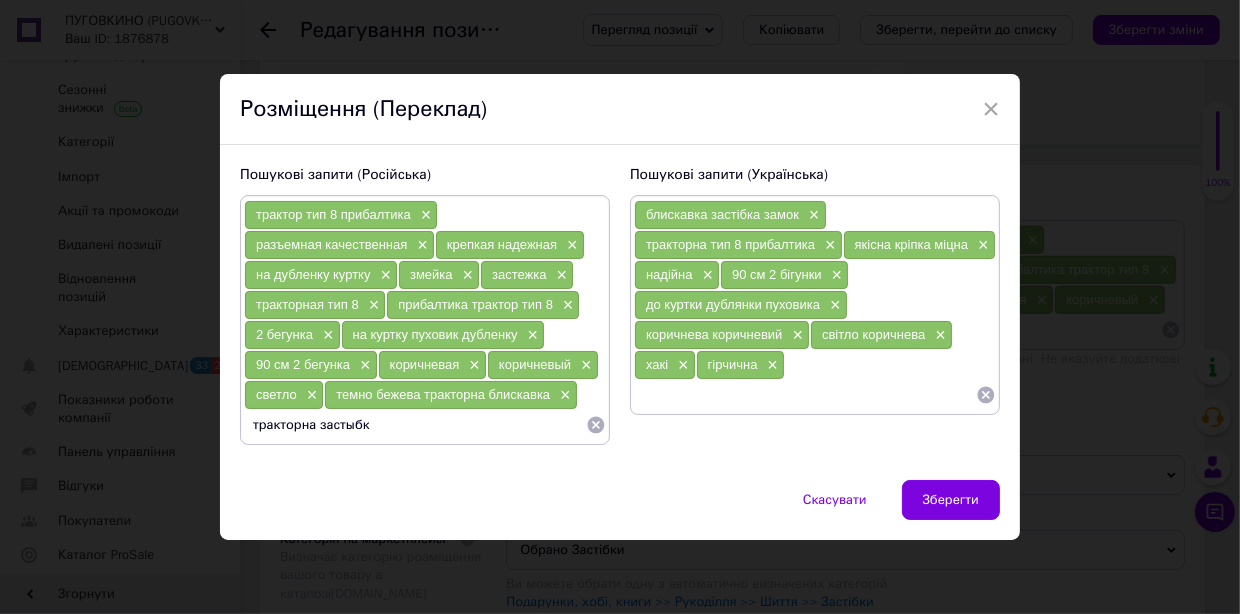 type on "тракторна застыбка" 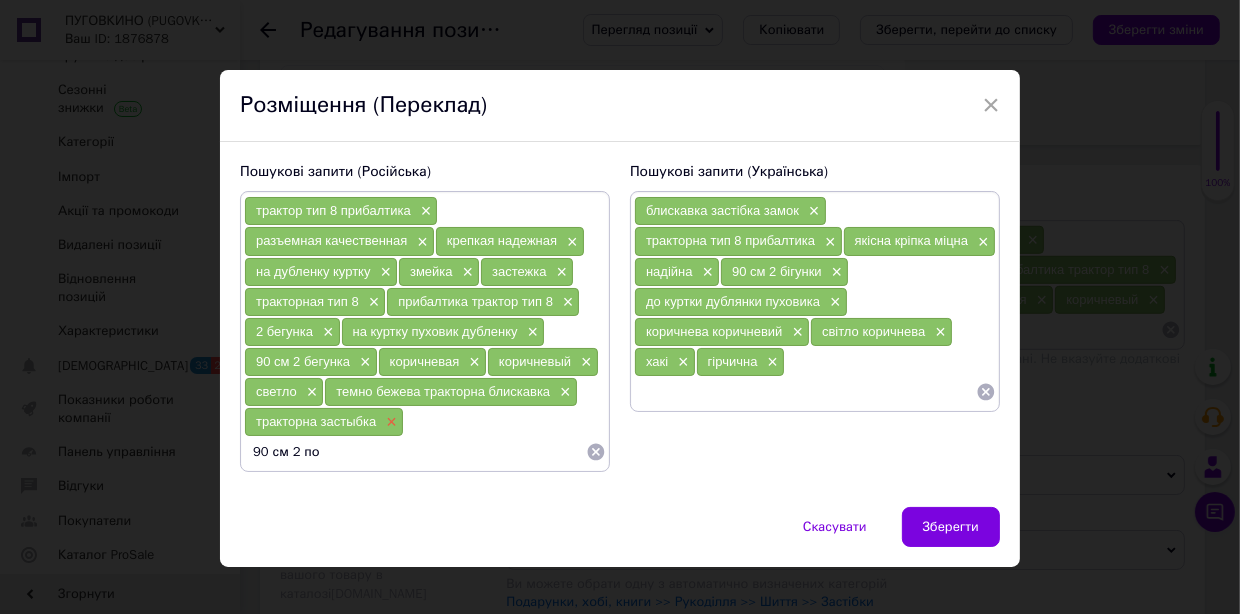 click on "×" at bounding box center [389, 422] 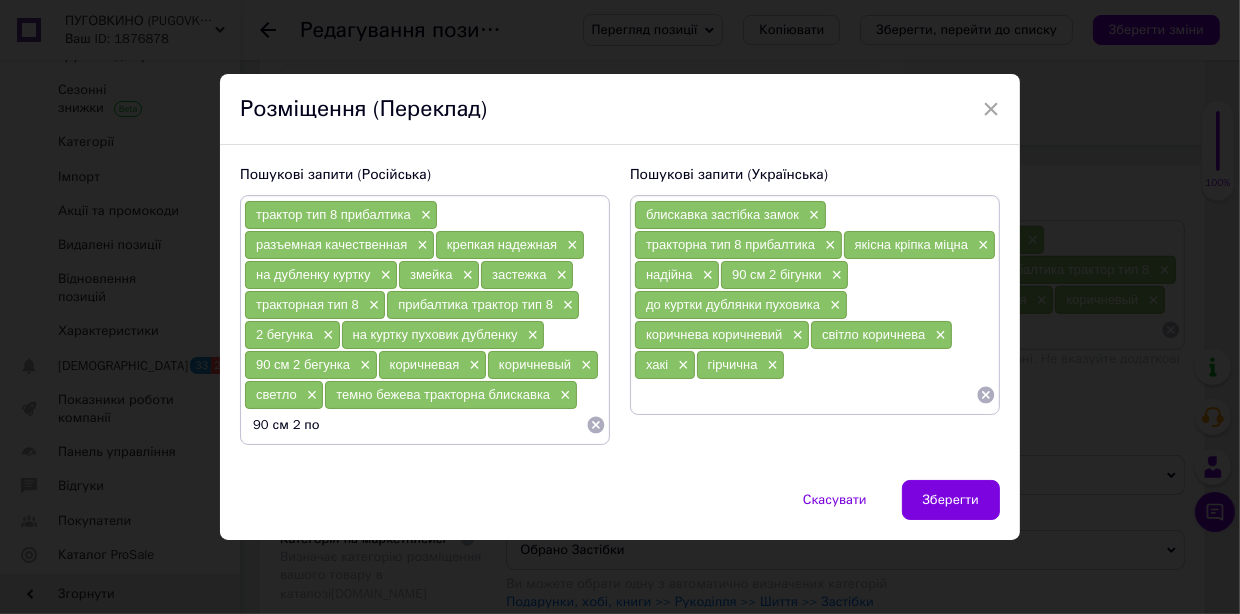 drag, startPoint x: 397, startPoint y: 397, endPoint x: 444, endPoint y: 429, distance: 56.859474 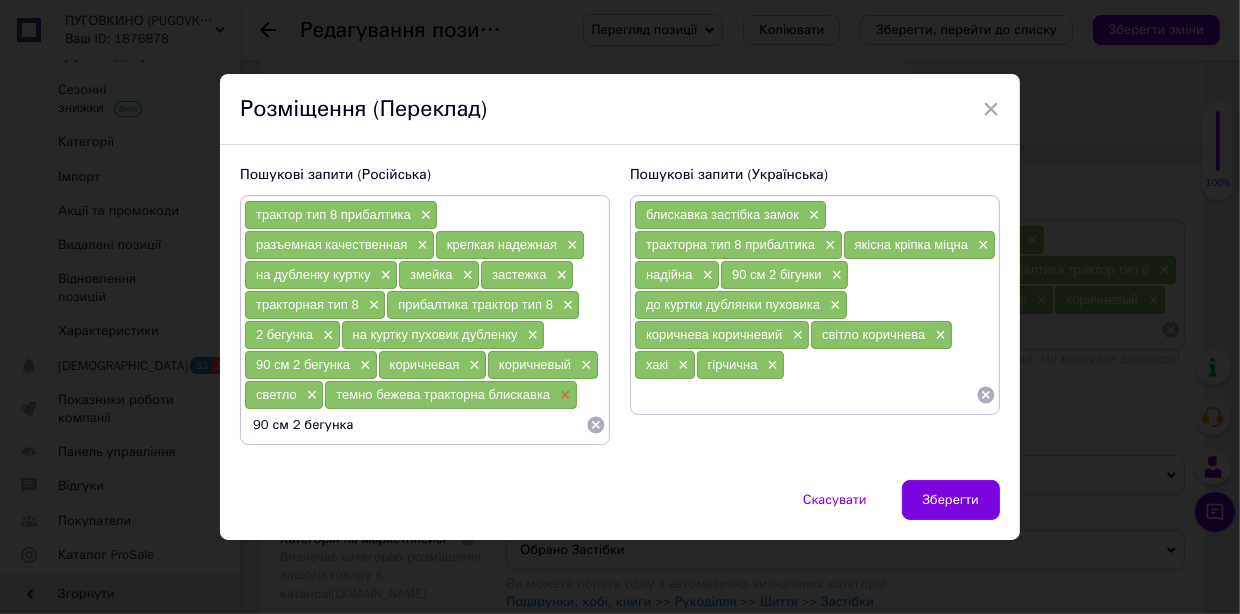 type on "90 см 2 бегунка" 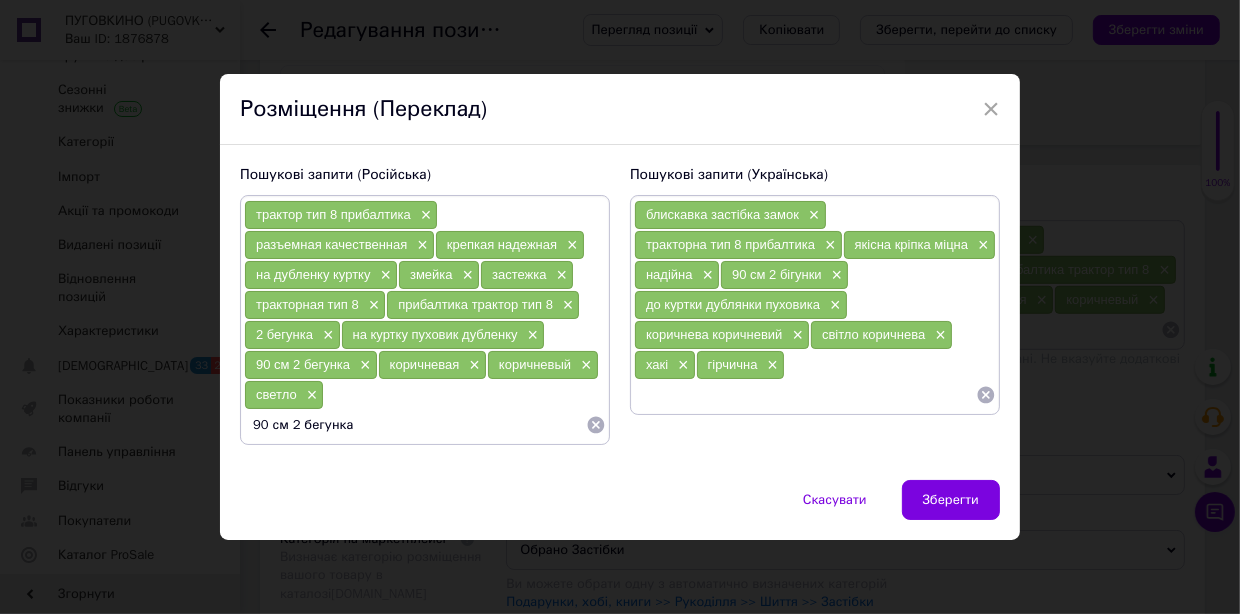 click on "трактор тип 8 прибалтика × разъемная качественная × крепкая надежная × на дубленку куртку × змейка × застежка × тракторная тип 8 × прибалтика трактор тип 8 × 2 бегунка × на куртку пуховик дубленку × 90 см 2 бегунка × коричневая × коричневый × светло × 90 см 2 бегунка" at bounding box center [425, 320] 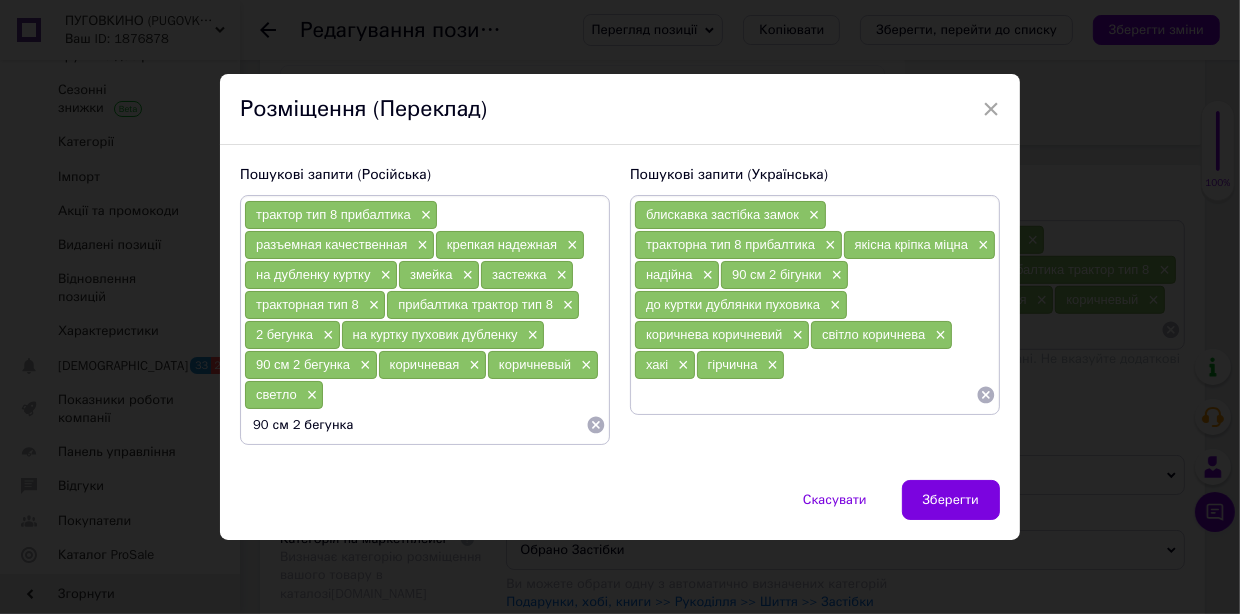 click on "90 см 2 бегунка" at bounding box center (415, 425) 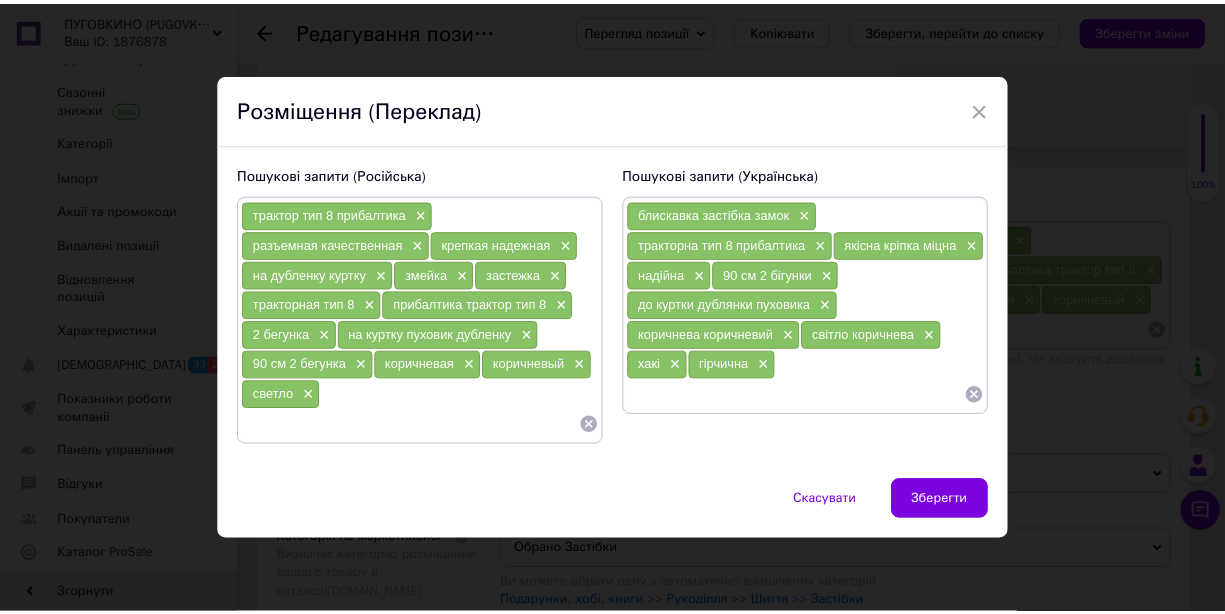 scroll, scrollTop: 0, scrollLeft: 0, axis: both 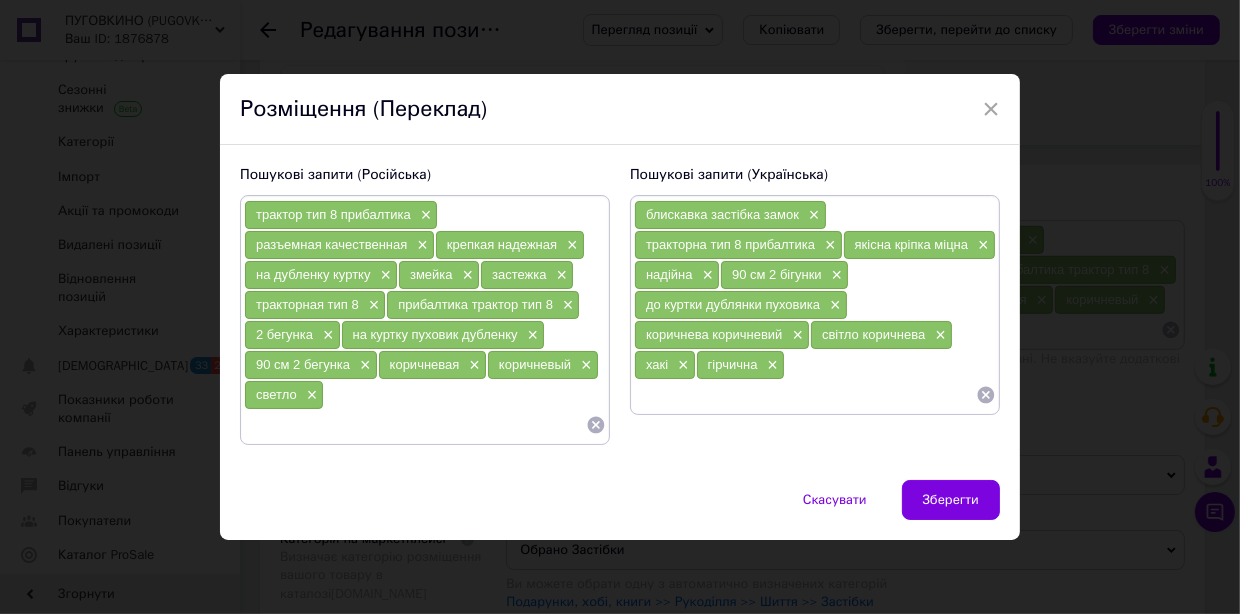 click on "трактор тип 8 прибалтика × разъемная качественная × крепкая надежная × на дубленку куртку × змейка × застежка × тракторная тип 8 × прибалтика трактор тип 8 × 2 бегунка × на куртку пуховик дубленку × 90 см 2 бегунка × коричневая × коричневый × светло ×" at bounding box center (425, 320) 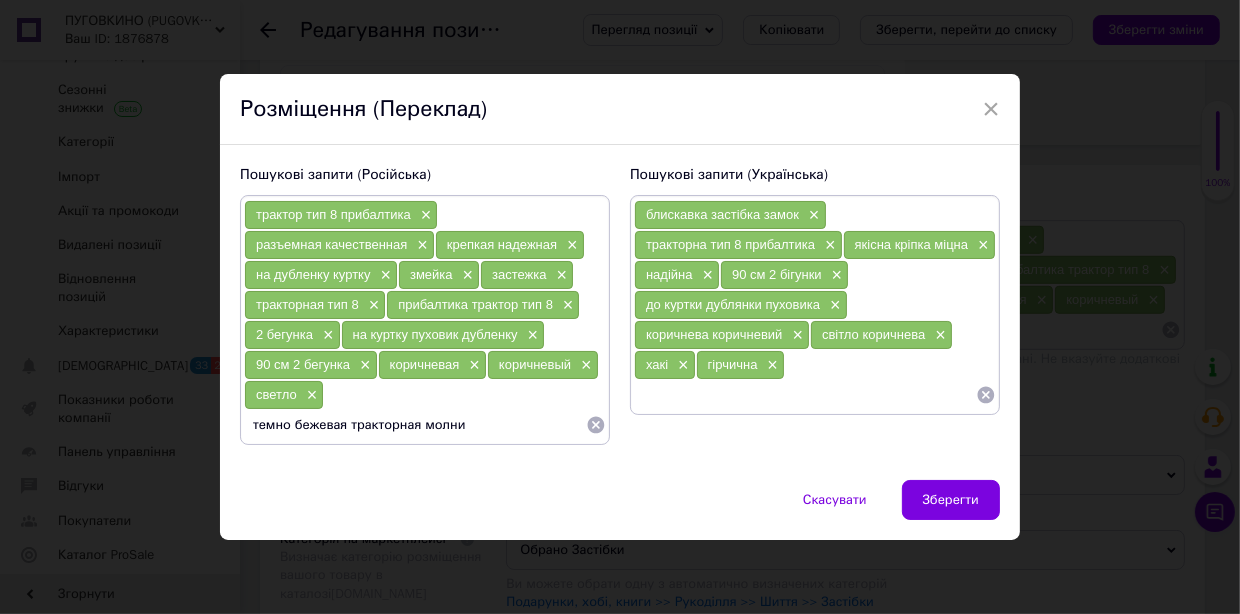 type on "темно бежевая тракторная молния" 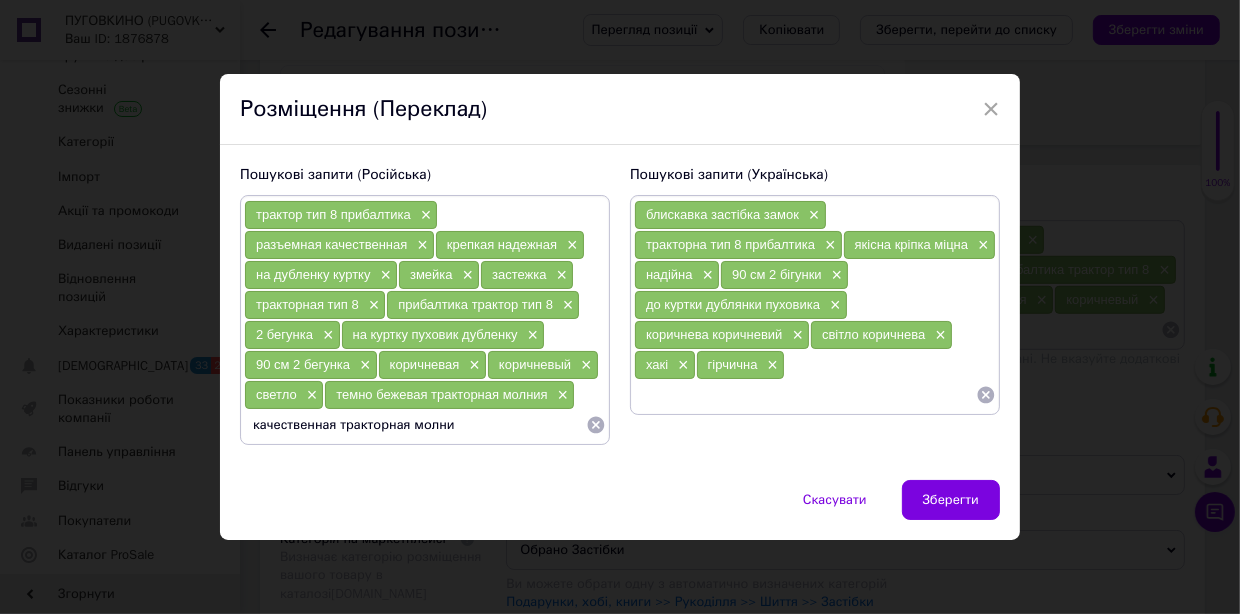 type on "качественная тракторная молния" 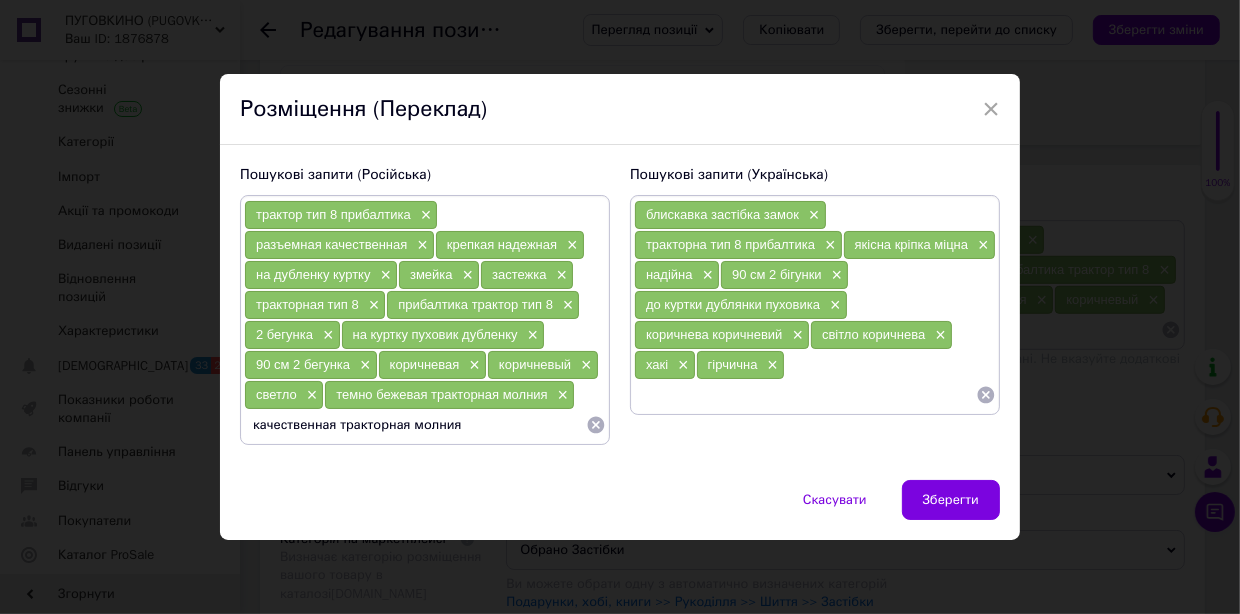 type 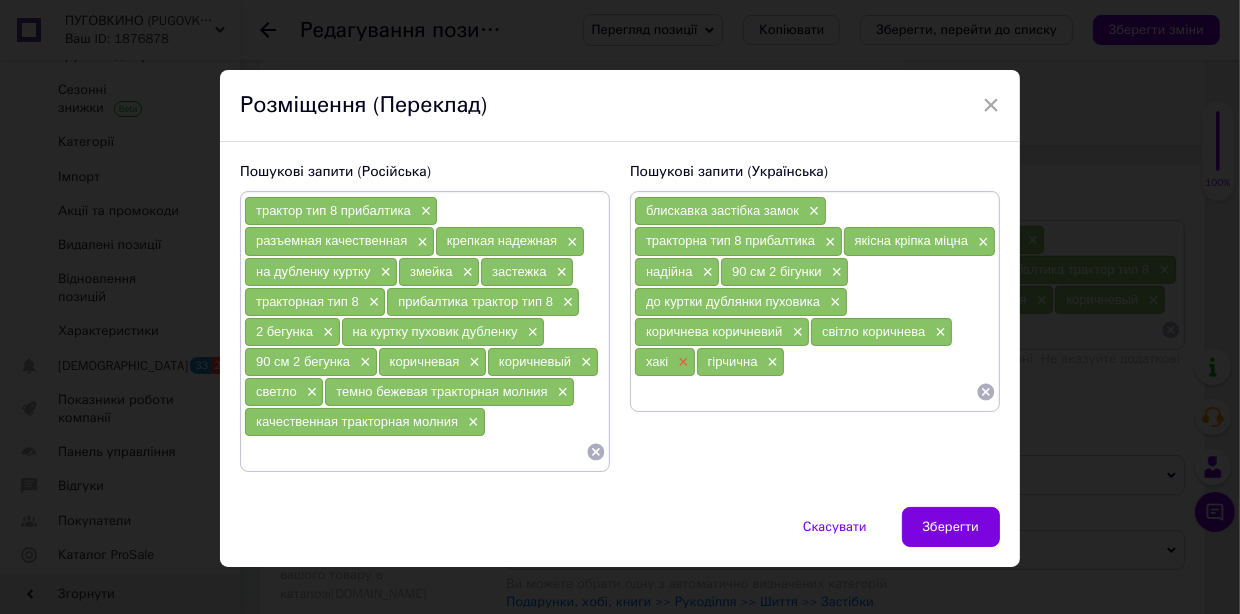 click on "×" at bounding box center [681, 362] 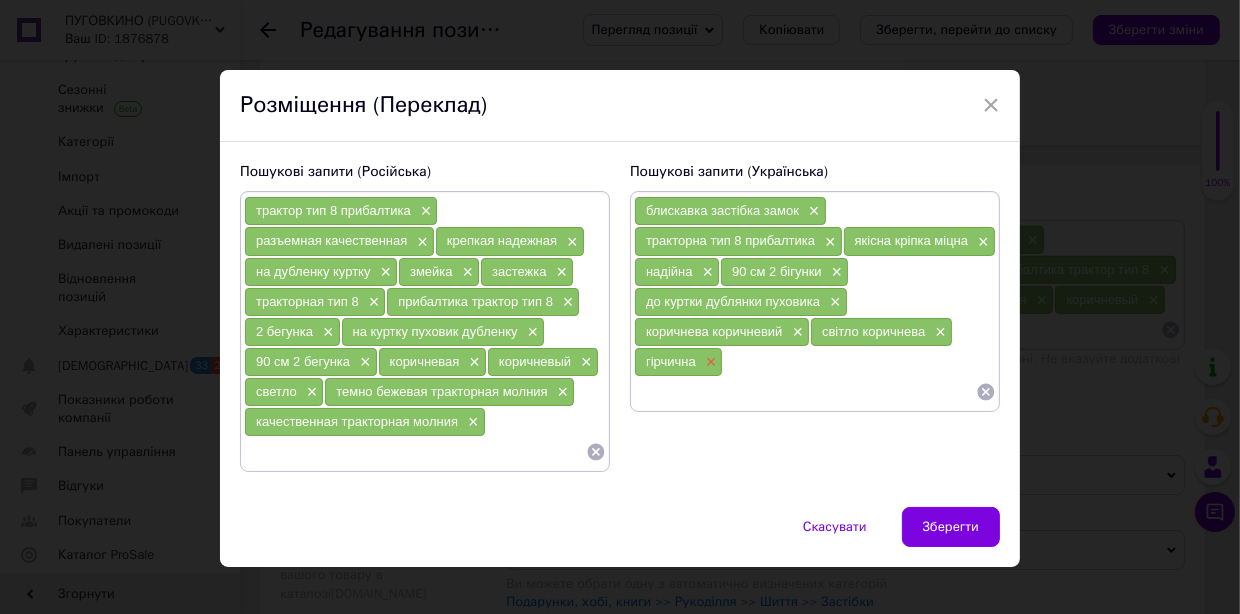 click on "×" at bounding box center [709, 362] 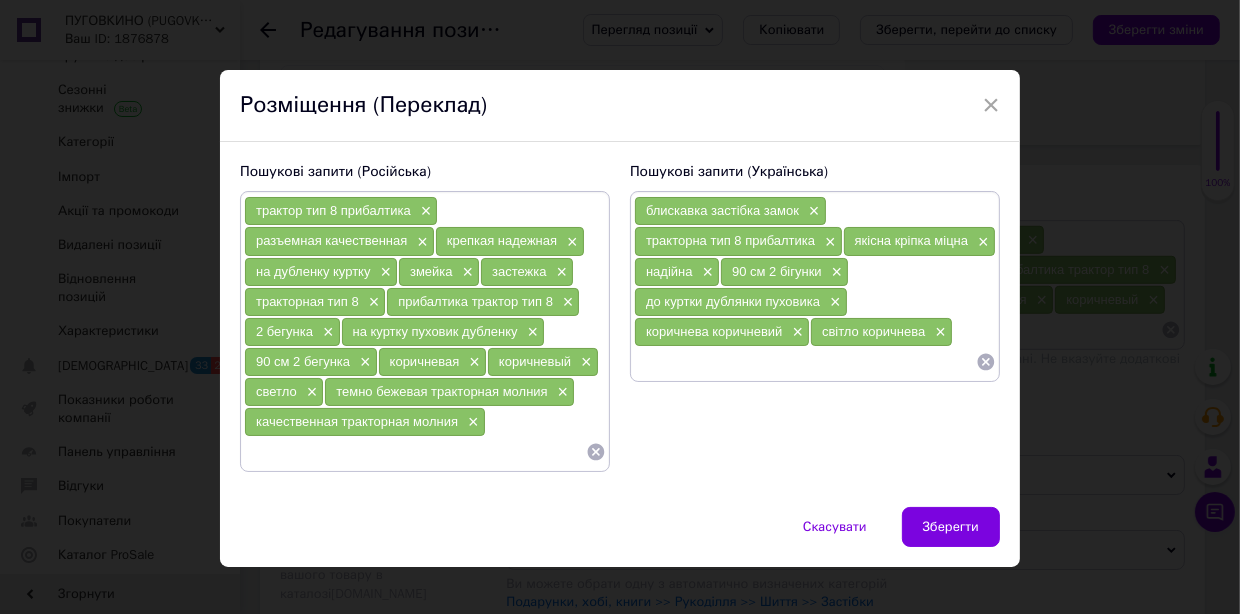 click at bounding box center (805, 362) 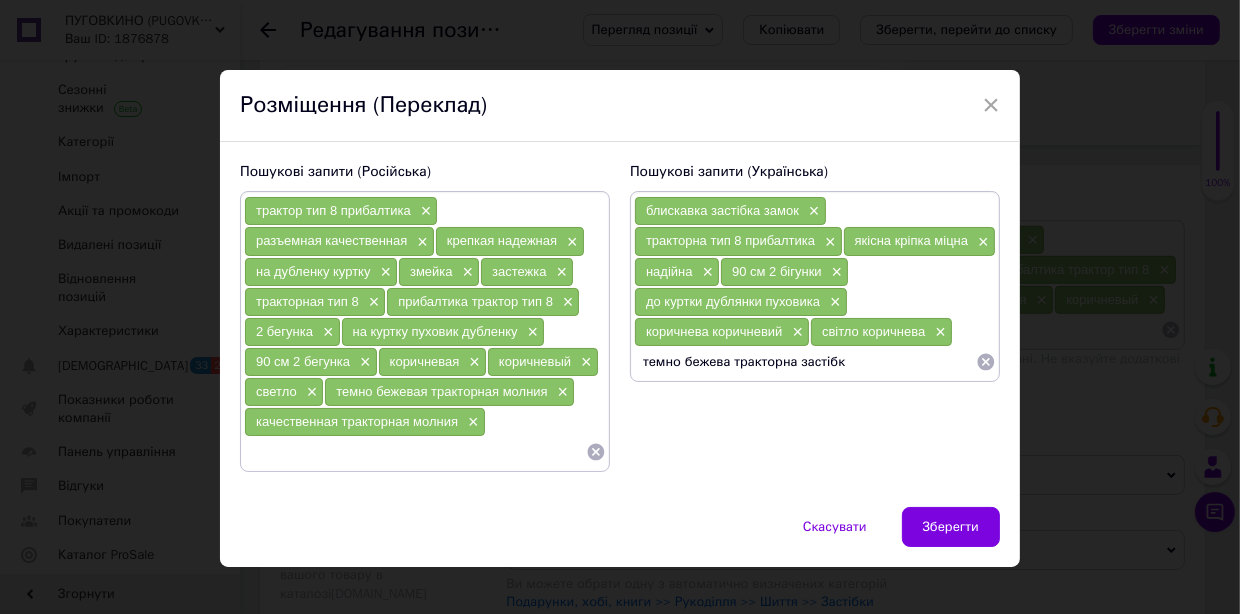 type on "темно бежева тракторна застібка" 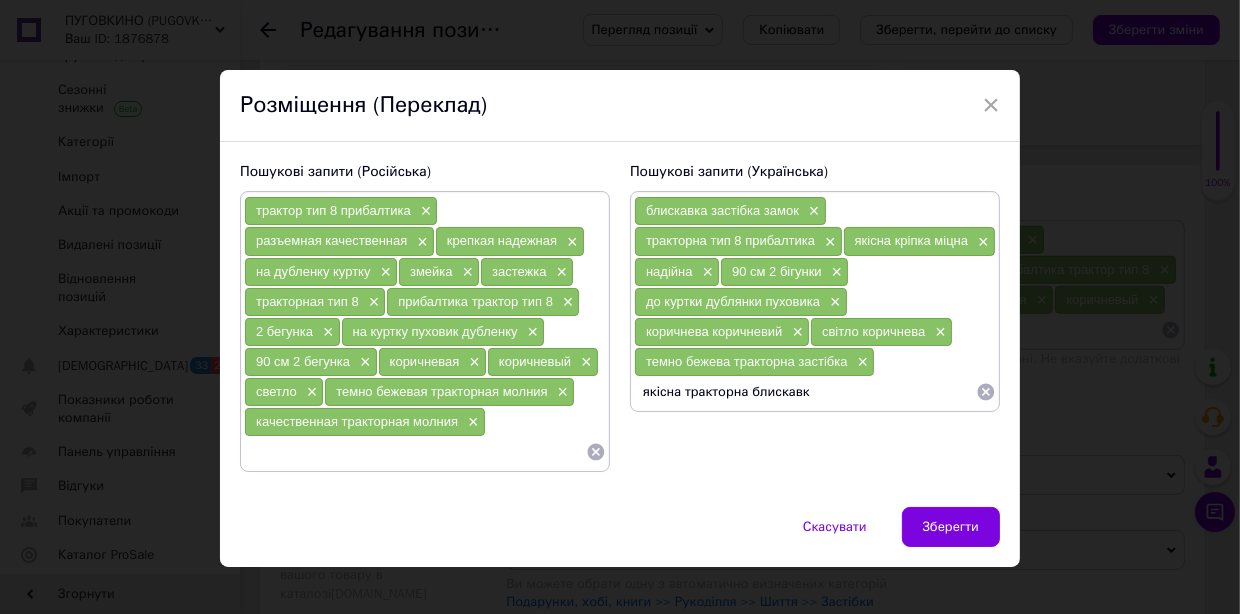 type on "якісна тракторна блискавка" 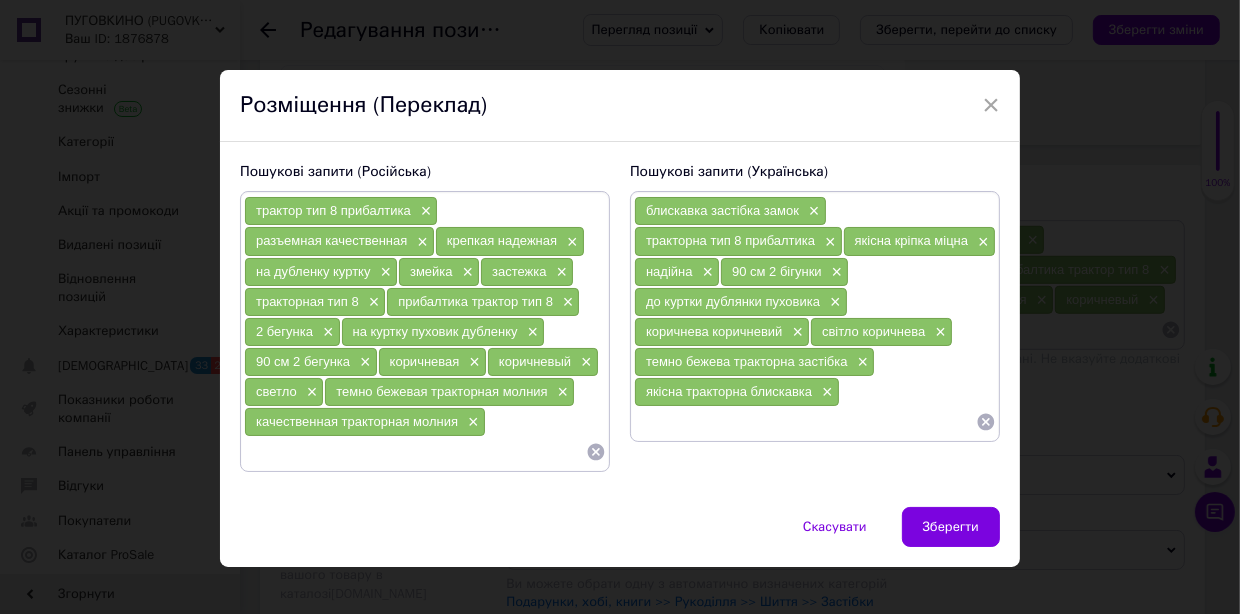 click at bounding box center [805, 422] 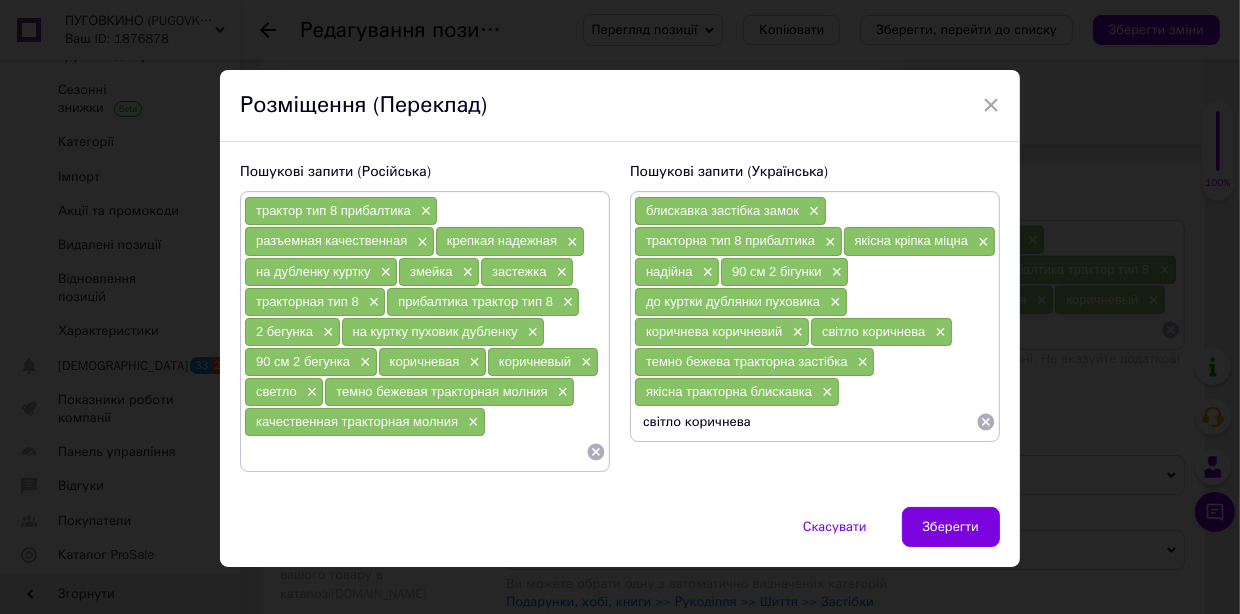 type on "світло коричнева" 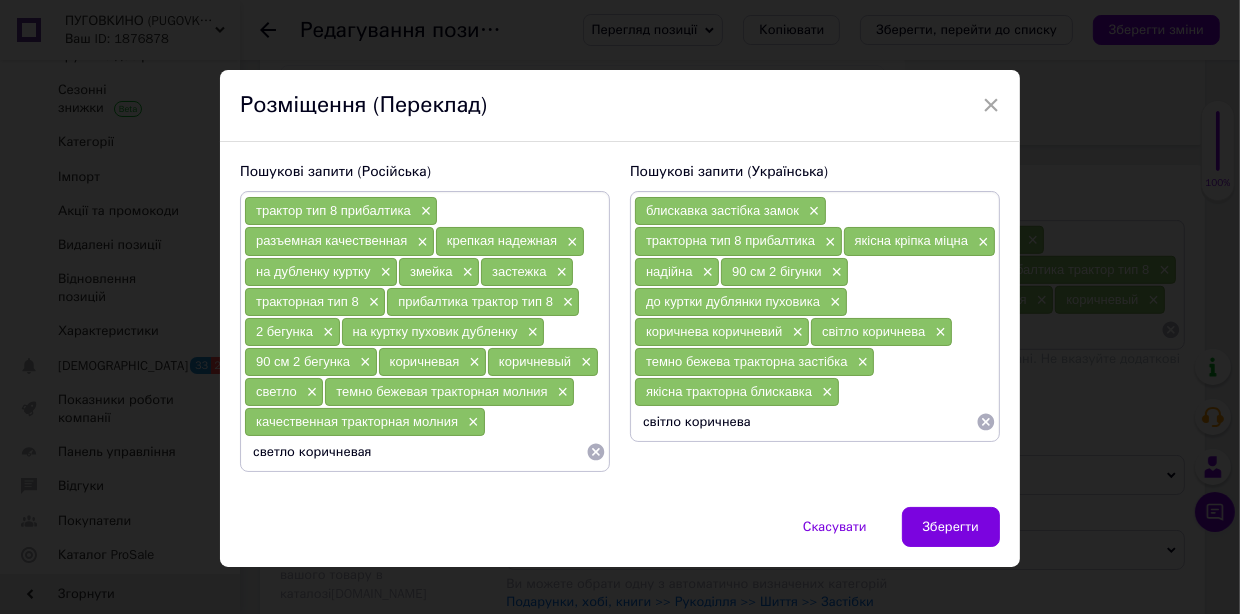type on "светло коричневая" 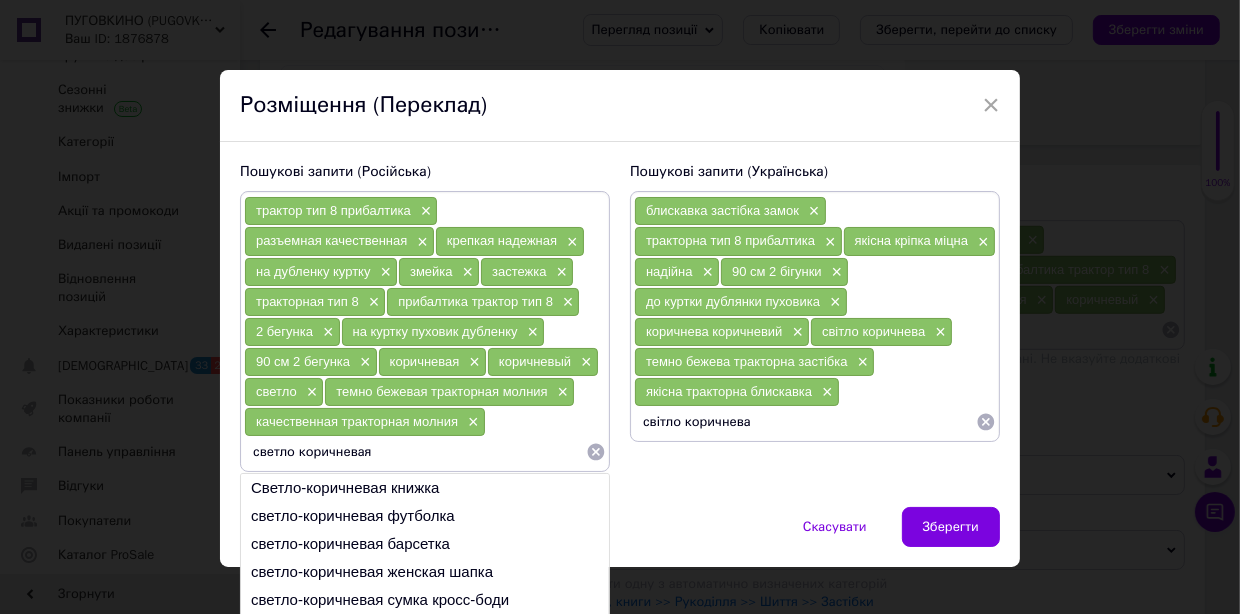 type 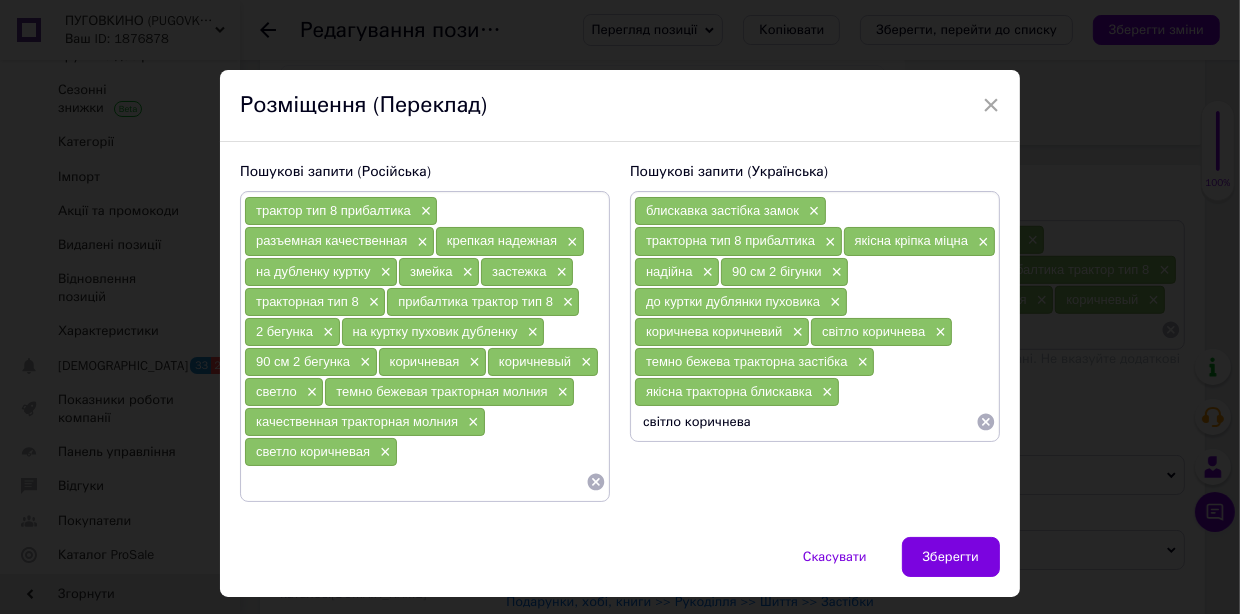 click on "світло коричнева" at bounding box center (805, 422) 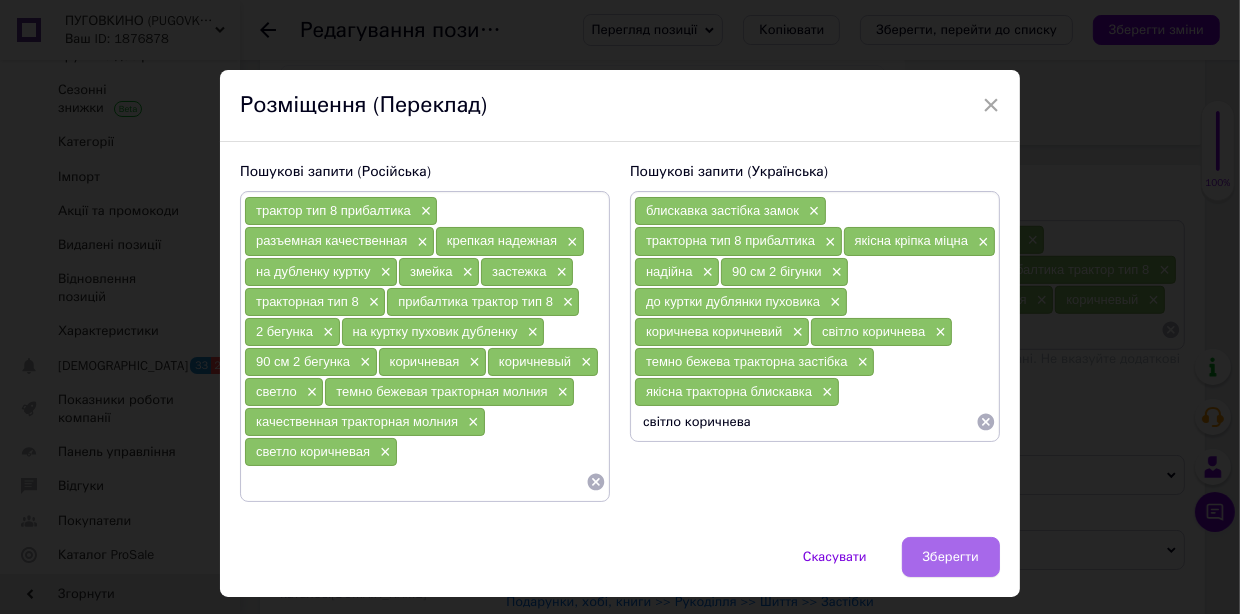 click on "Зберегти" at bounding box center [951, 557] 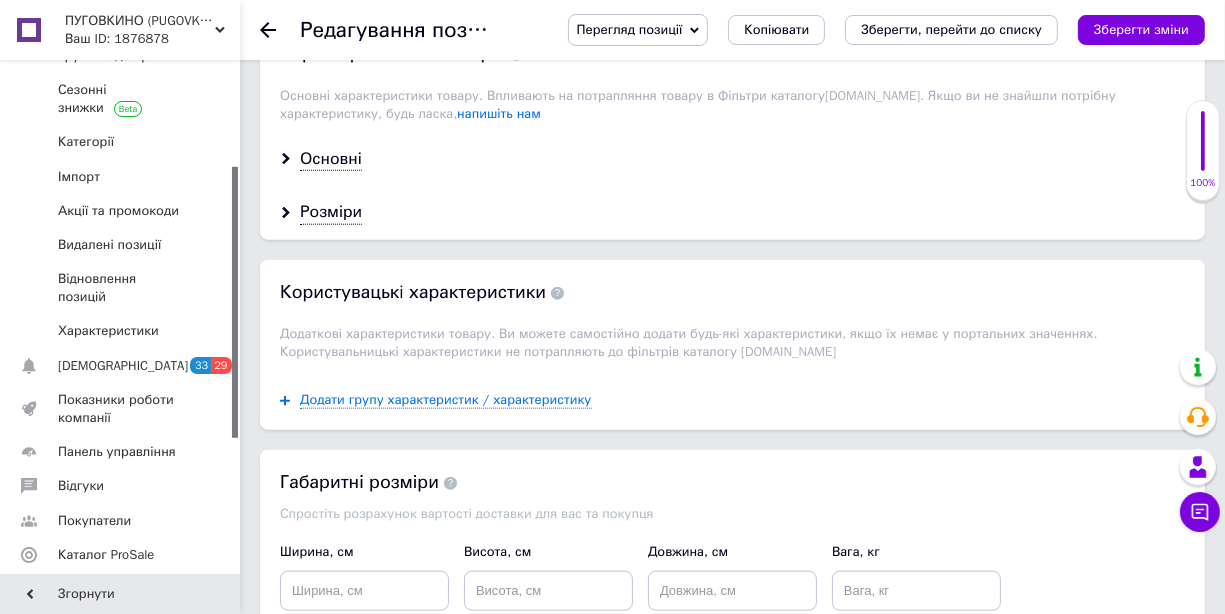 scroll, scrollTop: 1800, scrollLeft: 0, axis: vertical 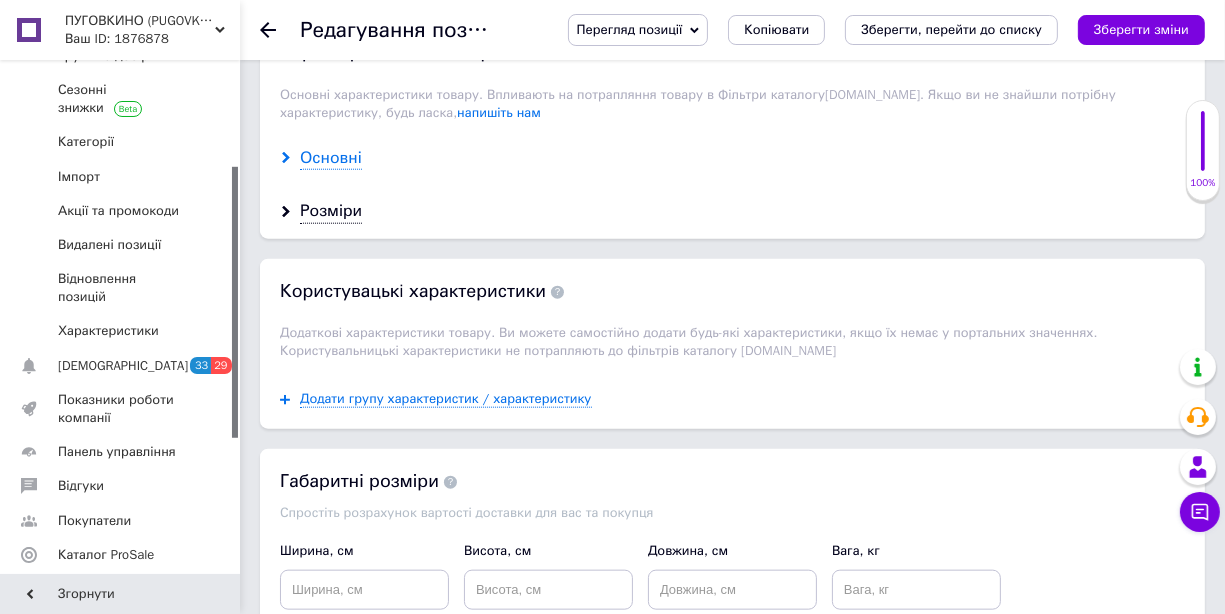 click on "Основні" at bounding box center (331, 158) 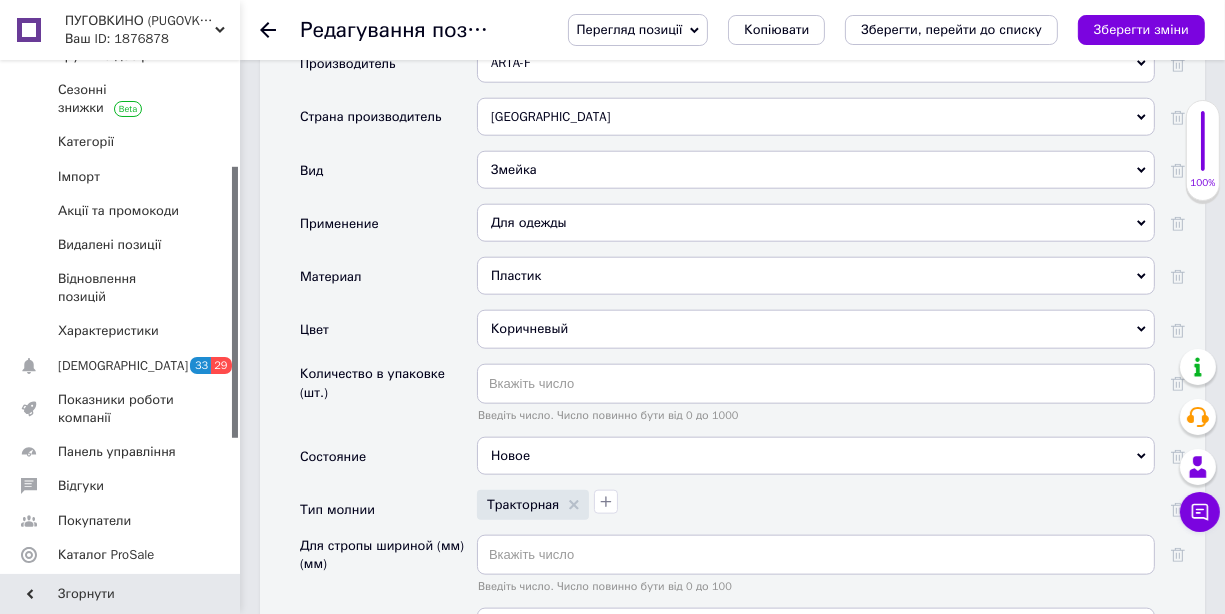 scroll, scrollTop: 2000, scrollLeft: 0, axis: vertical 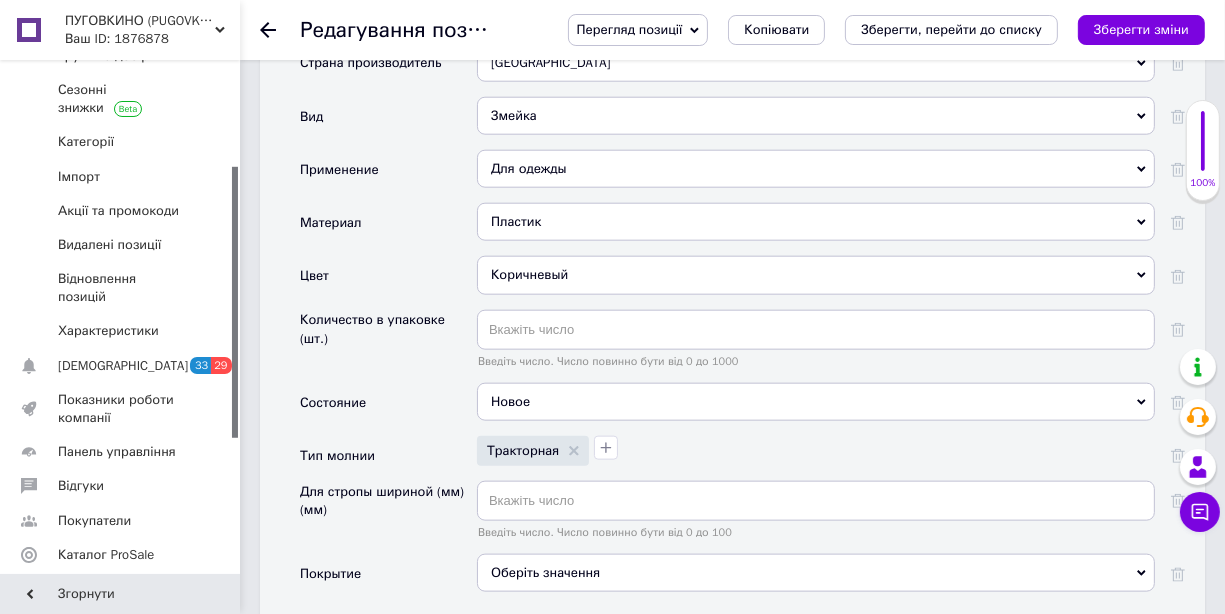 click on "Коричневый" at bounding box center [816, 275] 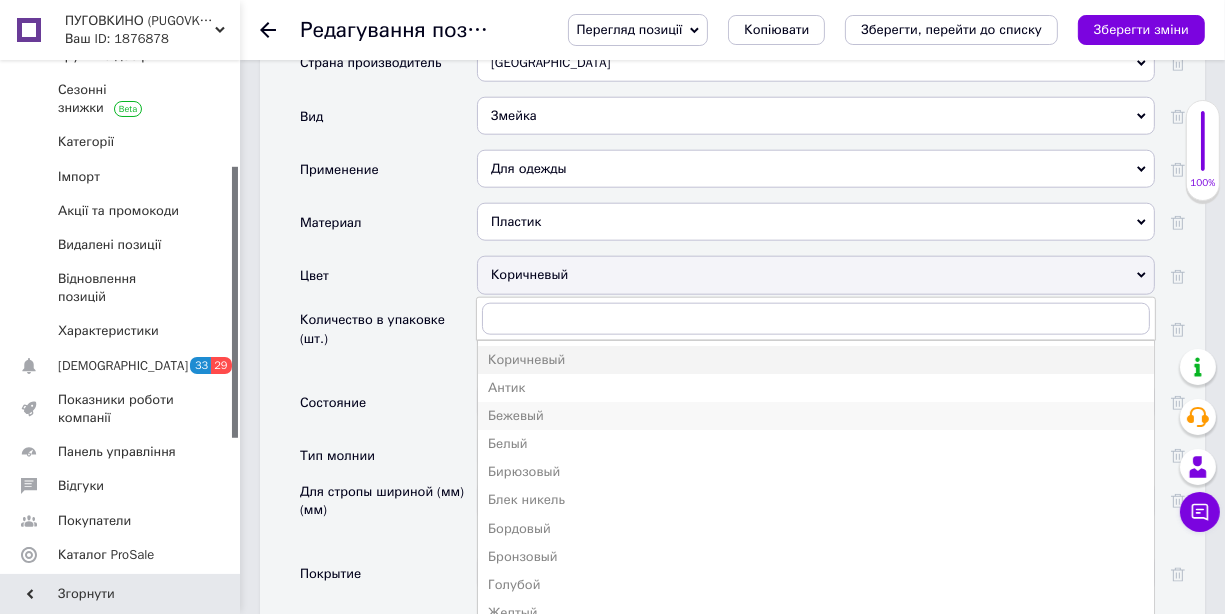 click on "Бежевый" at bounding box center (816, 416) 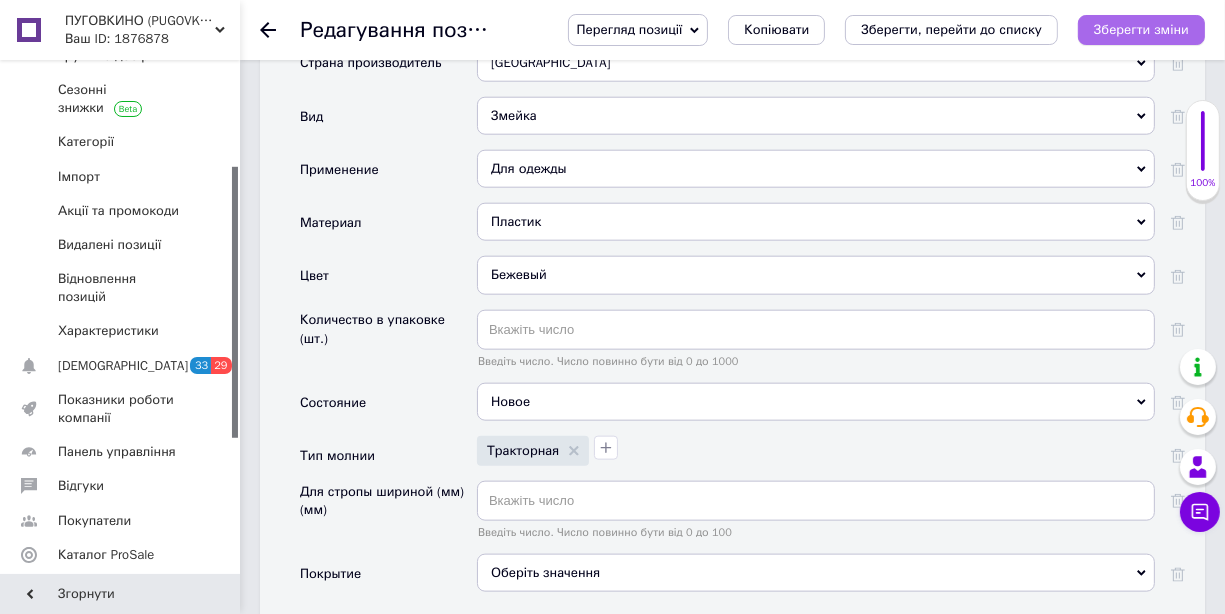 click on "Зберегти зміни" at bounding box center [1141, 29] 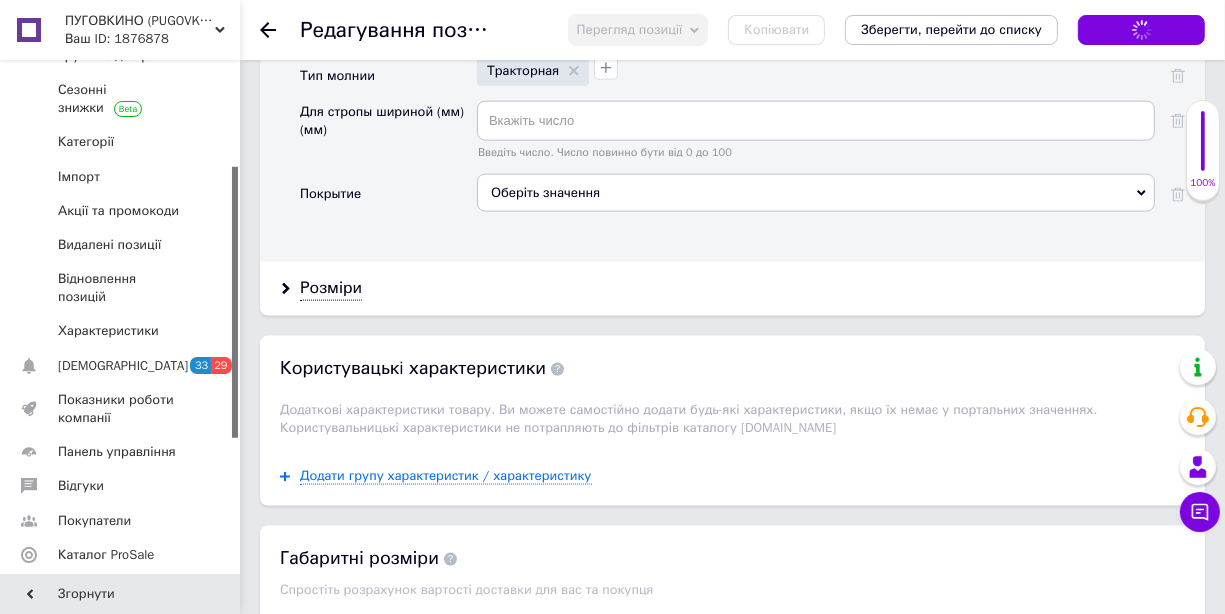 scroll, scrollTop: 2400, scrollLeft: 0, axis: vertical 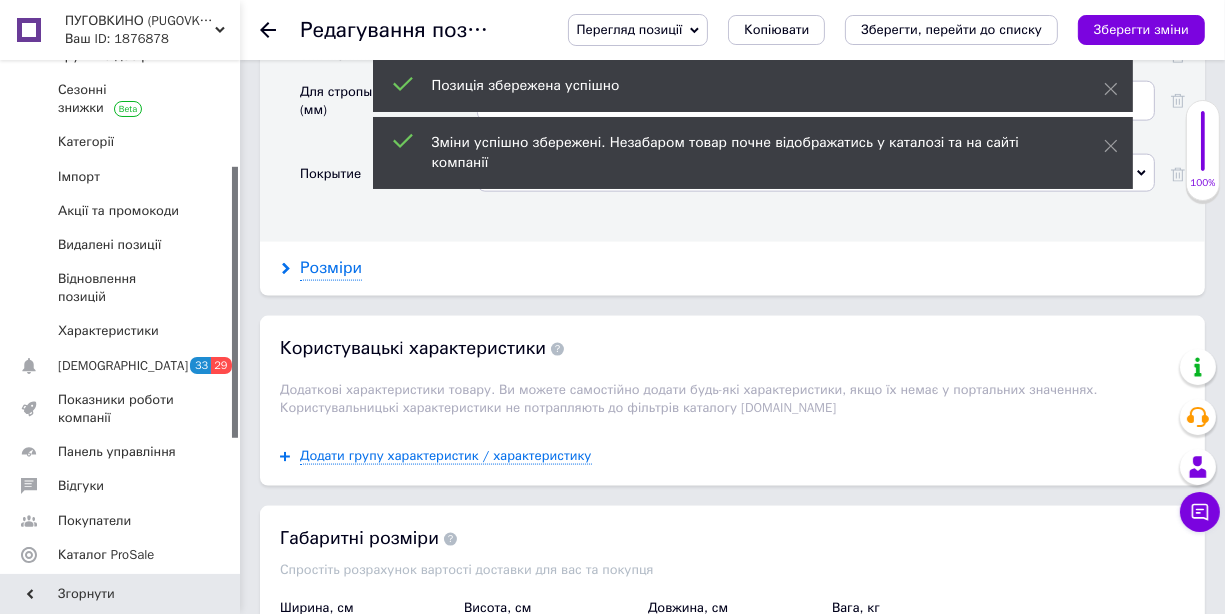click on "Розміри" at bounding box center [331, 268] 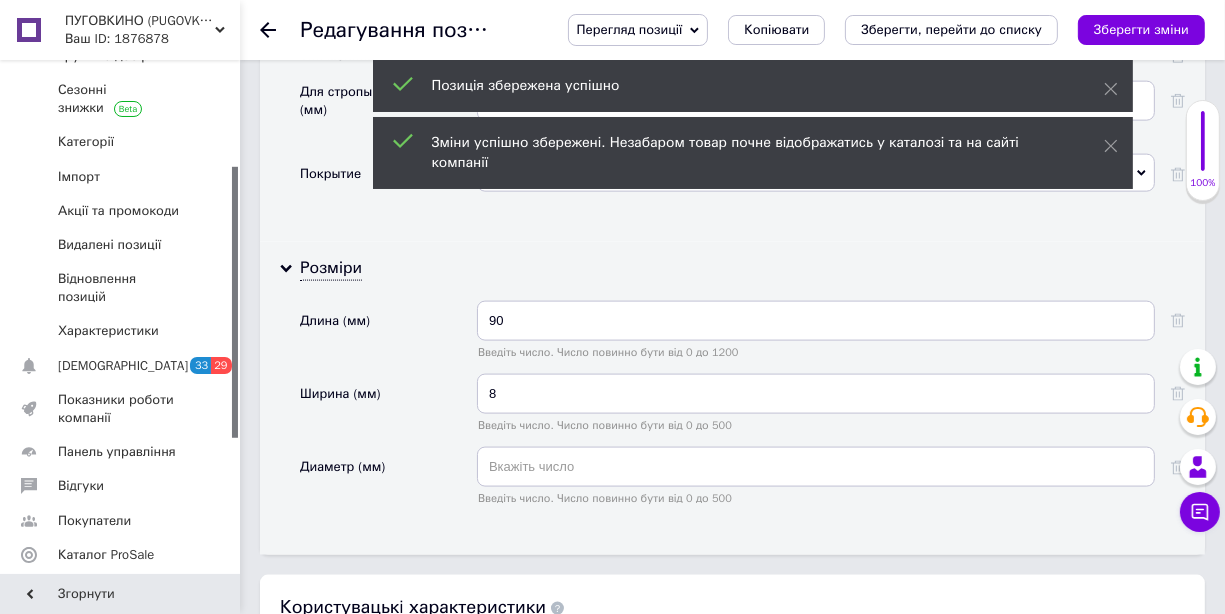click on "Зберегти зміни" at bounding box center (1141, 29) 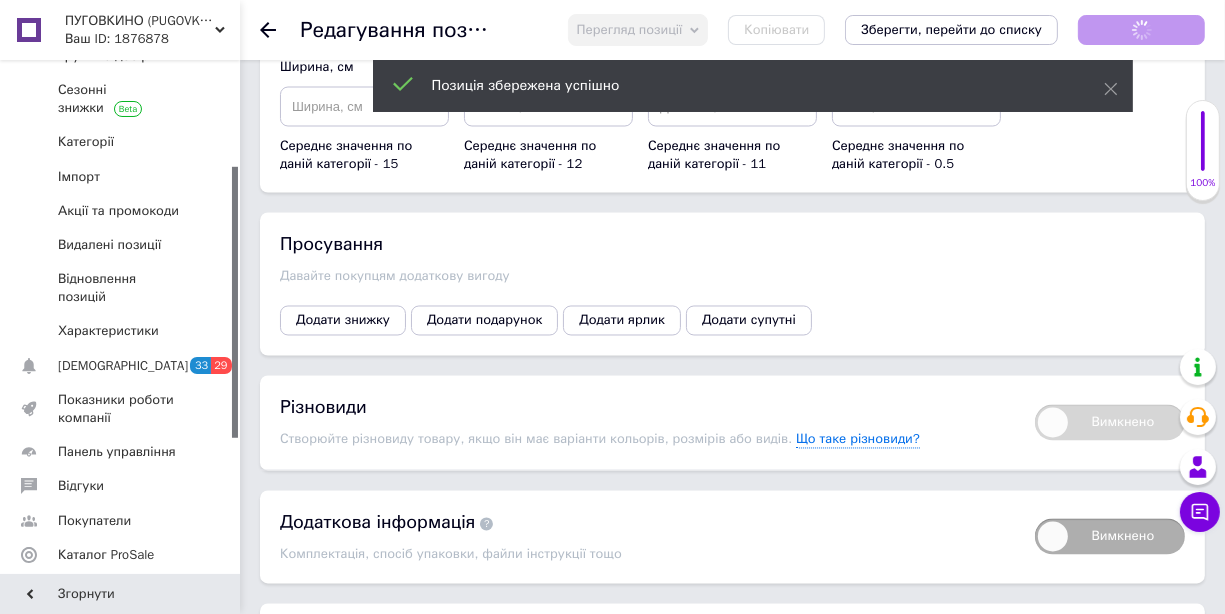 scroll, scrollTop: 3544, scrollLeft: 0, axis: vertical 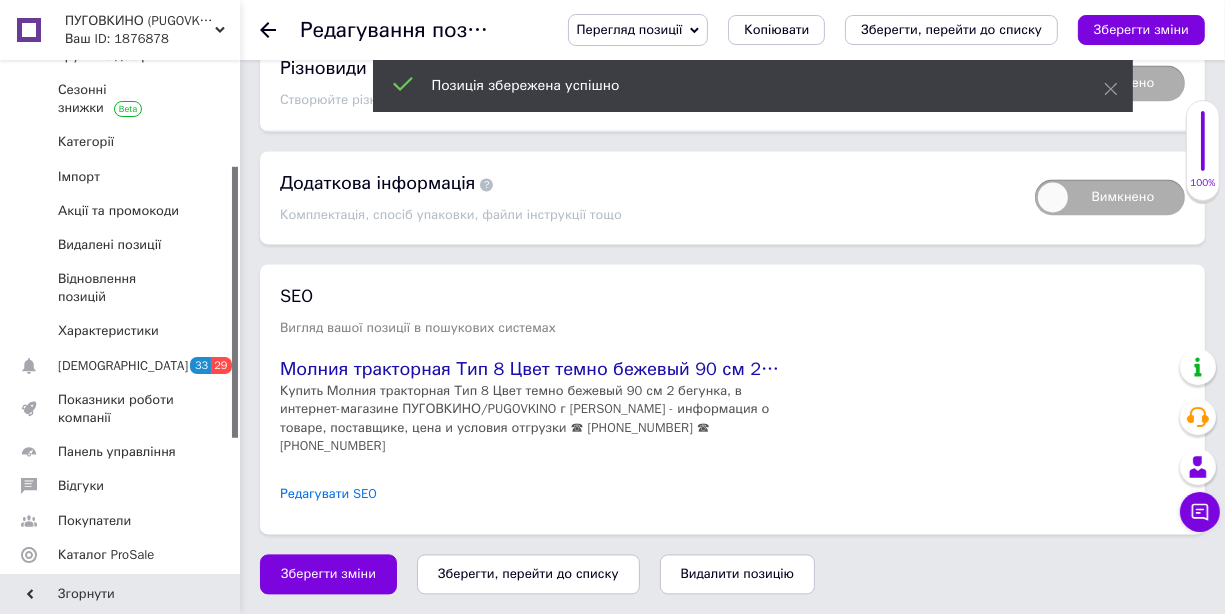 click on "Редагувати SEO" at bounding box center (328, 494) 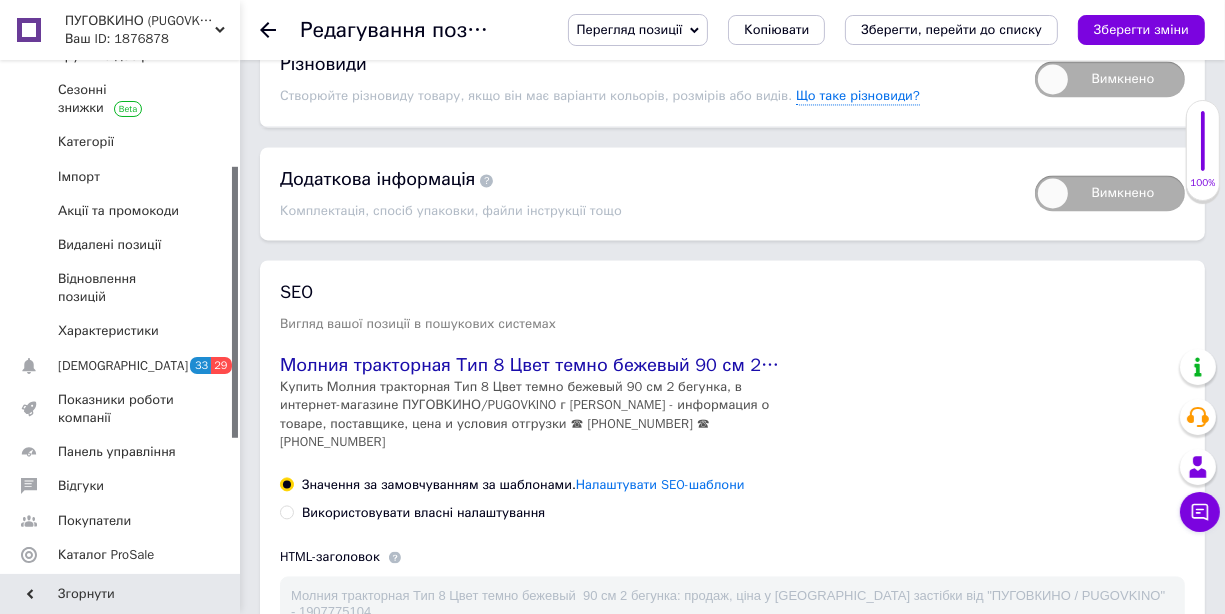 scroll, scrollTop: 3844, scrollLeft: 0, axis: vertical 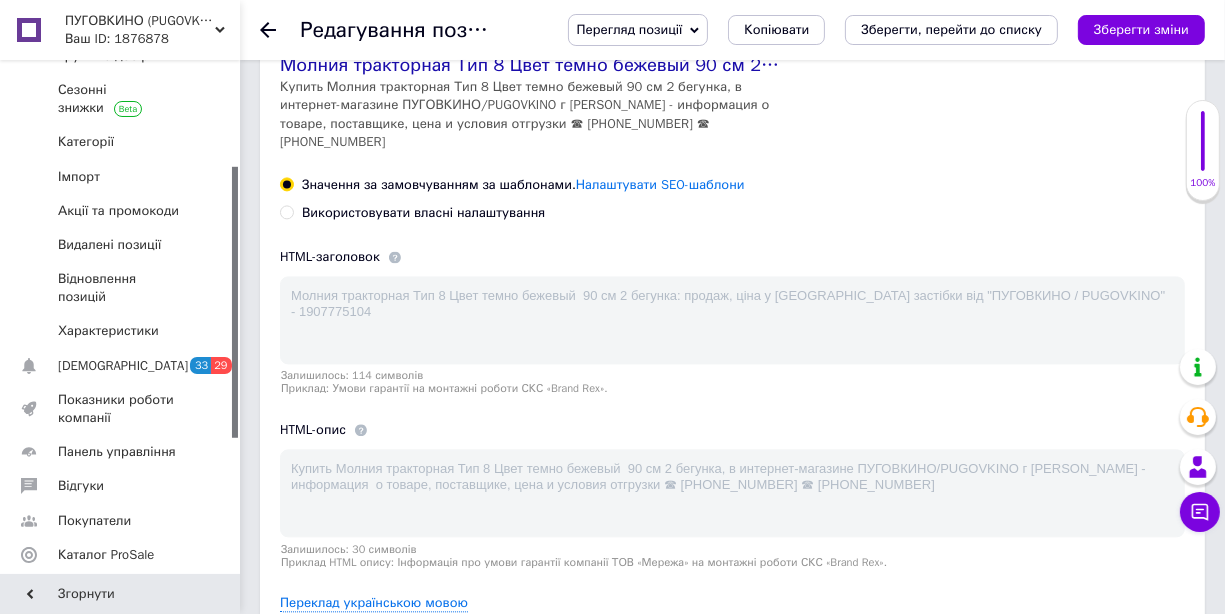 click on "Використовувати власні налаштування" at bounding box center [286, 211] 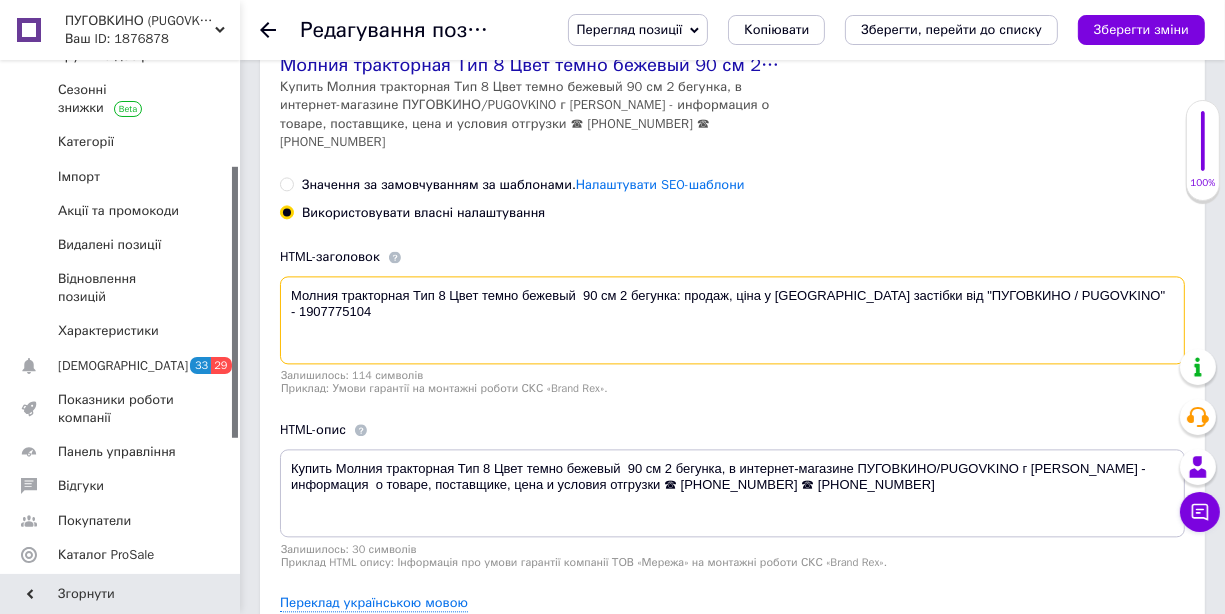 drag, startPoint x: 478, startPoint y: 300, endPoint x: 447, endPoint y: 304, distance: 31.257 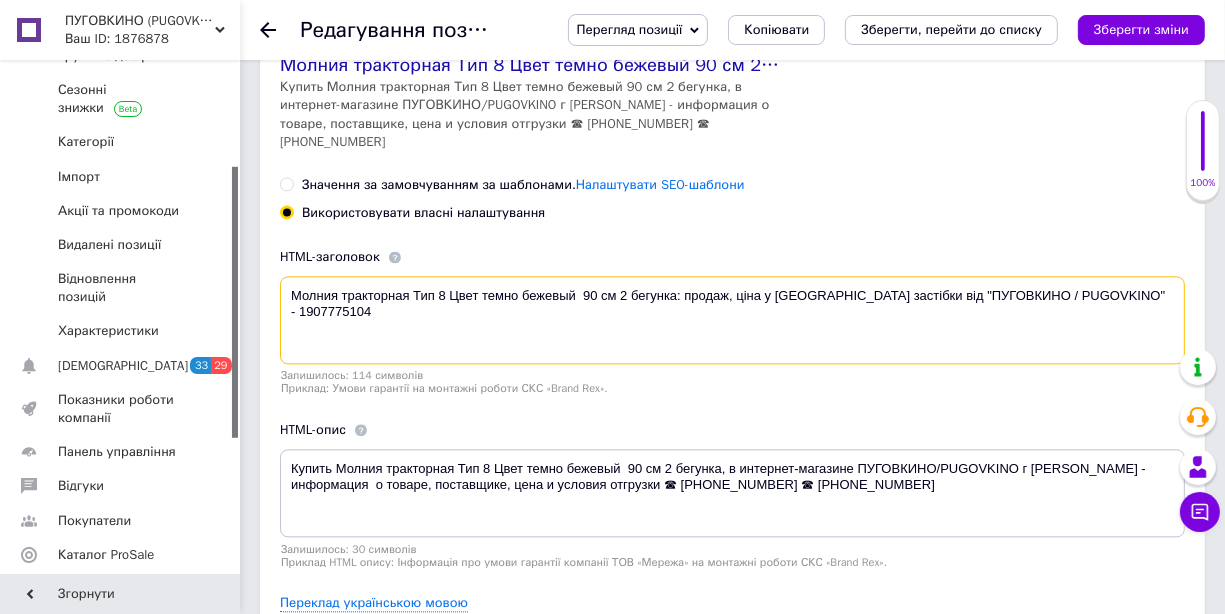 click on "Молния тракторная Тип 8 Цвет темно бежевый  90 см 2 бегунка: продаж, ціна у Николаеве. застібки від "ПУГОВКИНО / PUGOVKINO" - 1907775104" at bounding box center [732, 320] 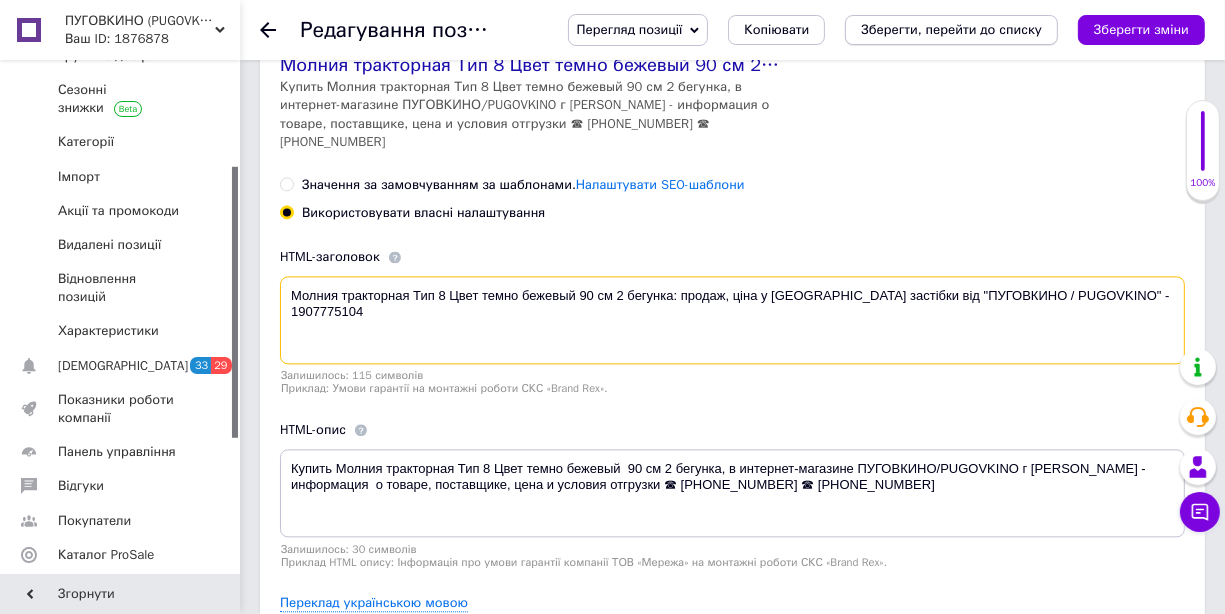 type on "Молния тракторная Тип 8 Цвет темно бежевый 90 см 2 бегунка: продаж, ціна у Николаеве. застібки від "ПУГОВКИНО / PUGOVKINO" - 1907775104" 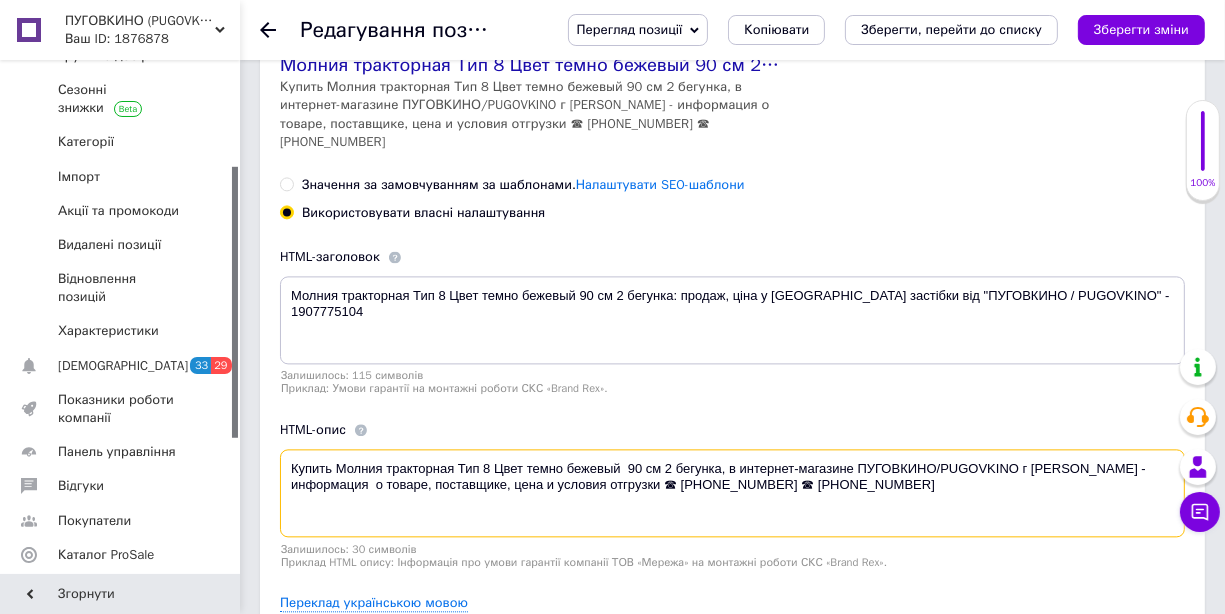 drag, startPoint x: 936, startPoint y: 491, endPoint x: 292, endPoint y: 476, distance: 644.1747 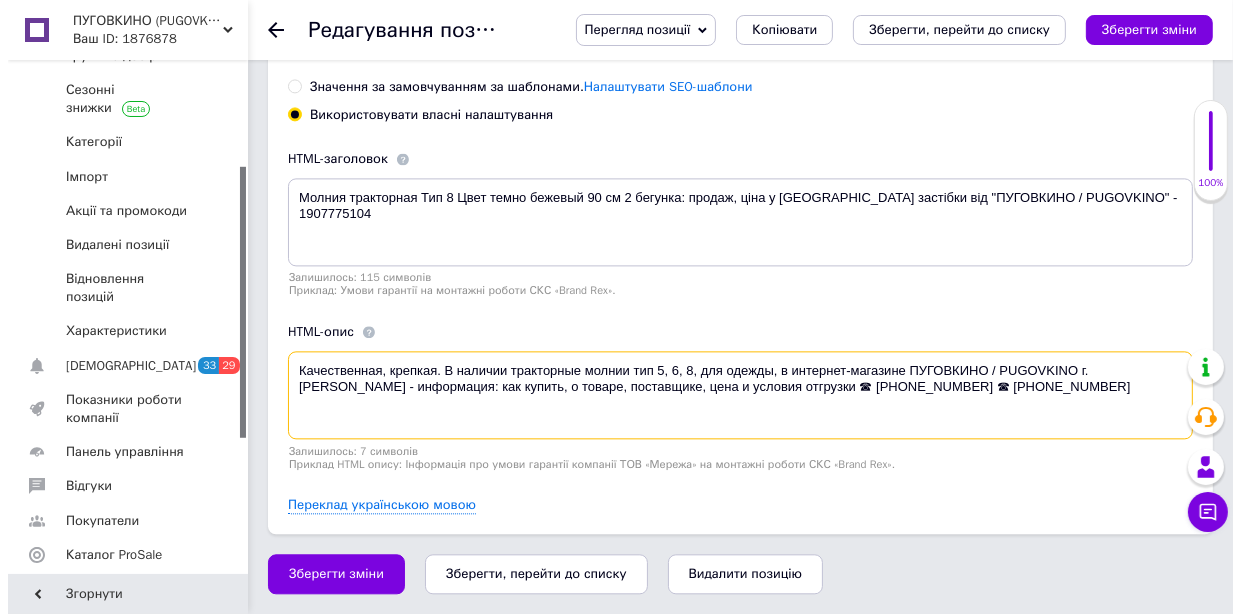 scroll, scrollTop: 3964, scrollLeft: 0, axis: vertical 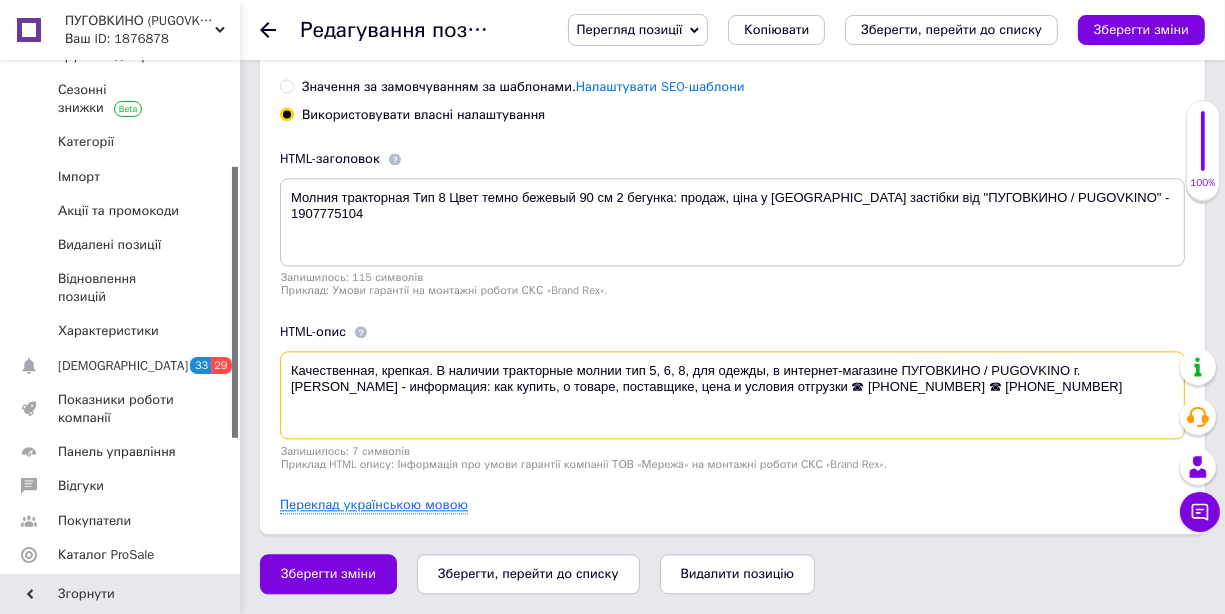 type on "Качественная, крепкая. В наличии тракторные молнии тип 5, 6, 8, для одежды, в интернет-магазине ПУГОВКИНО / PUGOVKINO г. [PERSON_NAME] - информация: как купить, о товаре, поставщике, цена и условия отгрузки ☎ [PHONE_NUMBER] ☎ [PHONE_NUMBER]" 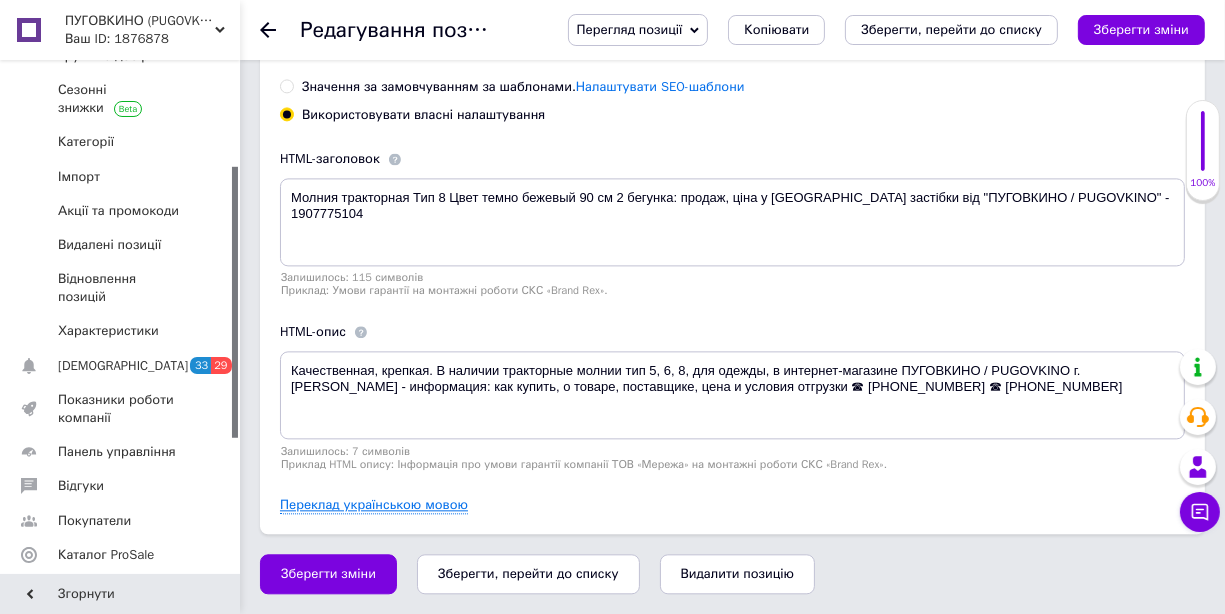 click on "Переклад українською мовою" at bounding box center (374, 505) 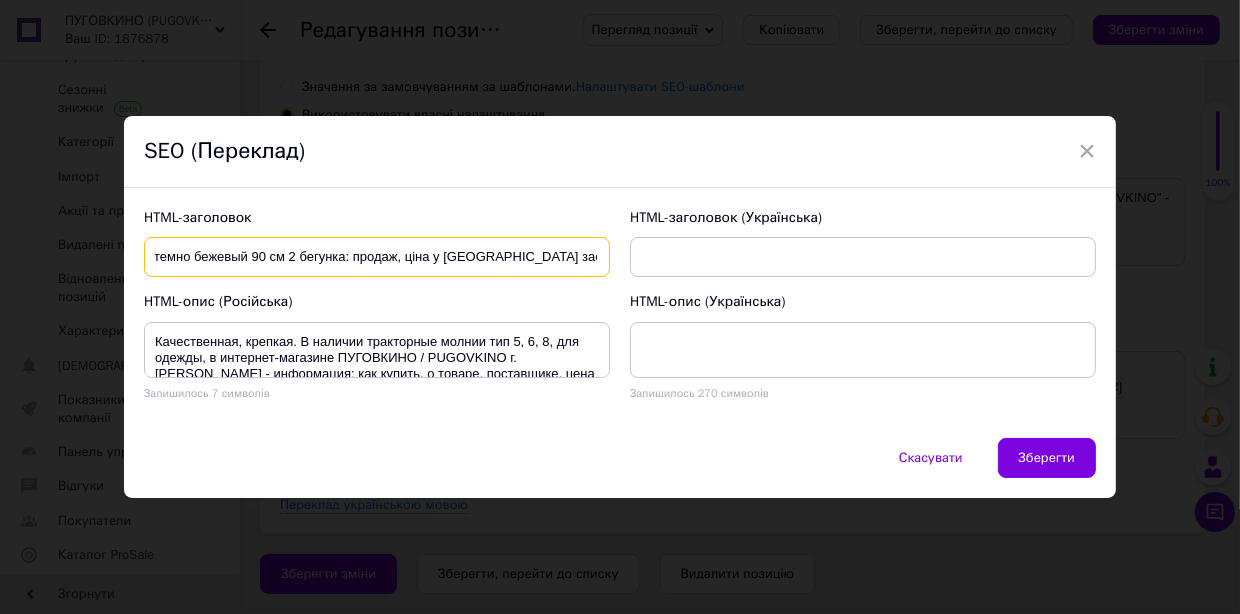 scroll, scrollTop: 0, scrollLeft: 448, axis: horizontal 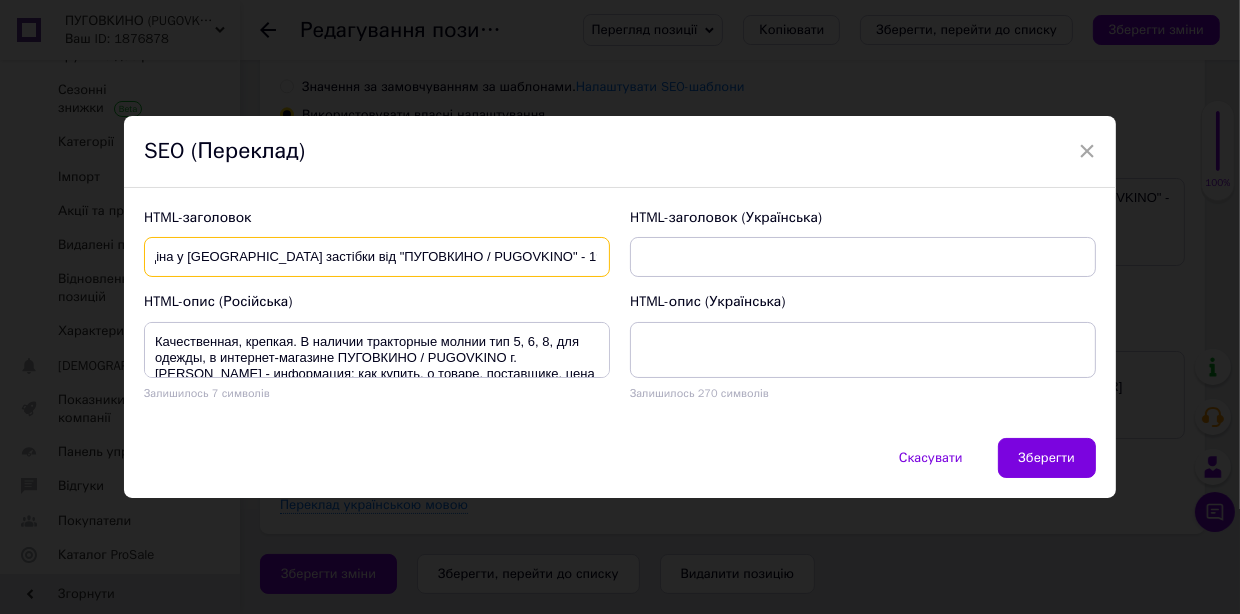 drag, startPoint x: 145, startPoint y: 263, endPoint x: 614, endPoint y: 261, distance: 469.00427 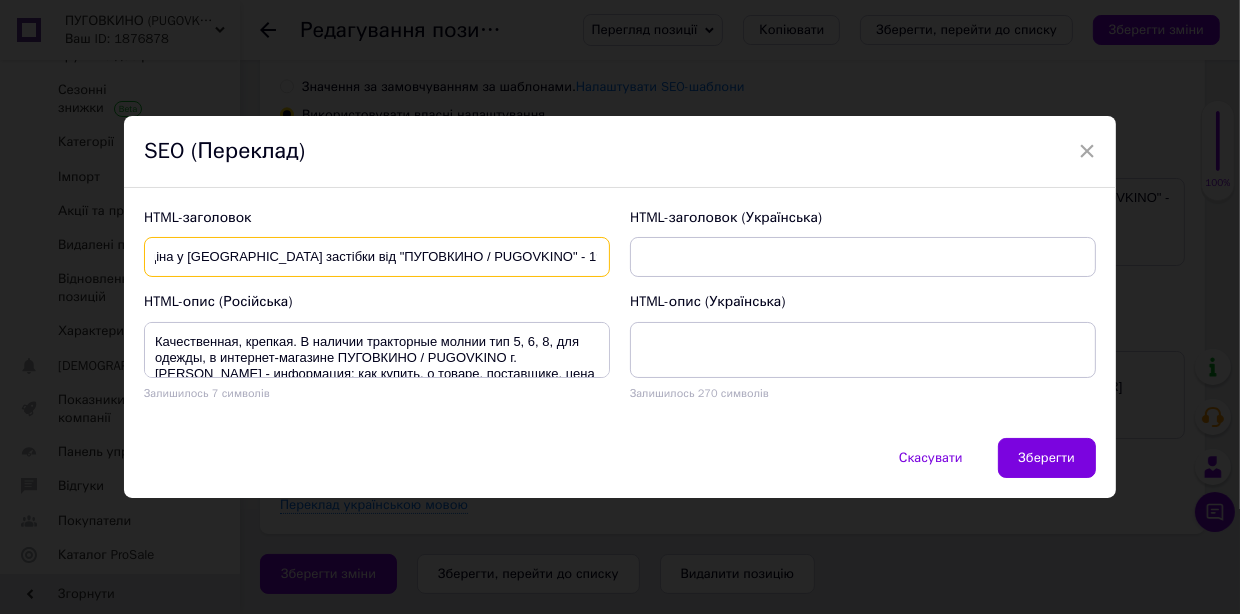 scroll, scrollTop: 0, scrollLeft: 0, axis: both 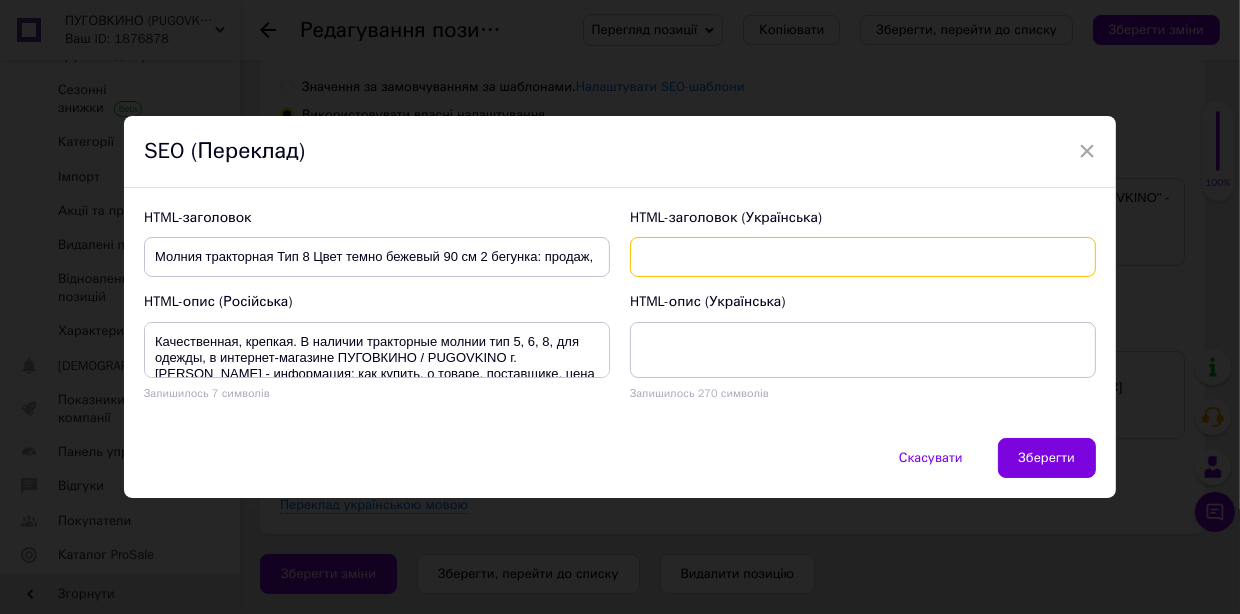 paste on "Якісна, міцна. В наявності тракторні блискавки тип 5, 6, 8, для одягу, в інтернет-магазині ПУГОВКИНО / PUGOVKINO м. Миколаїв - інформація: як купити, про товар, постачальника, ціна та умови відвантаження ☎ +380(68) 269 60 77 8" 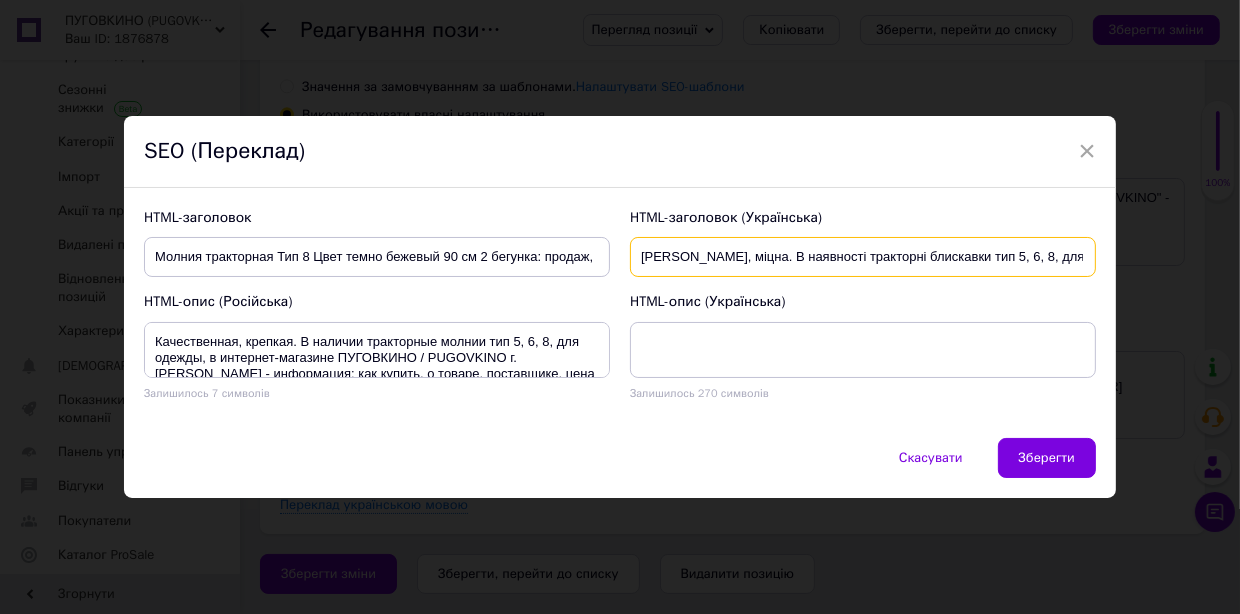 scroll, scrollTop: 0, scrollLeft: 975, axis: horizontal 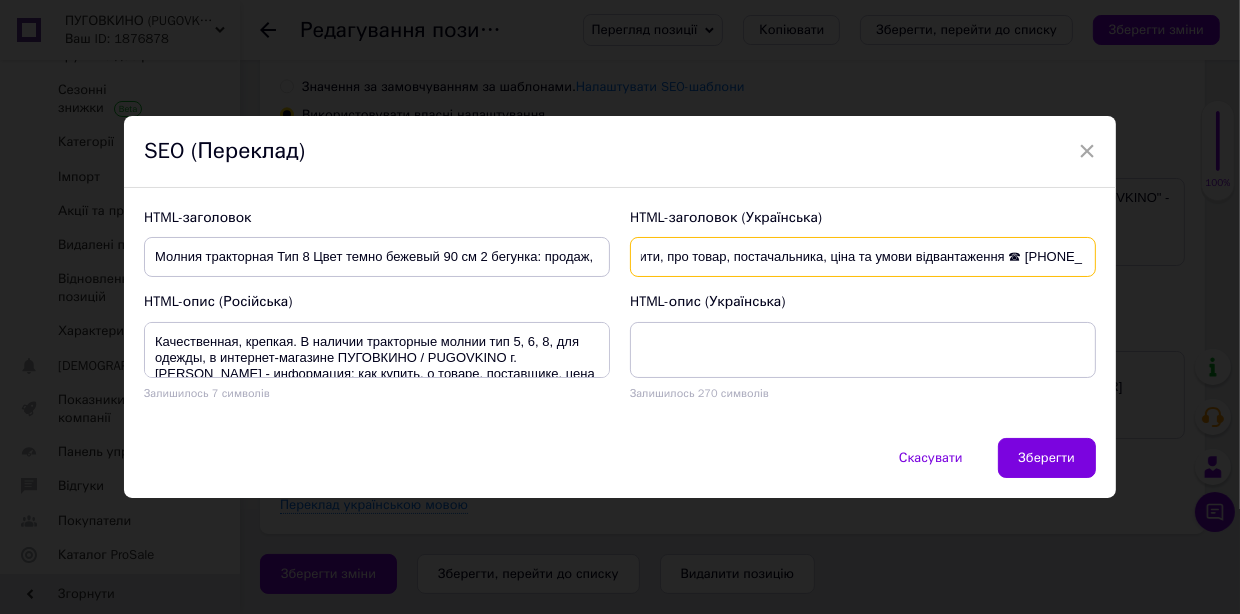 type on "Якісна, міцна. В наявності тракторні блискавки тип 5, 6, 8, для одягу, в інтернет-магазині ПУГОВКИНО / PUGOVKINO м. Миколаїв - інформація: як купити, про товар, постачальника, ціна та умови відвантаження ☎ +380(68) 269 60 77 8" 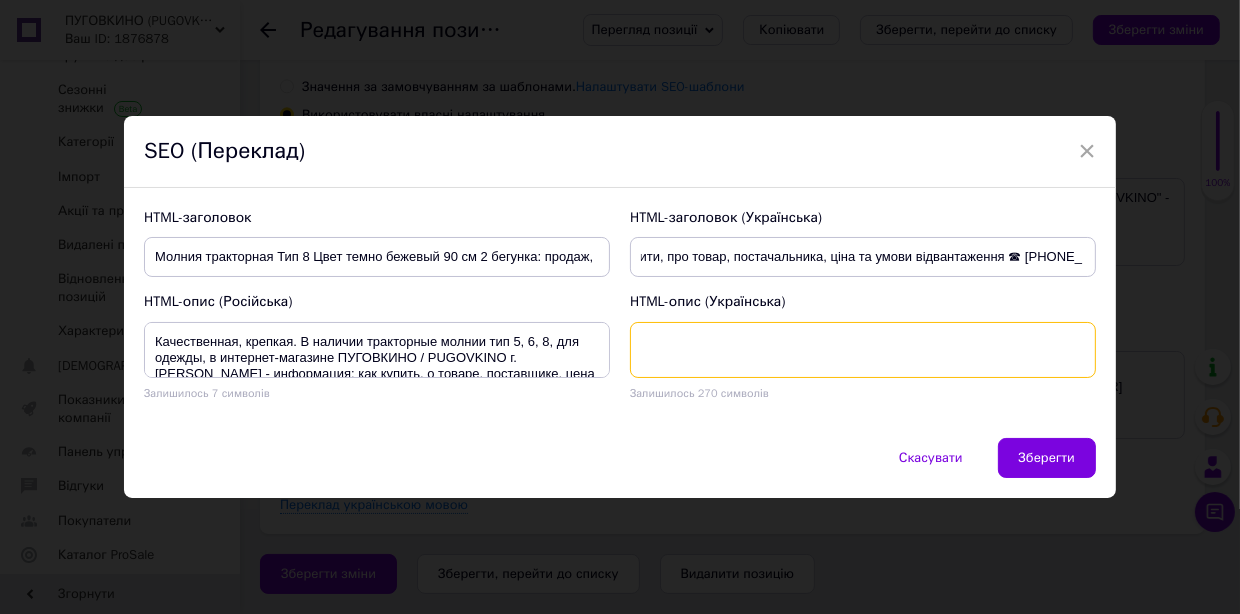 scroll, scrollTop: 0, scrollLeft: 0, axis: both 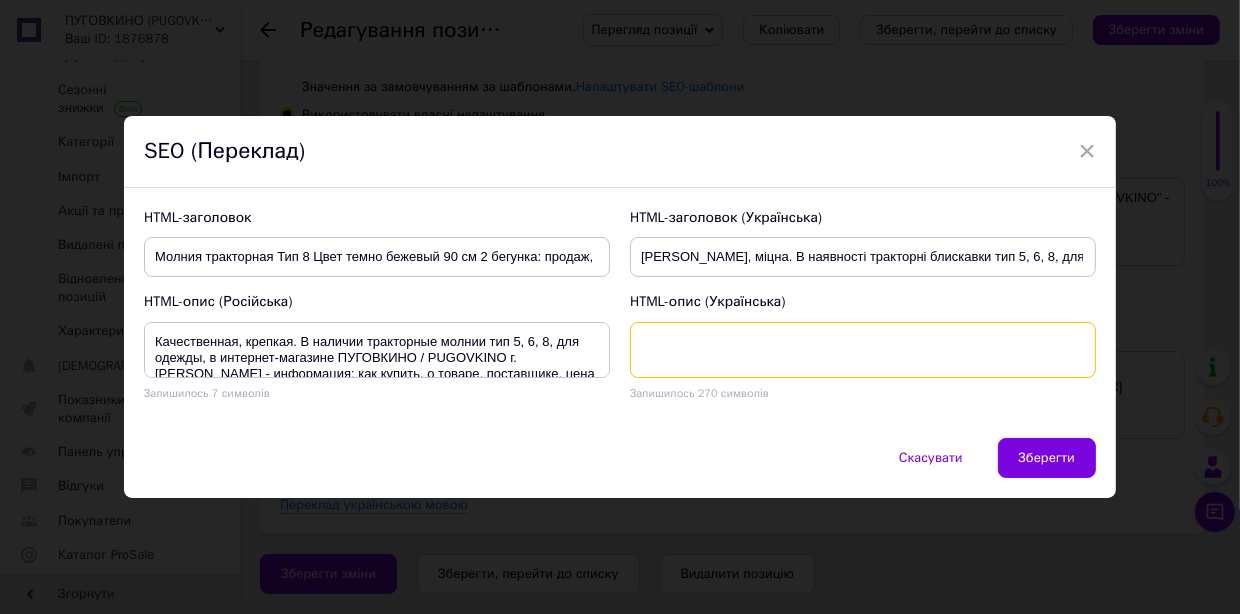 click at bounding box center [863, 350] 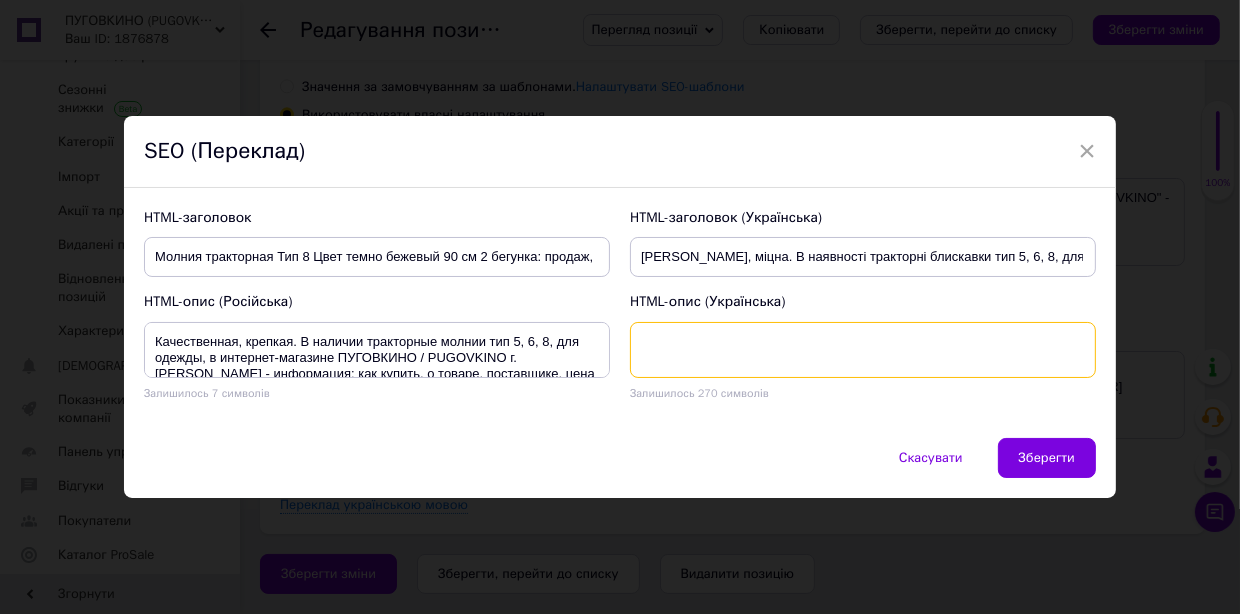 paste on "Якісна, міцна. В наявності тракторні блискавки тип 5, 6, 8, для одягу, в інтернет-магазині ПУГОВКИНО / PUGOVKINO м. Миколаїв - інформація: як купити, про товар, постачальника, ціна та умови відвантаження ☎ +380(68) 269 60 77 8" 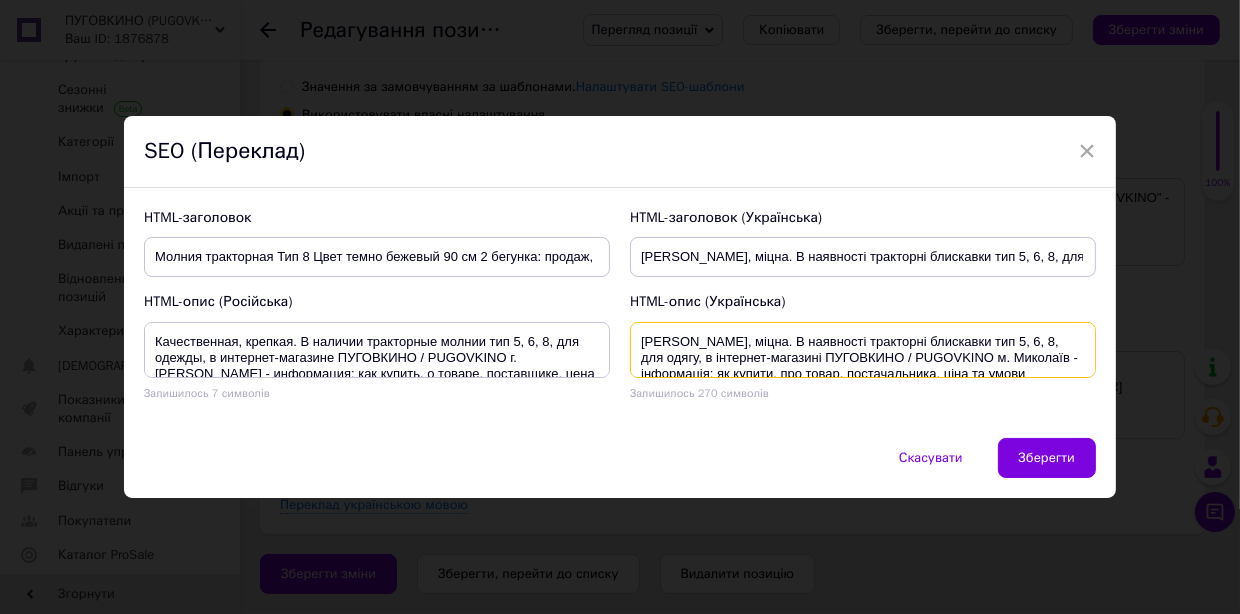 scroll, scrollTop: 20, scrollLeft: 0, axis: vertical 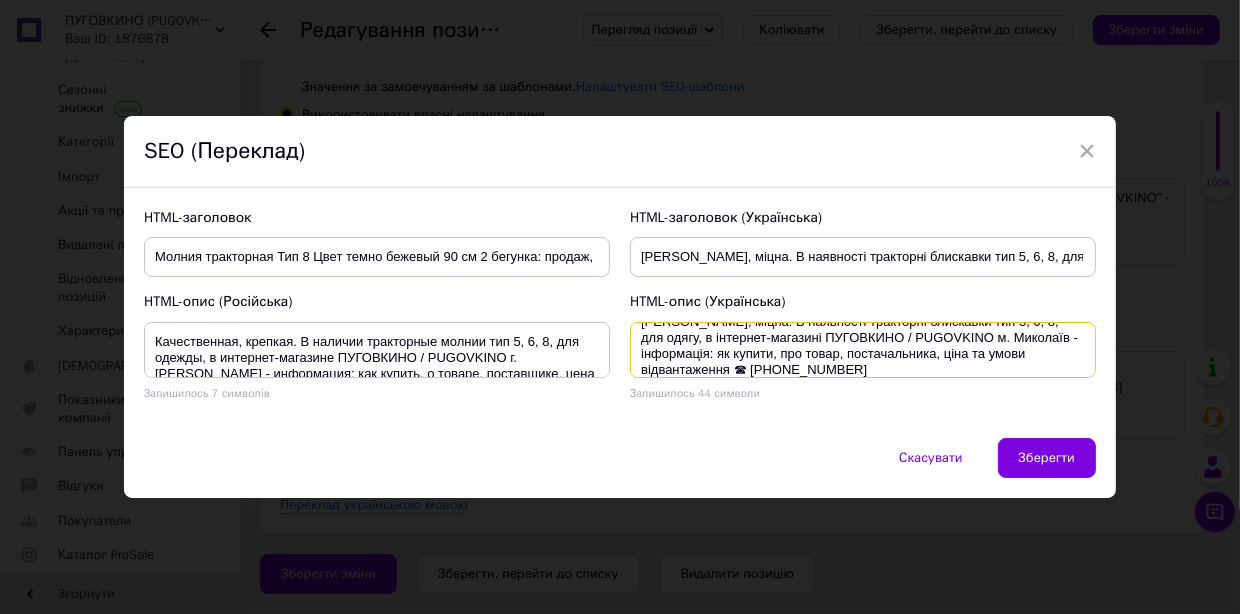 drag, startPoint x: 882, startPoint y: 366, endPoint x: 853, endPoint y: 367, distance: 29.017237 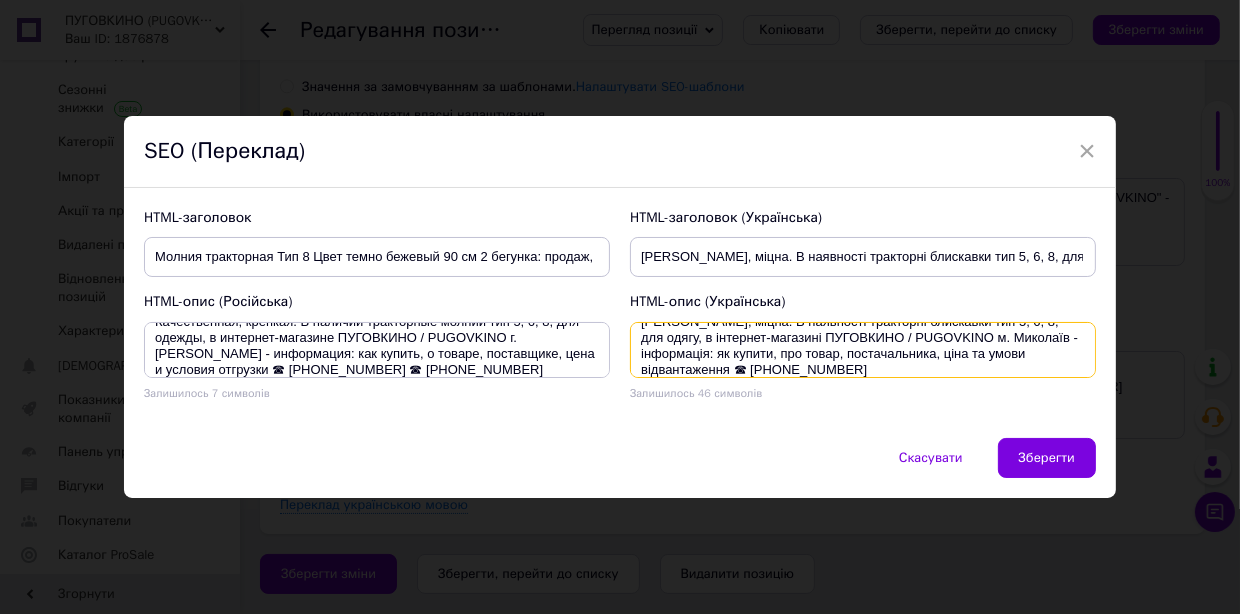 scroll, scrollTop: 31, scrollLeft: 0, axis: vertical 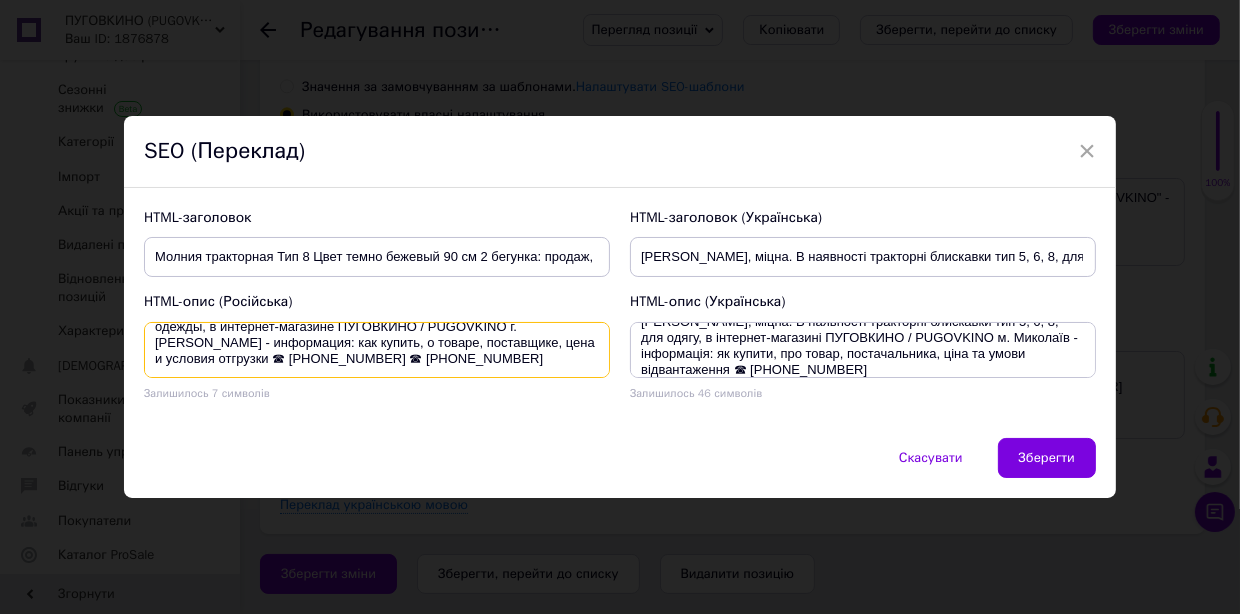 drag, startPoint x: 338, startPoint y: 360, endPoint x: 472, endPoint y: 354, distance: 134.13426 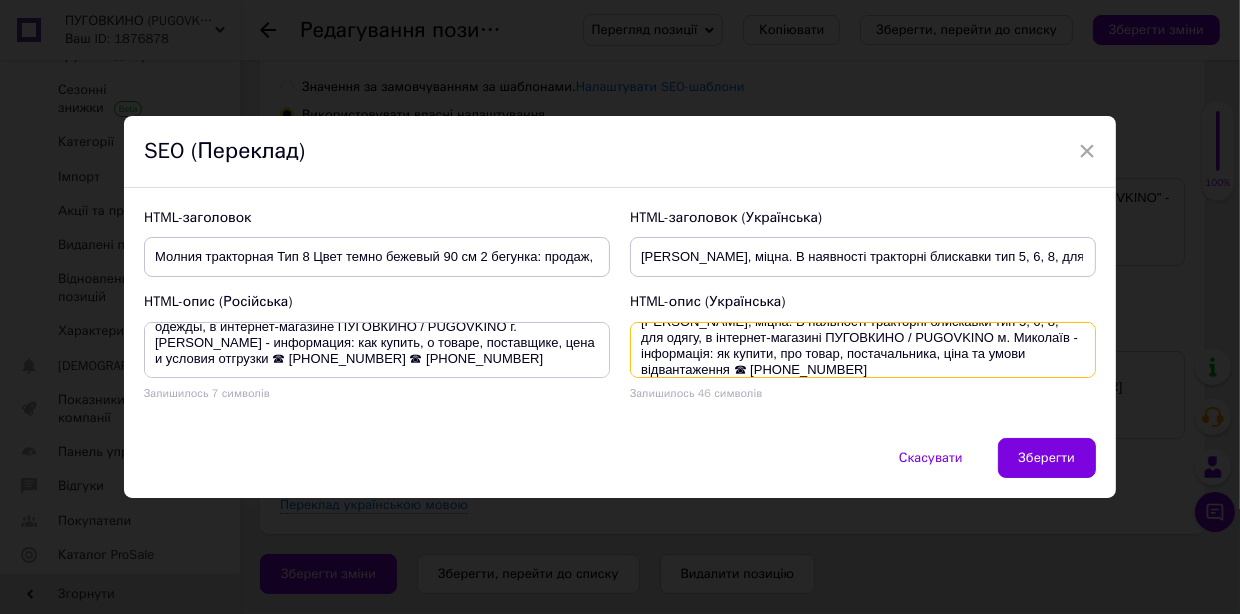 click on "Якісна, міцна. В наявності тракторні блискавки тип 5, 6, 8, для одягу, в інтернет-магазині ПУГОВКИНО / PUGOVKINO м. Миколаїв - інформація: як купити, про товар, постачальника, ціна та умови відвантаження ☎ +380(68) 269 60 75" at bounding box center [863, 350] 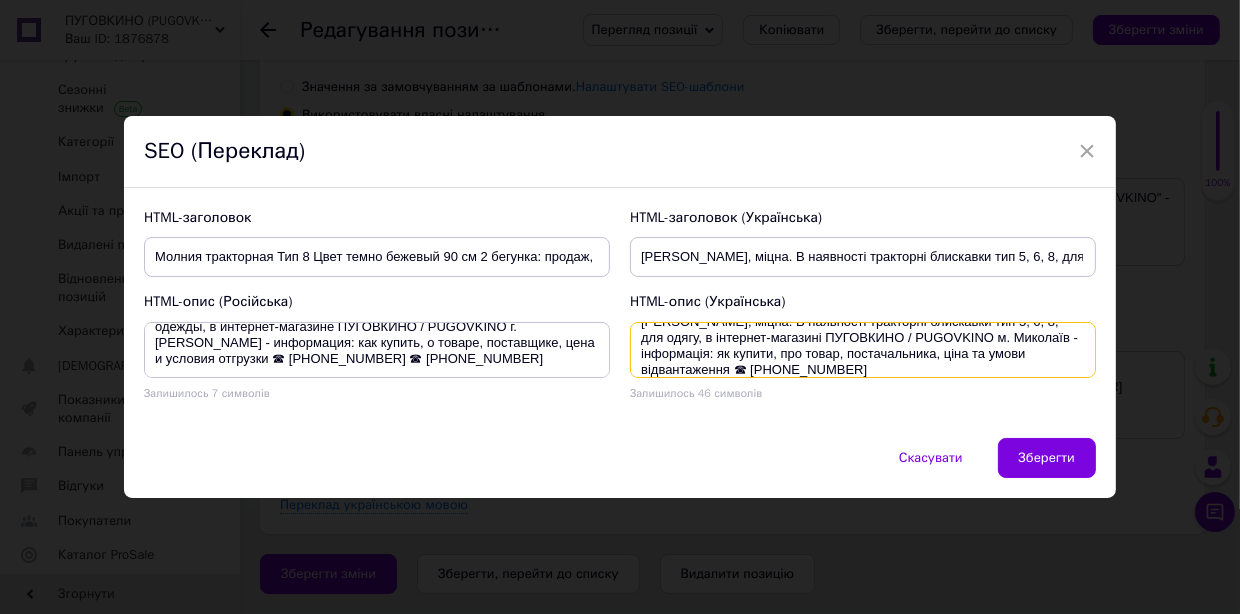 click on "Якісна, міцна. В наявності тракторні блискавки тип 5, 6, 8, для одягу, в інтернет-магазині ПУГОВКИНО / PUGOVKINO м. Миколаїв - інформація: як купити, про товар, постачальника, ціна та умови відвантаження ☎ +380(68) 269 60 75" at bounding box center (863, 350) 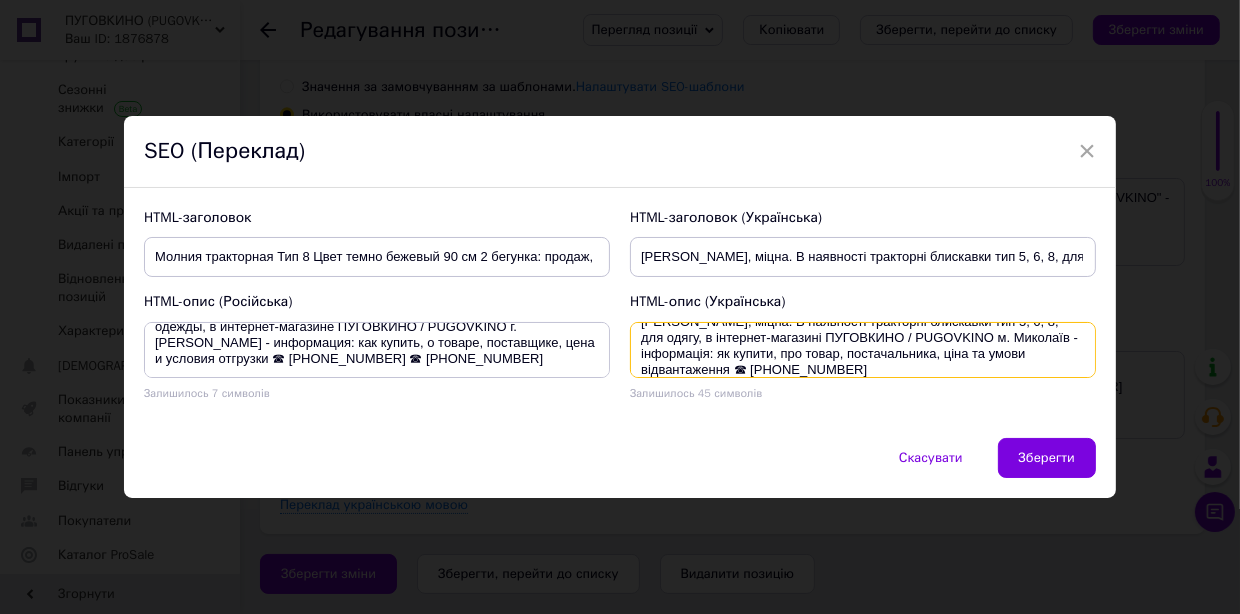 paste on "☎ +380(96) 705 58 84" 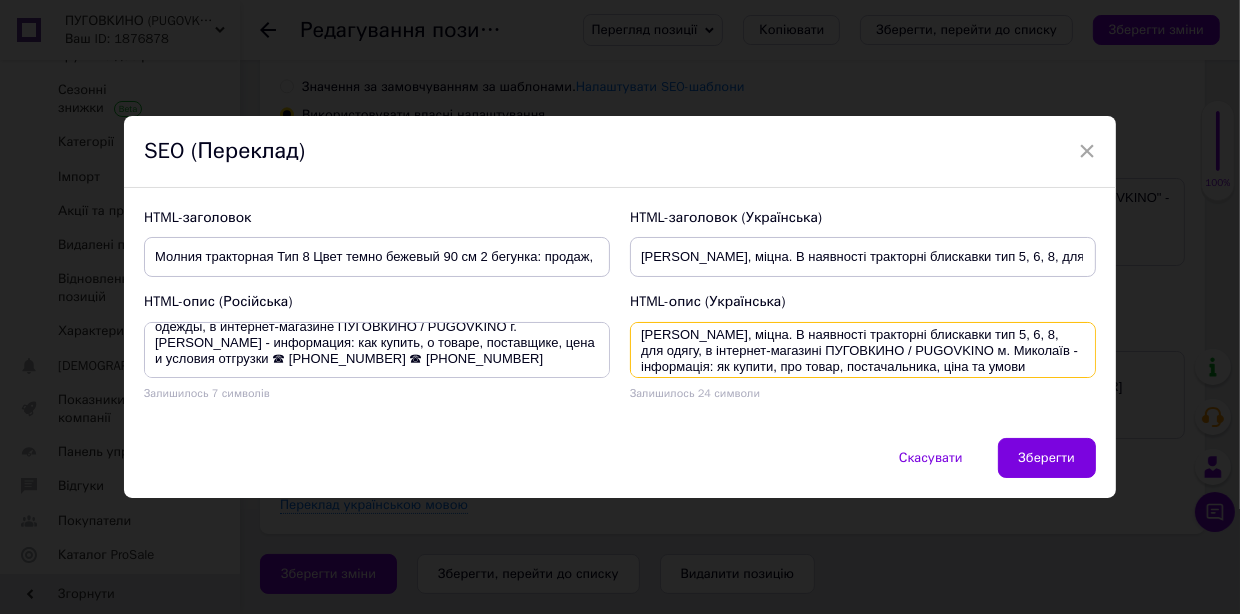 scroll, scrollTop: 0, scrollLeft: 0, axis: both 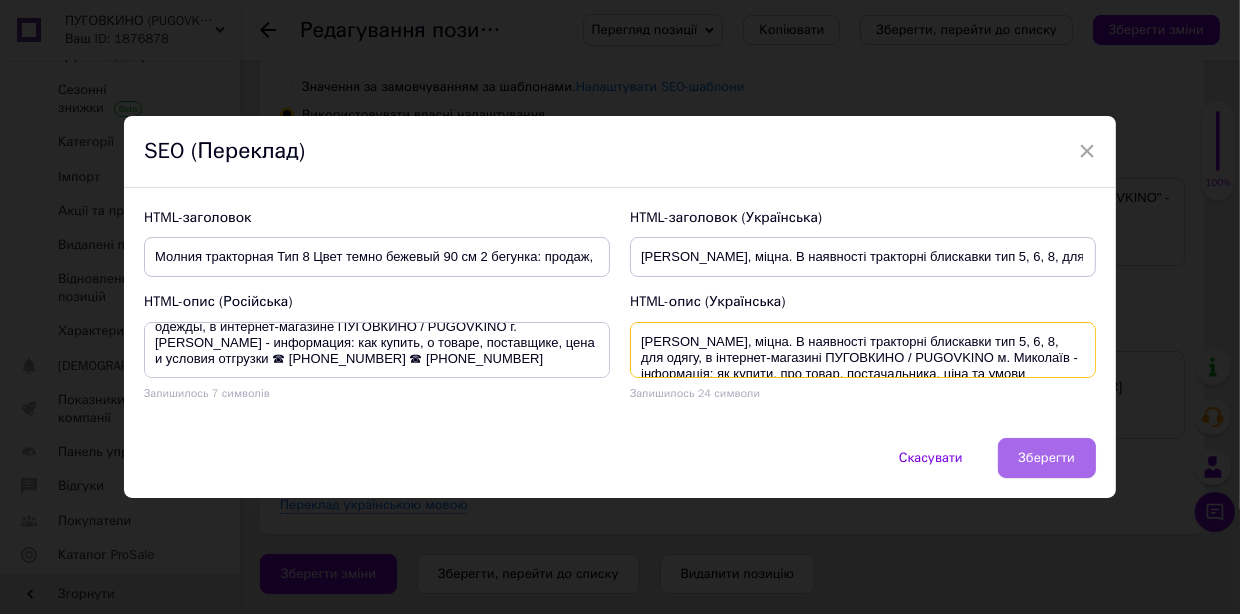 type on "Якісна, міцна. В наявності тракторні блискавки тип 5, 6, 8, для одягу, в інтернет-магазині ПУГОВКИНО / PUGOVKINO м. Миколаїв - інформація: як купити, про товар, постачальника, ціна та умови відвантаження ☎ +380(68) 269 60 75  ☎ +380(96) 705 58 84" 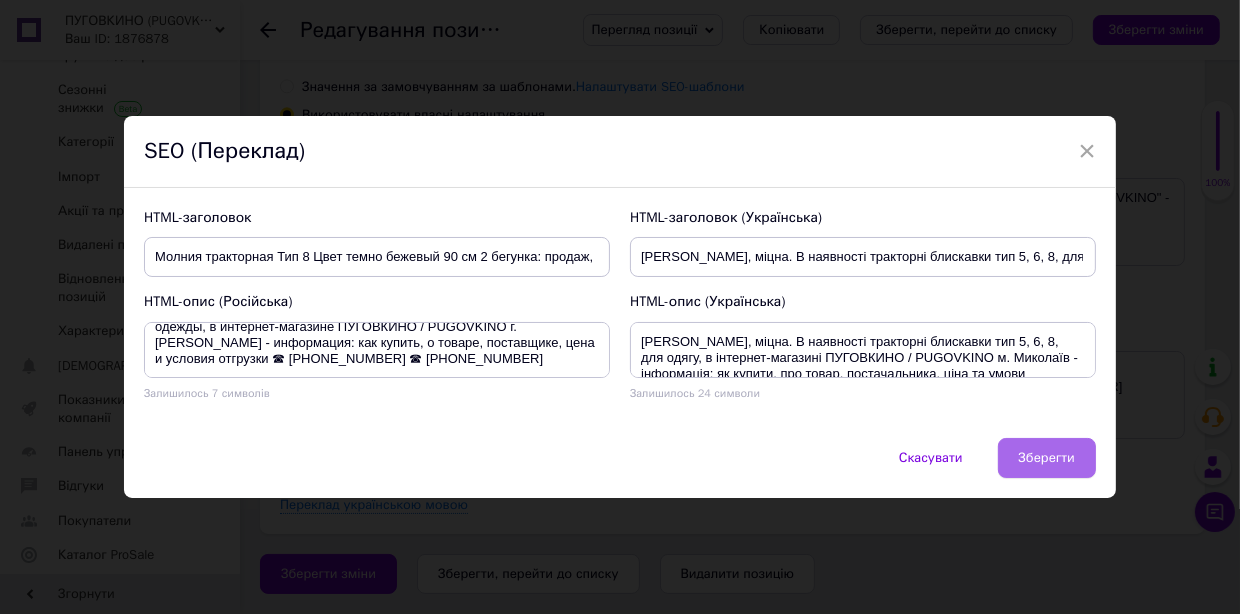 click on "Зберегти" at bounding box center (1047, 458) 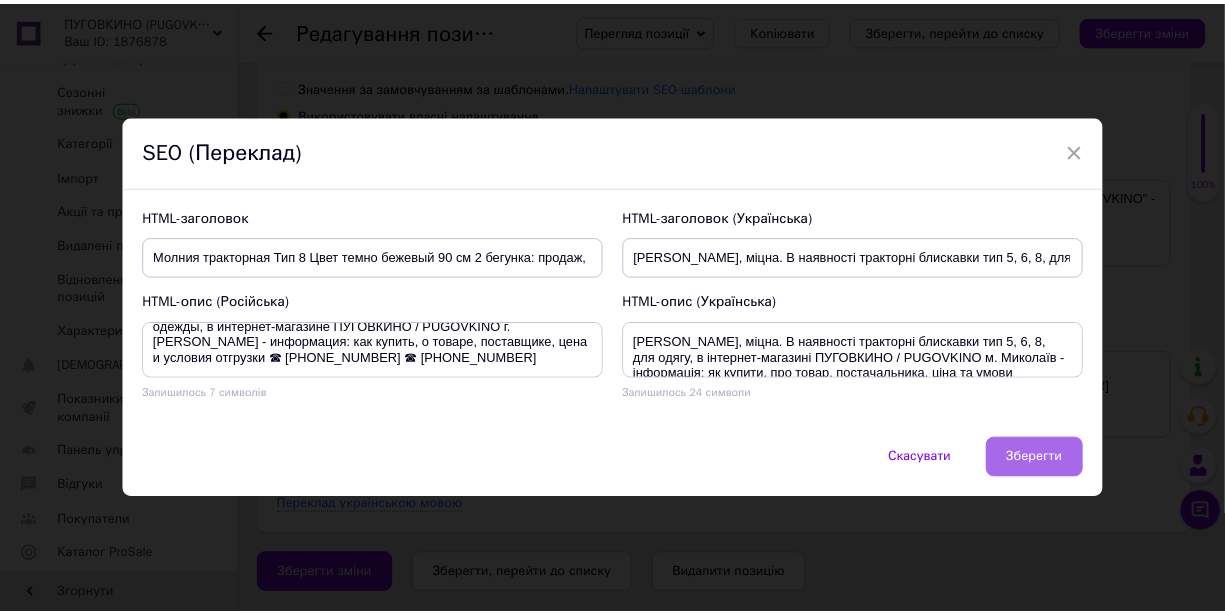 scroll, scrollTop: 3888, scrollLeft: 0, axis: vertical 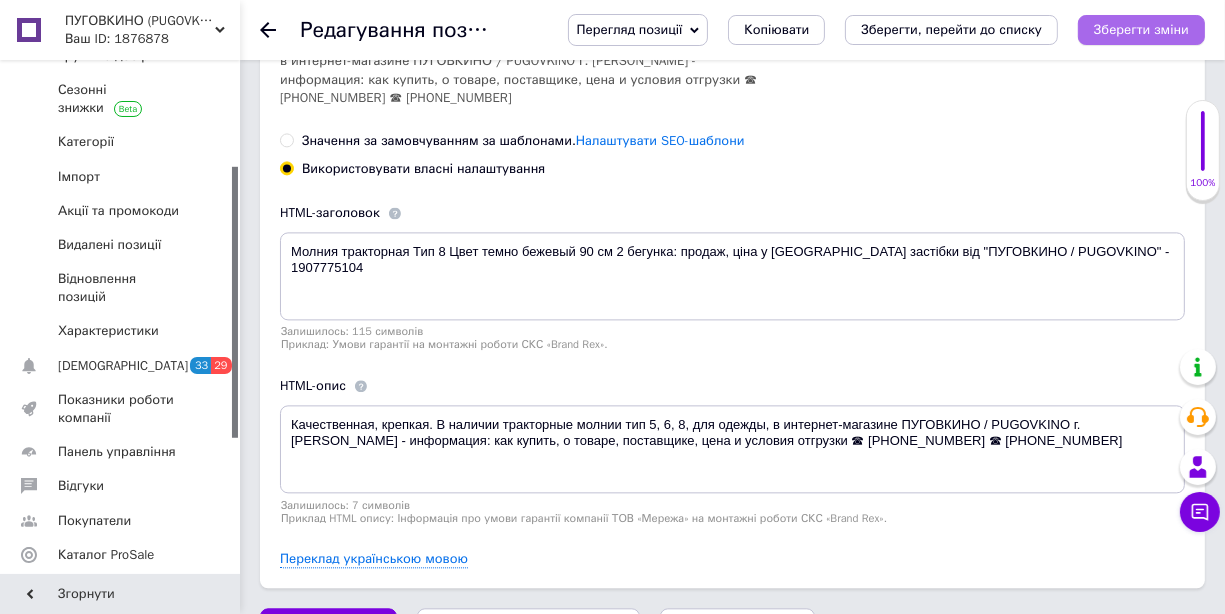 click on "Зберегти зміни" at bounding box center (1141, 29) 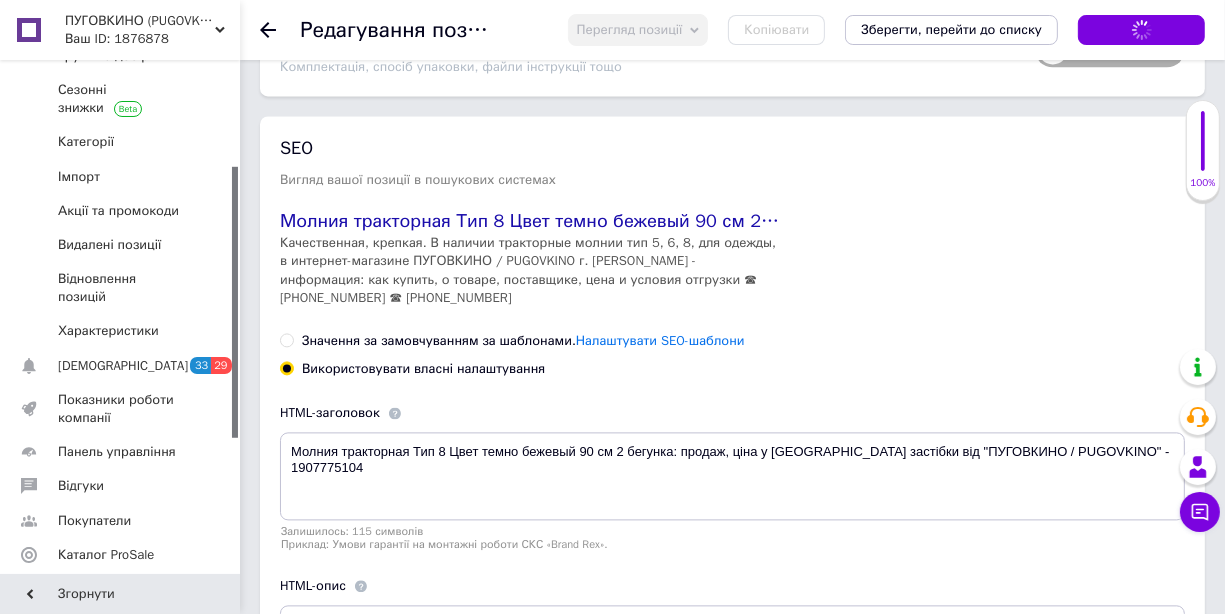scroll, scrollTop: 3562, scrollLeft: 0, axis: vertical 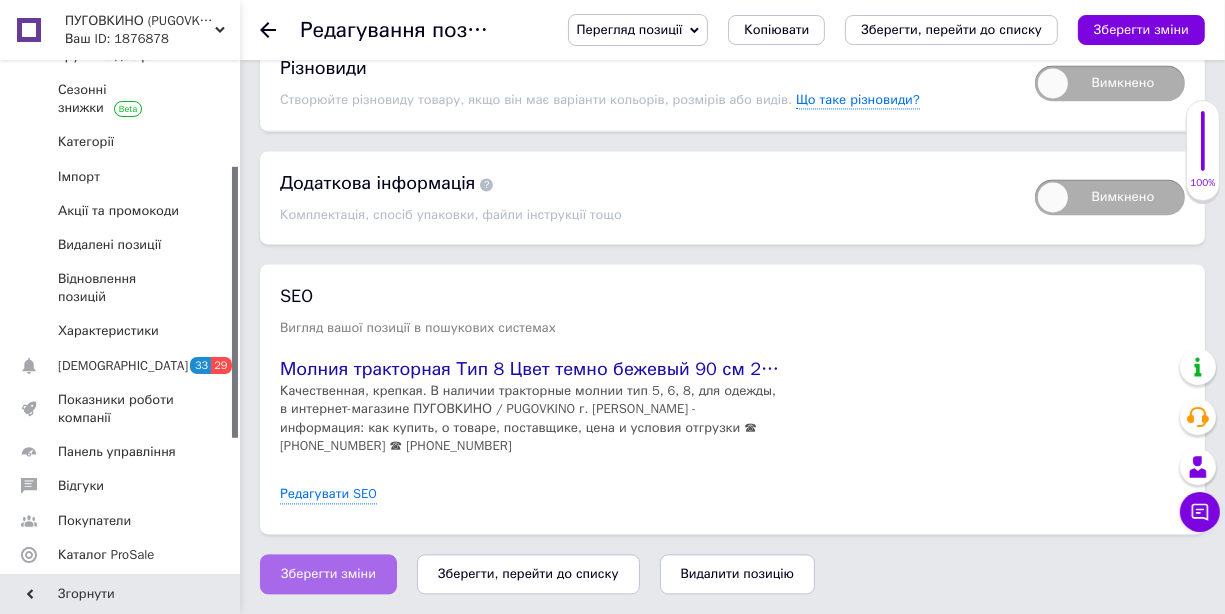 click on "Зберегти зміни" at bounding box center [328, 574] 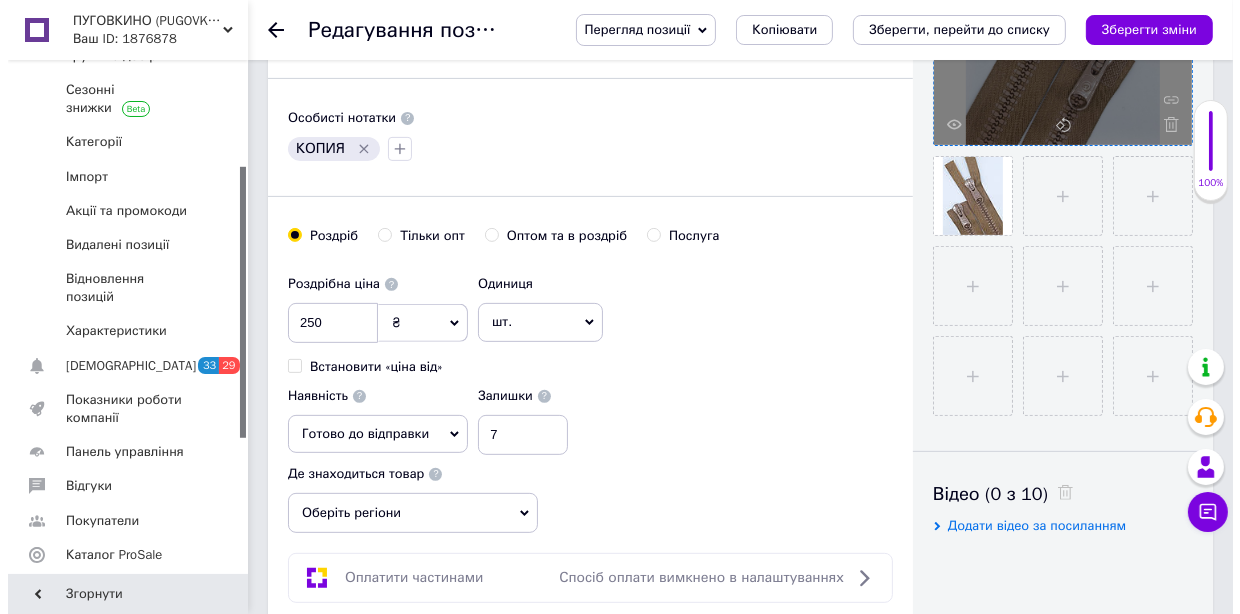 scroll, scrollTop: 462, scrollLeft: 0, axis: vertical 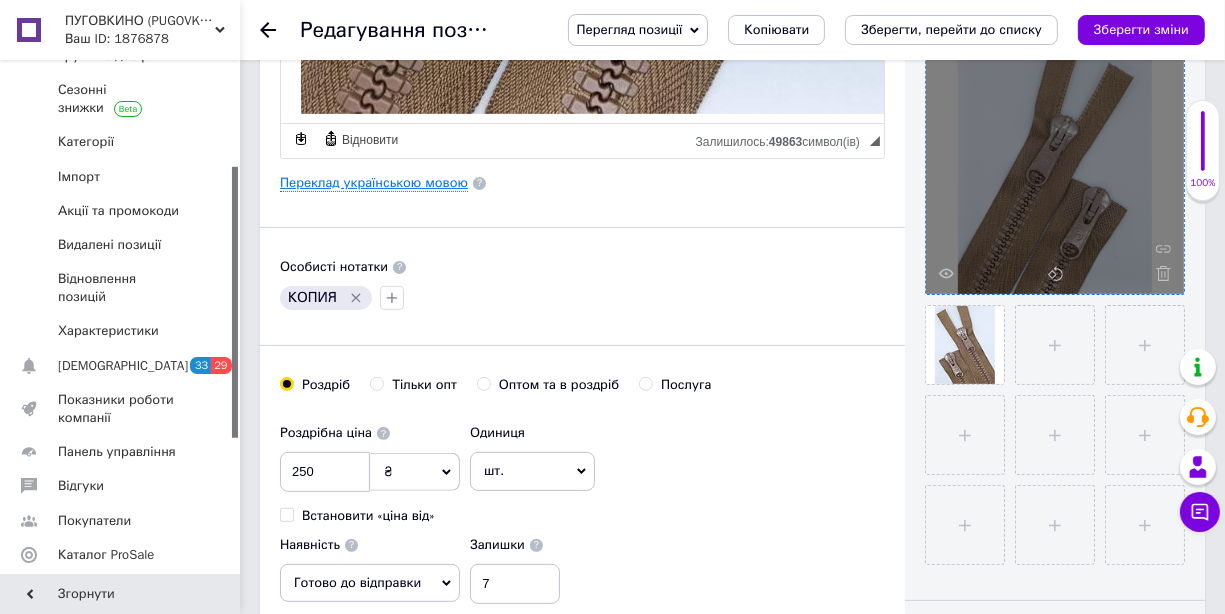 click on "Переклад українською мовою" at bounding box center [374, 183] 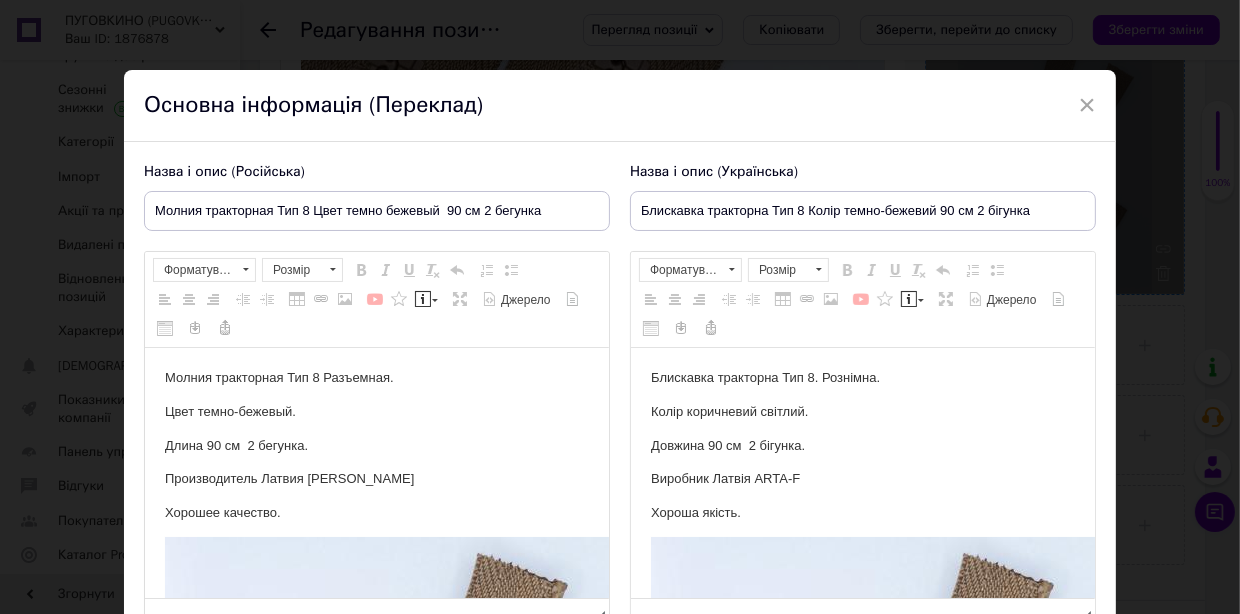 scroll, scrollTop: 0, scrollLeft: 0, axis: both 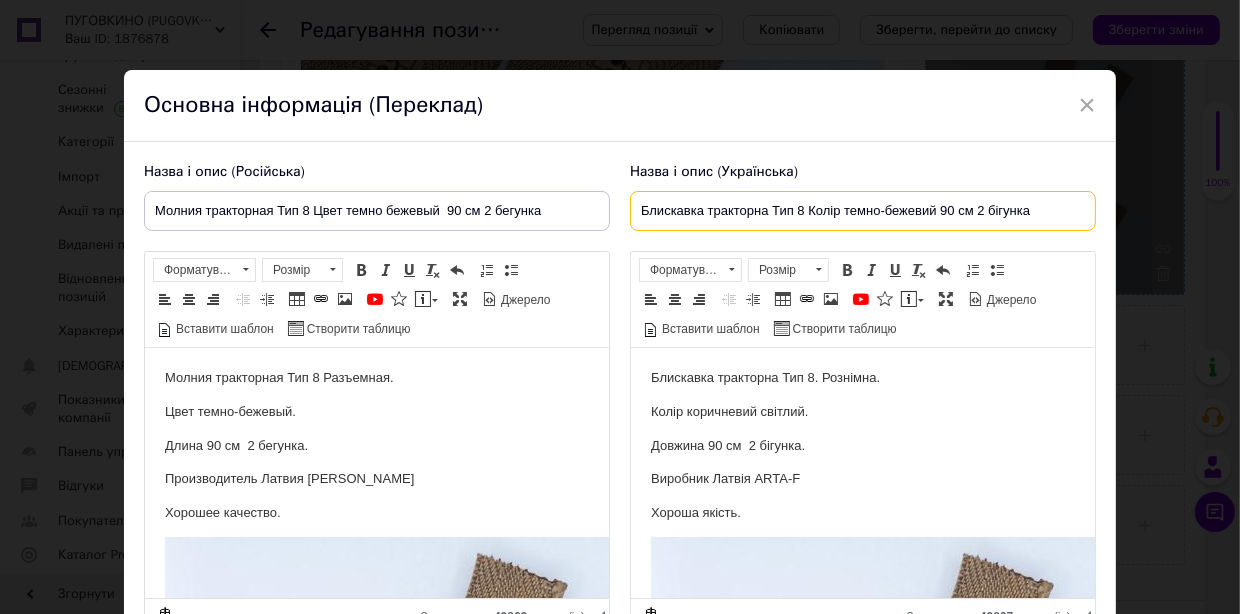 drag, startPoint x: 1033, startPoint y: 206, endPoint x: 634, endPoint y: 195, distance: 399.1516 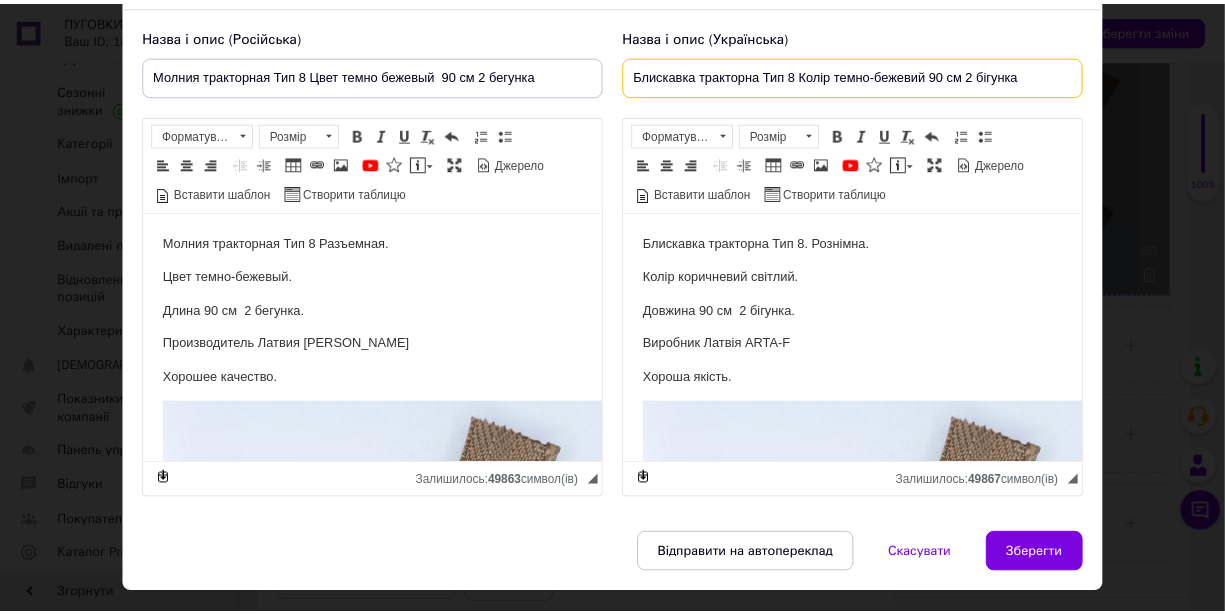scroll, scrollTop: 211, scrollLeft: 0, axis: vertical 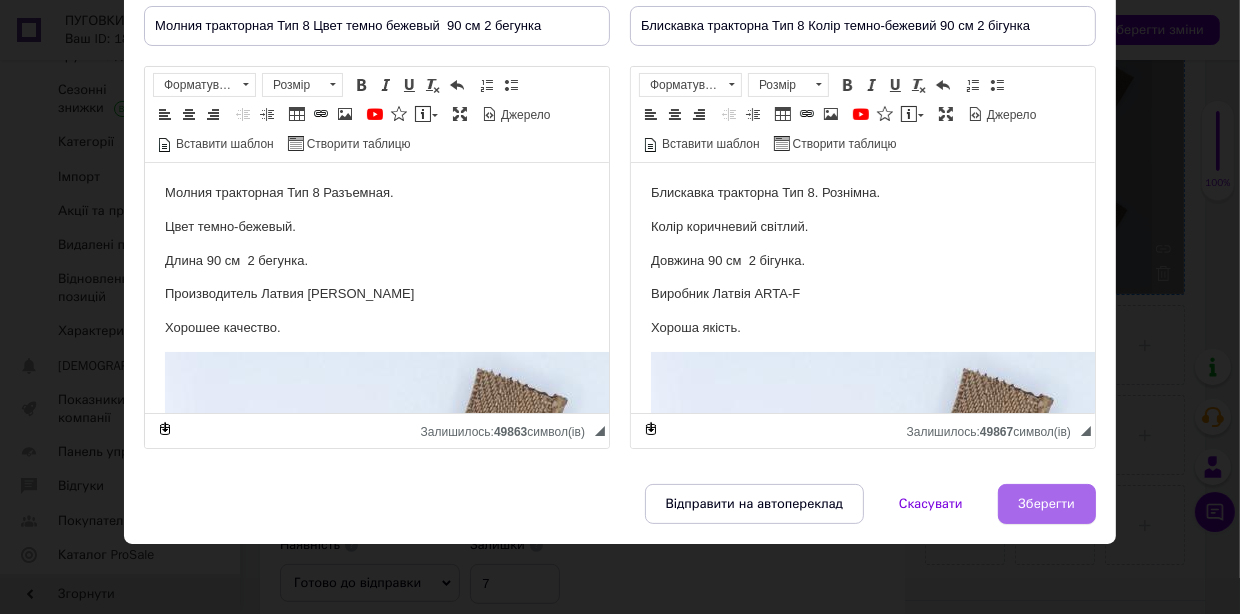 click on "Зберегти" at bounding box center (1047, 504) 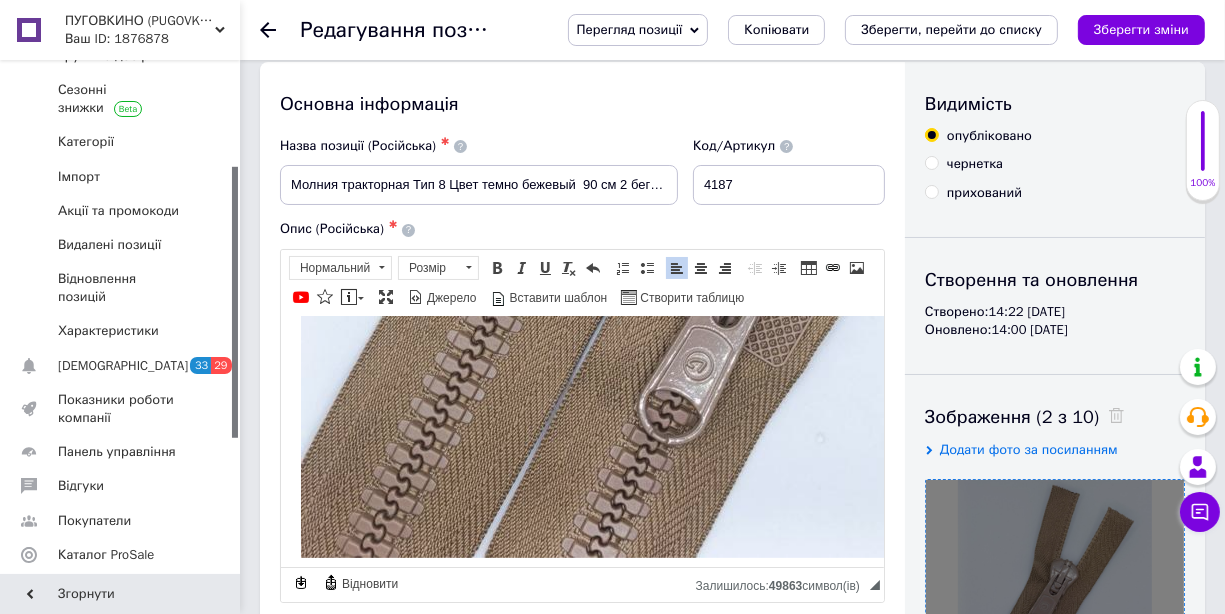 scroll, scrollTop: 0, scrollLeft: 0, axis: both 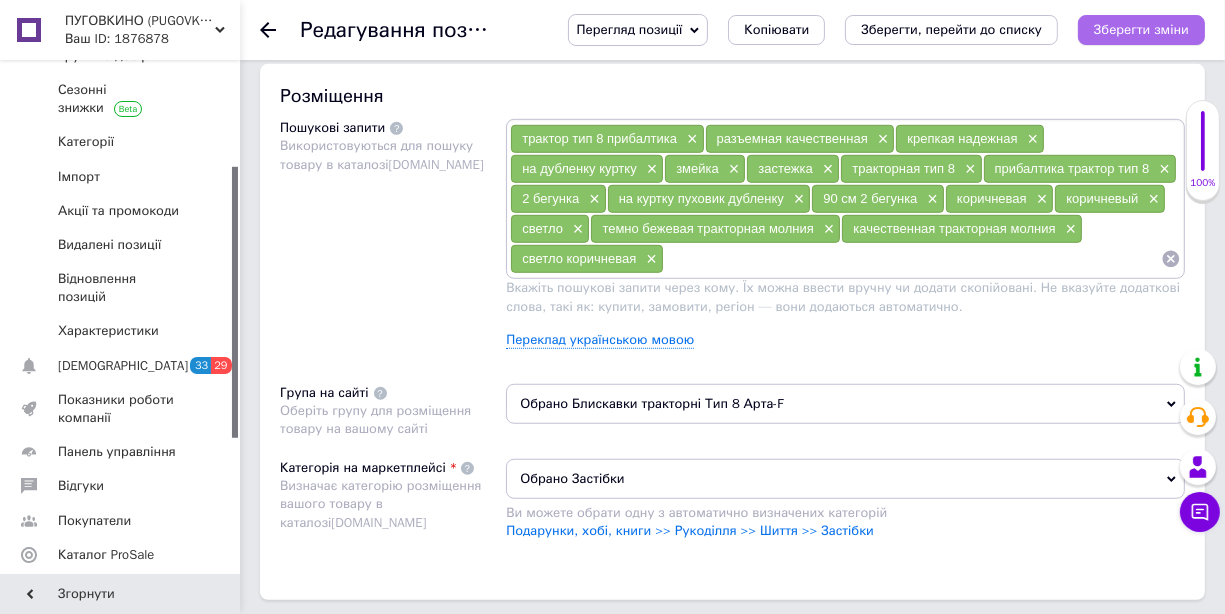click on "Зберегти зміни" at bounding box center [1141, 29] 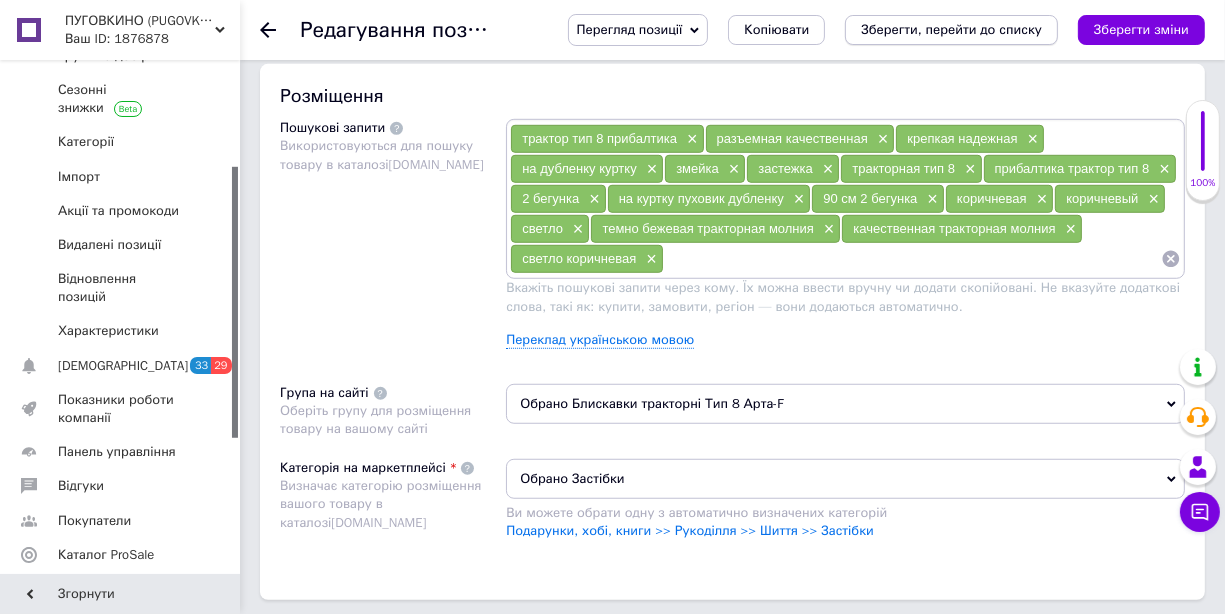 click on "Зберегти, перейти до списку" at bounding box center [951, 29] 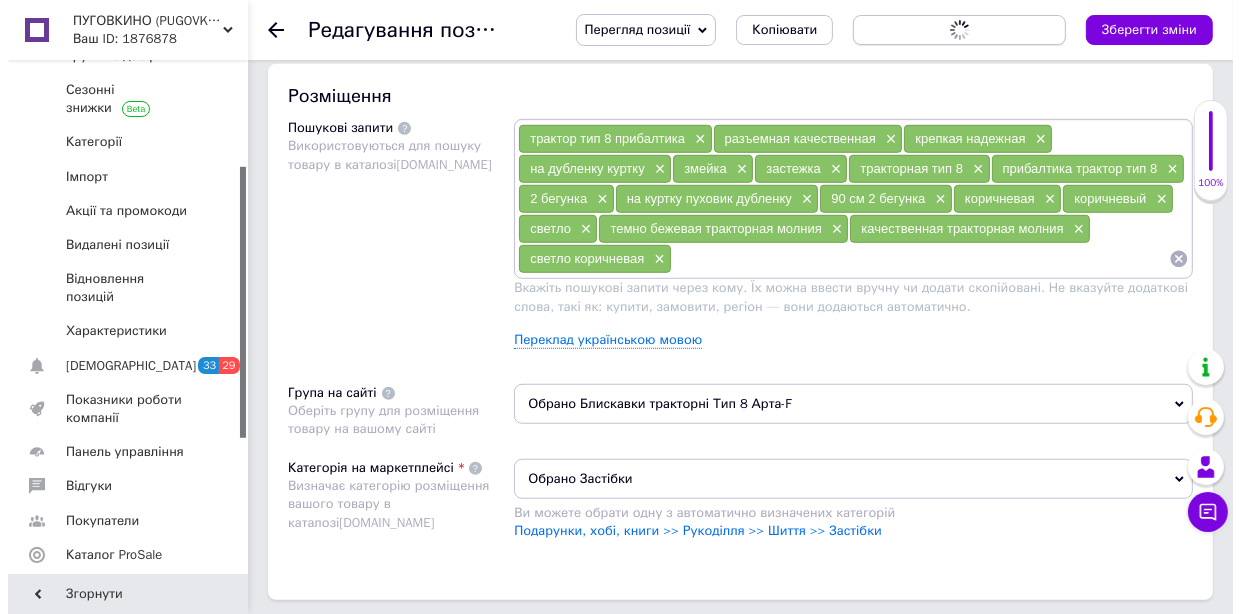 scroll, scrollTop: 0, scrollLeft: 0, axis: both 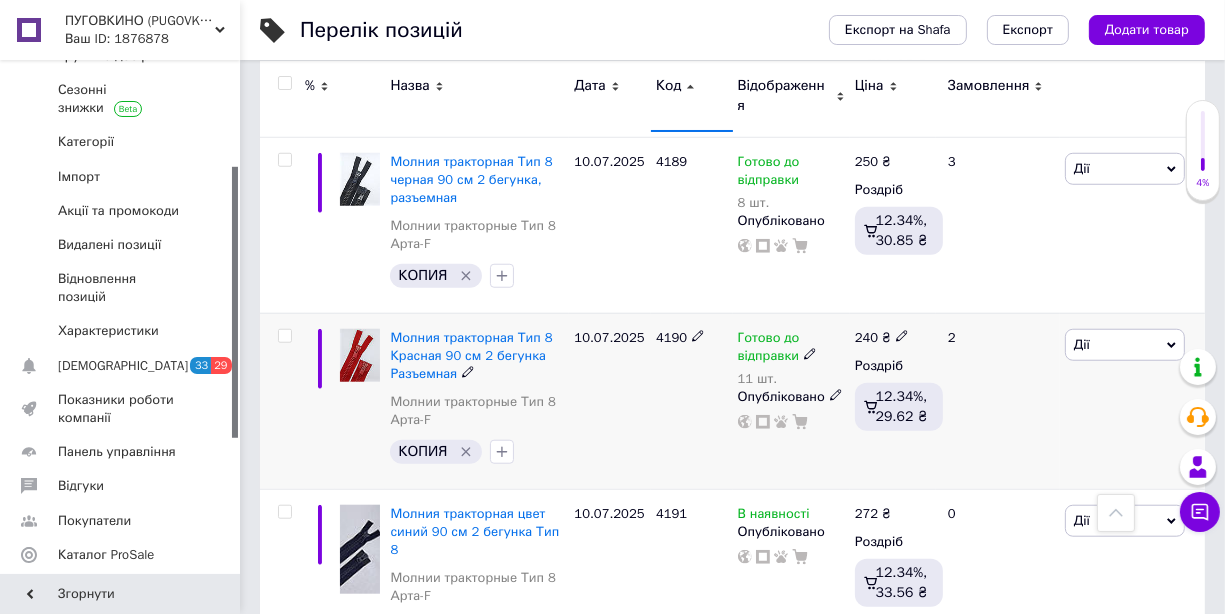 click on "Дії" at bounding box center [1125, 345] 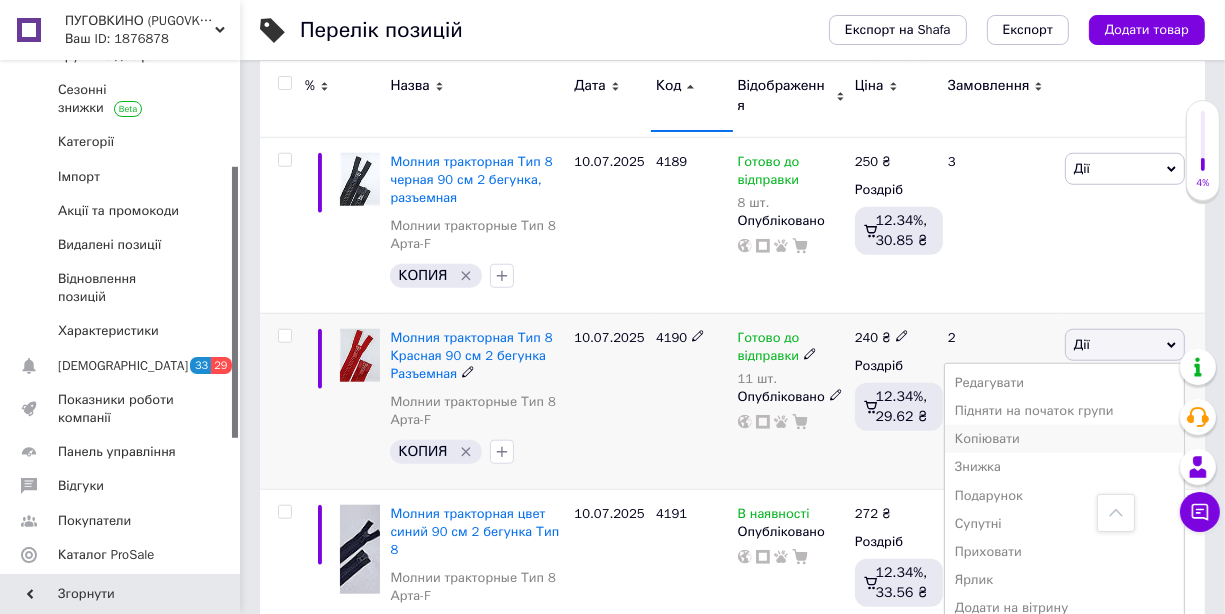 click on "Копіювати" at bounding box center (1064, 439) 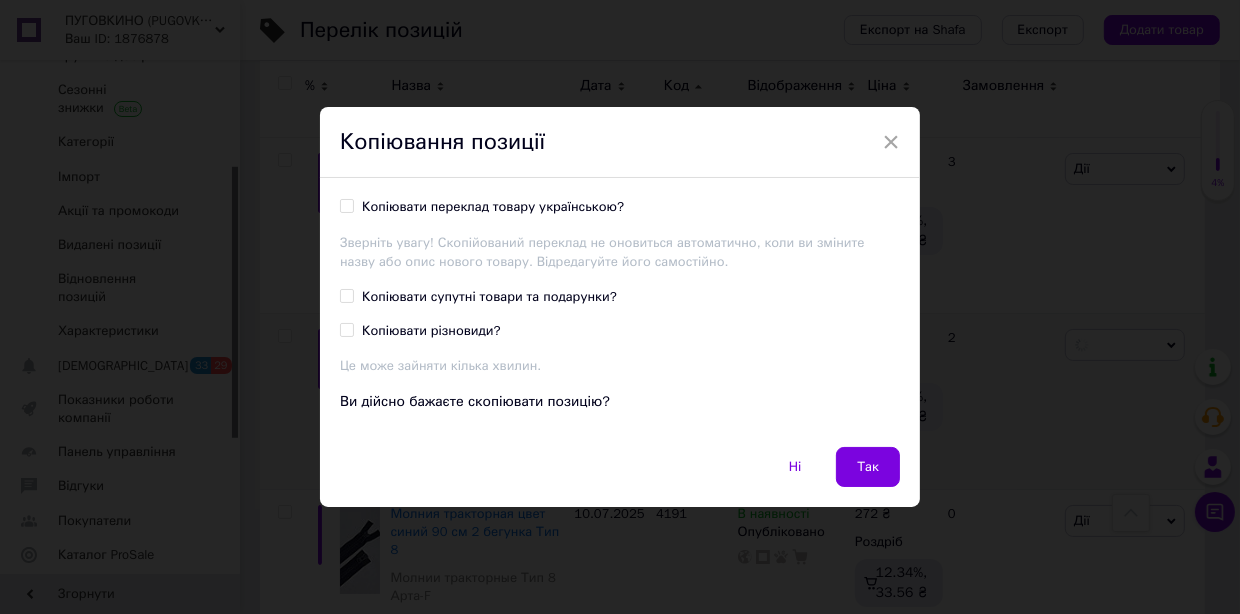 click on "Копіювати переклад товару українською?" at bounding box center [346, 205] 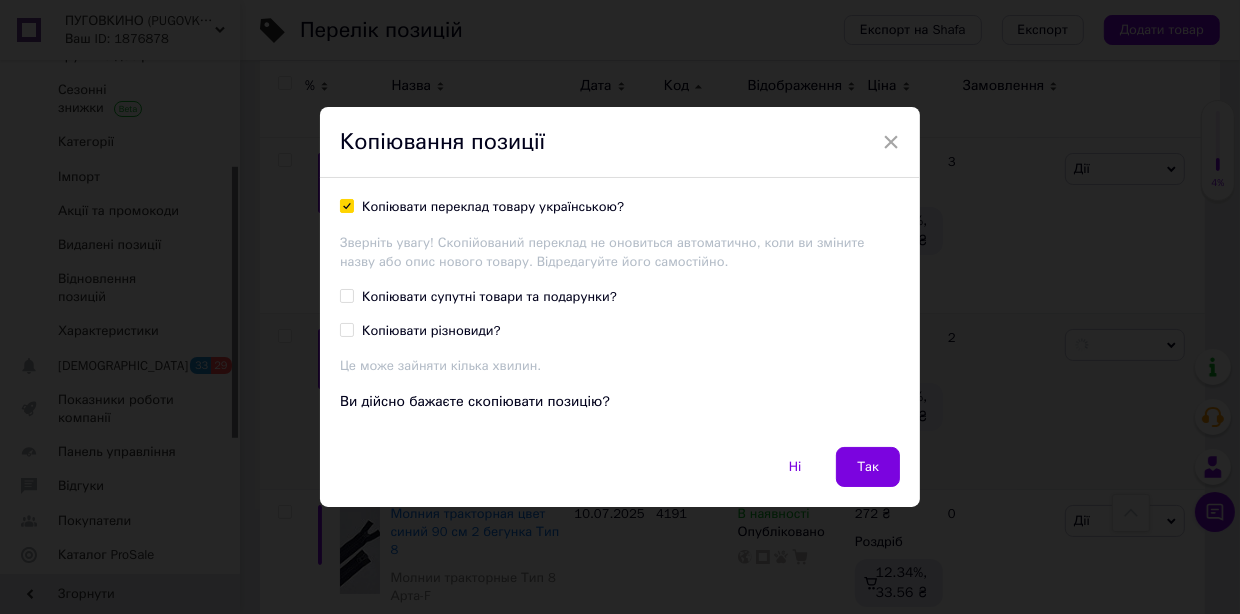 checkbox on "true" 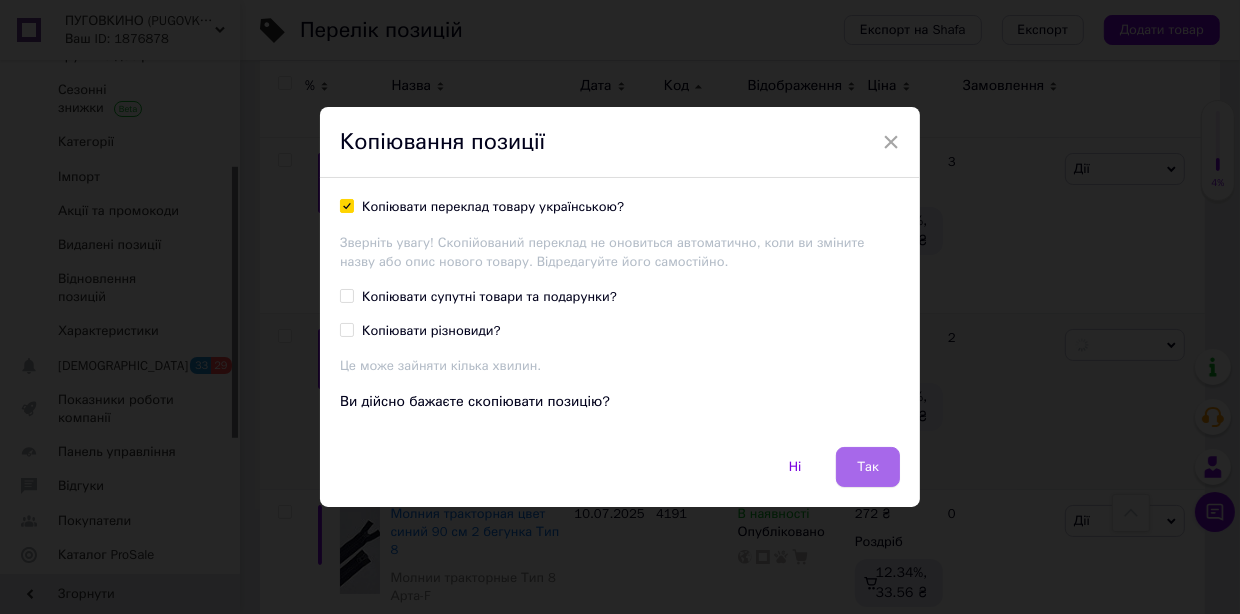 click on "Так" at bounding box center [868, 467] 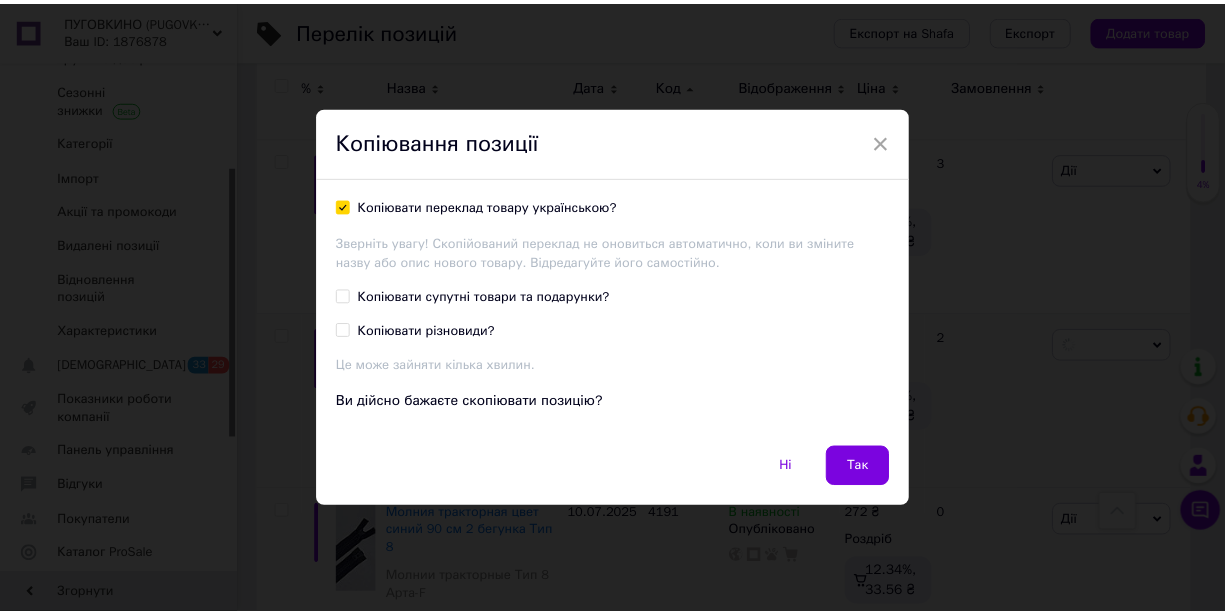 scroll, scrollTop: 0, scrollLeft: 5557, axis: horizontal 